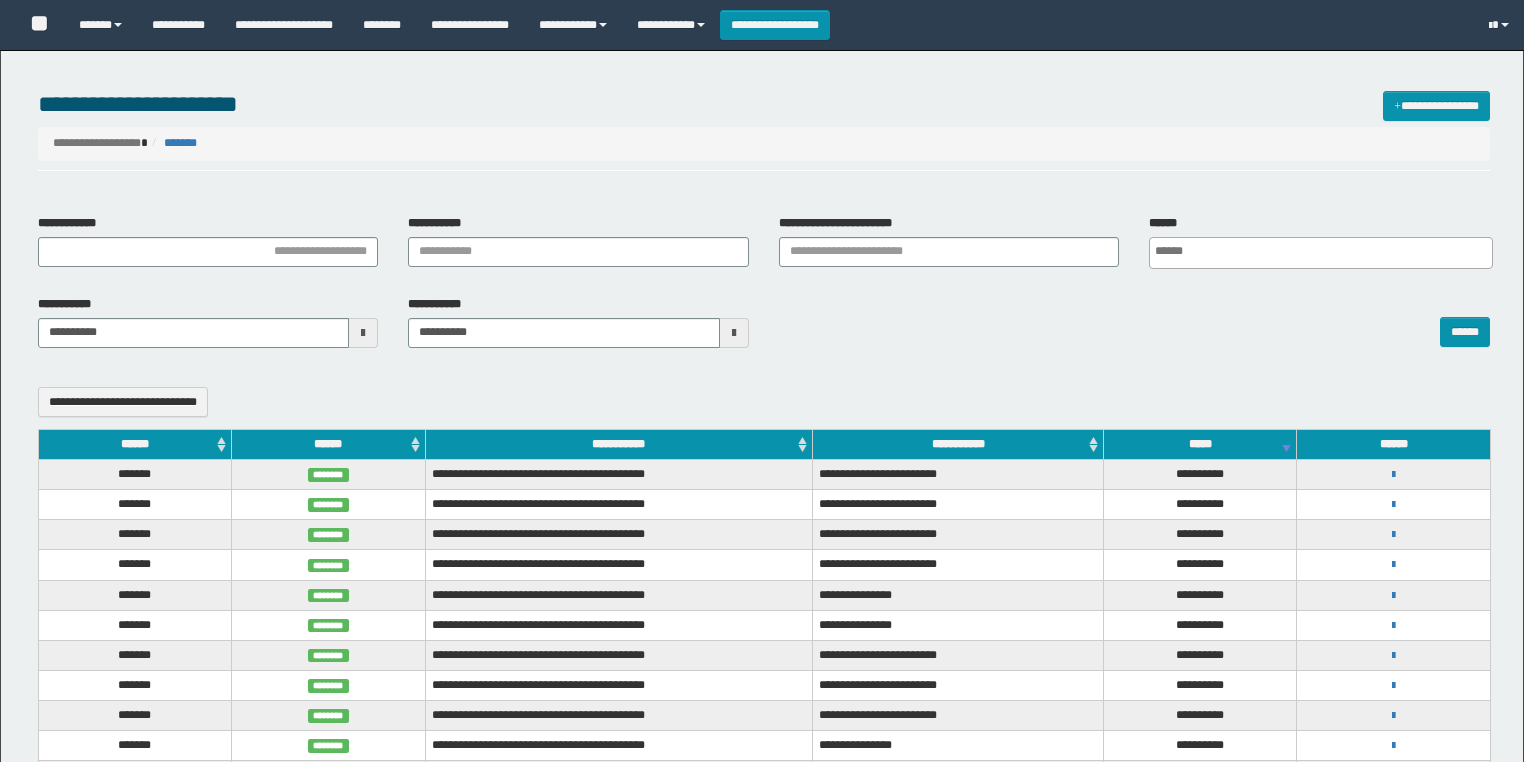 select 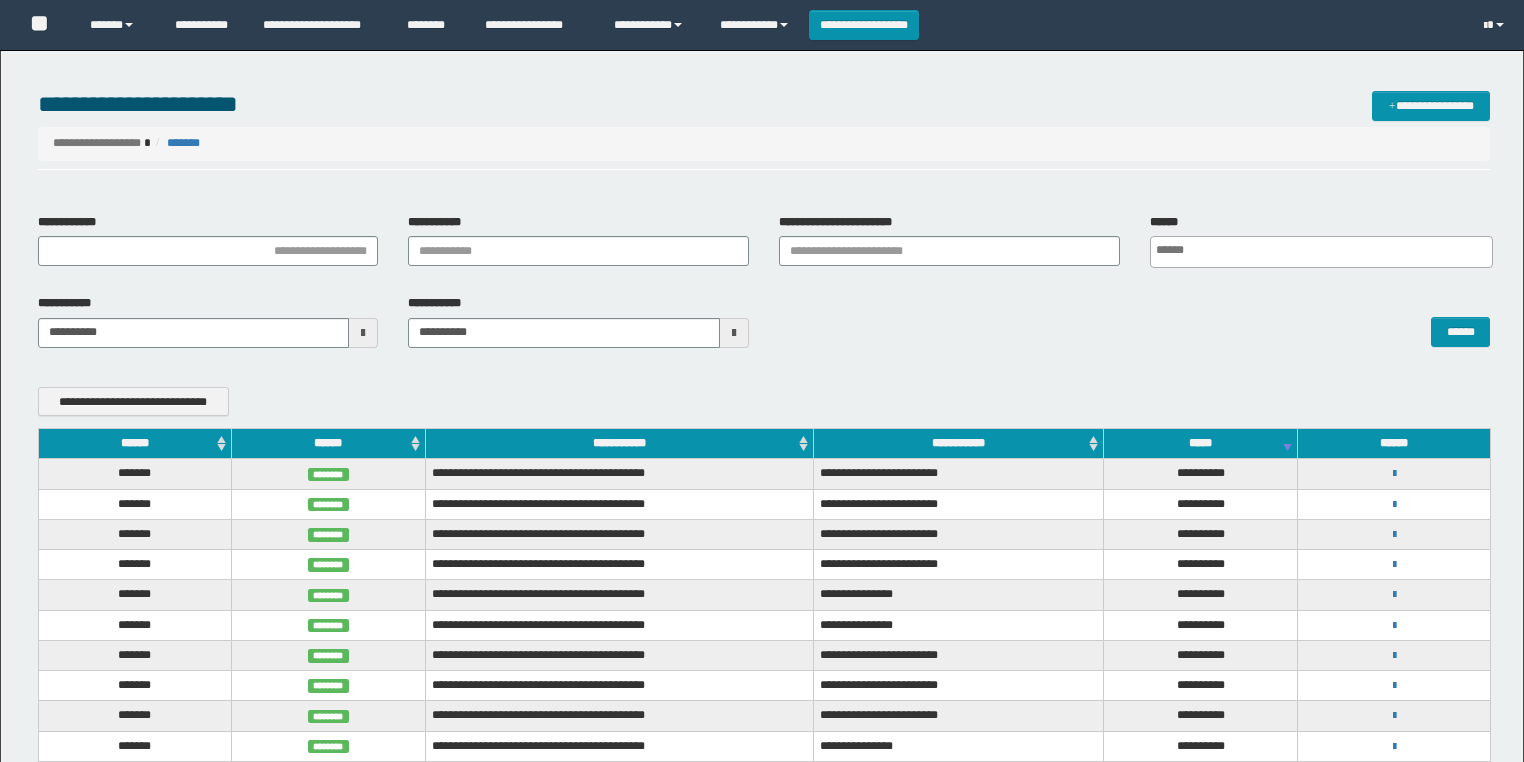 scroll, scrollTop: 0, scrollLeft: 0, axis: both 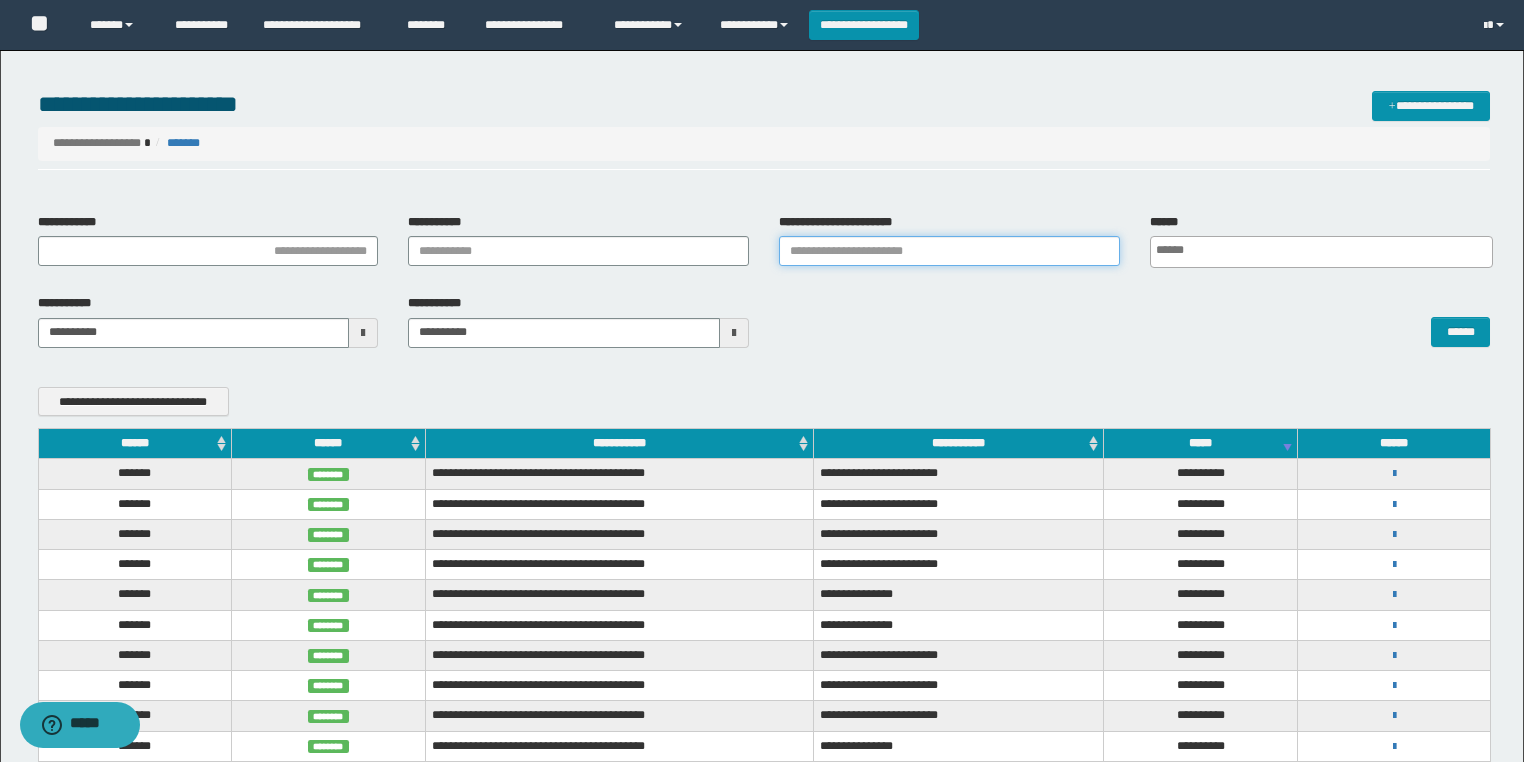 drag, startPoint x: 0, startPoint y: 0, endPoint x: 868, endPoint y: 248, distance: 902.73364 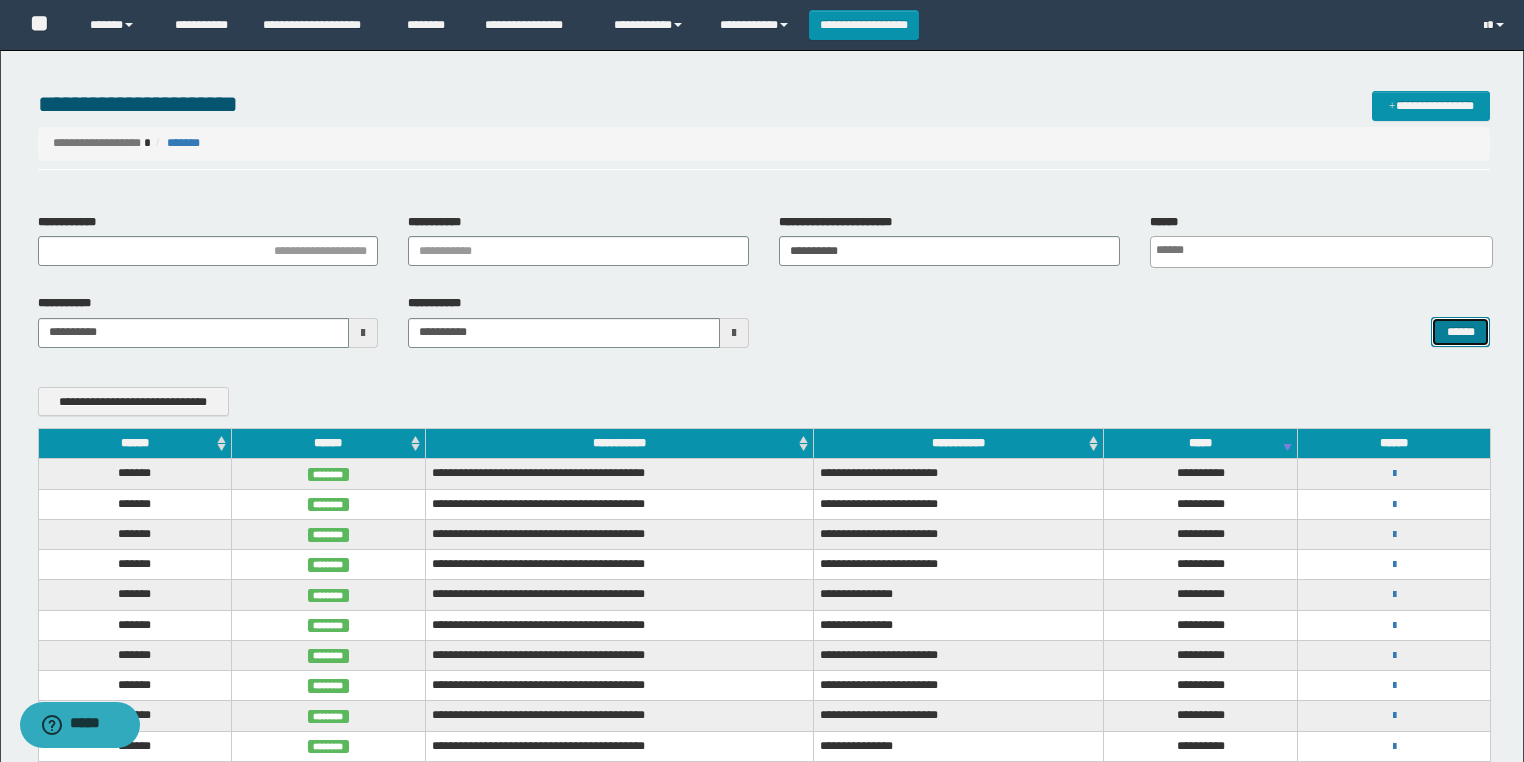 click on "******" at bounding box center [1460, 332] 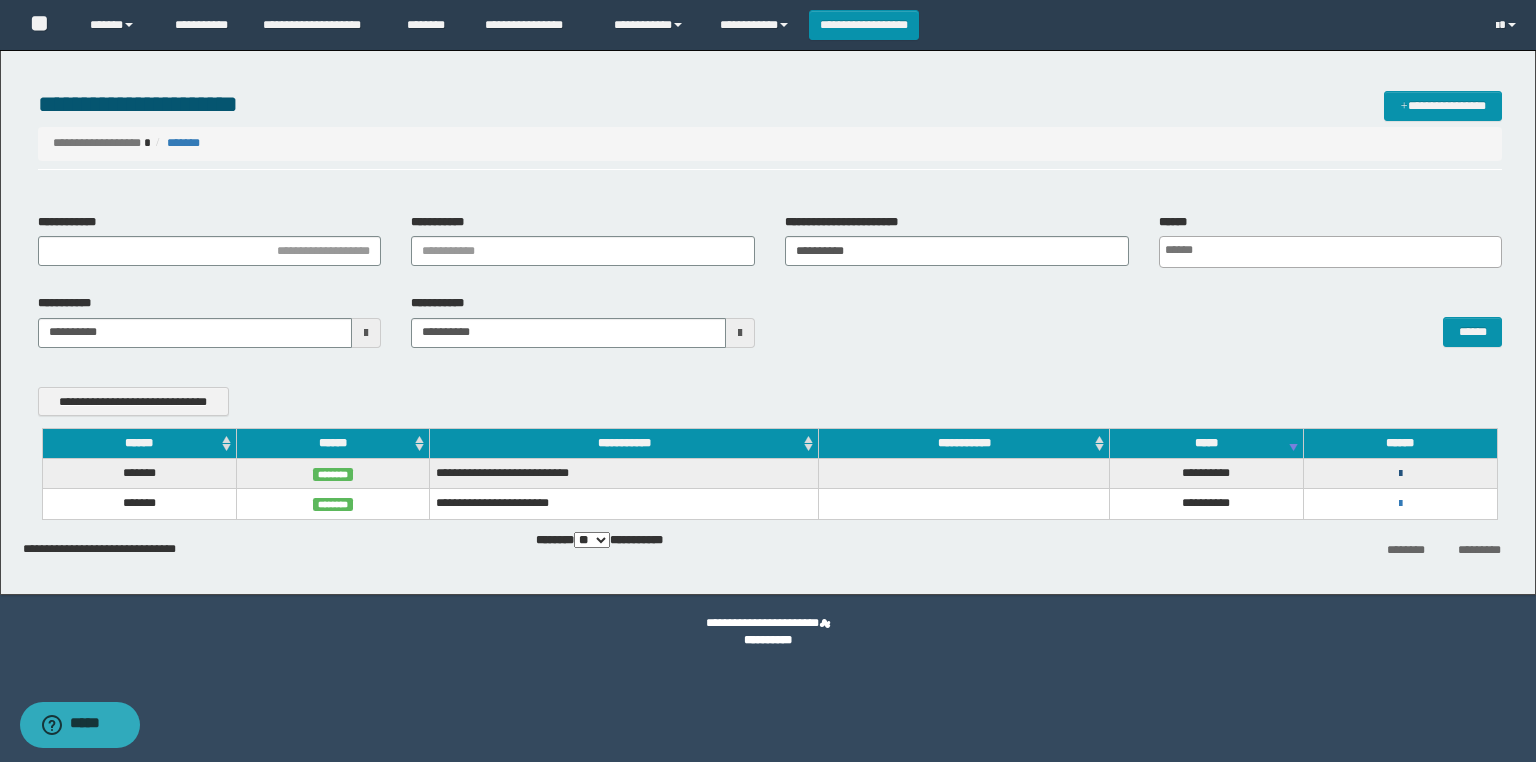 click at bounding box center [1400, 474] 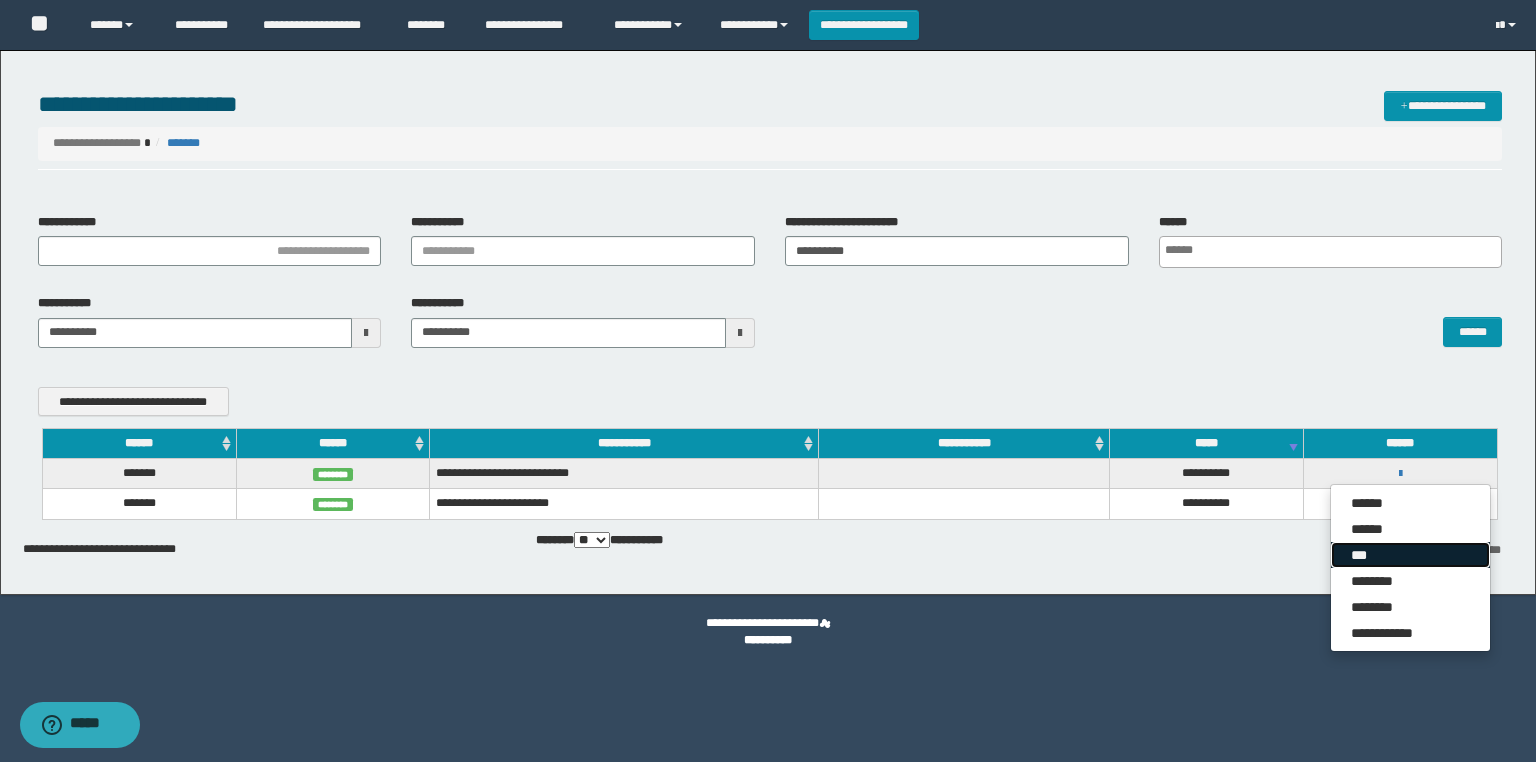 click on "***" at bounding box center (1410, 555) 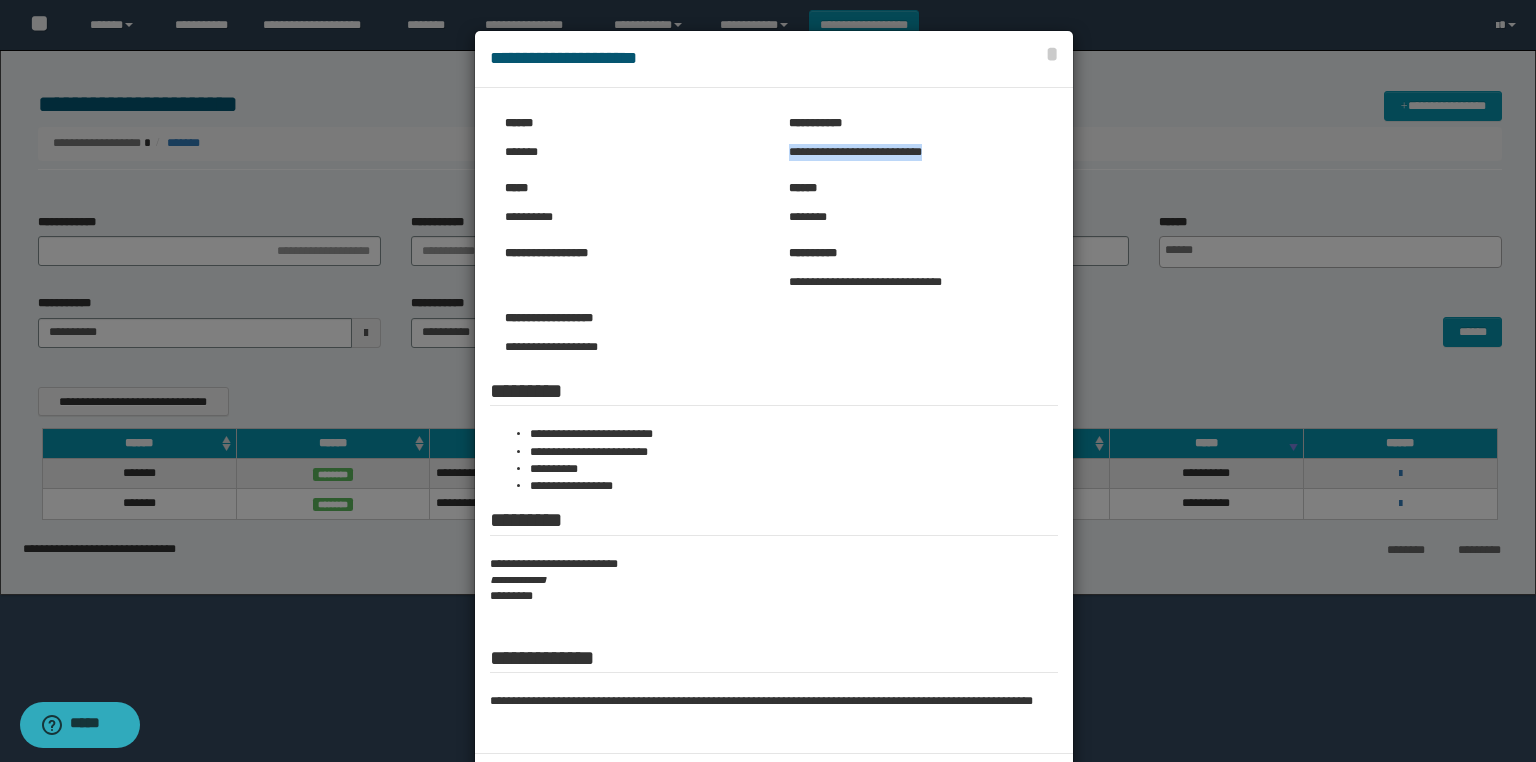 drag, startPoint x: 777, startPoint y: 147, endPoint x: 992, endPoint y: 160, distance: 215.39267 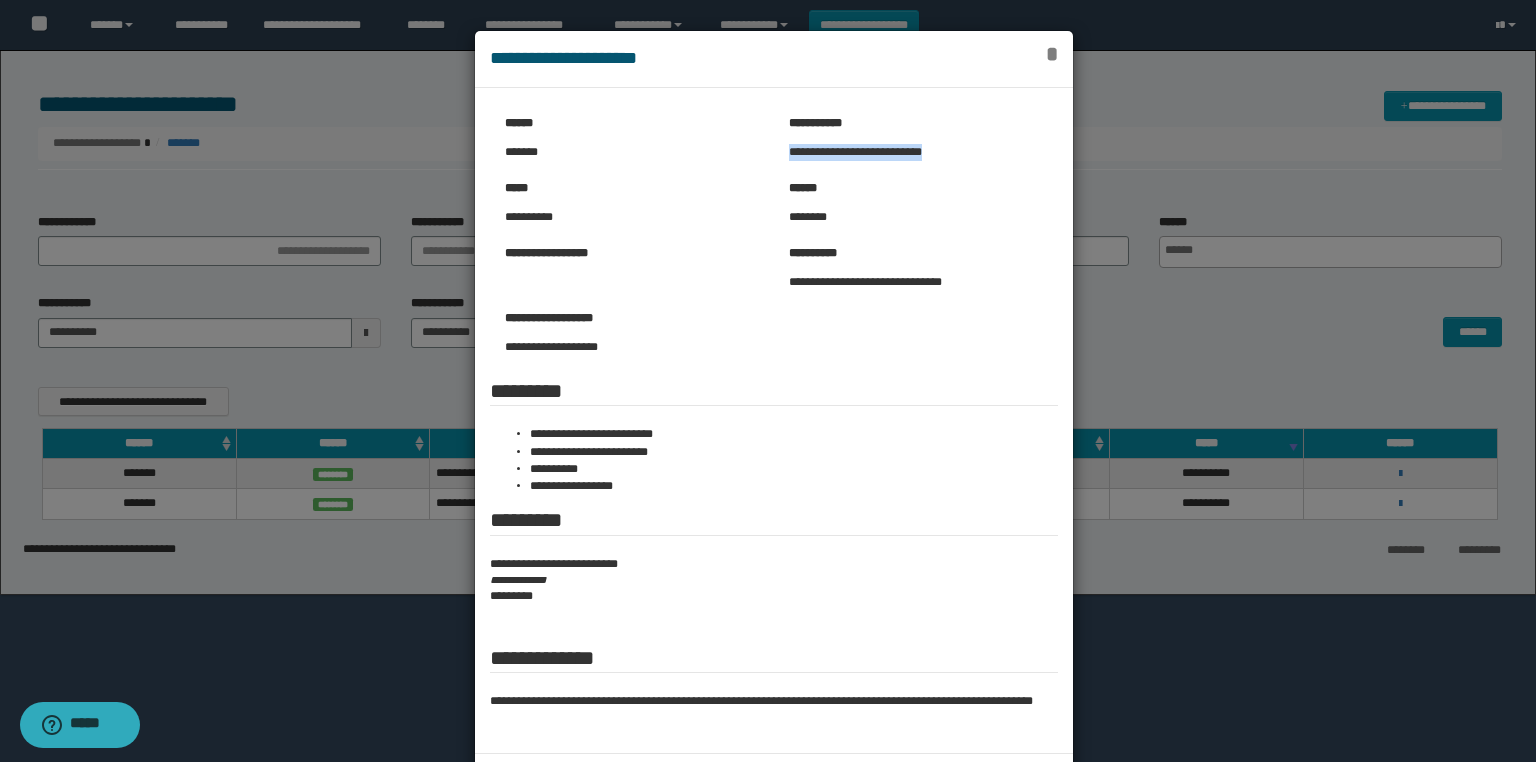 click on "*" at bounding box center [1052, 54] 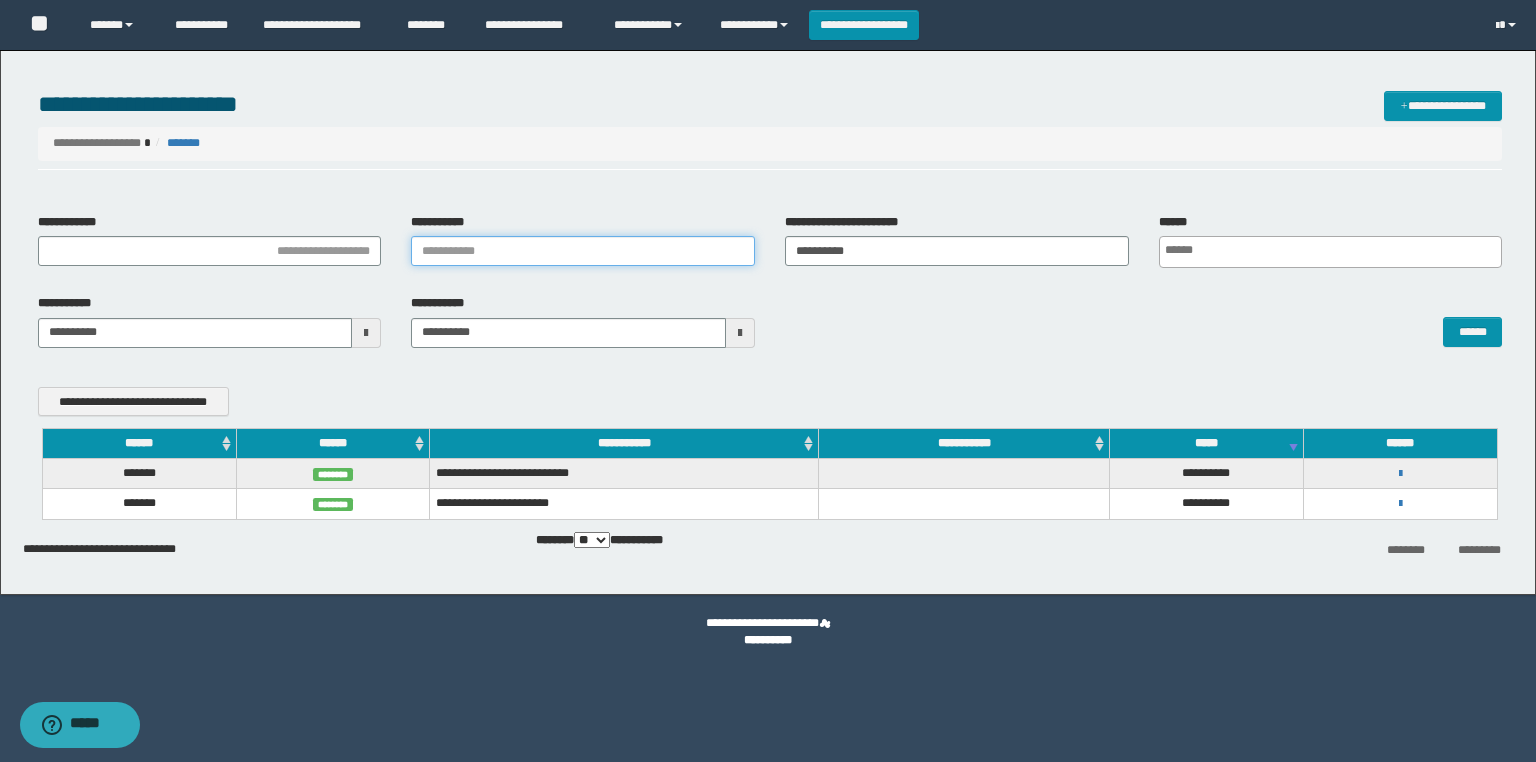 drag, startPoint x: 683, startPoint y: 265, endPoint x: 691, endPoint y: 258, distance: 10.630146 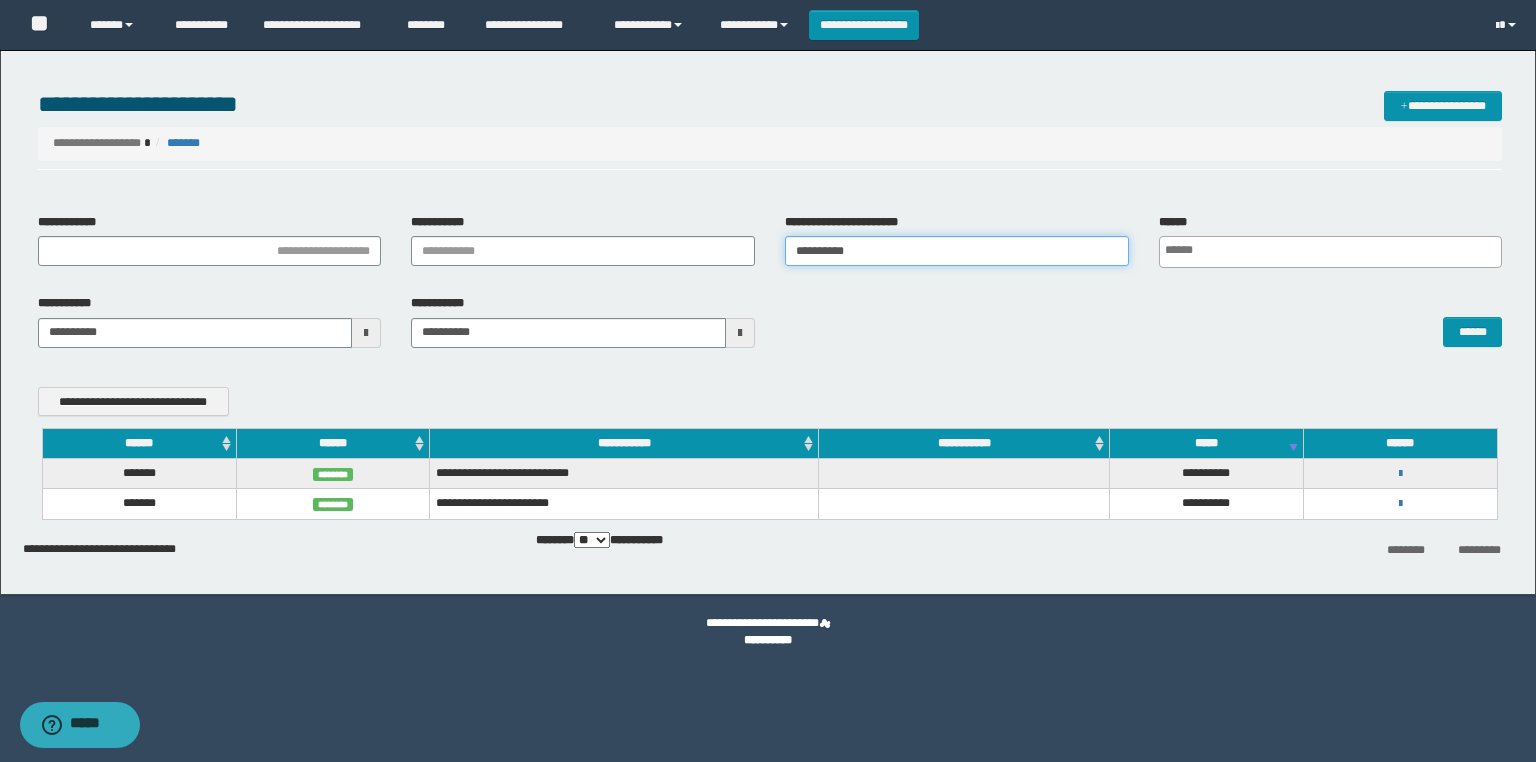 drag, startPoint x: 872, startPoint y: 255, endPoint x: 764, endPoint y: 258, distance: 108.04166 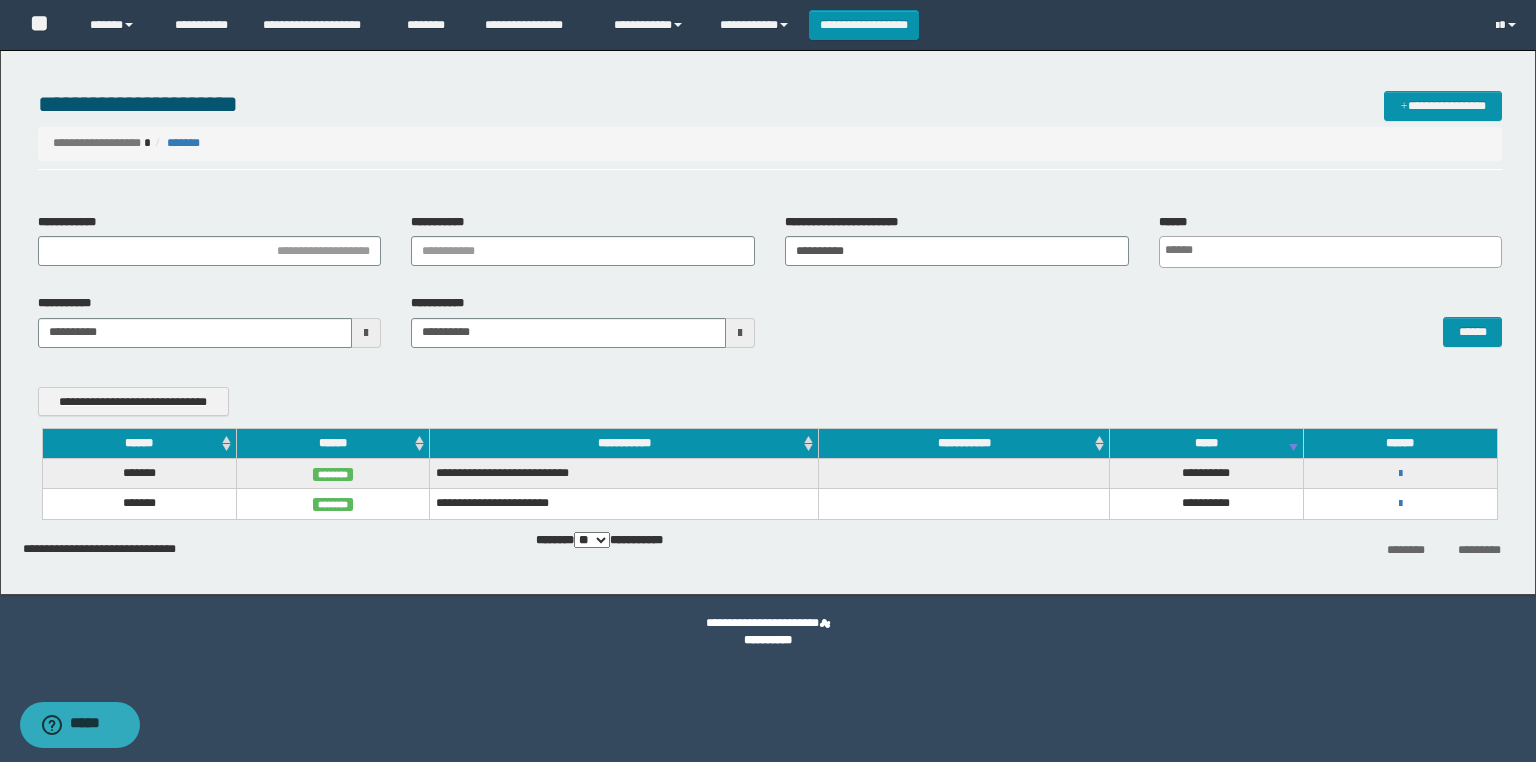 scroll, scrollTop: 0, scrollLeft: 4, axis: horizontal 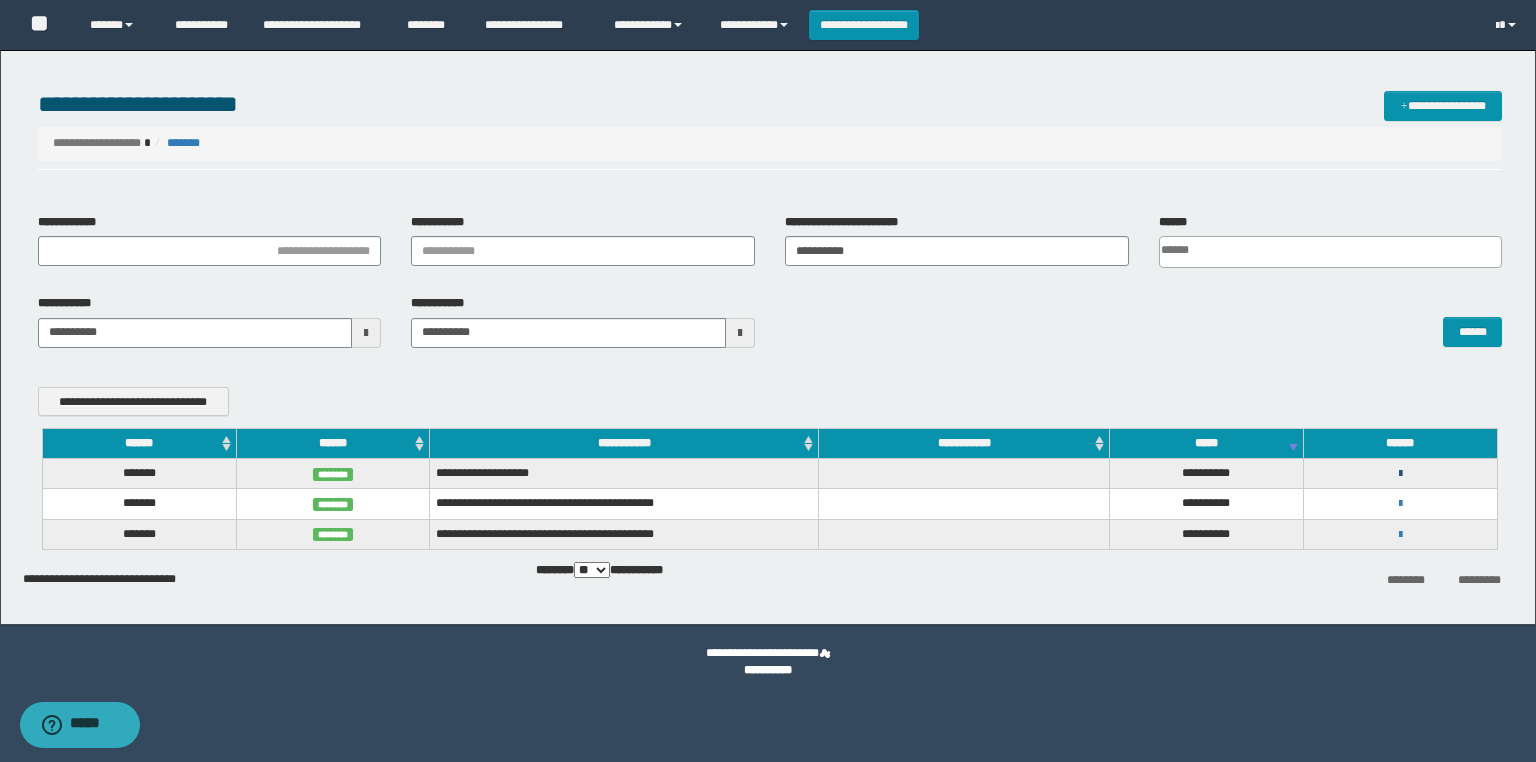 click at bounding box center [1400, 474] 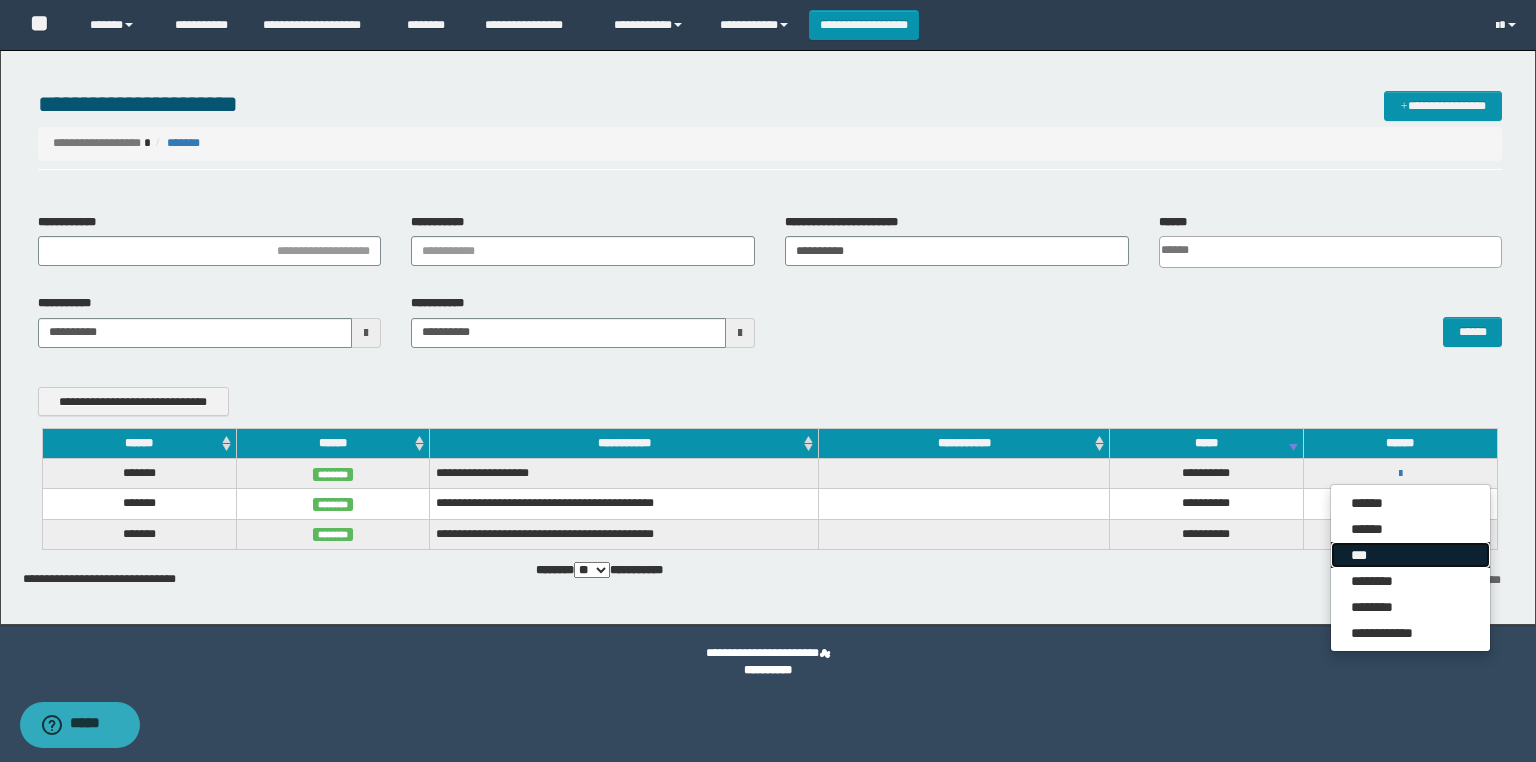 click on "***" at bounding box center (1410, 555) 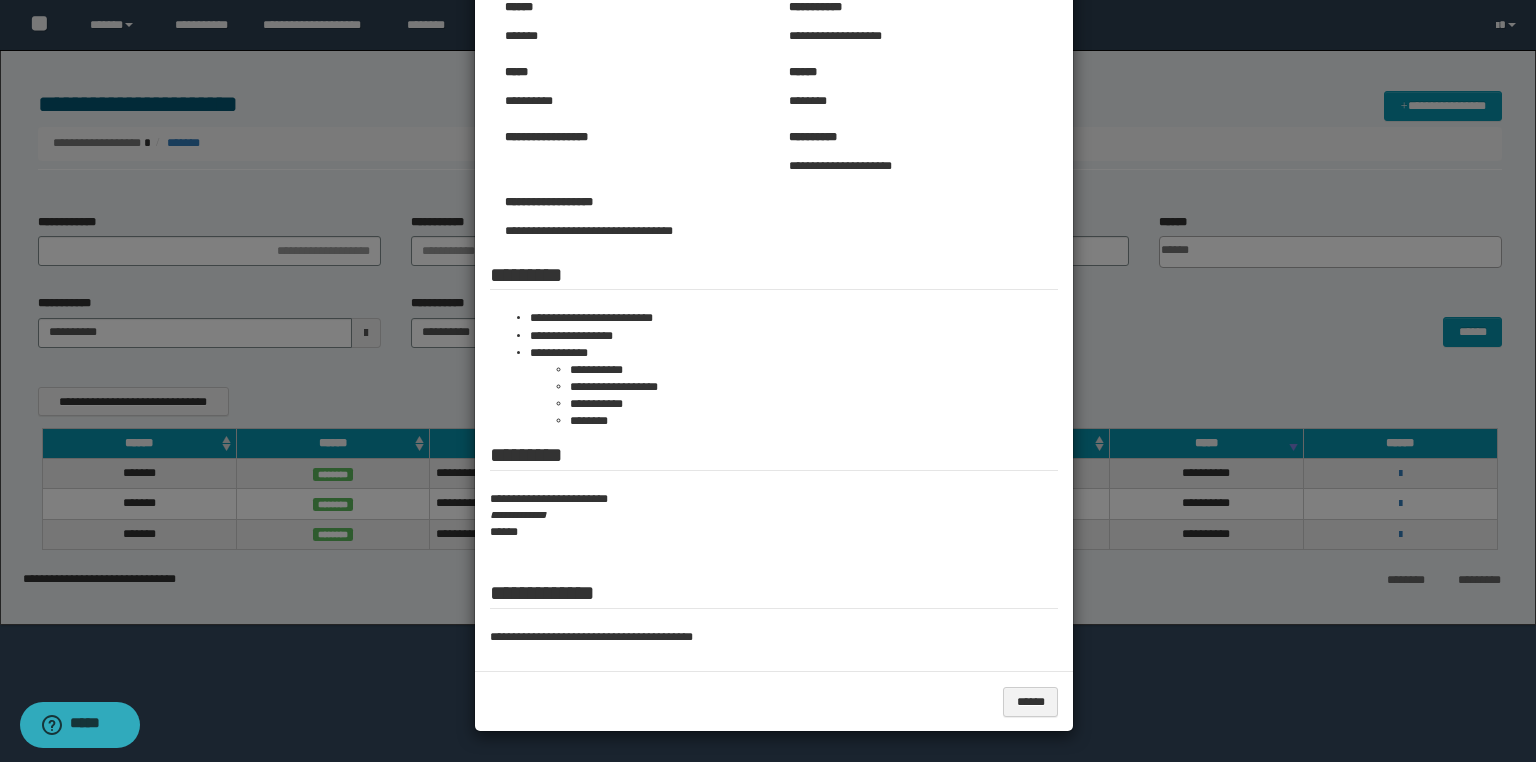 scroll, scrollTop: 0, scrollLeft: 0, axis: both 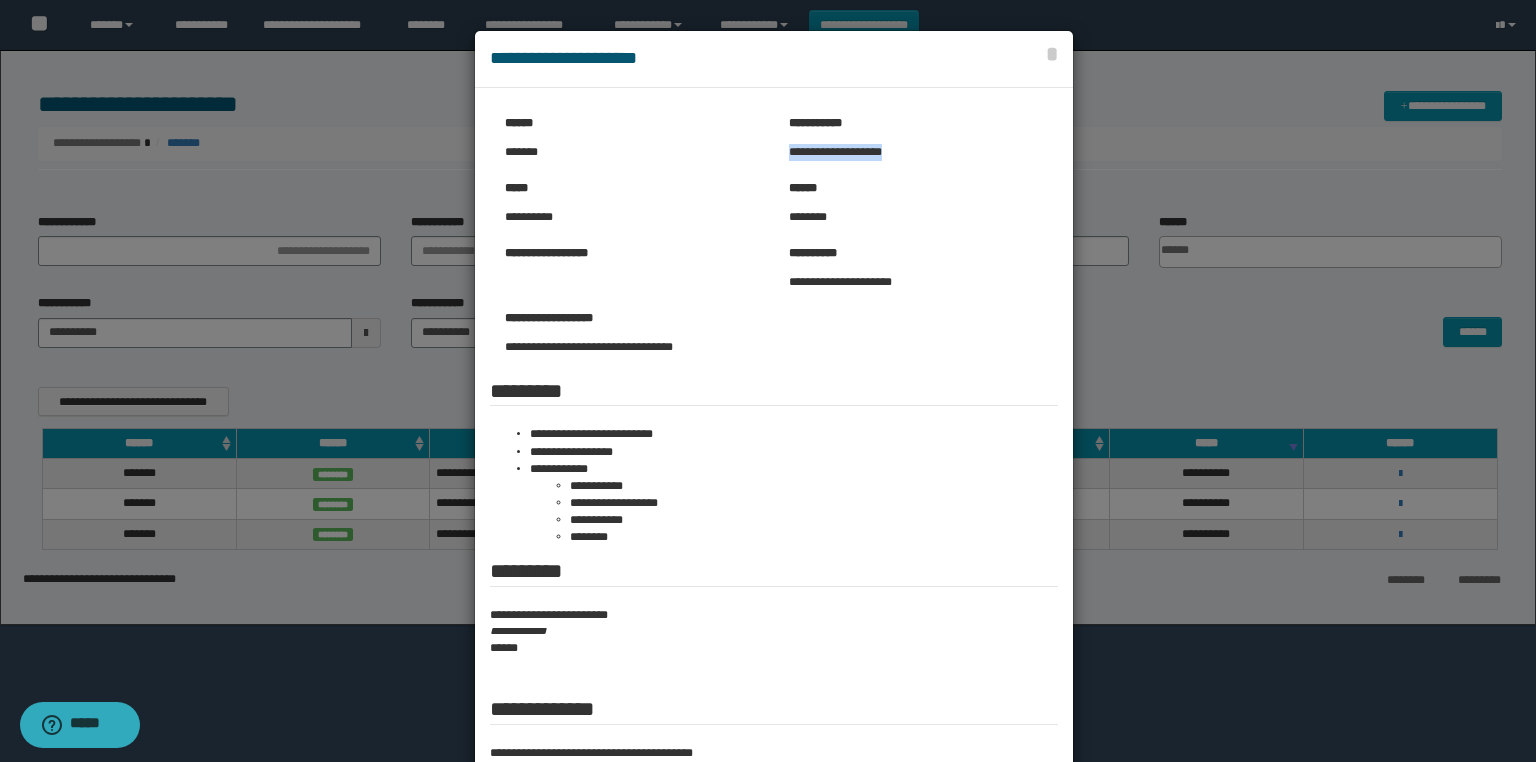 drag, startPoint x: 922, startPoint y: 146, endPoint x: 772, endPoint y: 161, distance: 150.74814 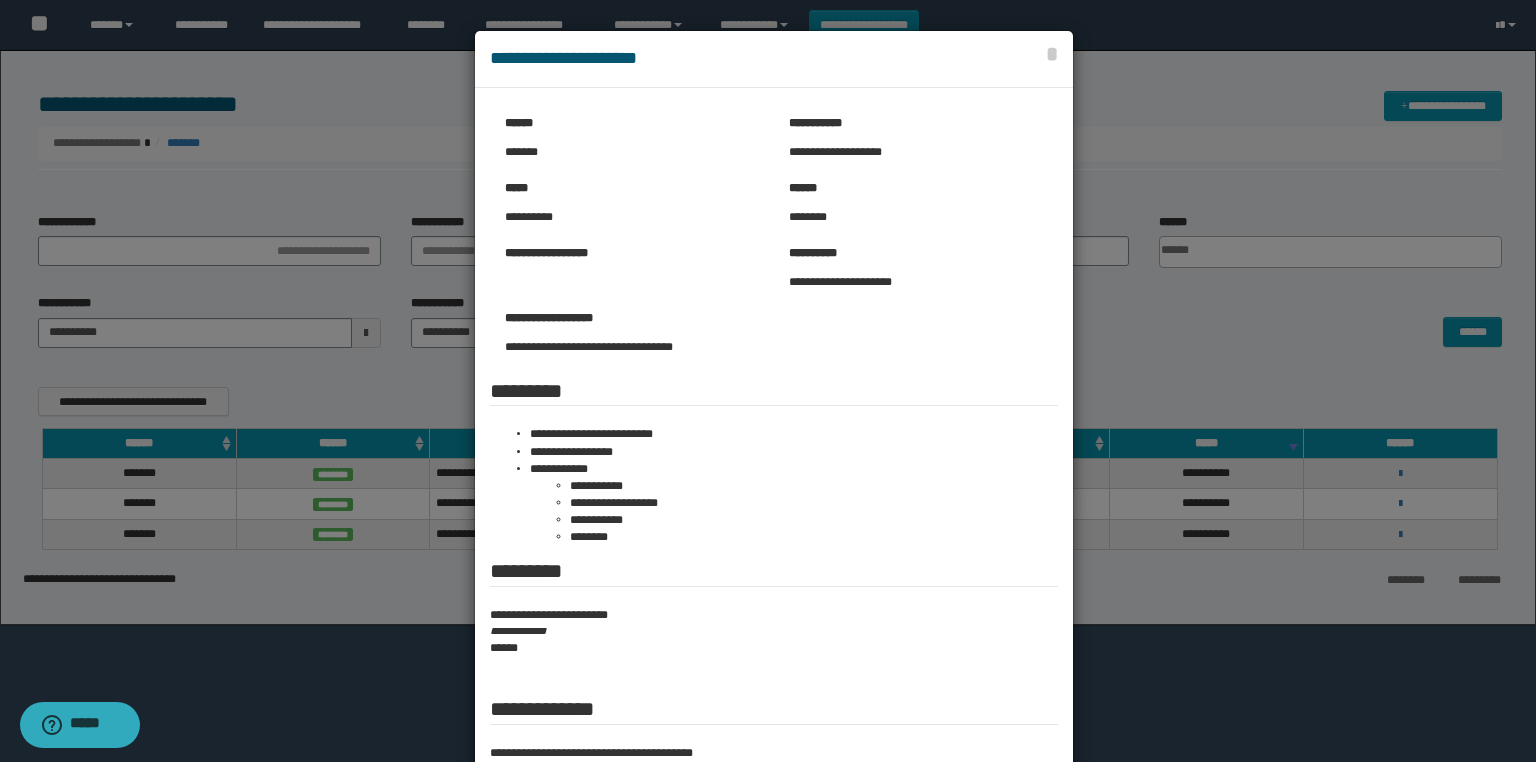 click at bounding box center (768, 439) 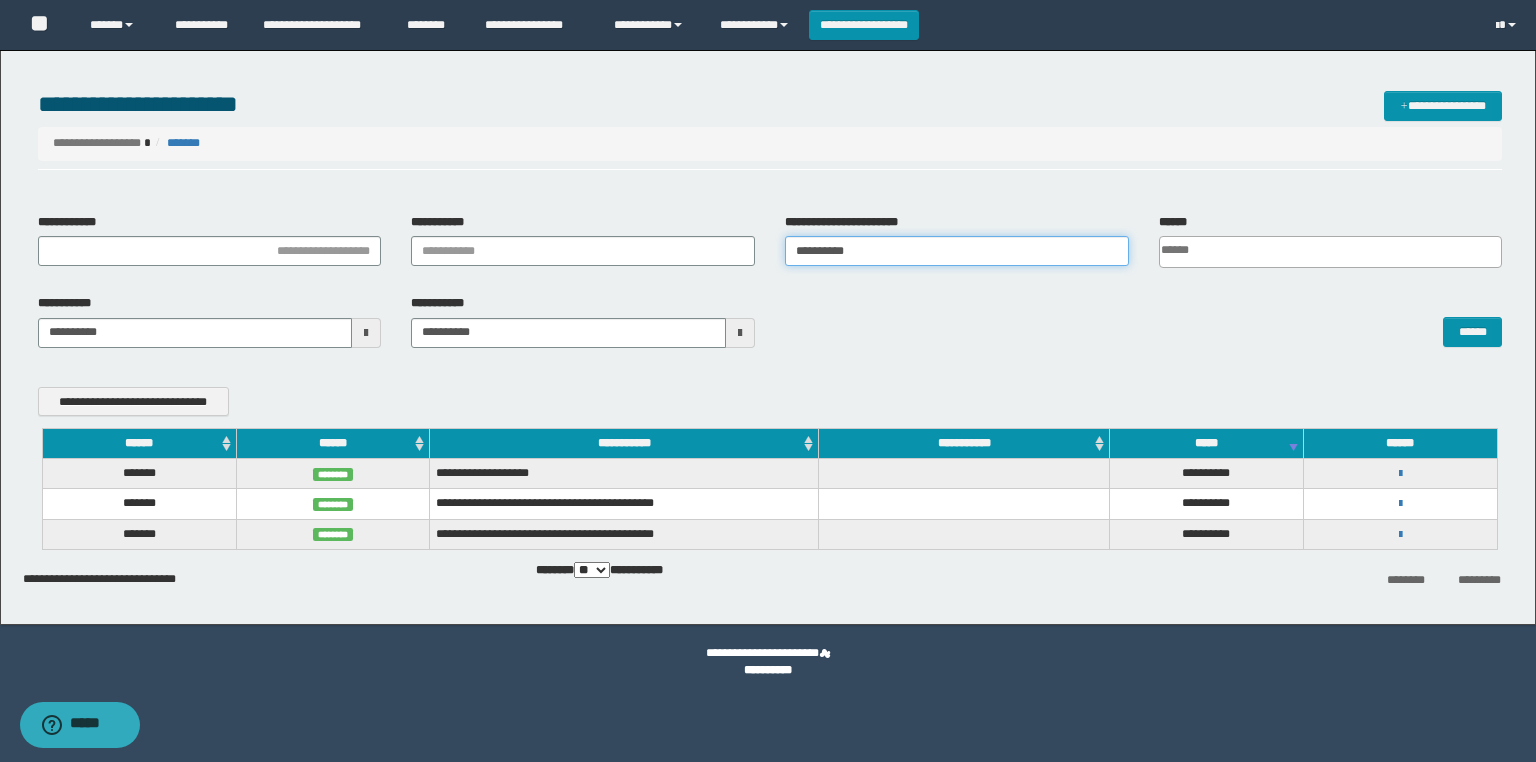 drag, startPoint x: 796, startPoint y: 288, endPoint x: 756, endPoint y: 288, distance: 40 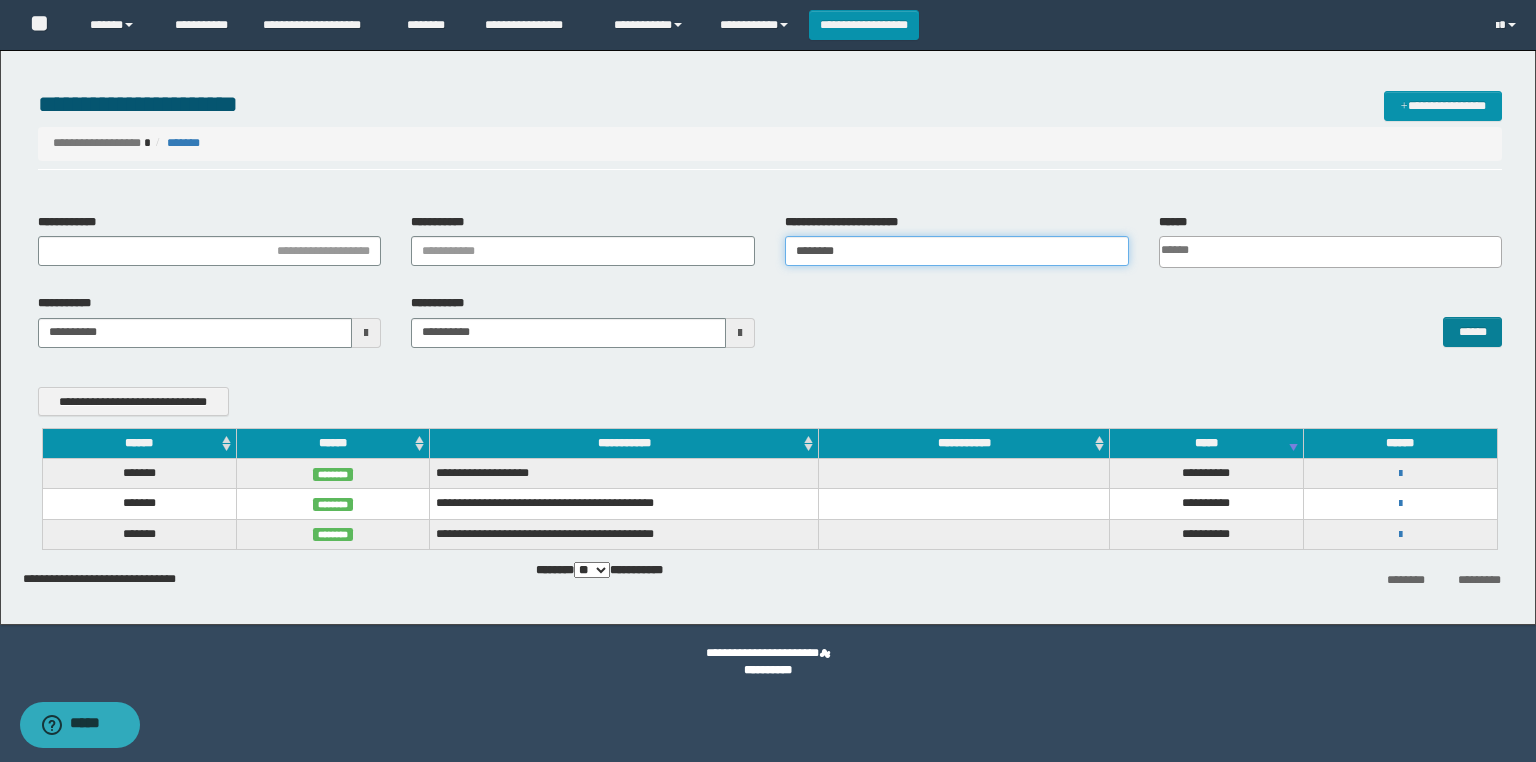 type on "********" 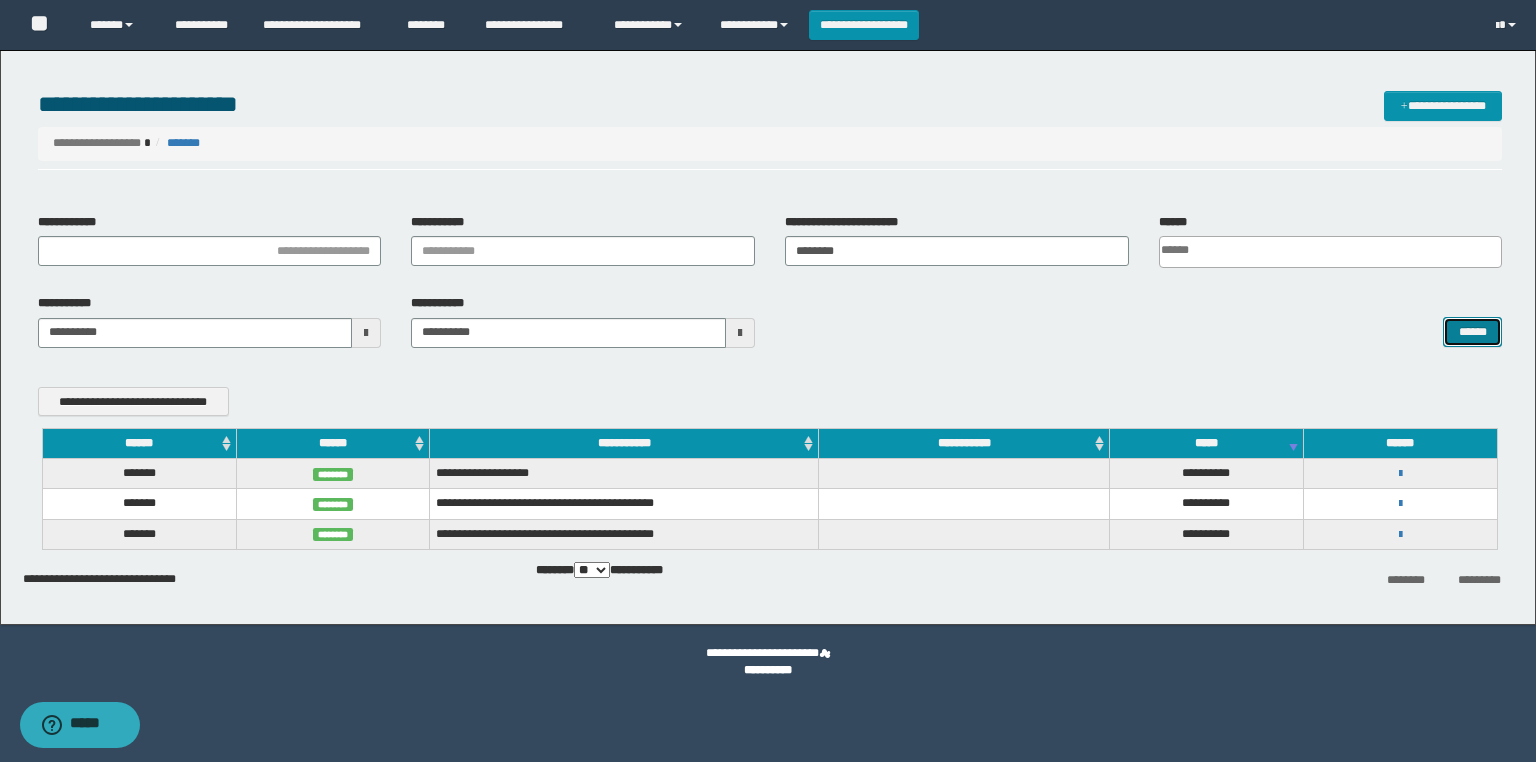 click on "******" at bounding box center [1472, 332] 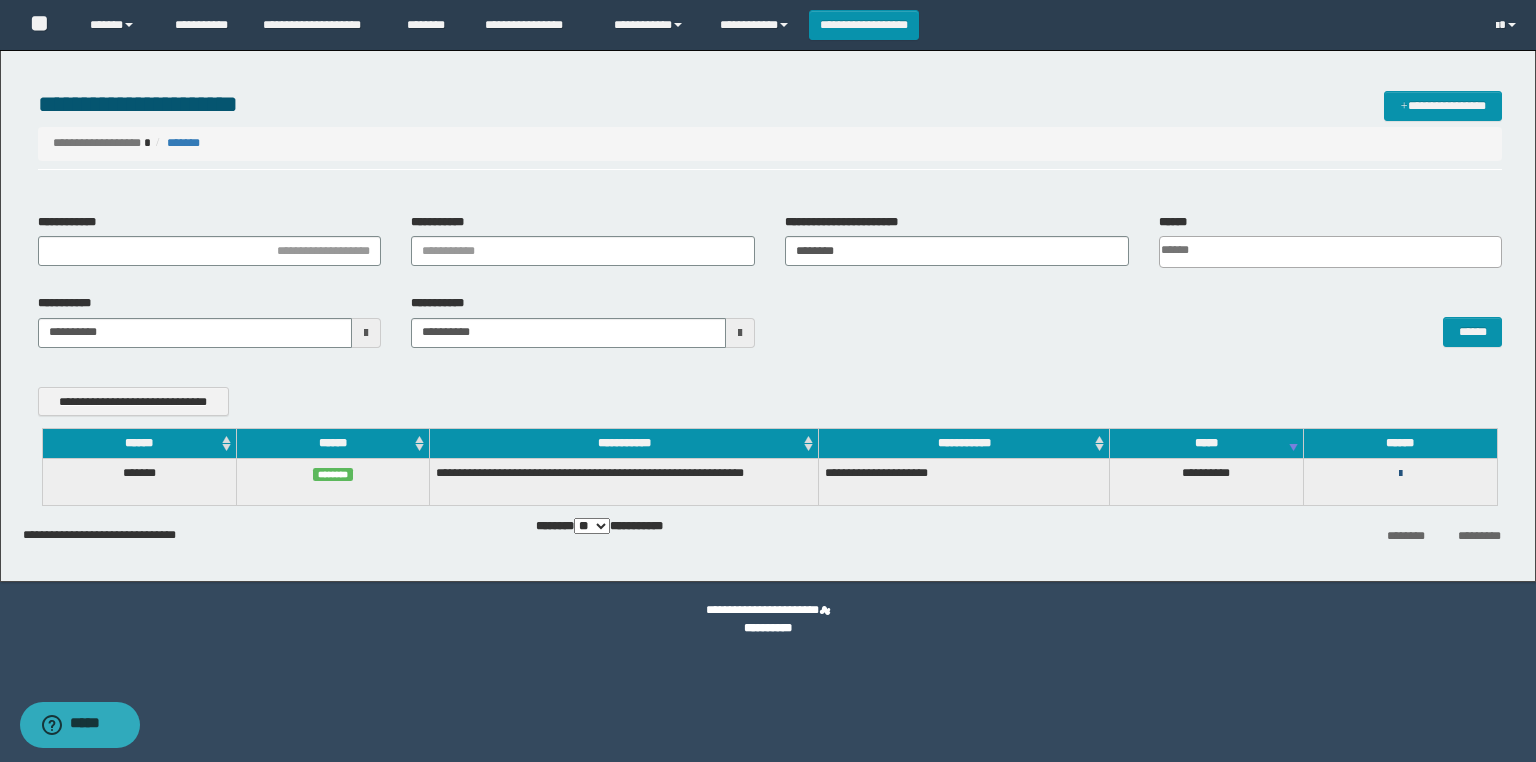 click at bounding box center [1400, 474] 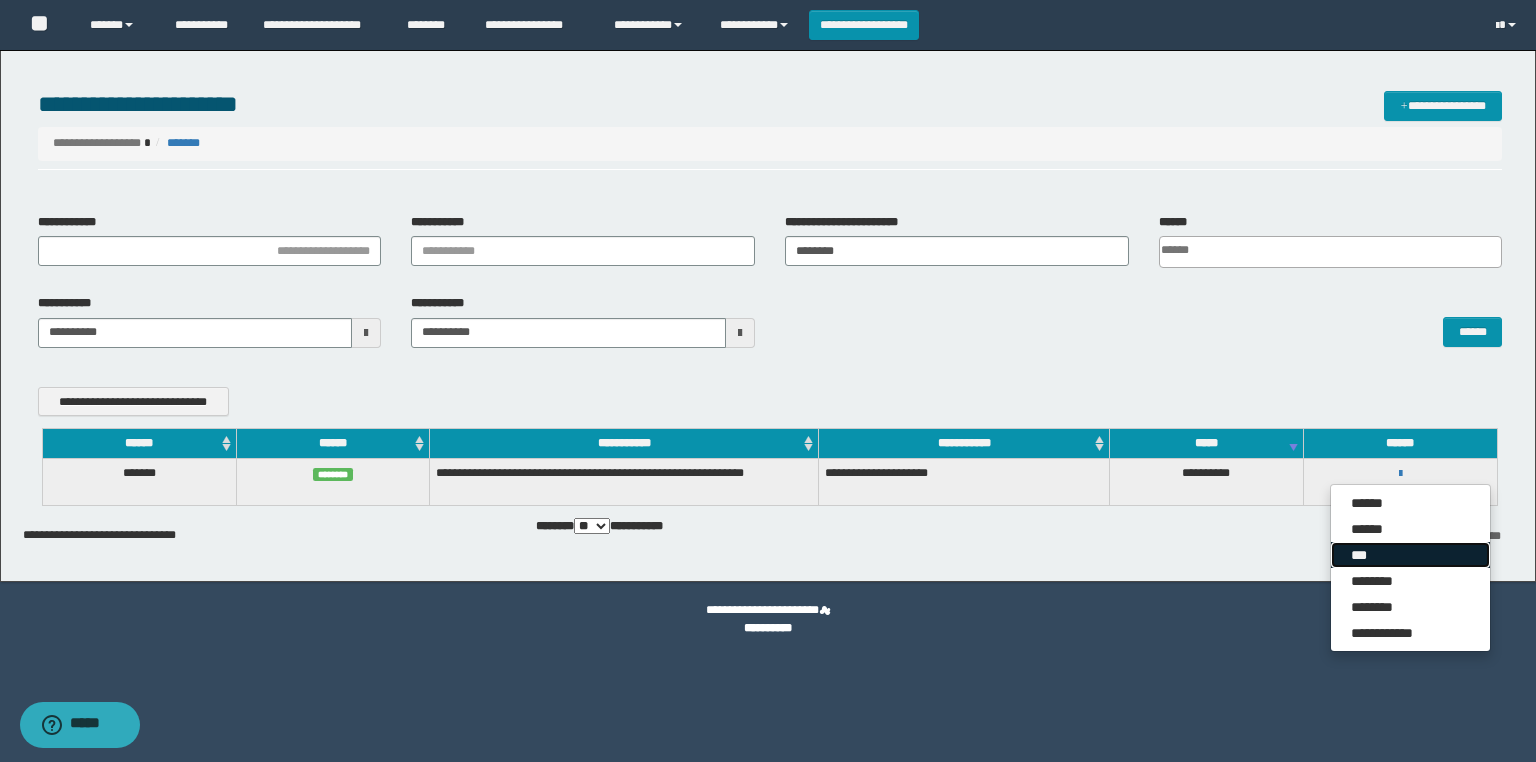 click on "***" at bounding box center [1410, 555] 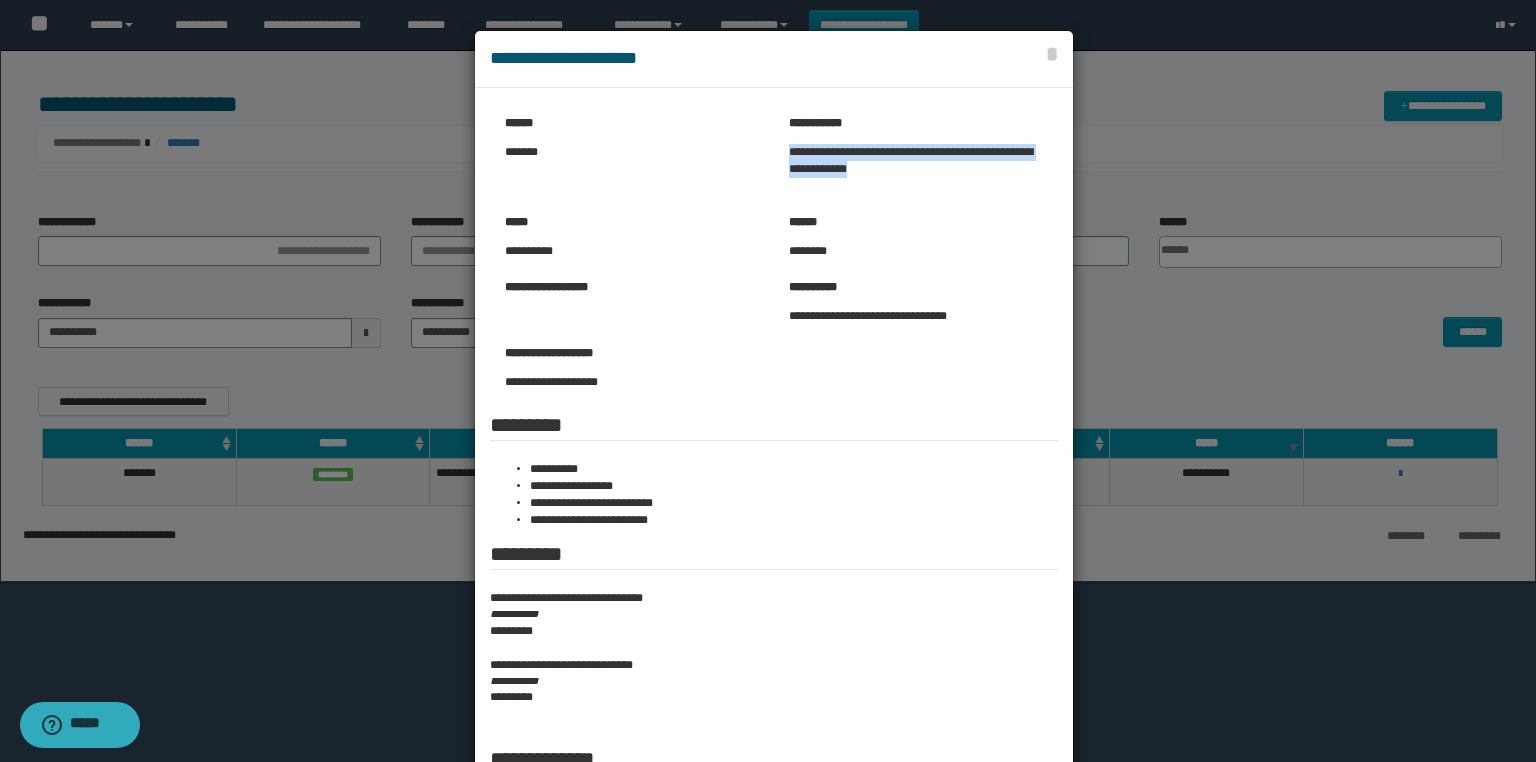 drag, startPoint x: 836, startPoint y: 194, endPoint x: 785, endPoint y: 145, distance: 70.724815 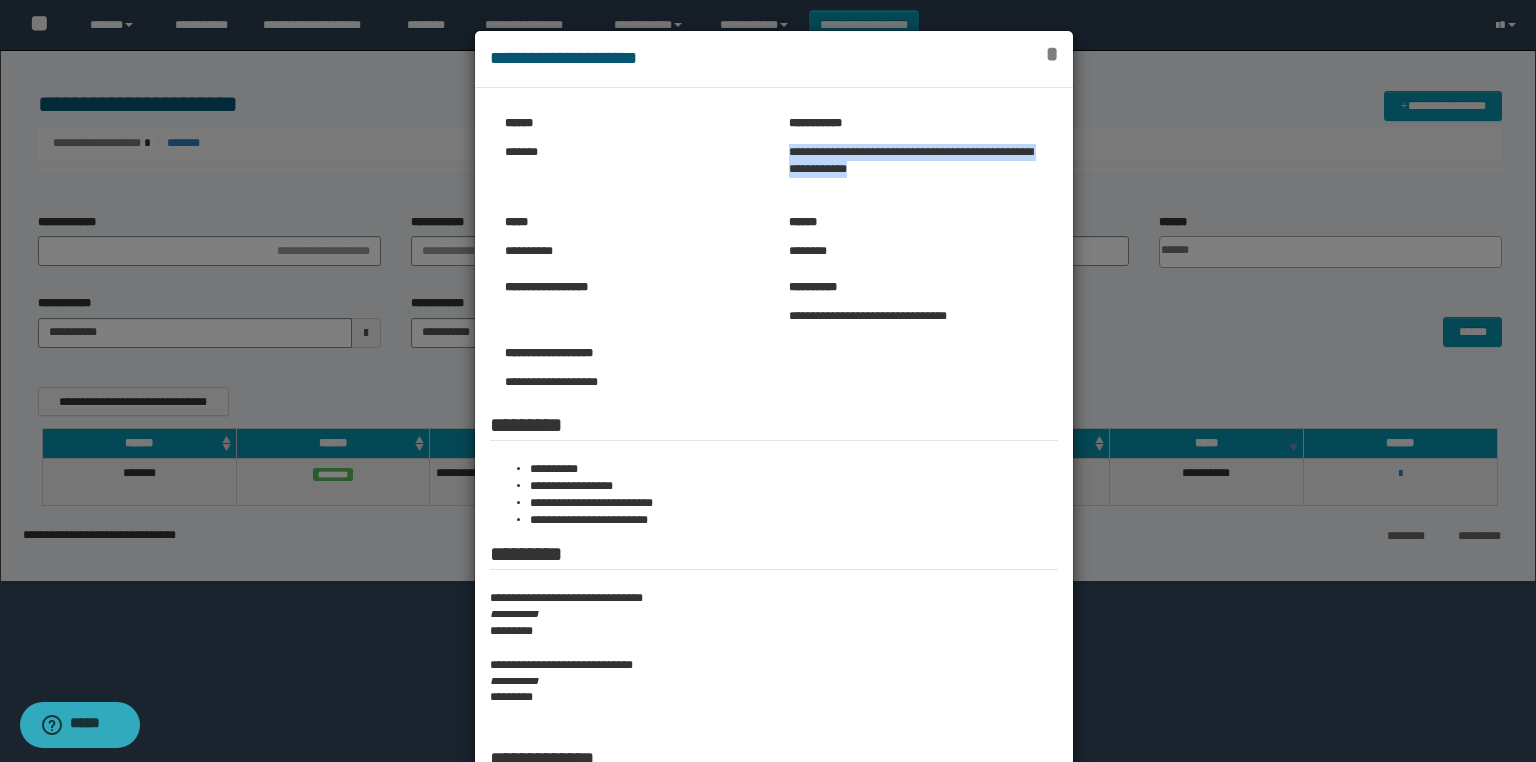 click on "*" at bounding box center (1052, 54) 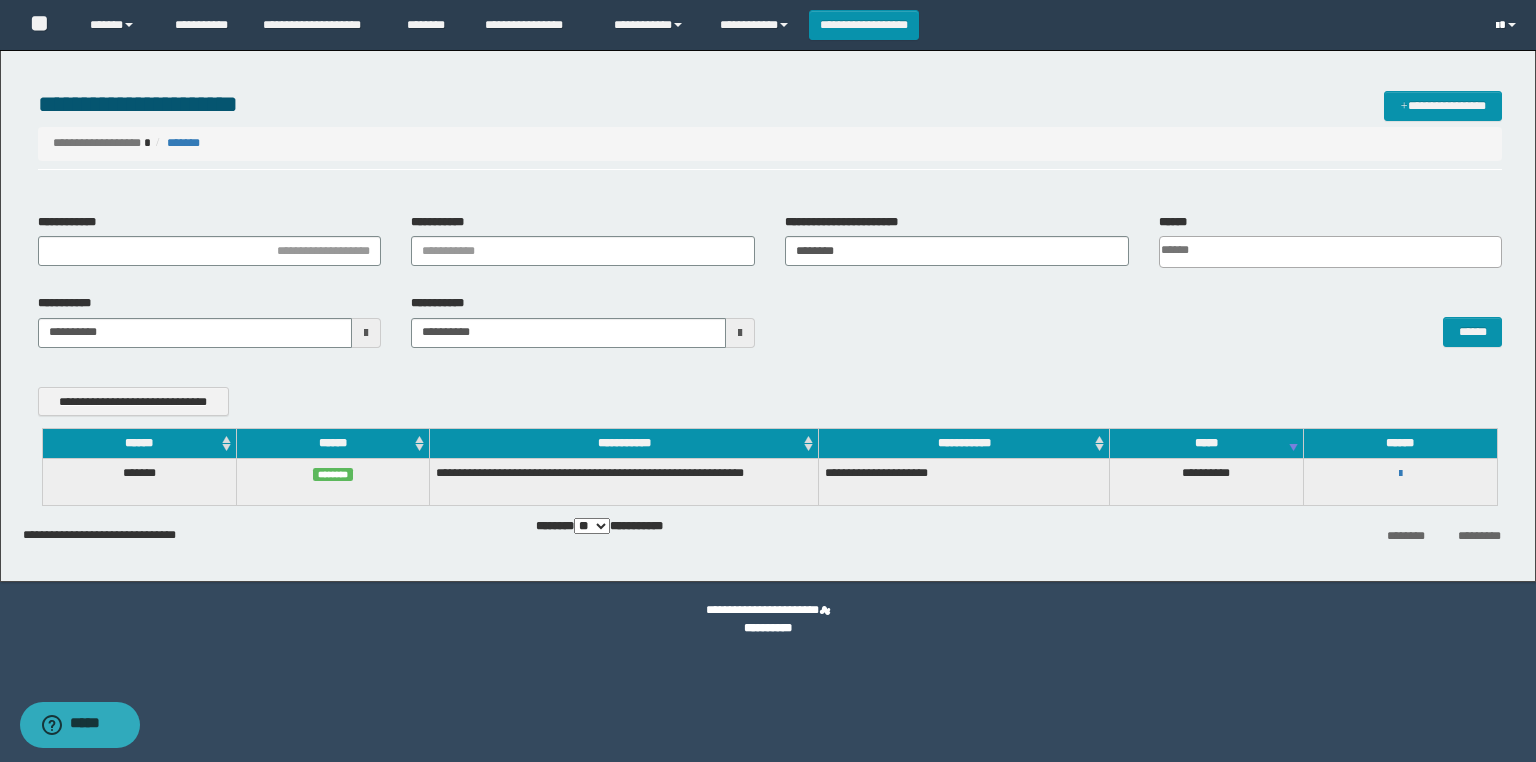 click at bounding box center (1508, 25) 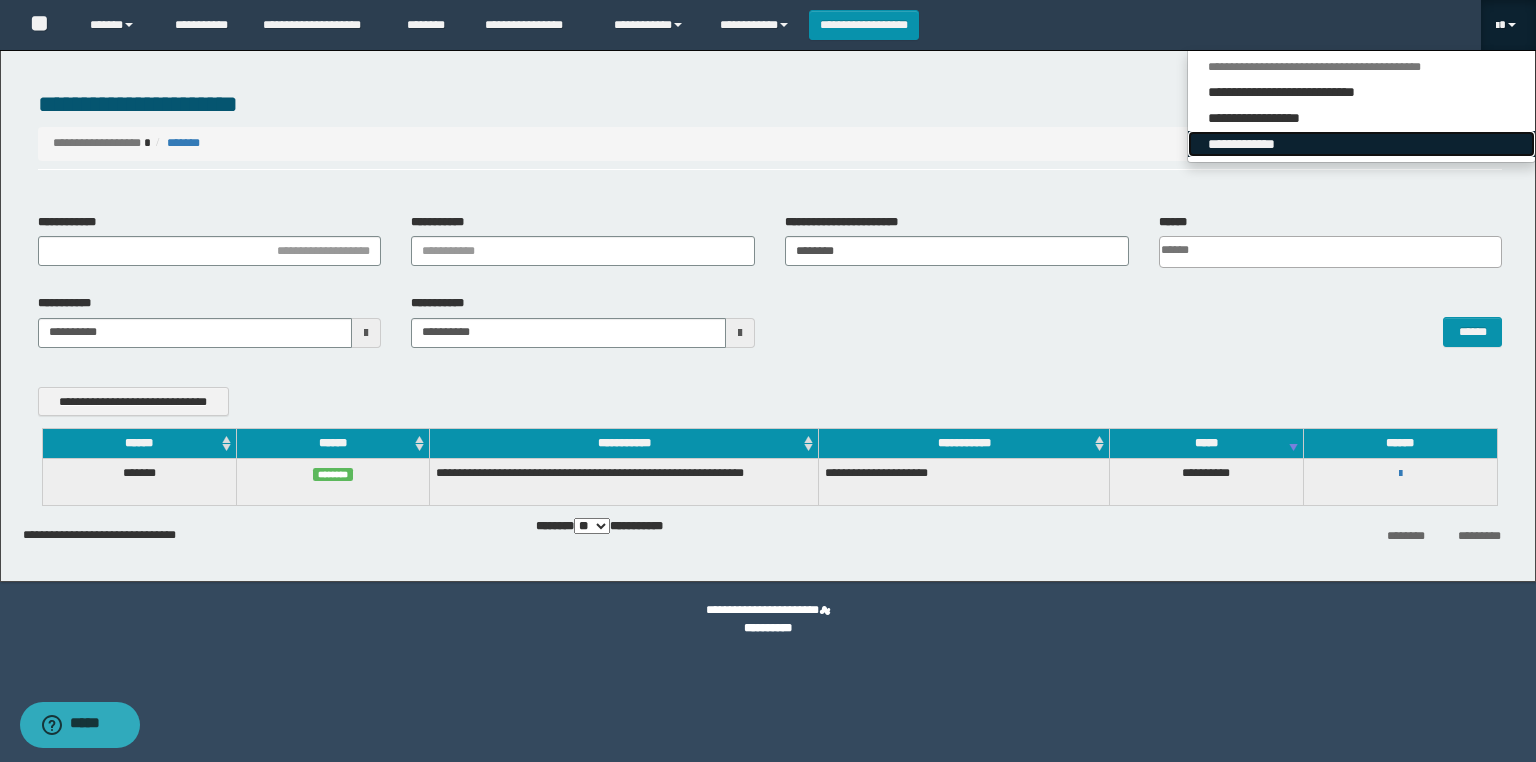 click on "**********" at bounding box center (1361, 144) 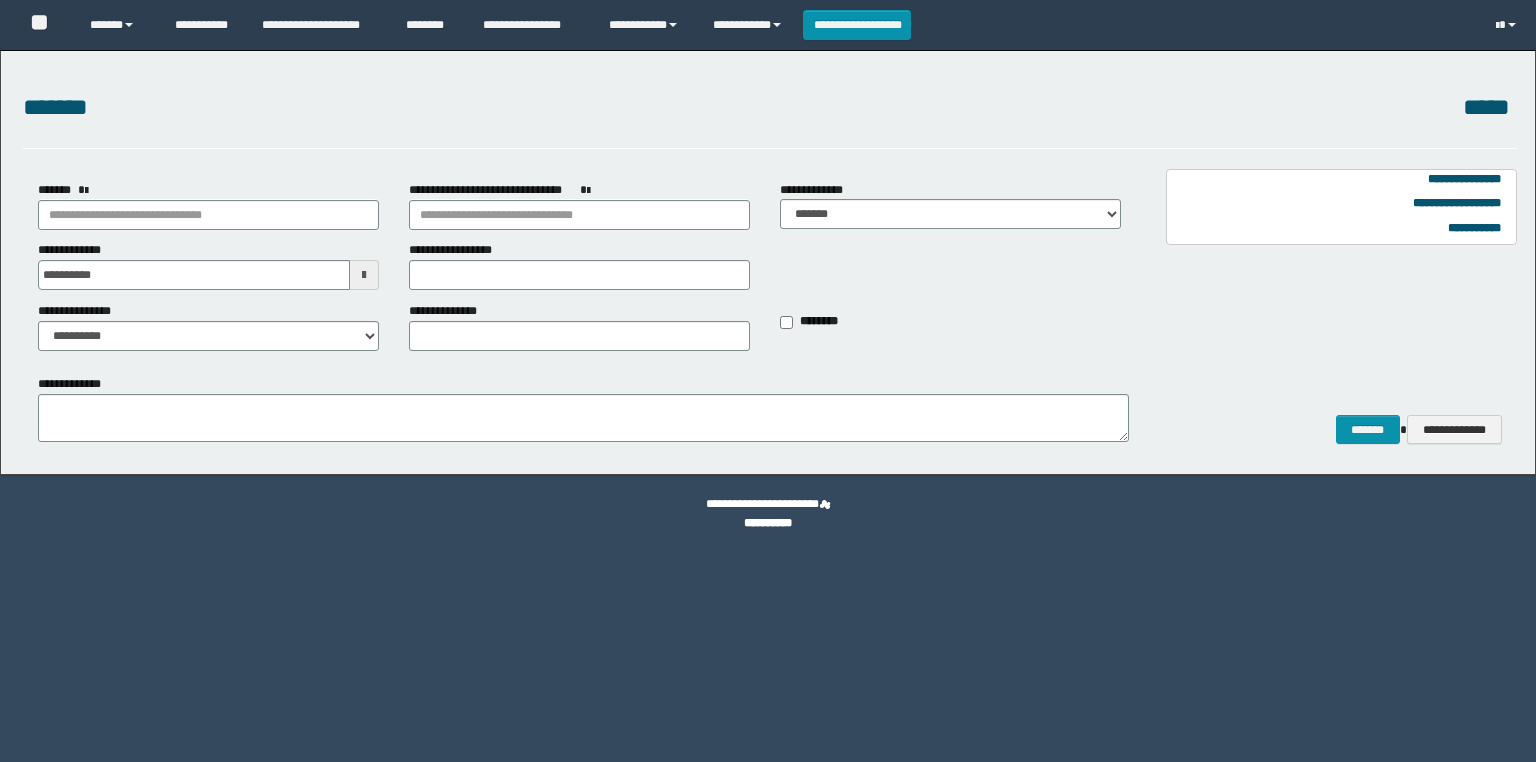 scroll, scrollTop: 0, scrollLeft: 0, axis: both 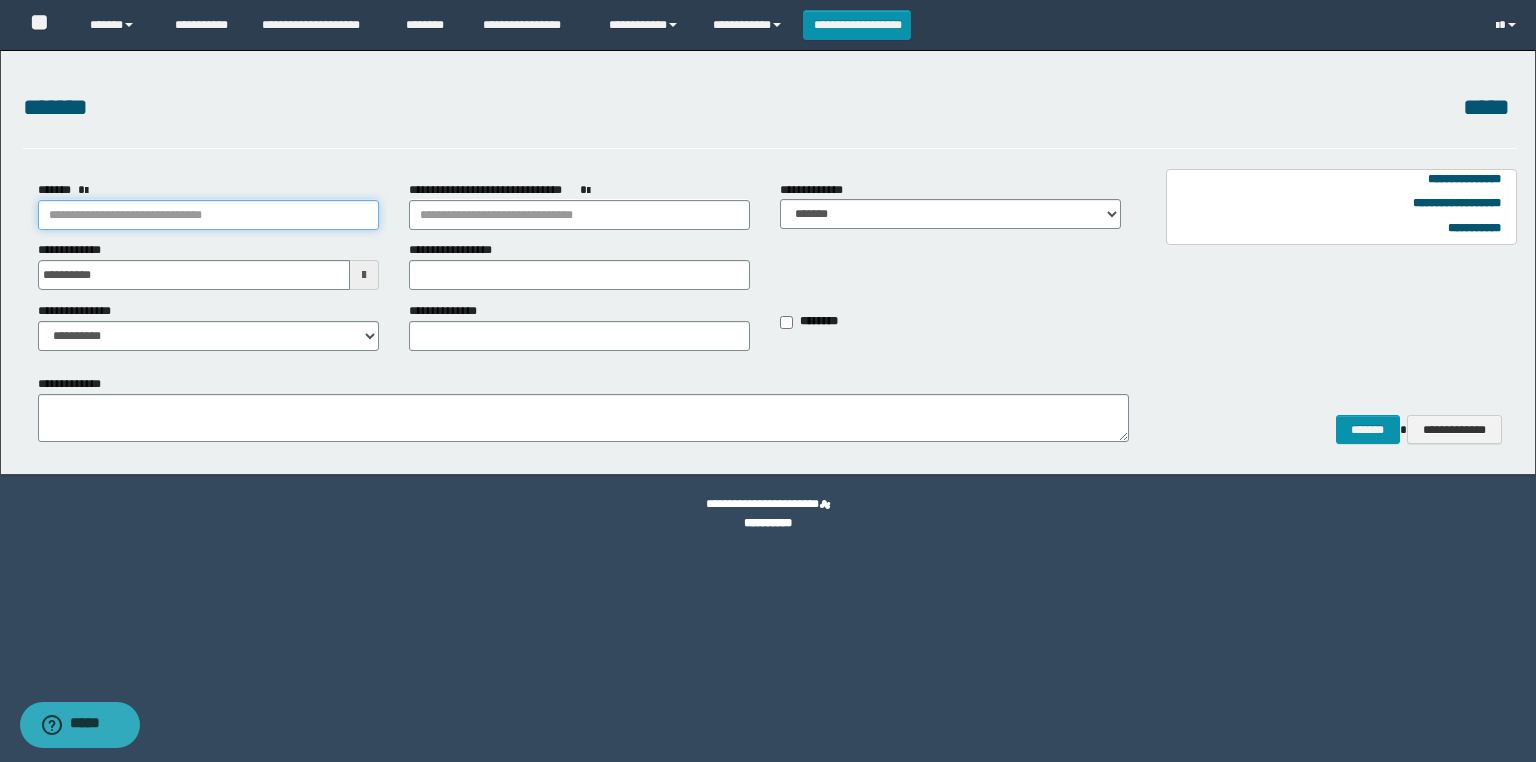 click on "*******" at bounding box center [208, 215] 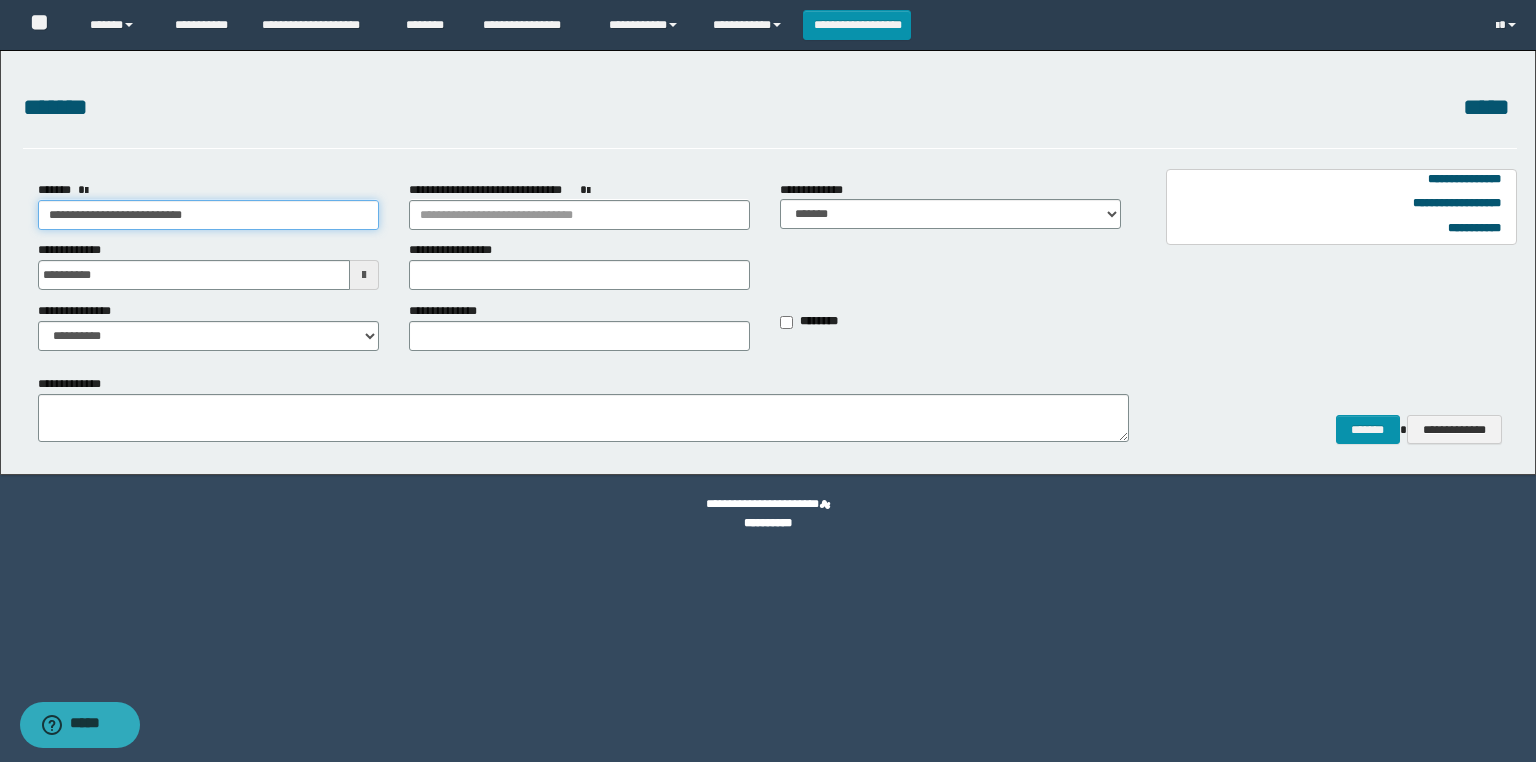 type on "**********" 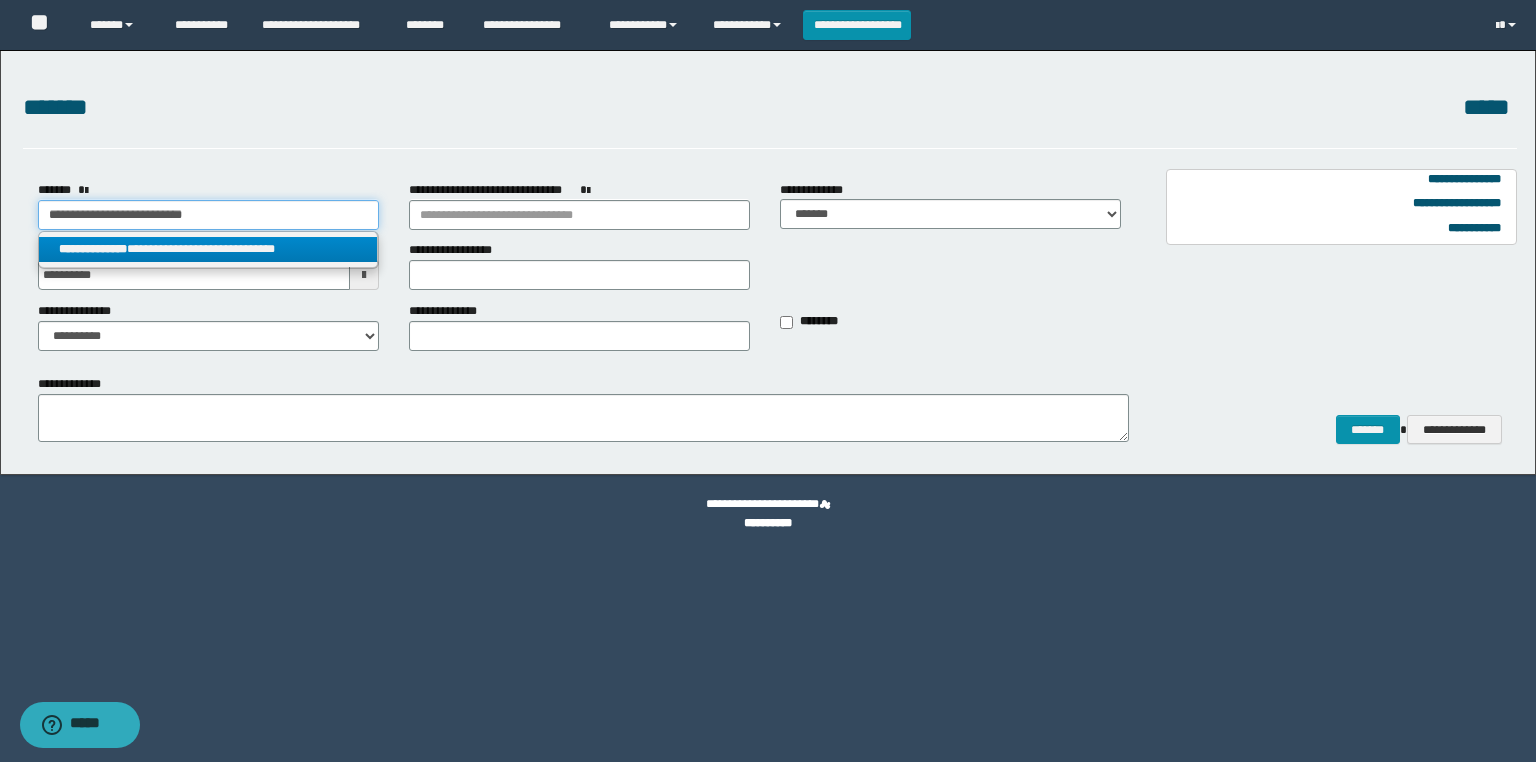 type on "**********" 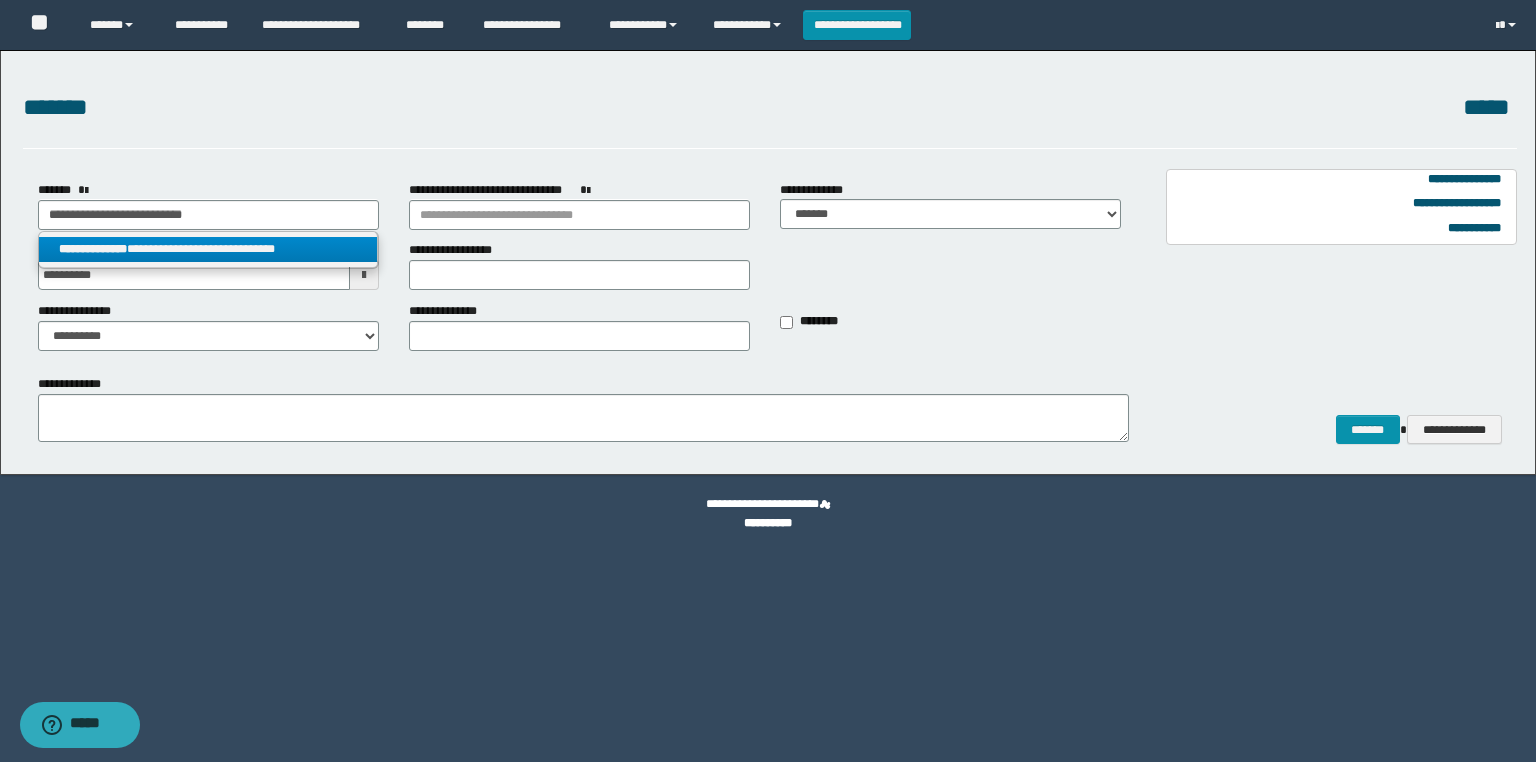 click on "**********" at bounding box center (208, 249) 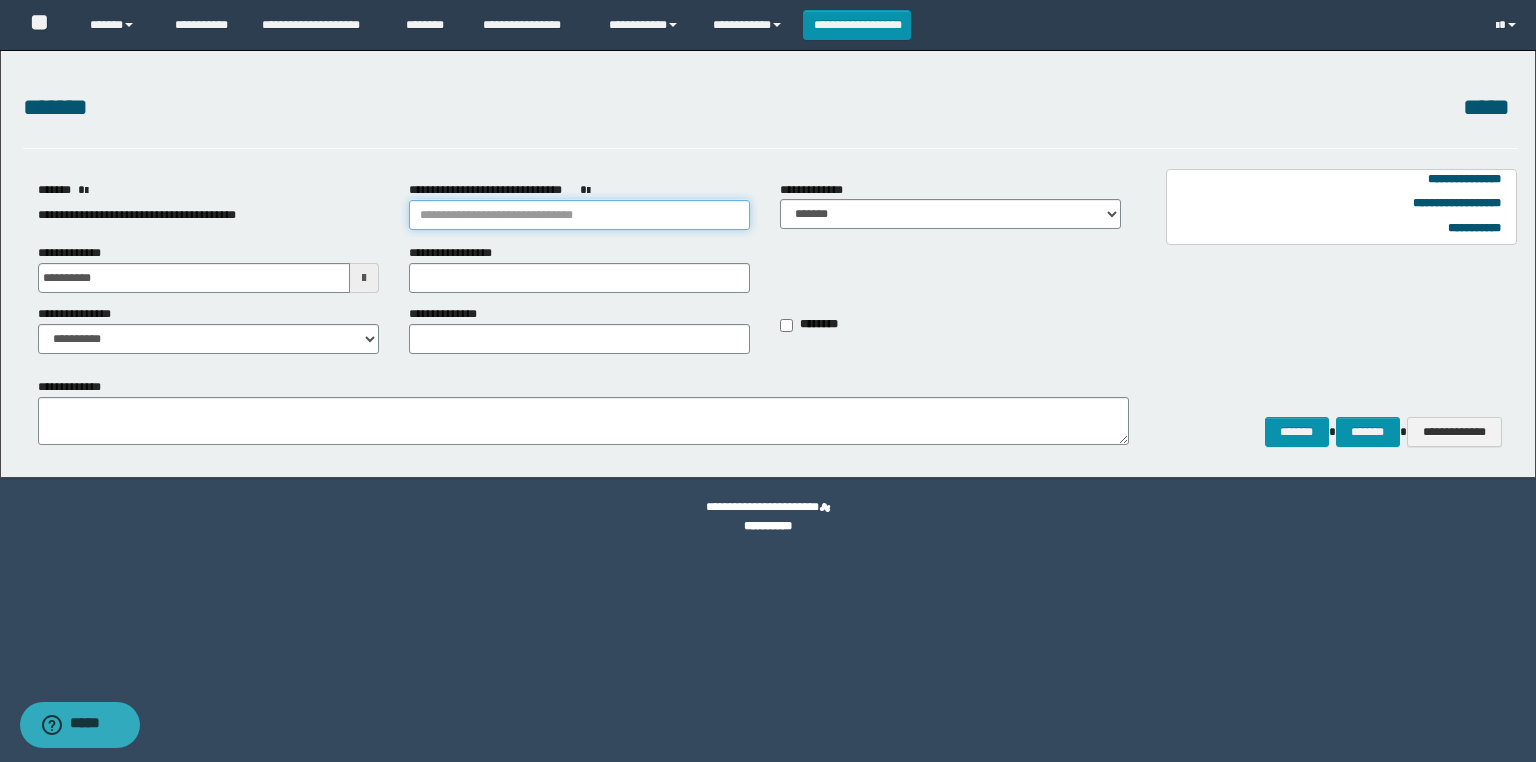 click on "**********" at bounding box center [579, 215] 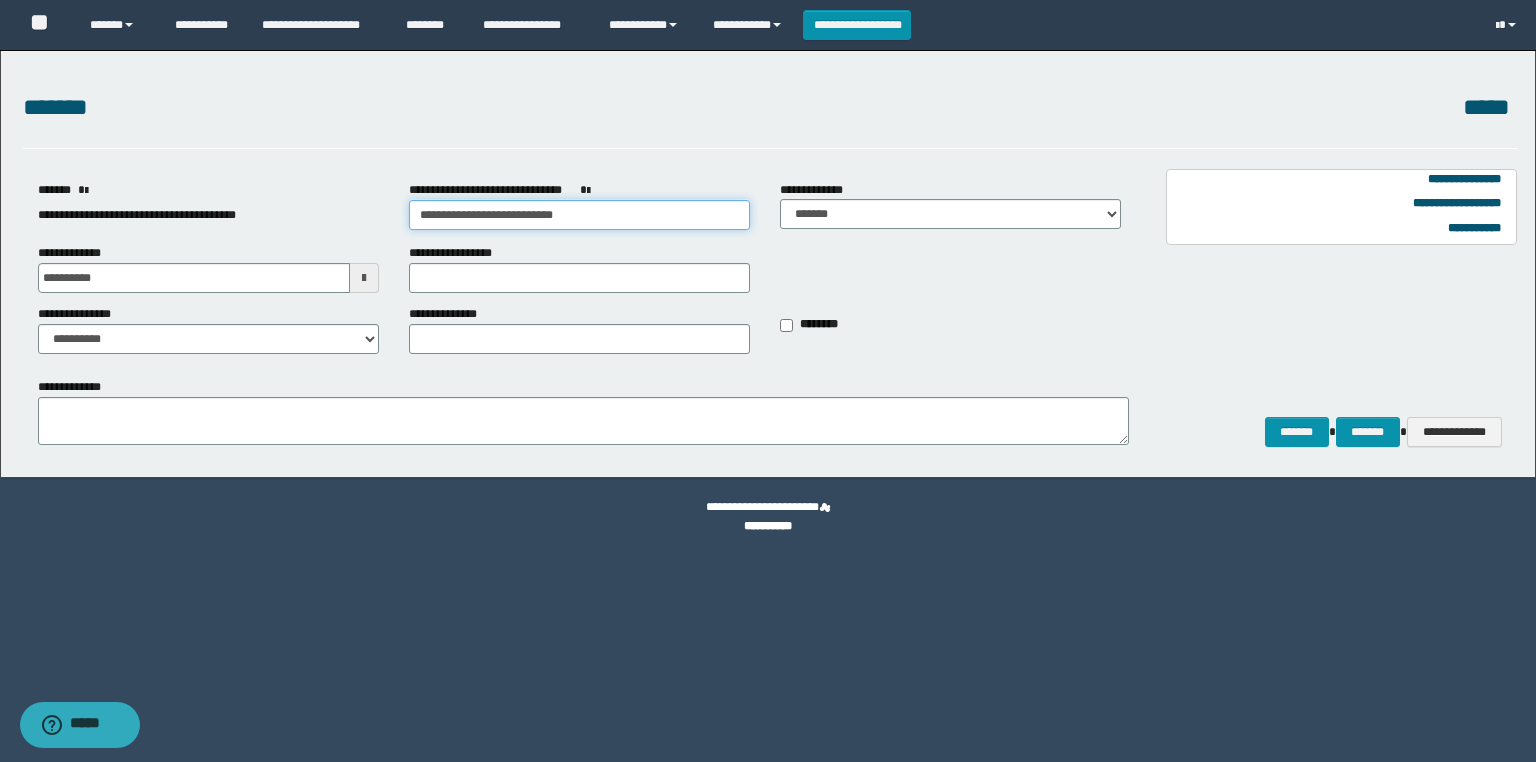 type on "**********" 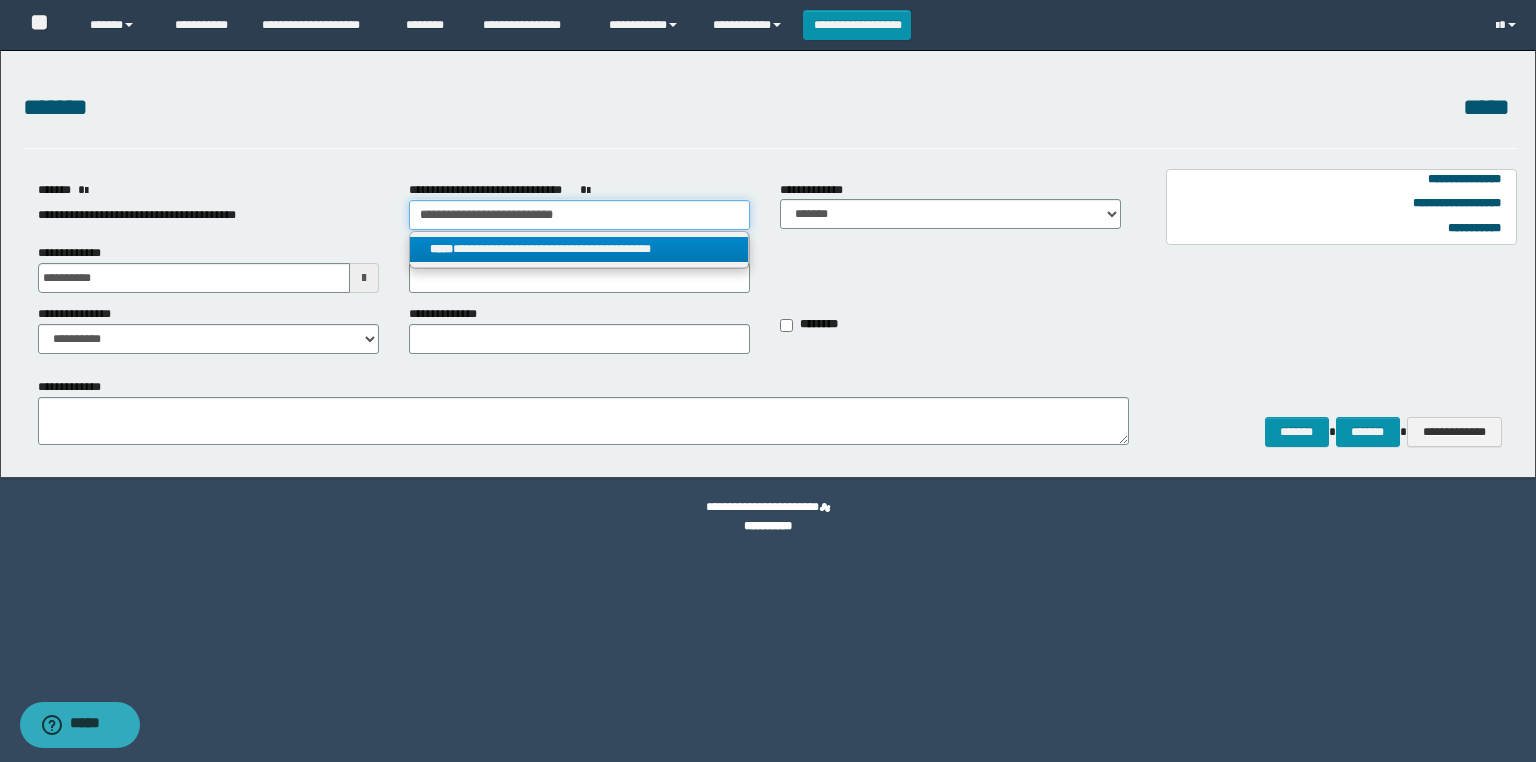 type on "**********" 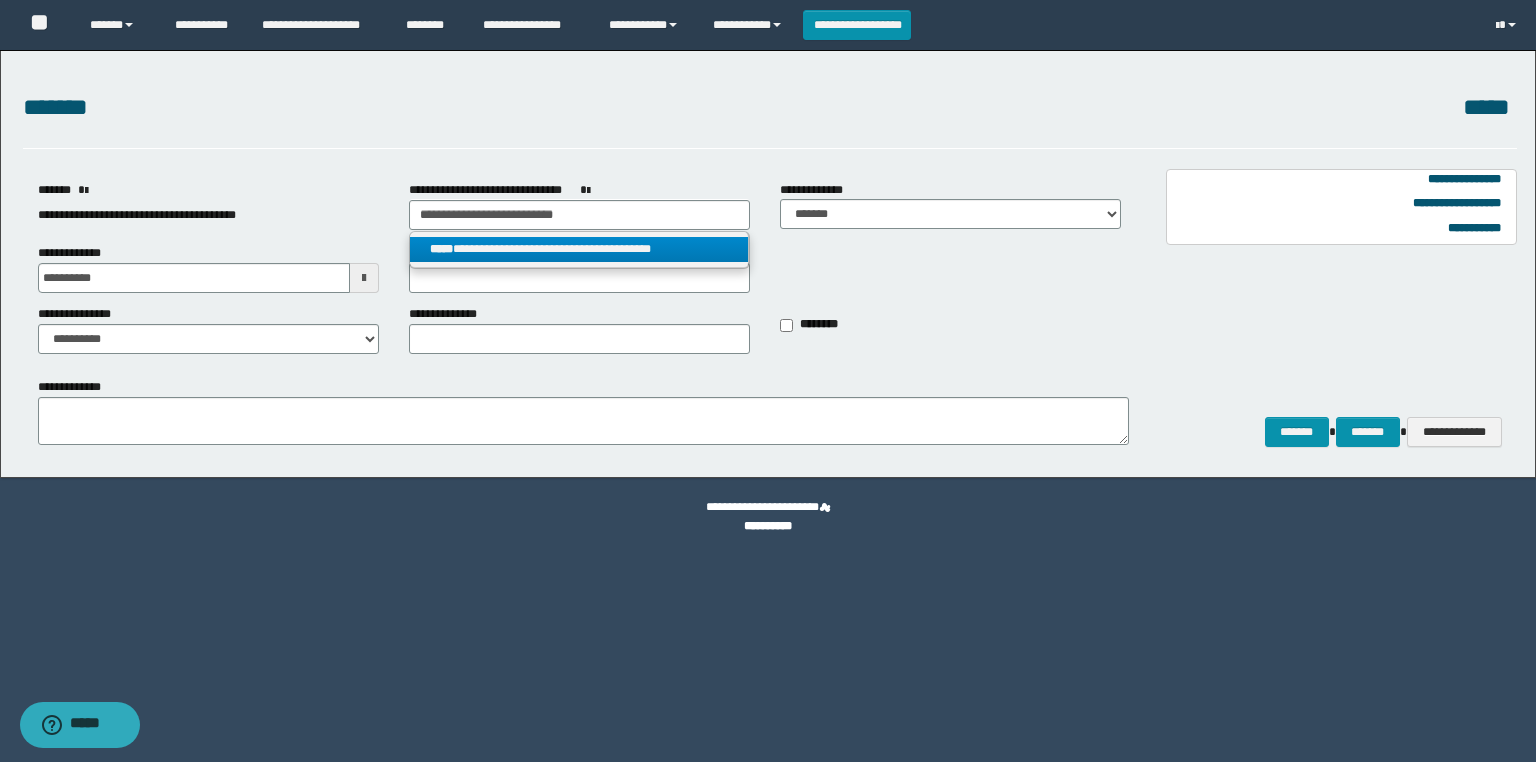 click on "**********" at bounding box center (579, 249) 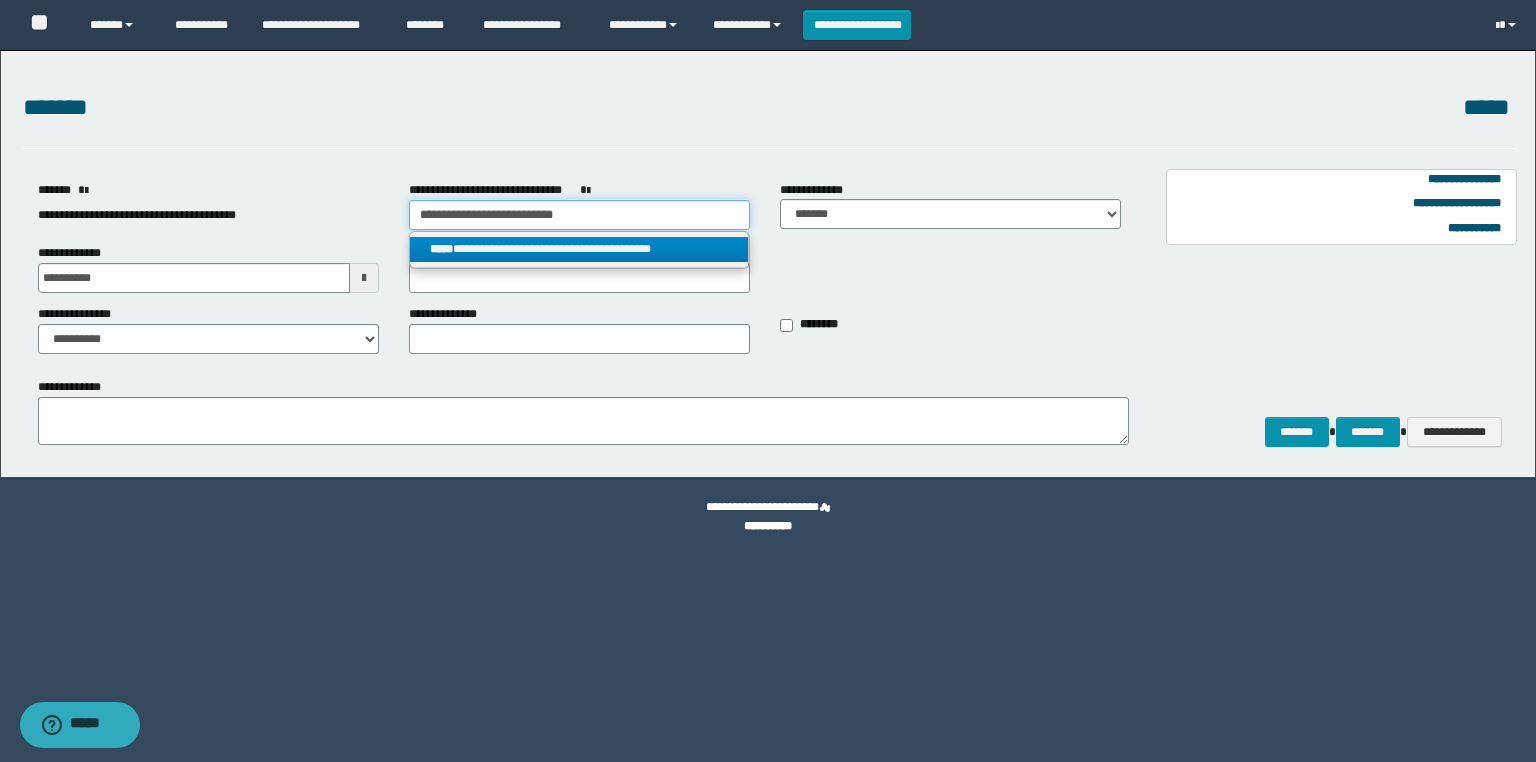 type 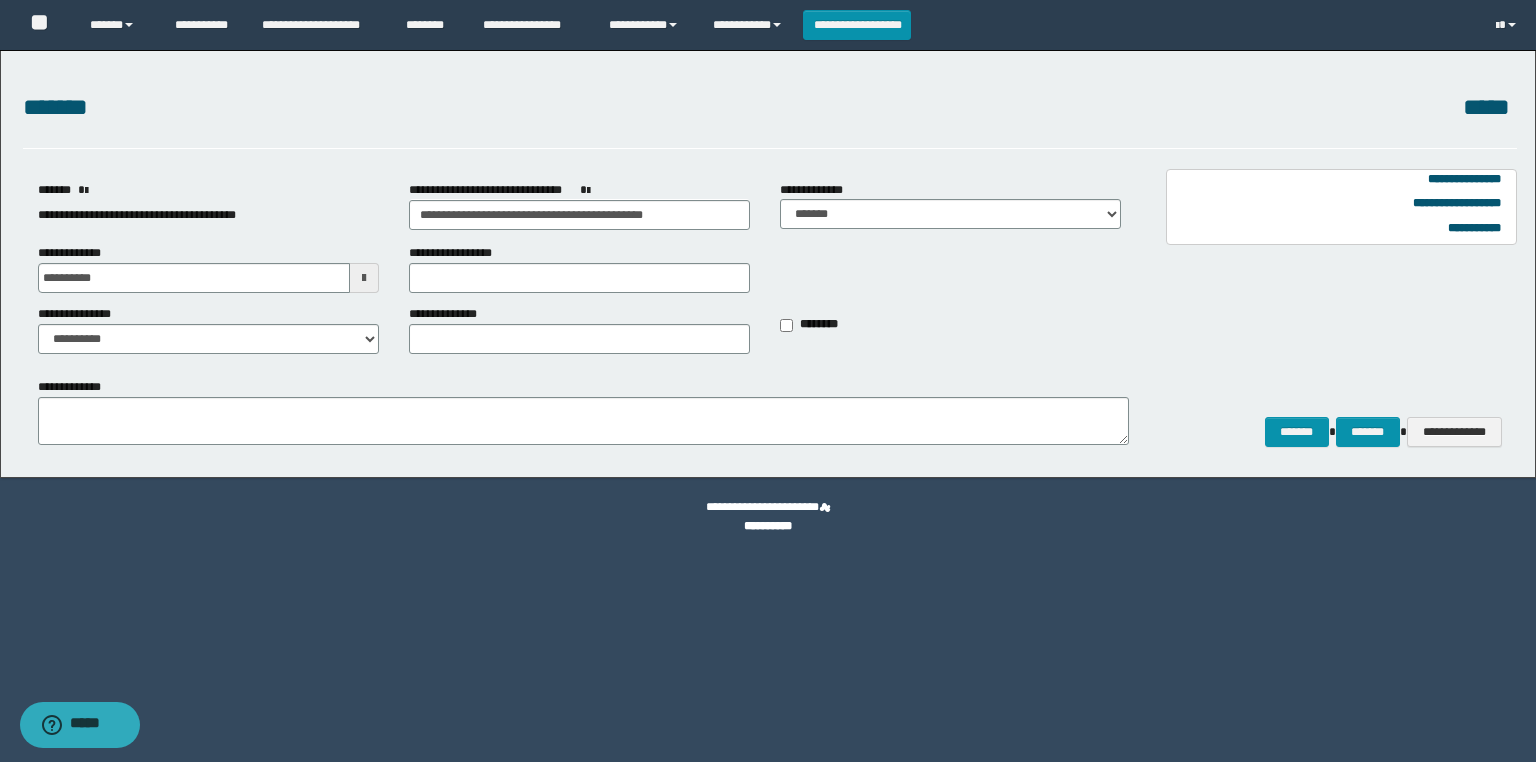 click at bounding box center (364, 278) 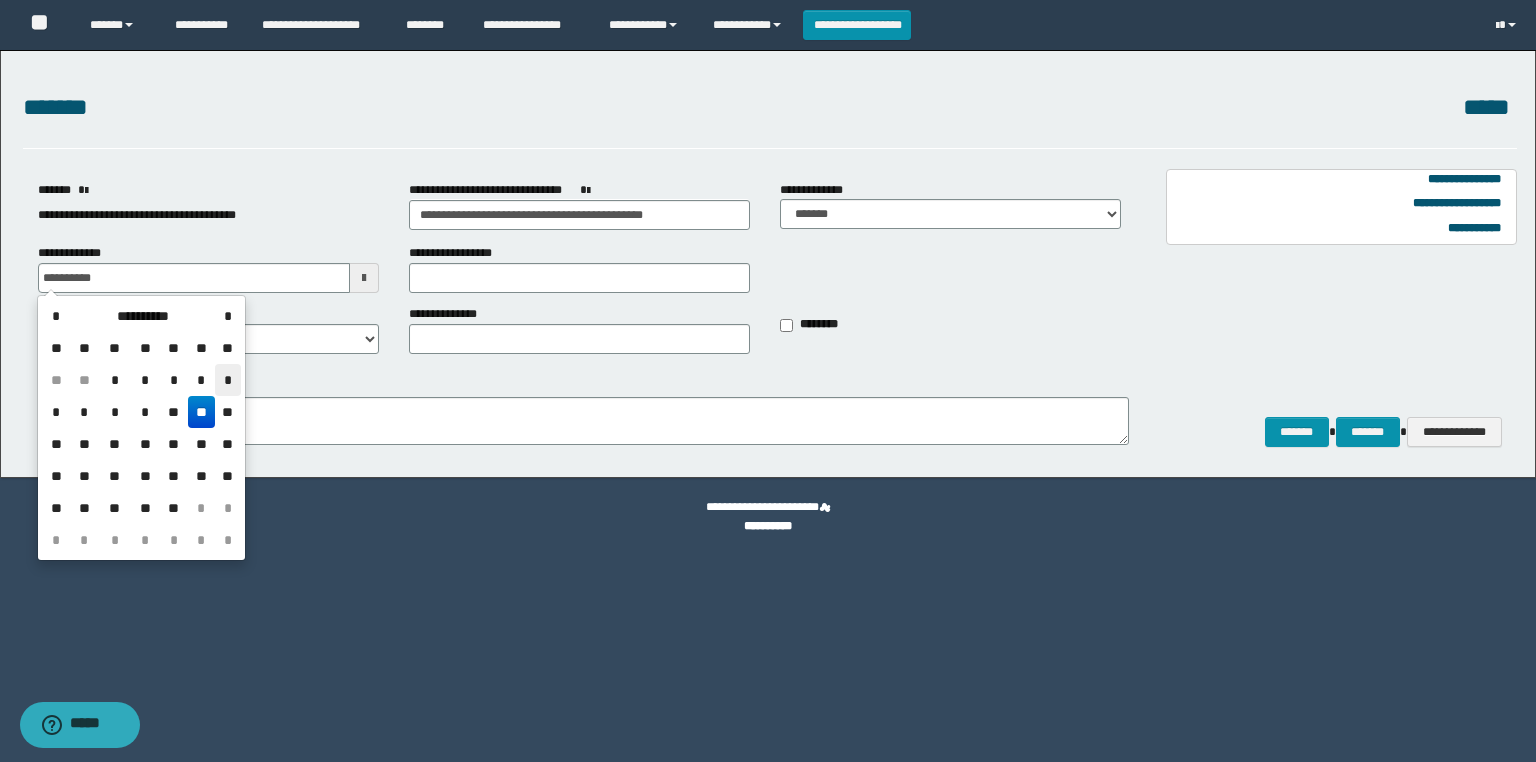 click on "*" at bounding box center [227, 380] 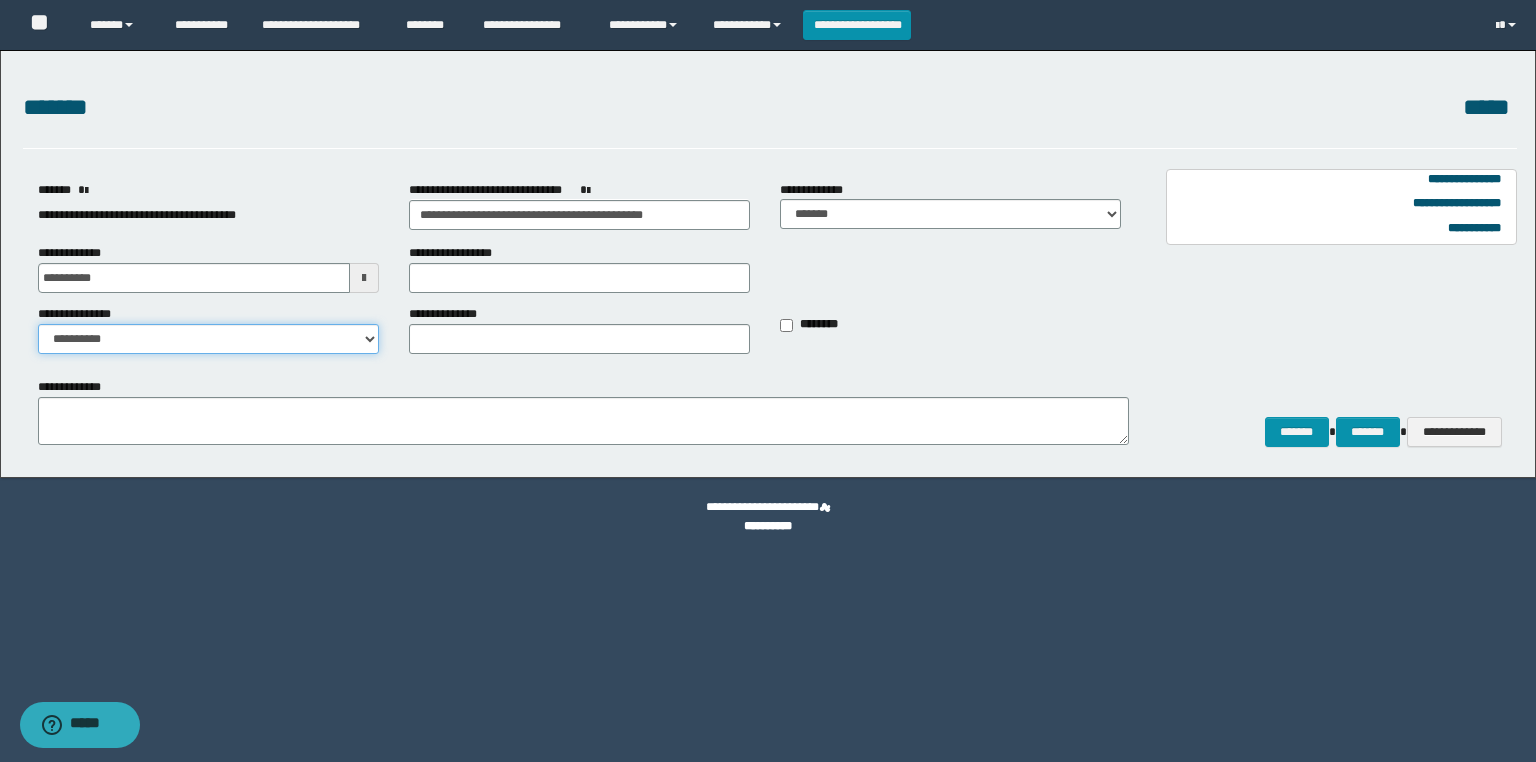 click on "**********" at bounding box center [208, 339] 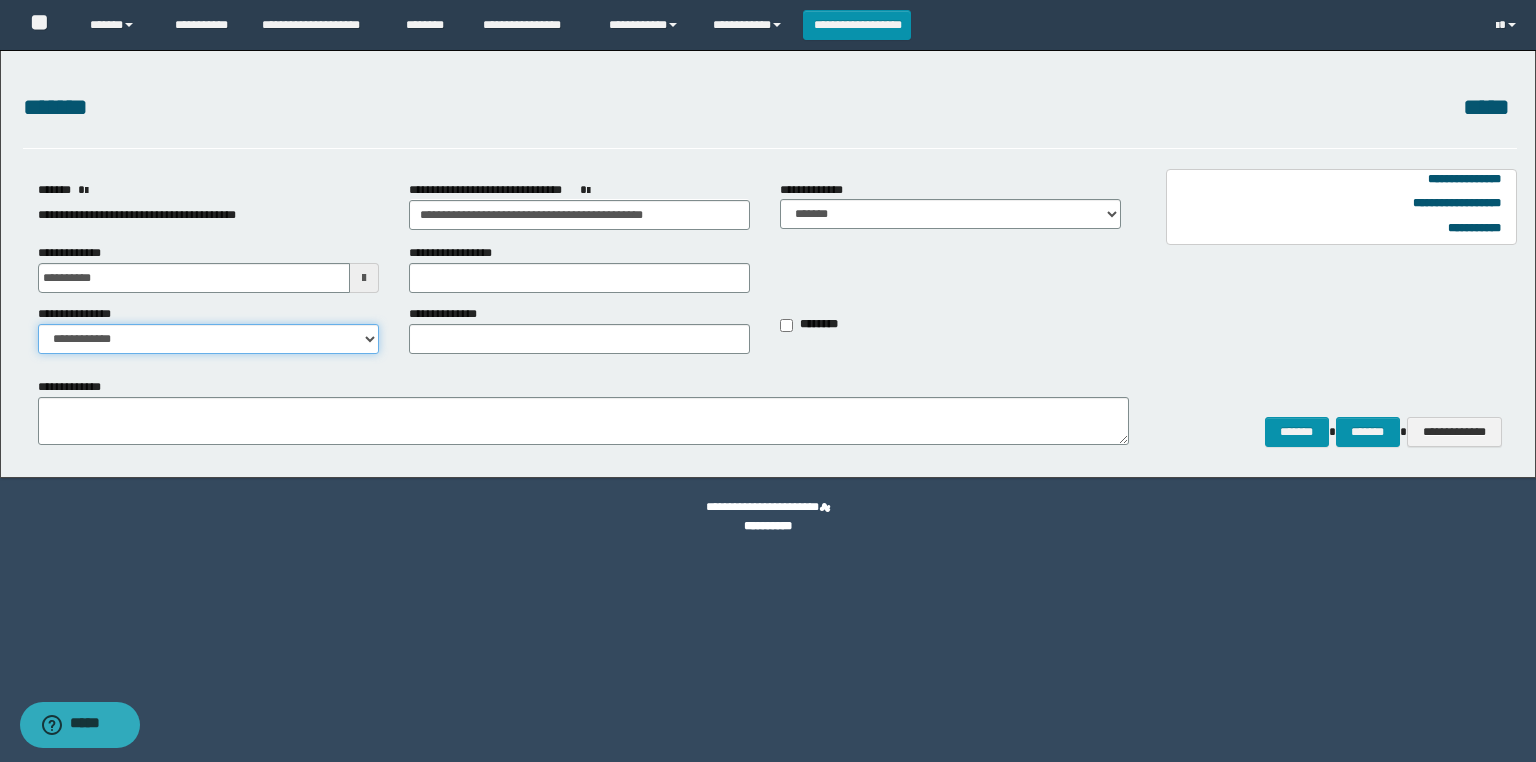 click on "**********" at bounding box center [208, 339] 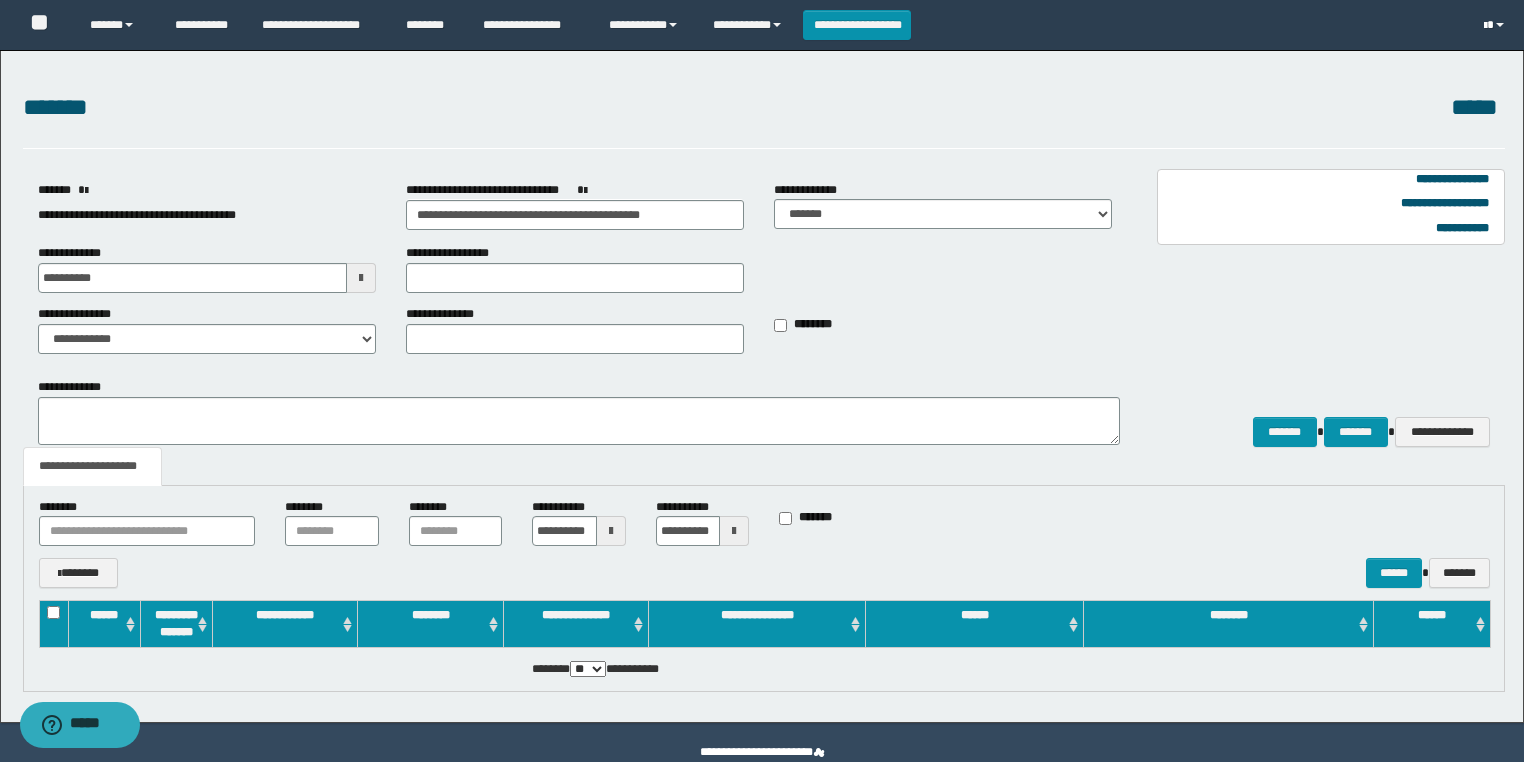 click at bounding box center (1485, 26) 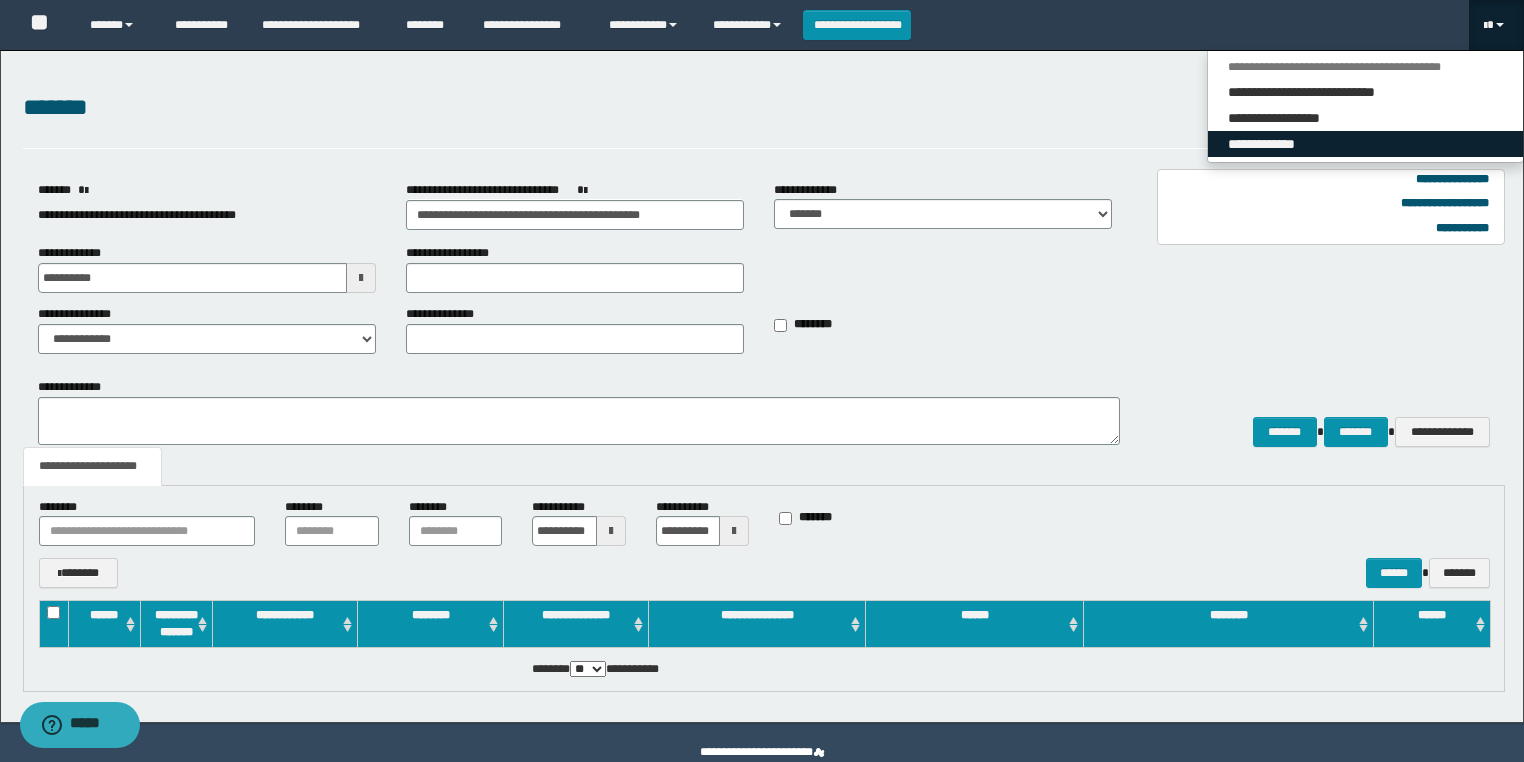 click on "**********" at bounding box center (1365, 144) 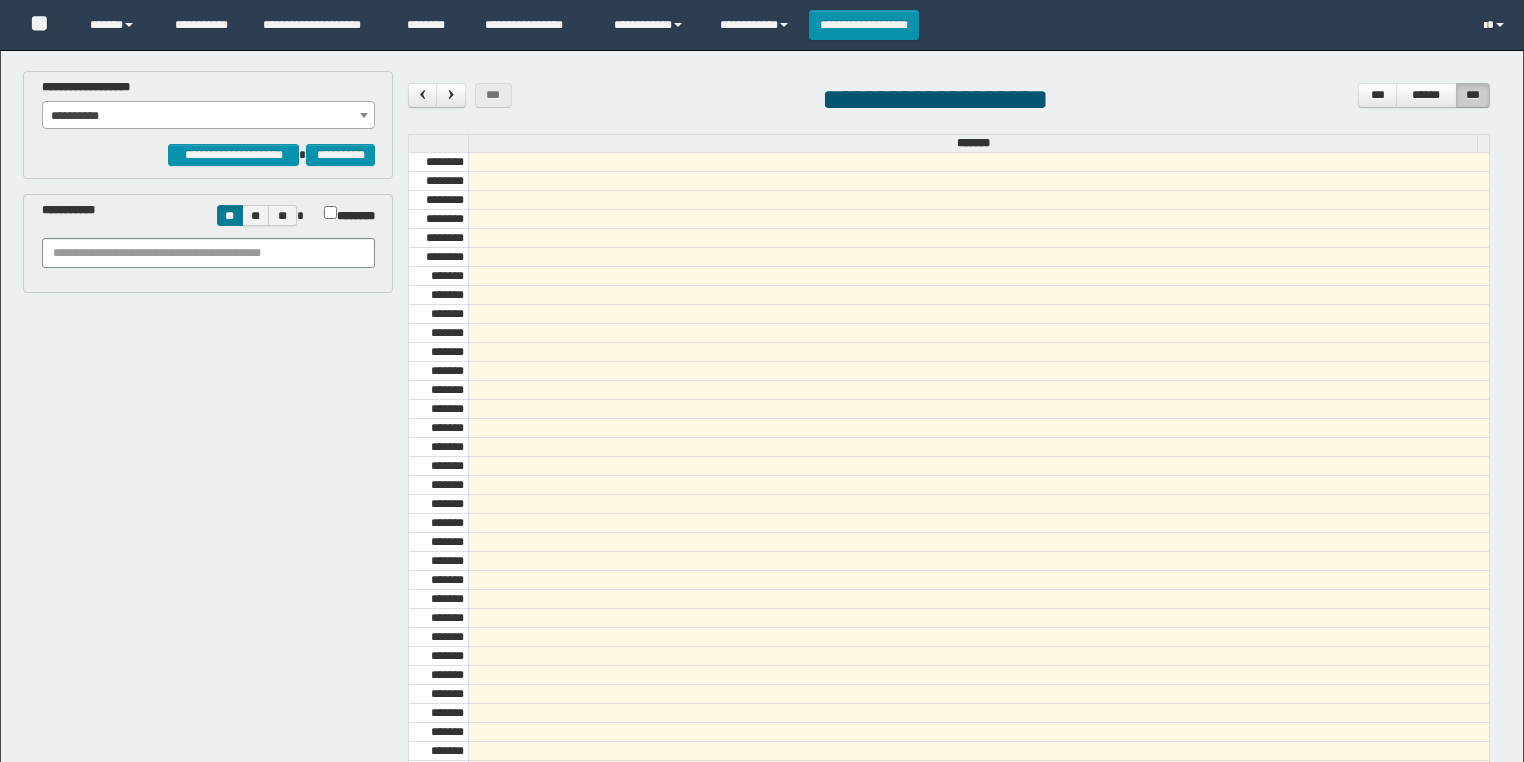 scroll, scrollTop: 0, scrollLeft: 0, axis: both 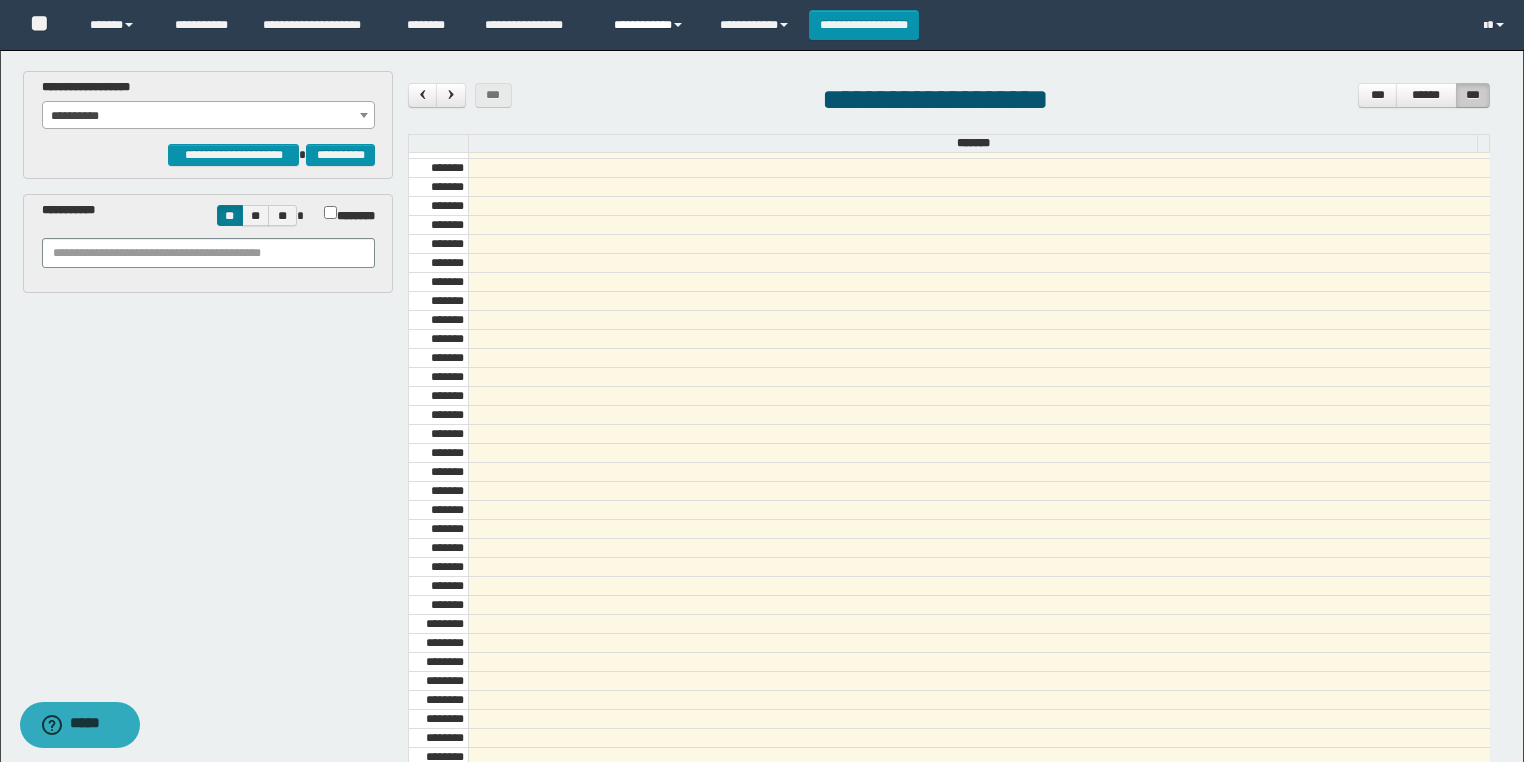 click on "**********" at bounding box center (652, 25) 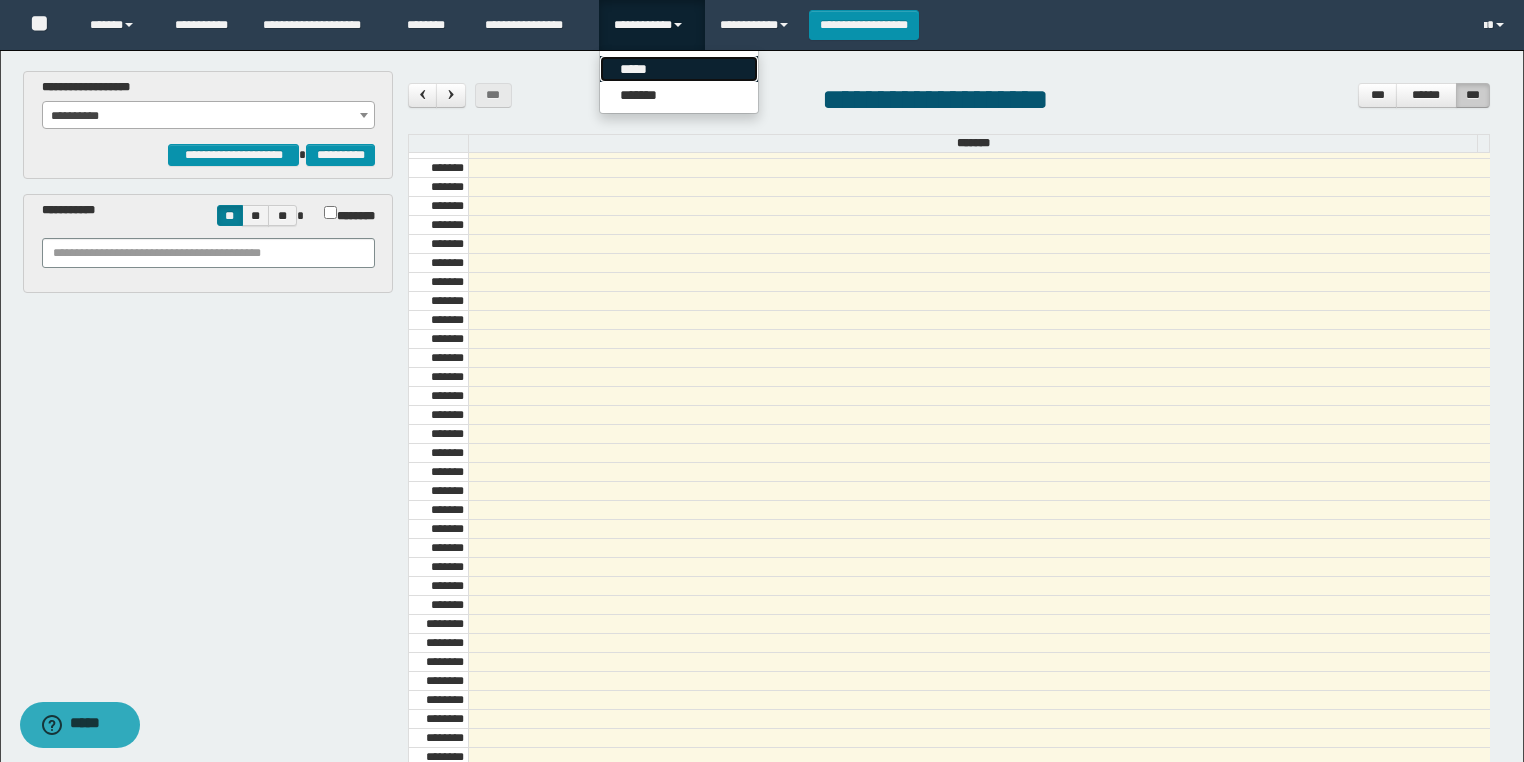 click on "*****" at bounding box center (679, 69) 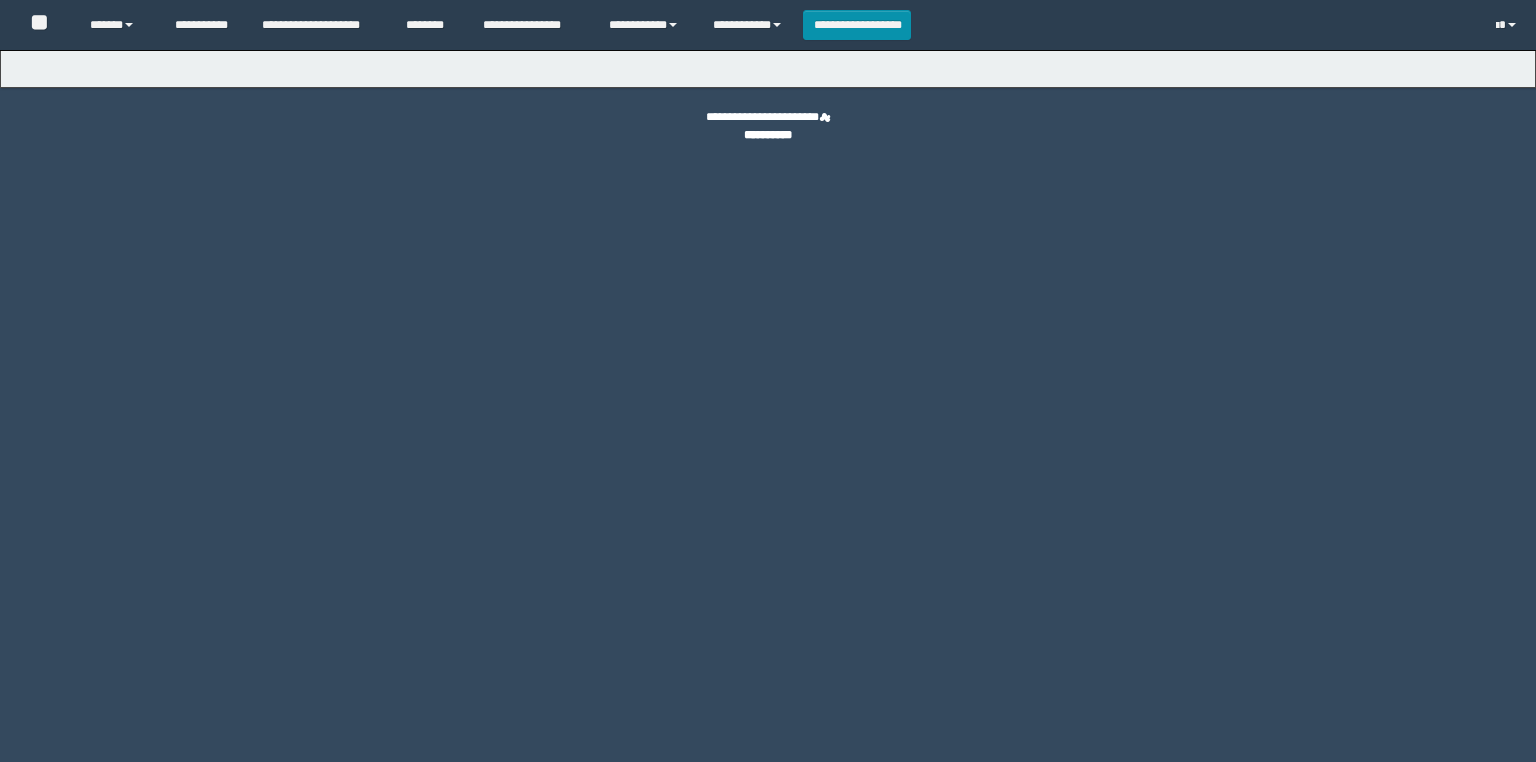 scroll, scrollTop: 0, scrollLeft: 0, axis: both 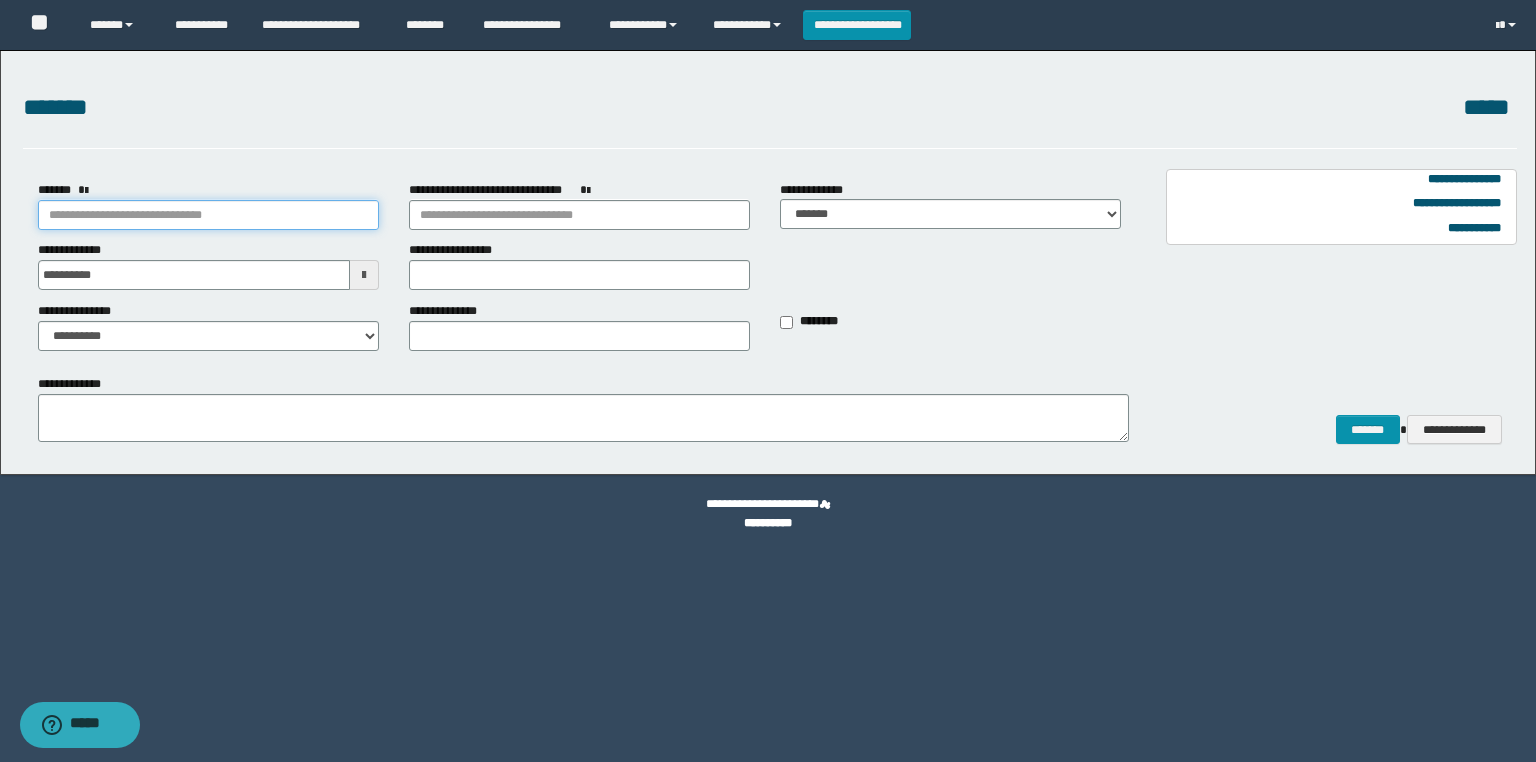 click on "*******" at bounding box center (208, 215) 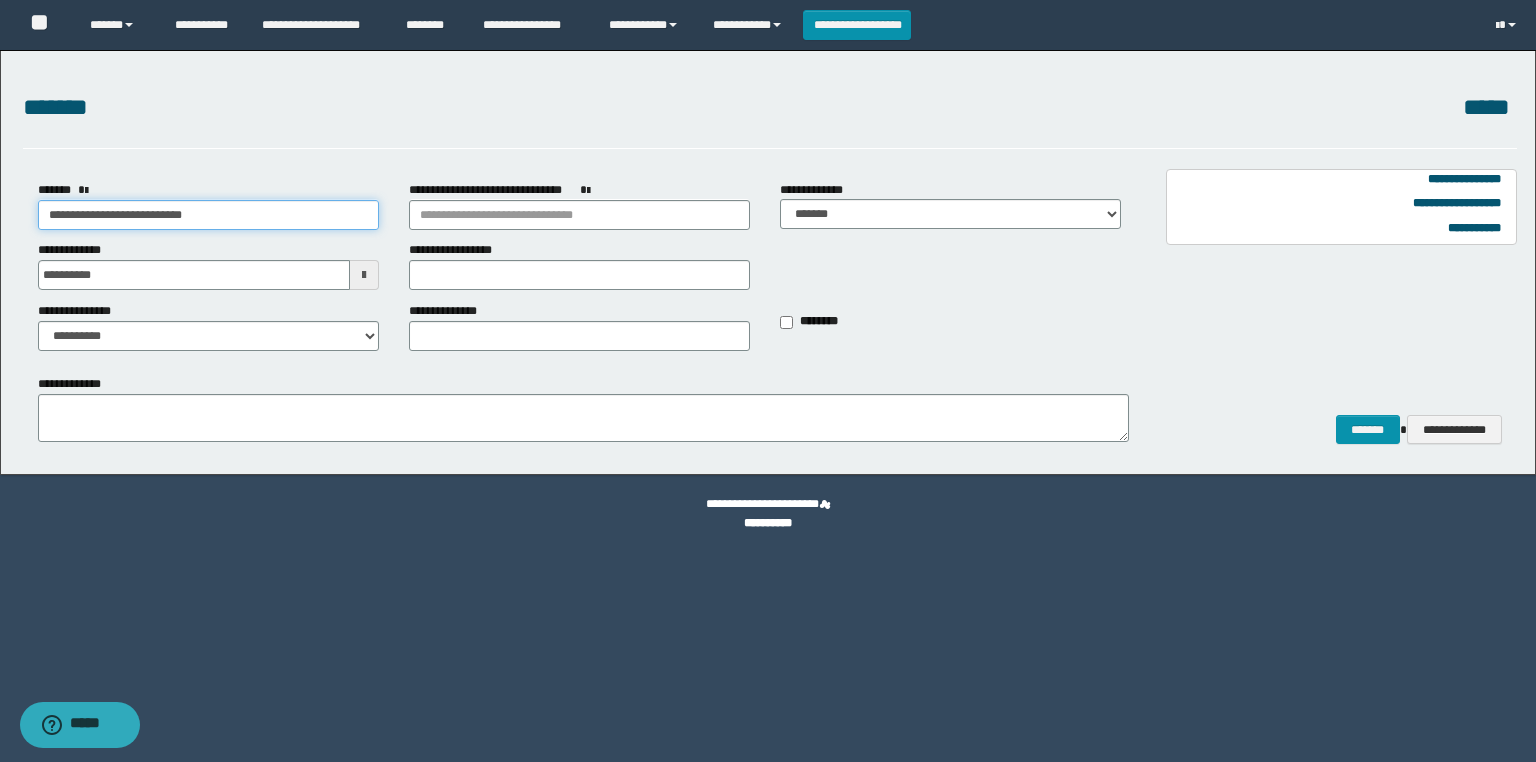 type on "**********" 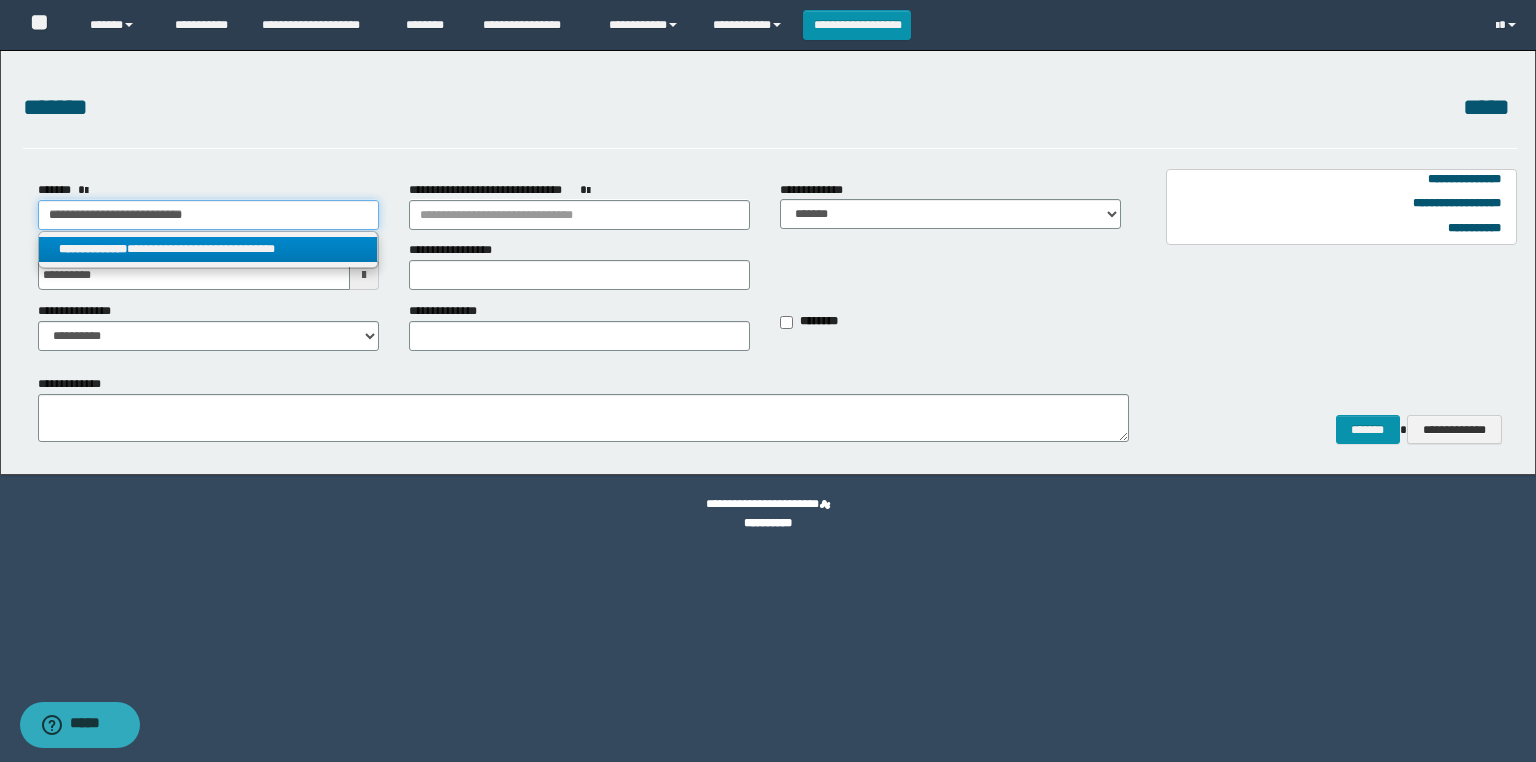 type on "**********" 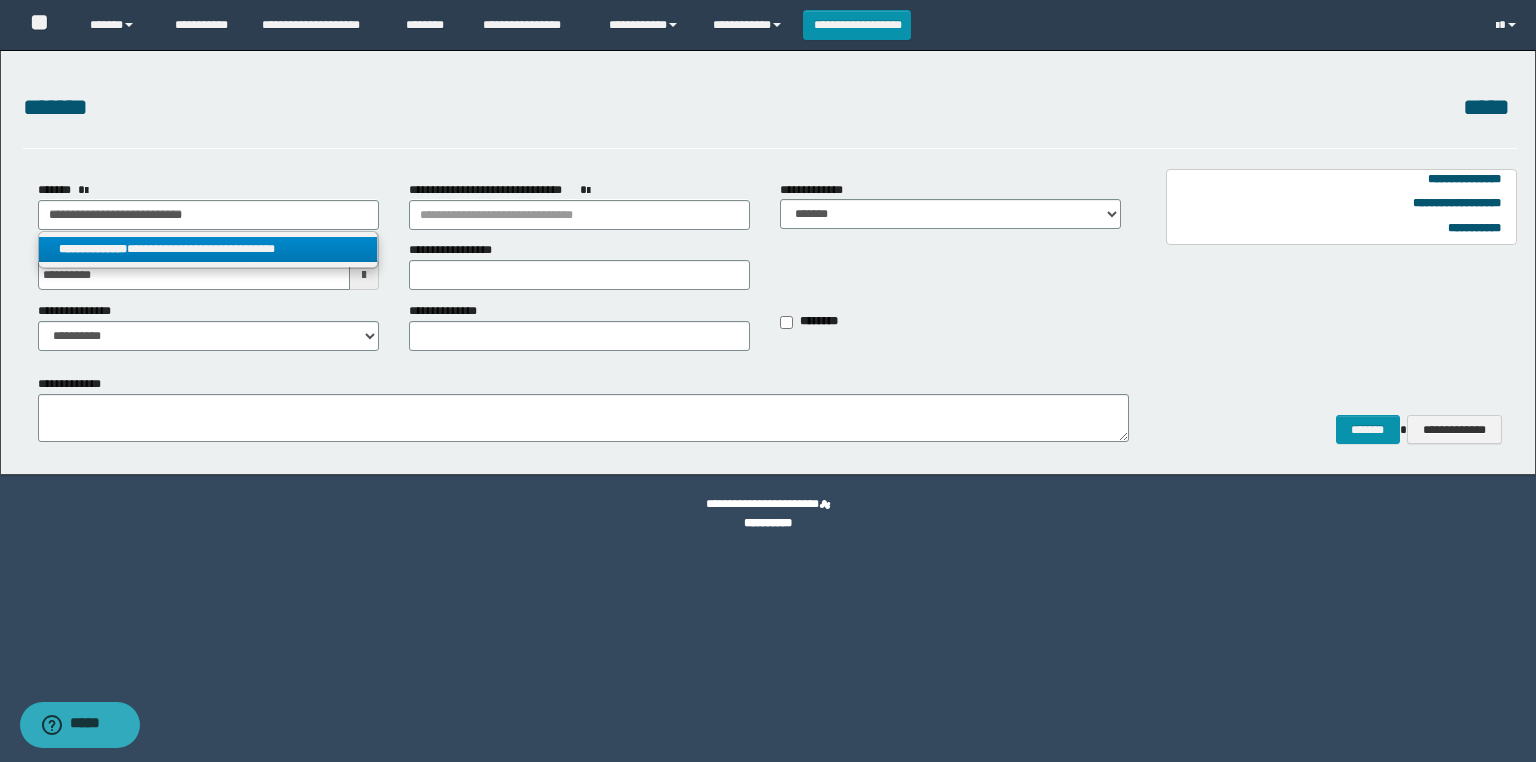 click on "**********" at bounding box center (208, 249) 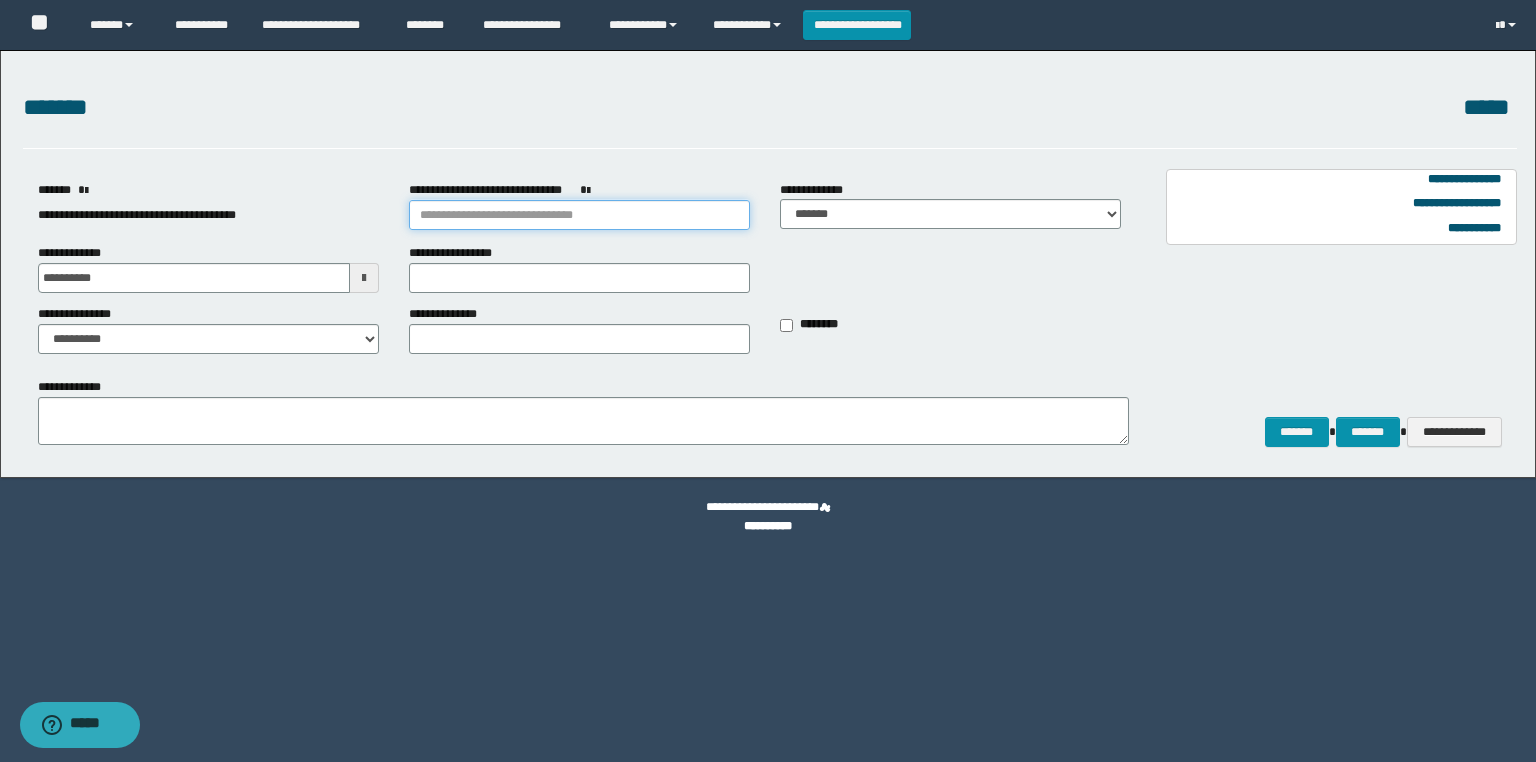 click on "**********" at bounding box center [579, 215] 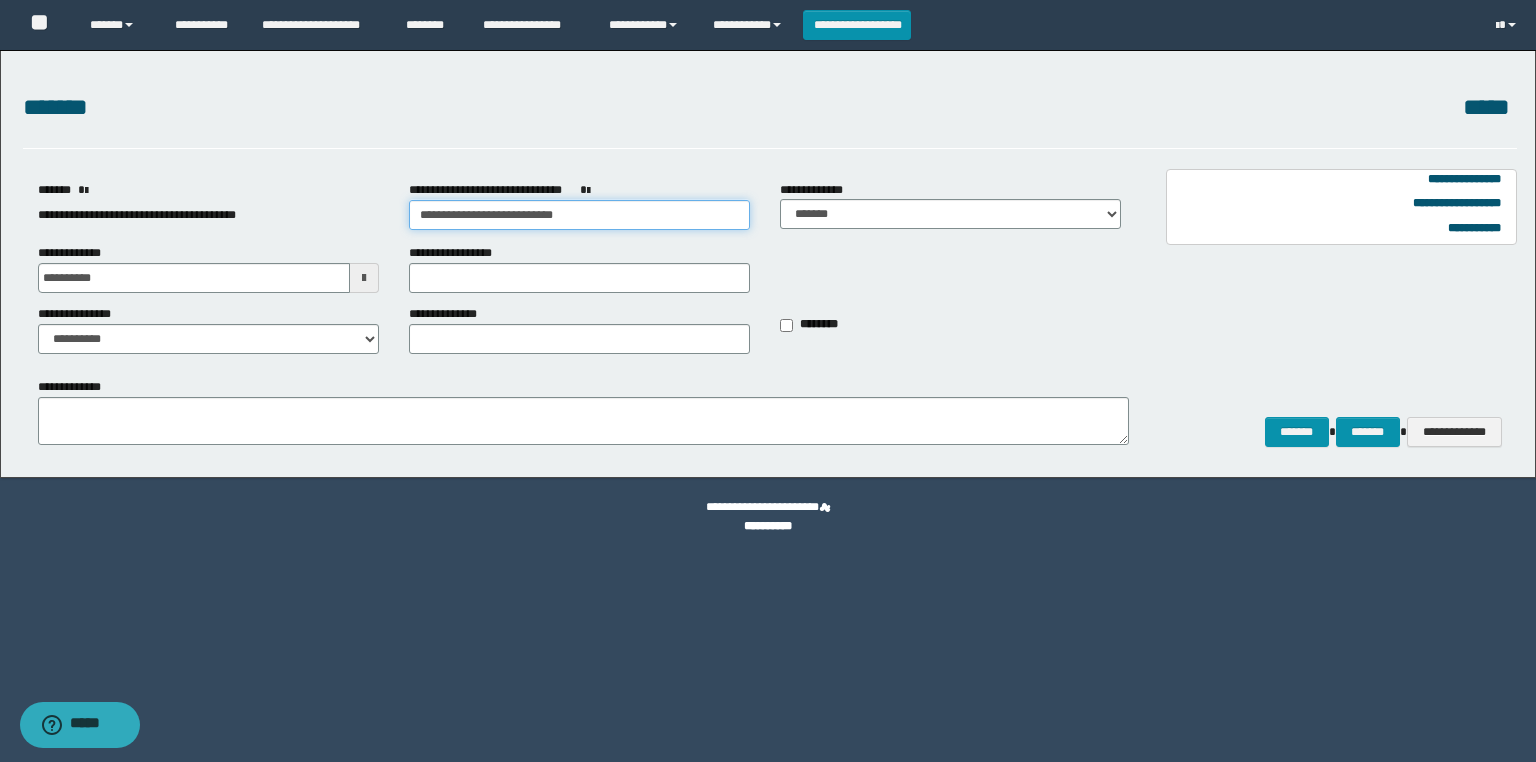 type on "**********" 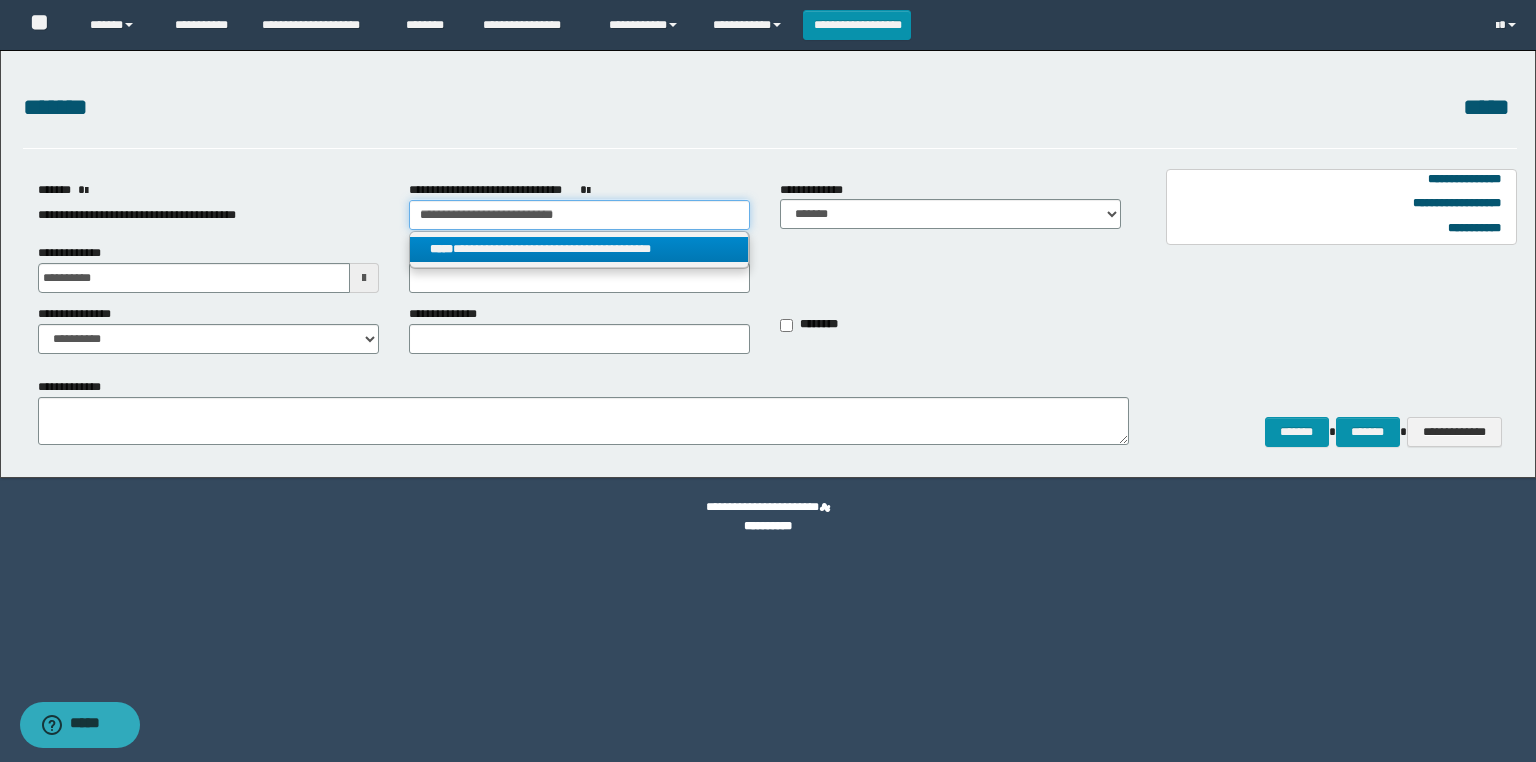 type on "**********" 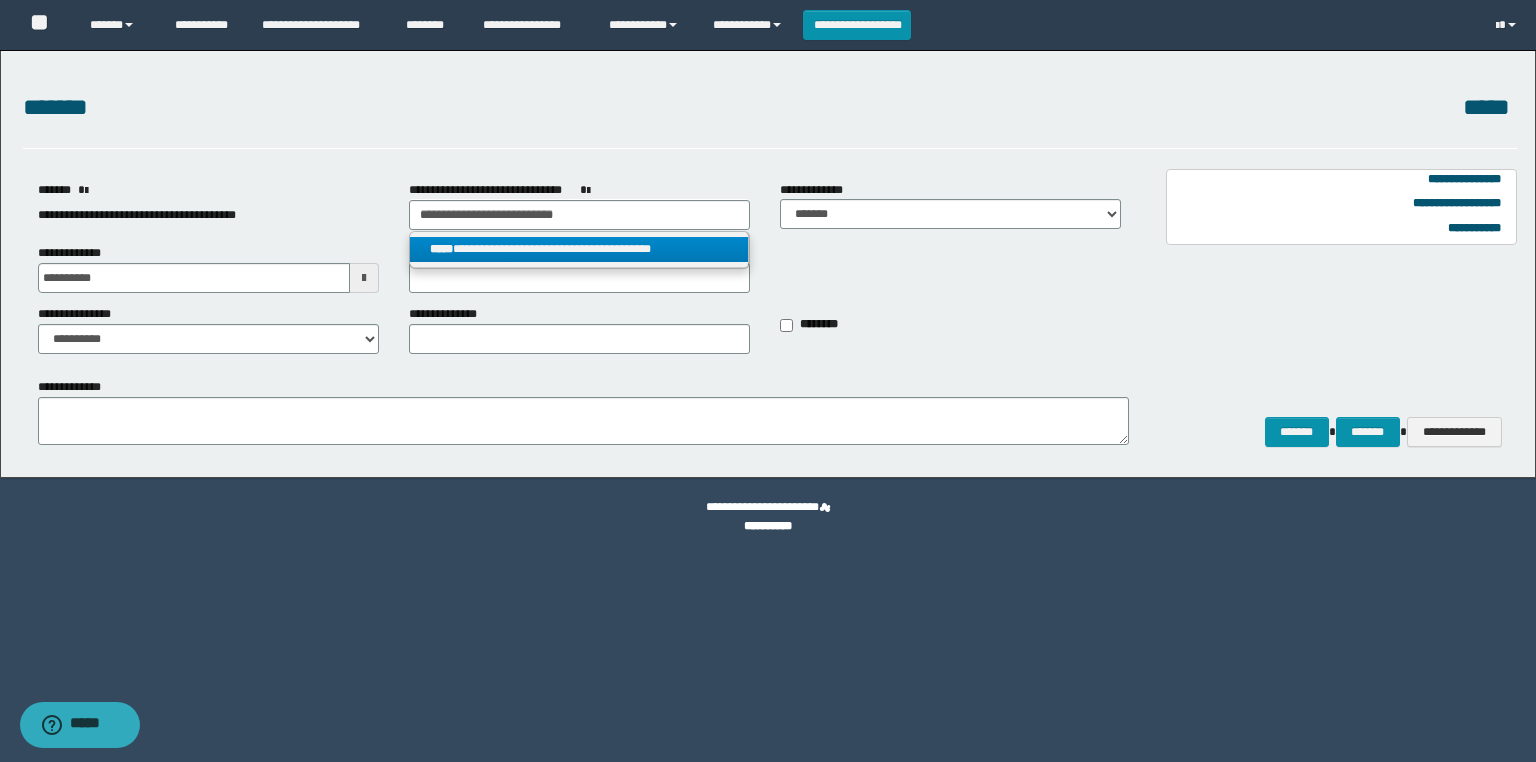 click on "**********" at bounding box center [579, 249] 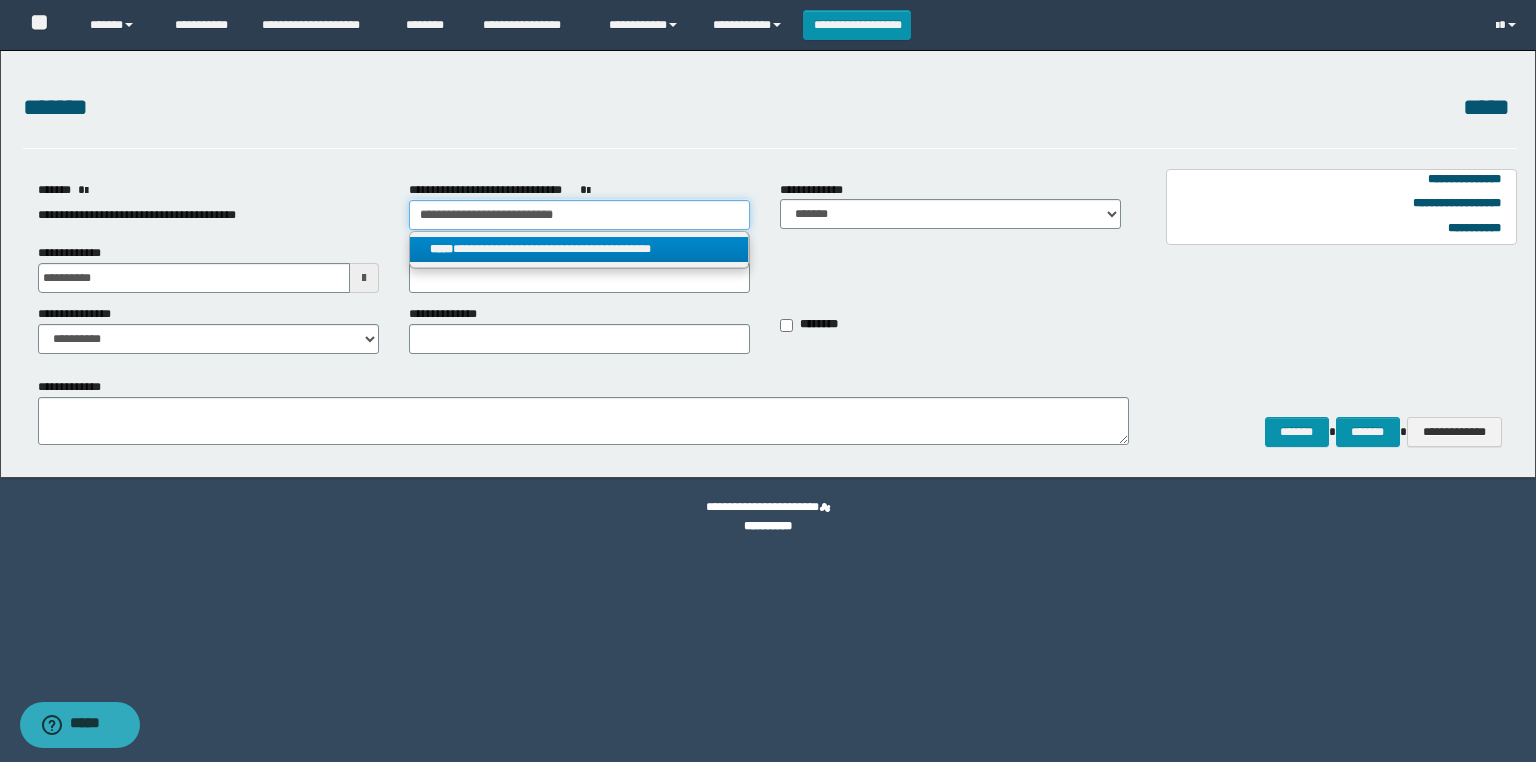 type 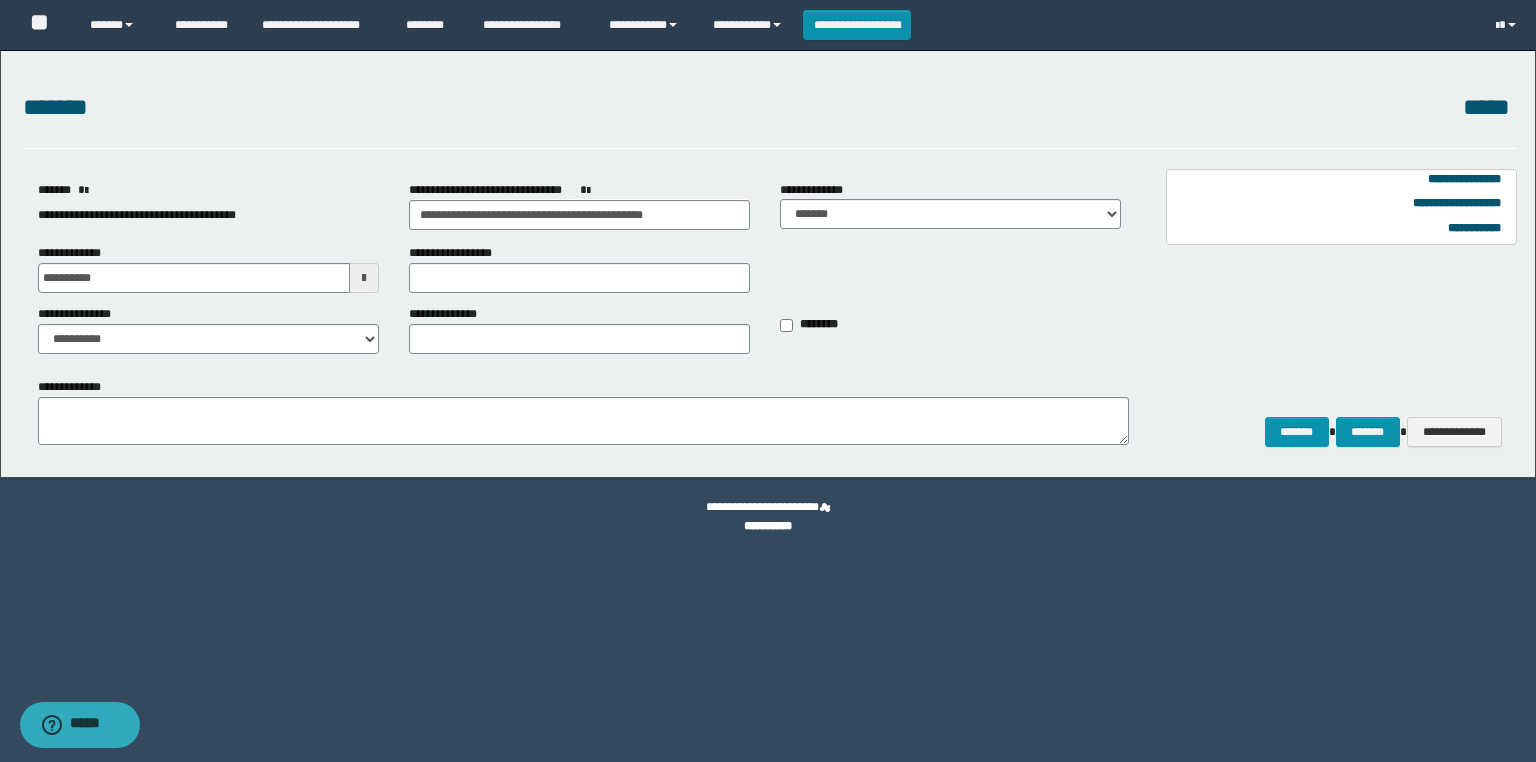 click at bounding box center [364, 278] 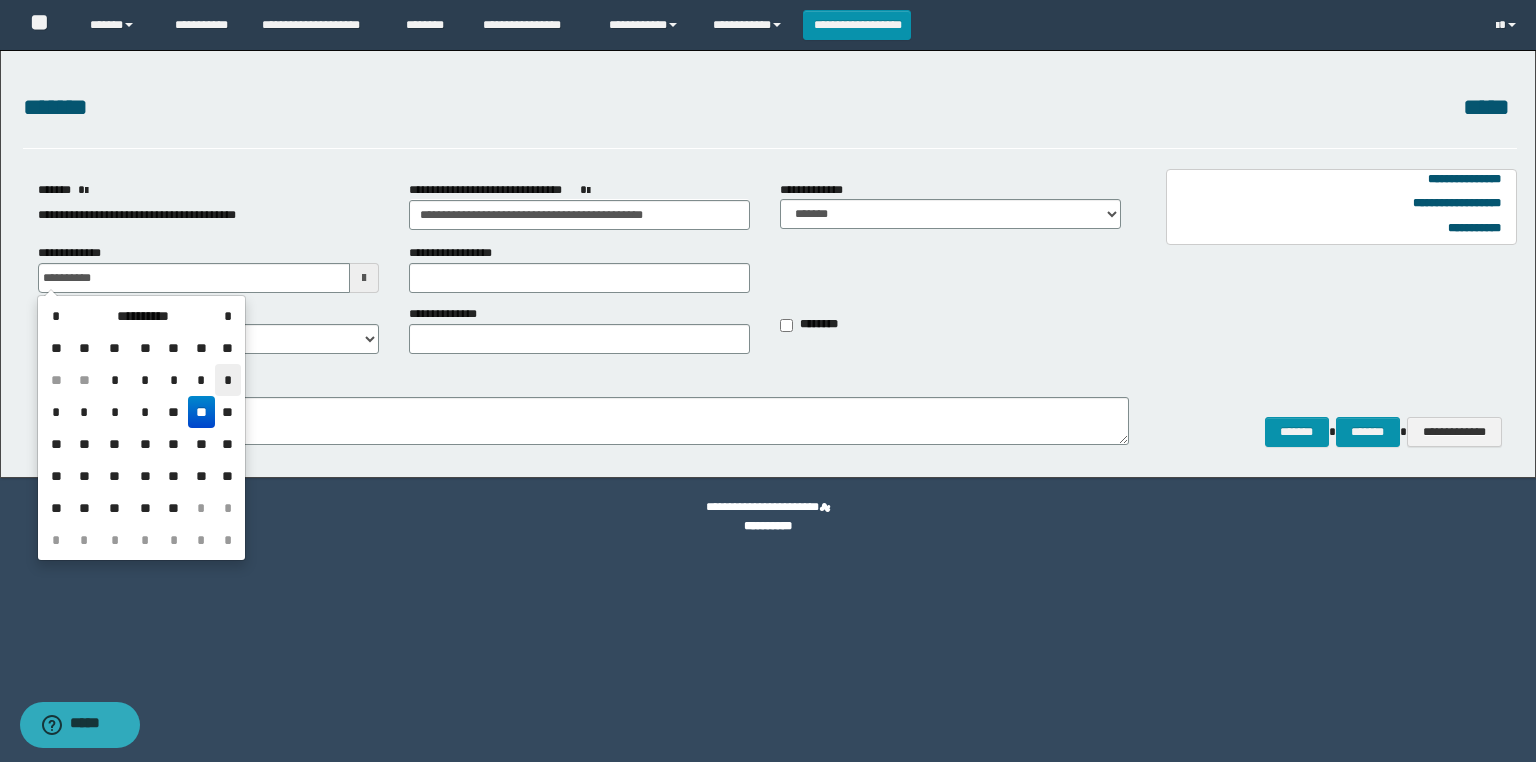 click on "*" at bounding box center (227, 380) 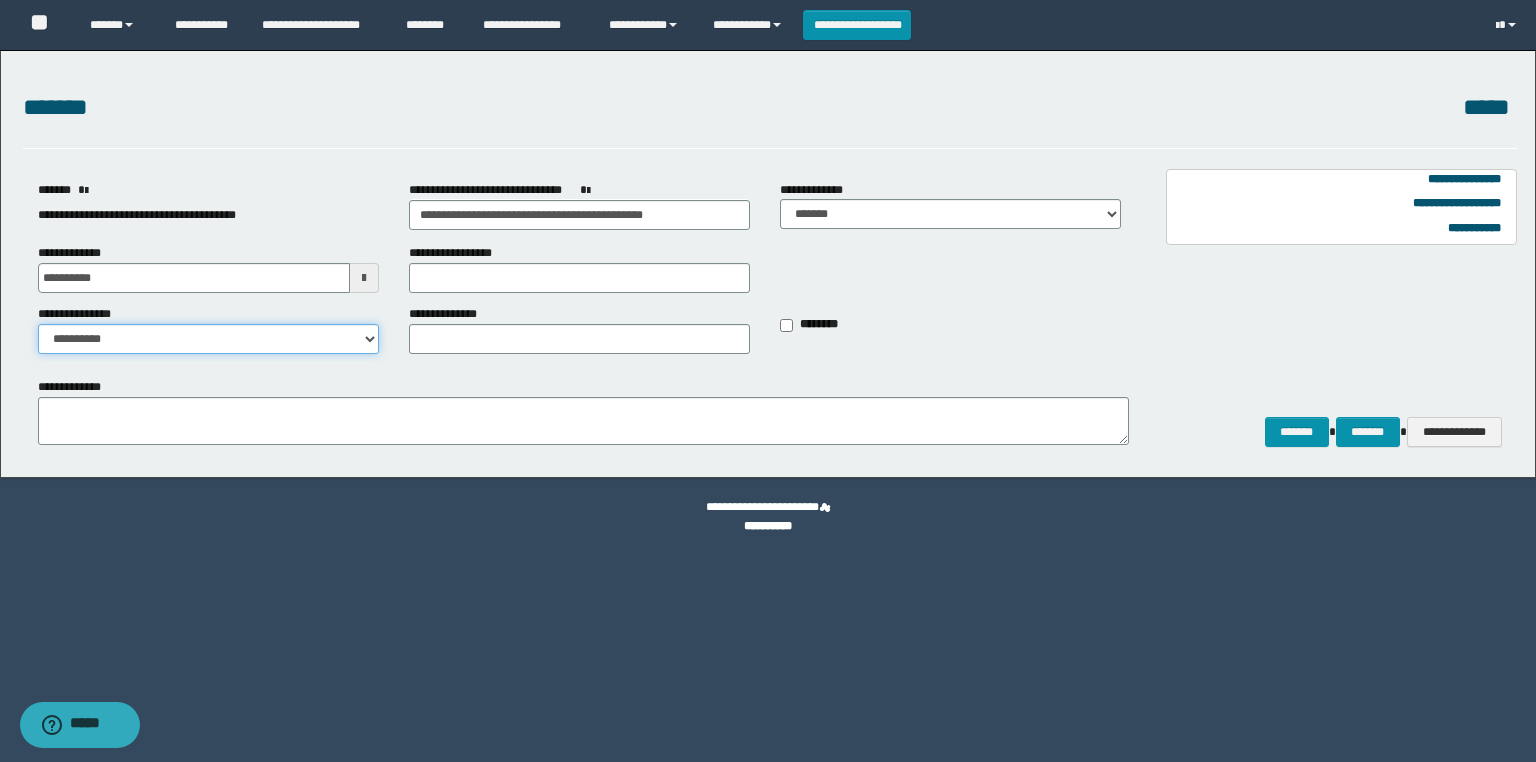 click on "**********" at bounding box center [208, 339] 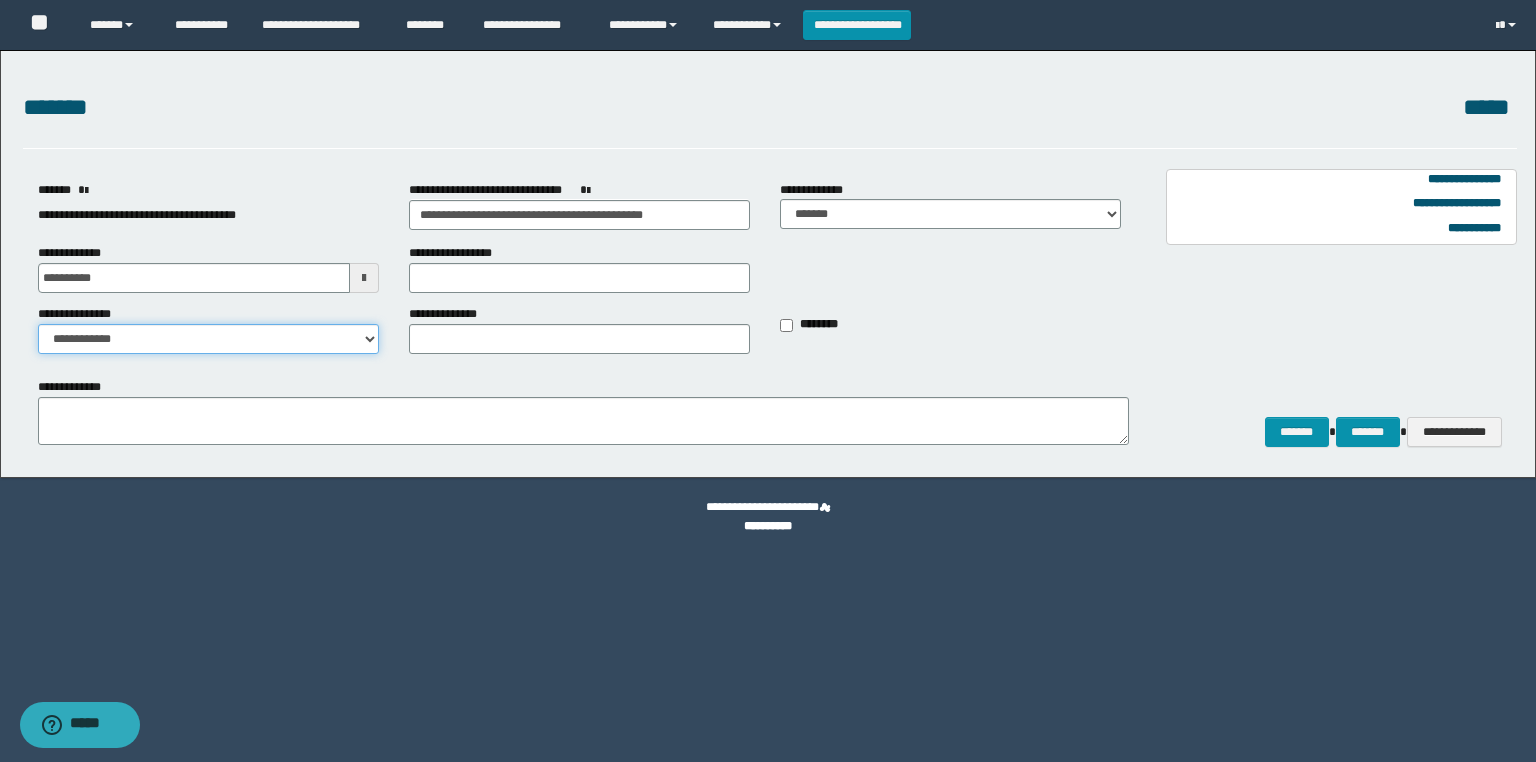 click on "**********" at bounding box center (208, 339) 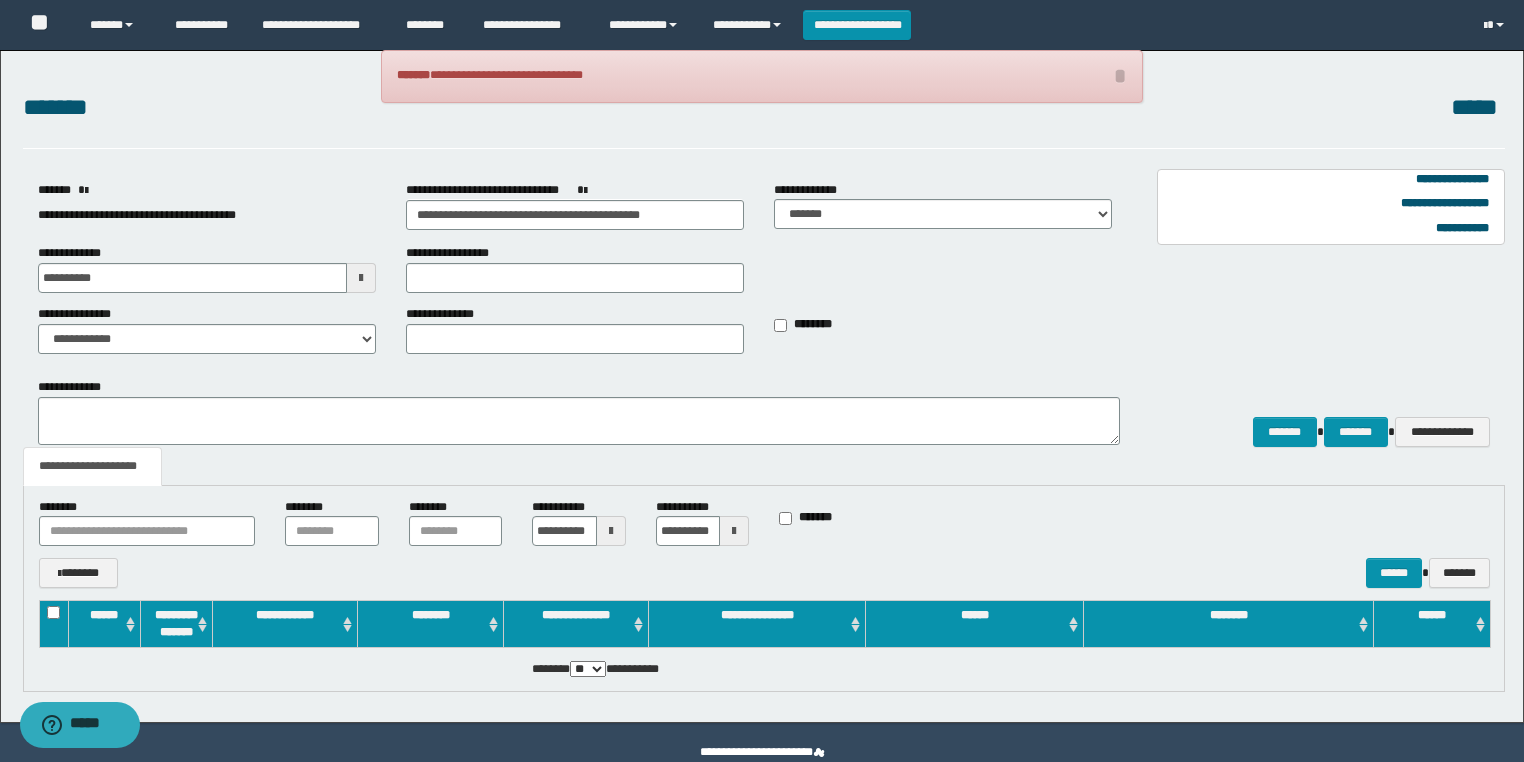 click at bounding box center [611, 531] 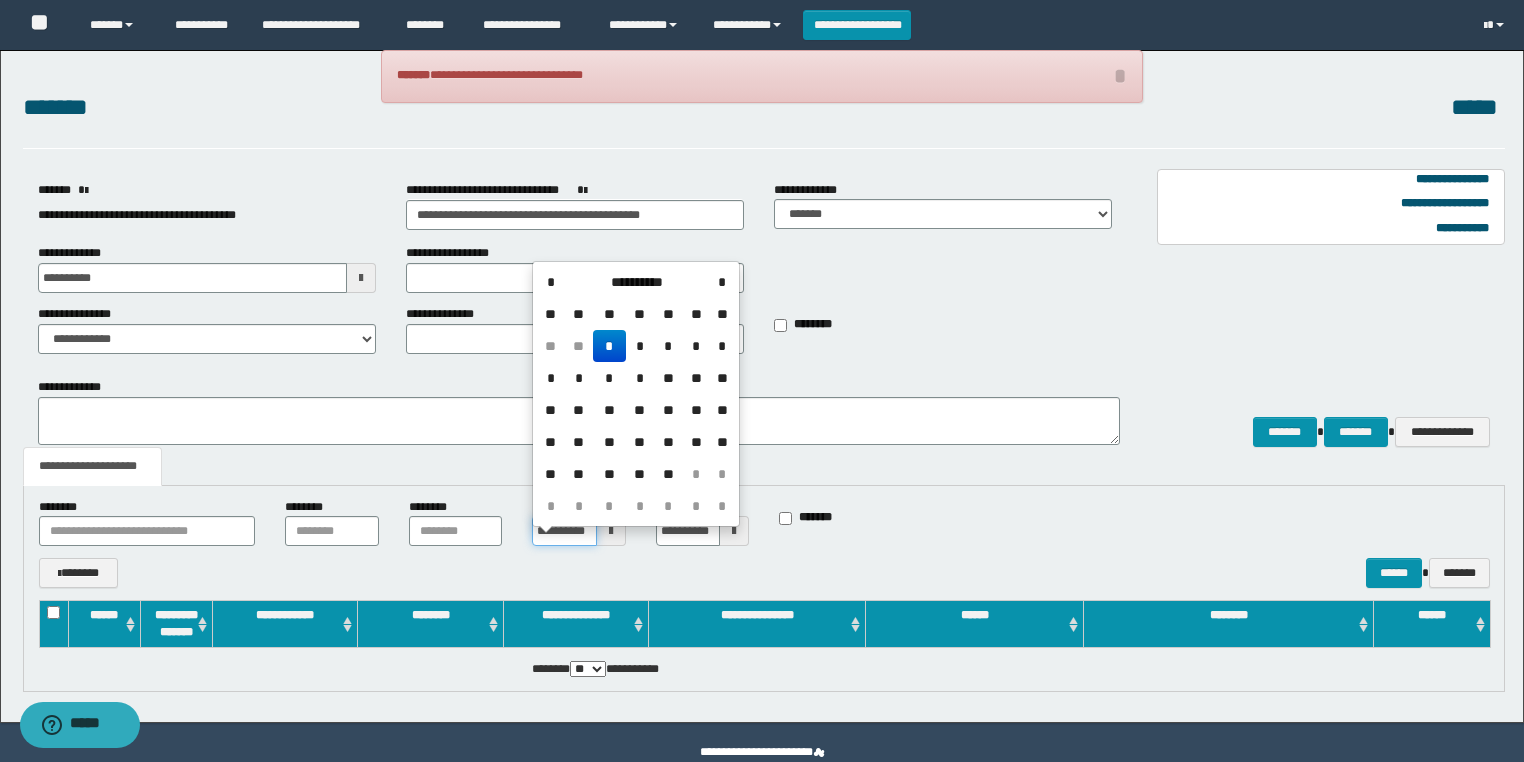 scroll, scrollTop: 0, scrollLeft: 16, axis: horizontal 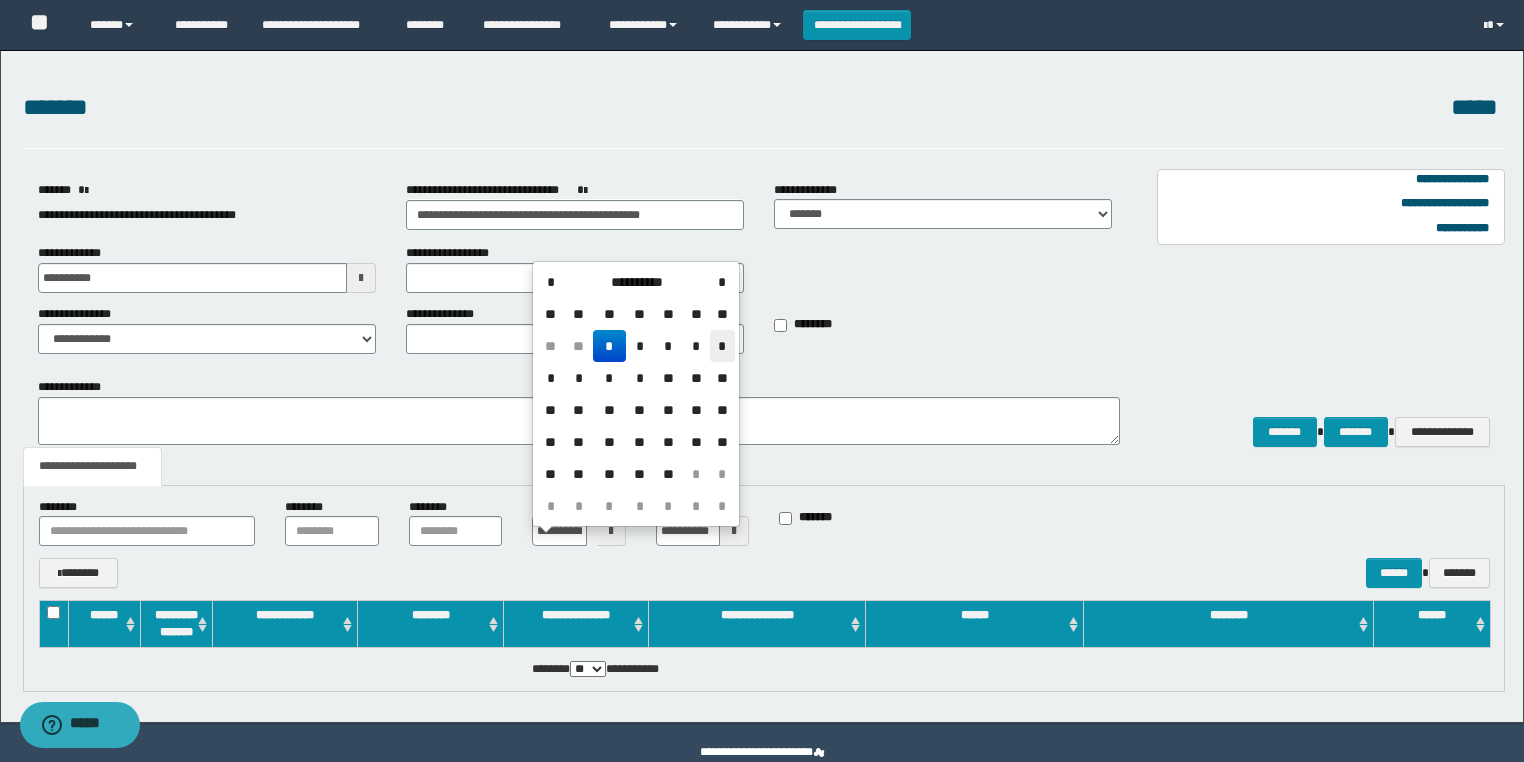 click on "*" at bounding box center (722, 346) 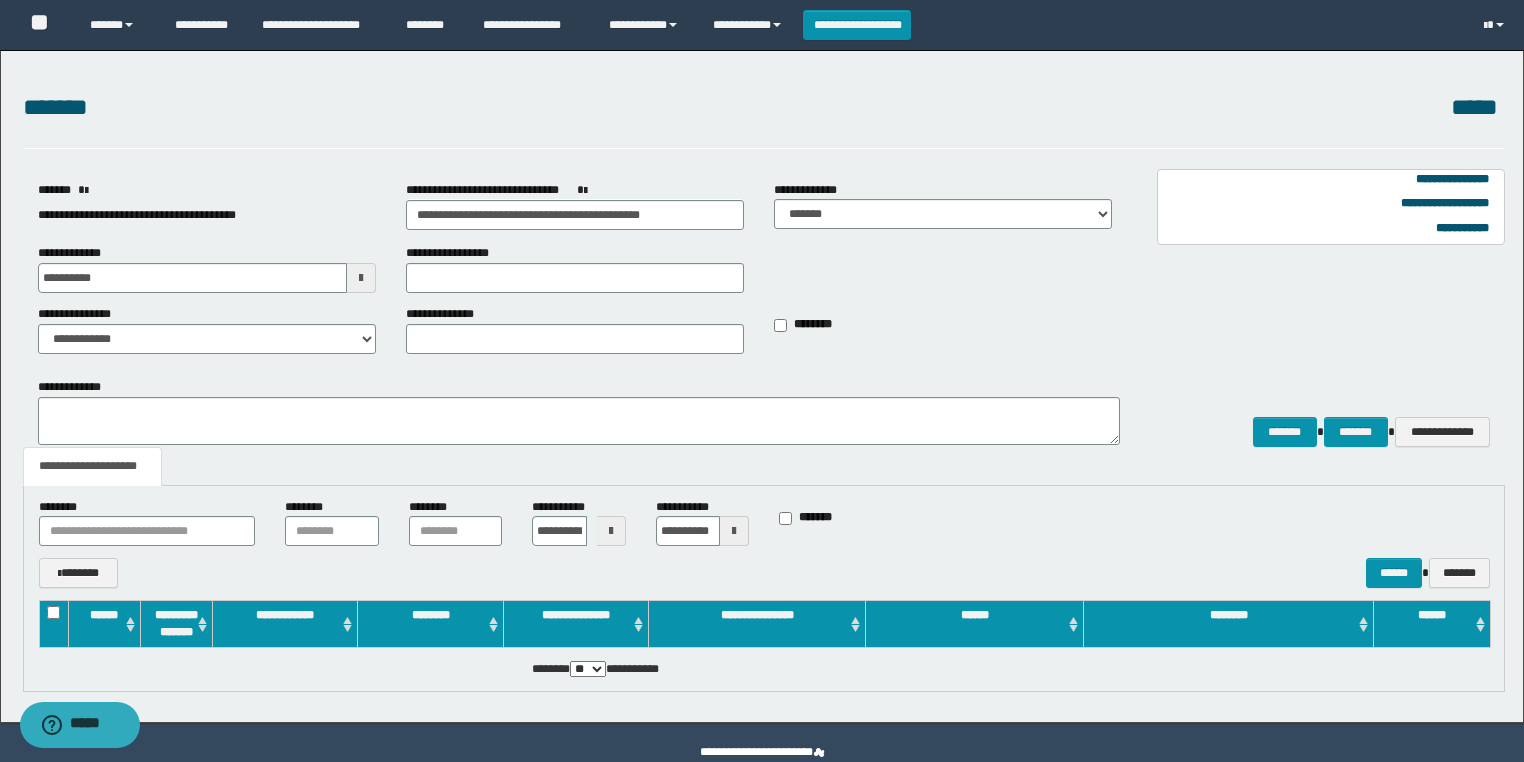 click at bounding box center (734, 531) 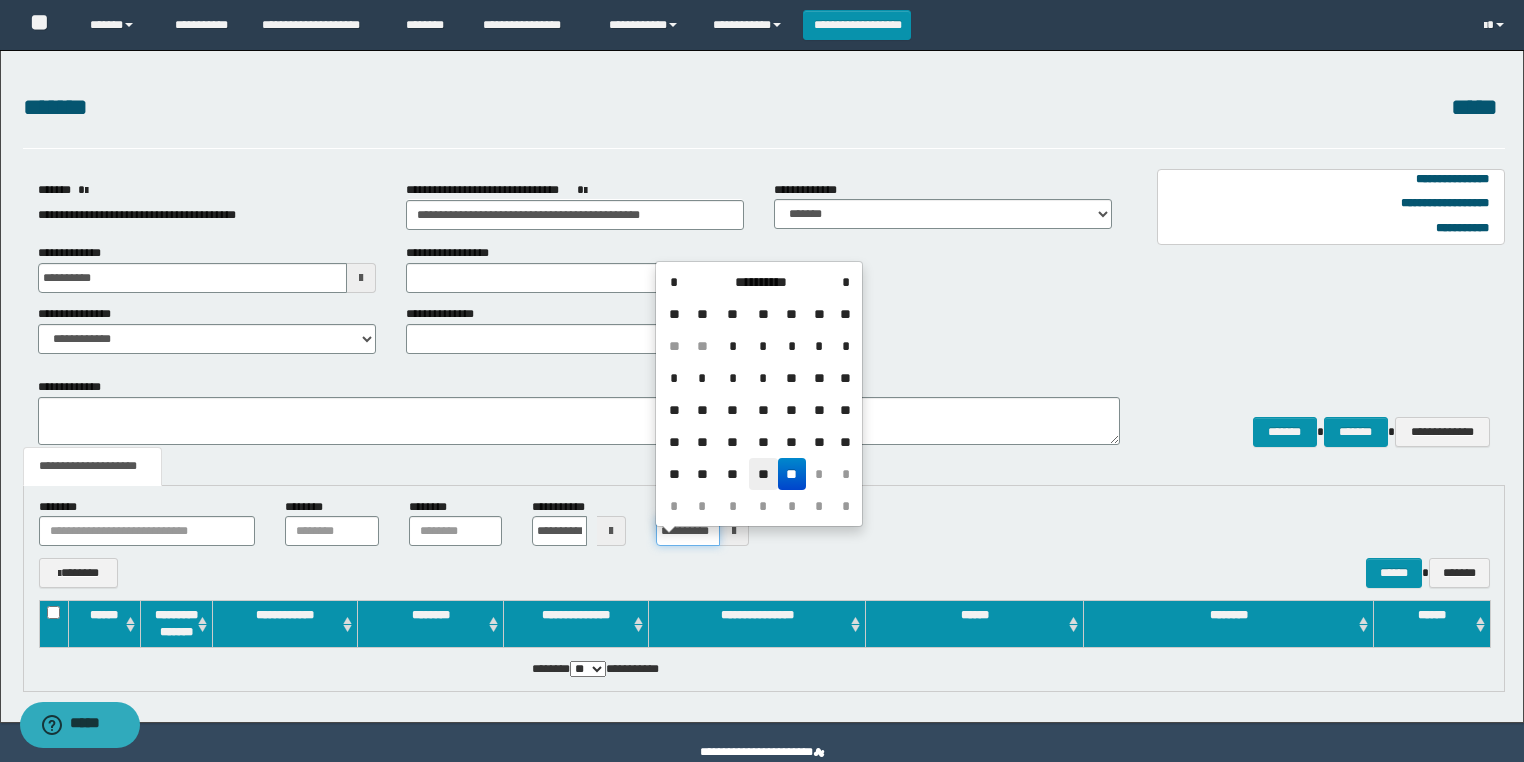scroll, scrollTop: 0, scrollLeft: 16, axis: horizontal 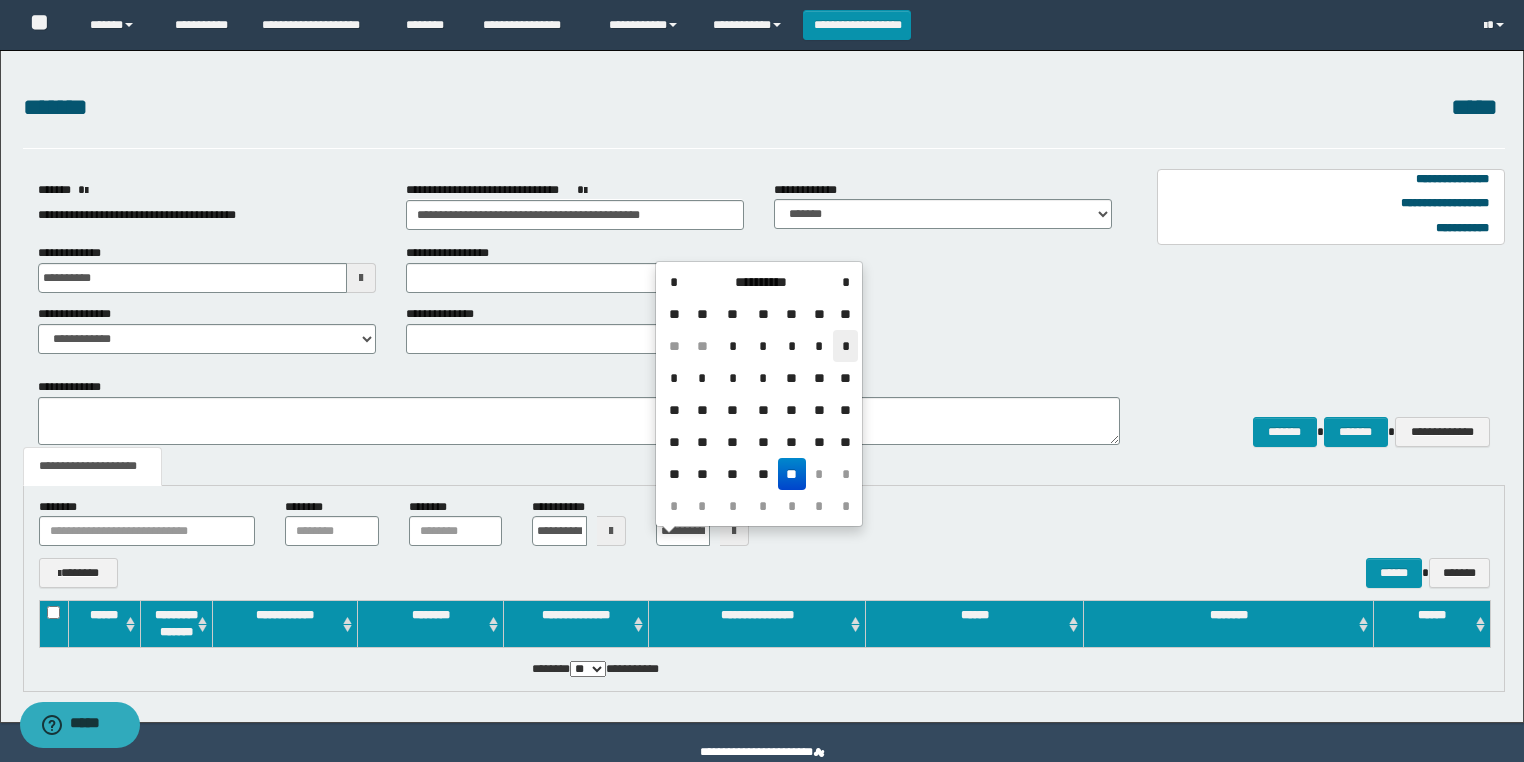click on "*" at bounding box center (845, 346) 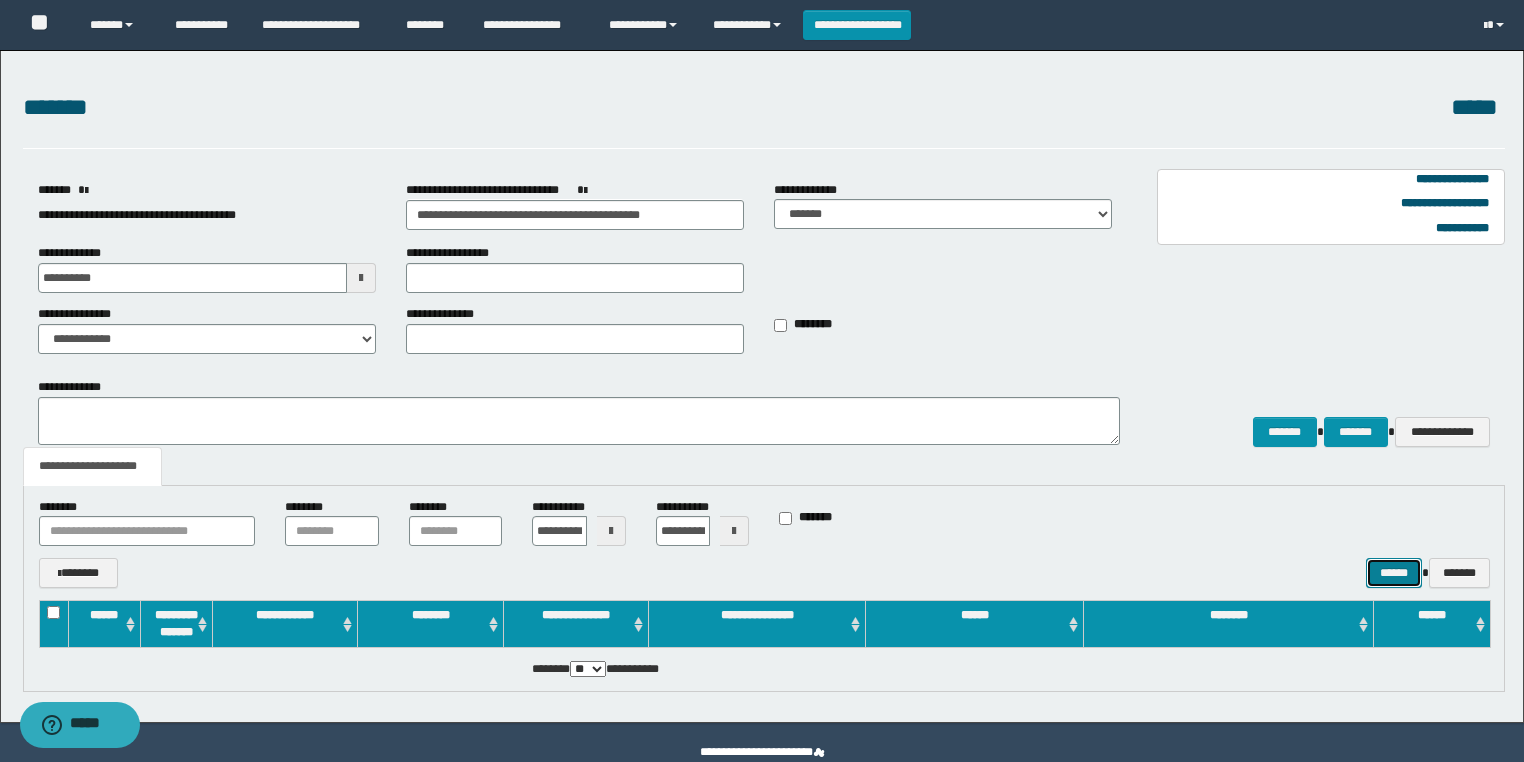 click on "******" at bounding box center [1394, 573] 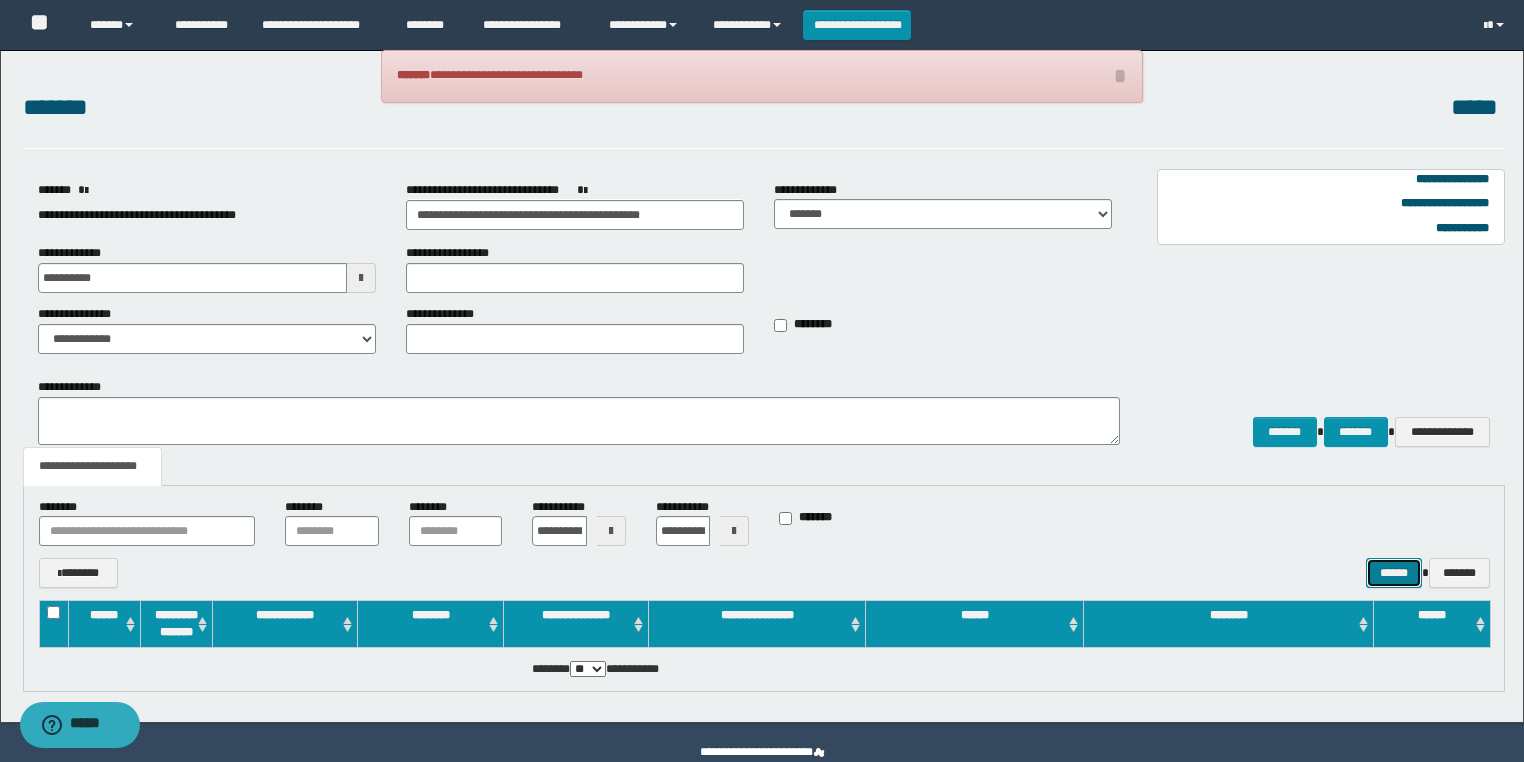 scroll, scrollTop: 38, scrollLeft: 0, axis: vertical 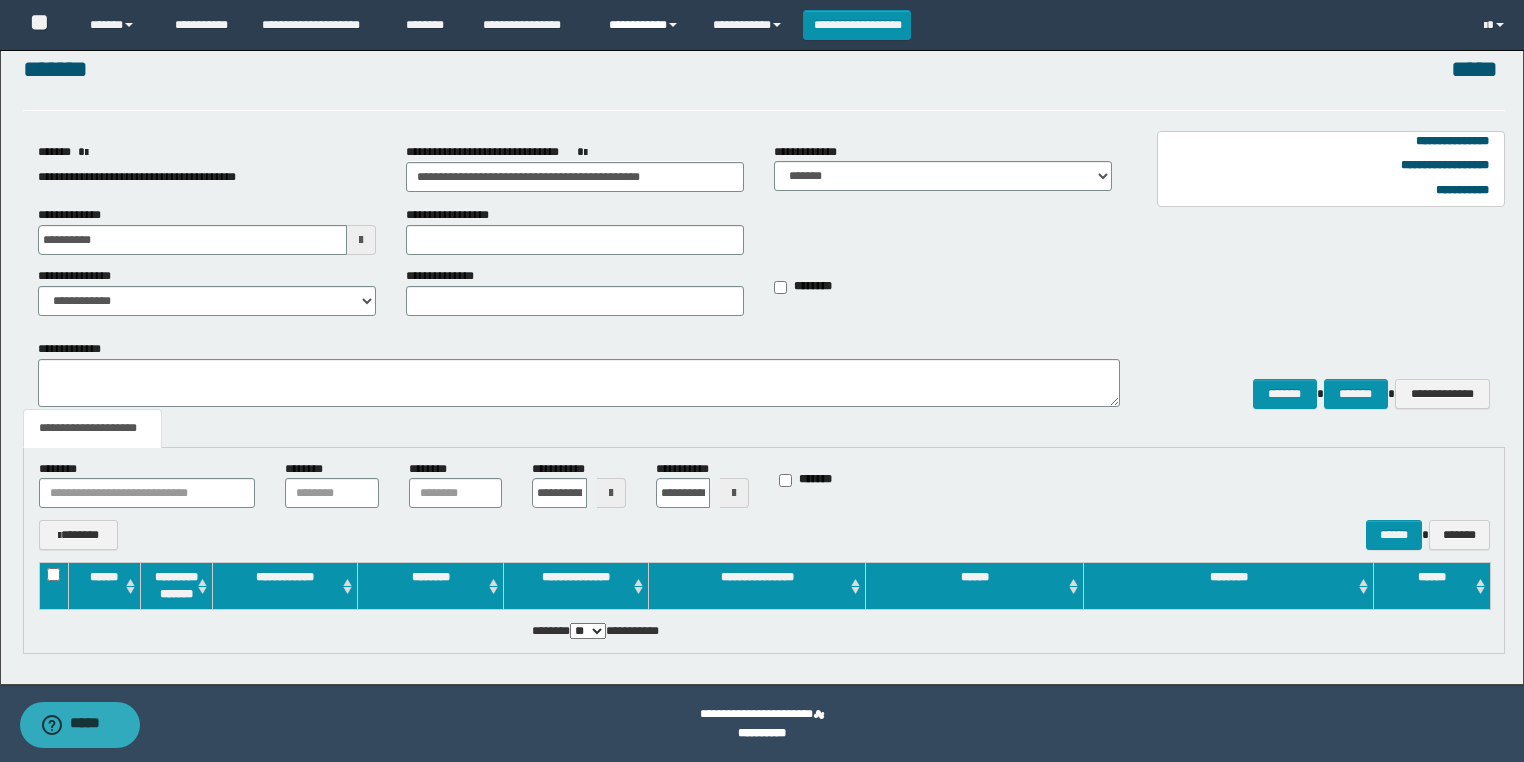 click on "**********" at bounding box center [646, 25] 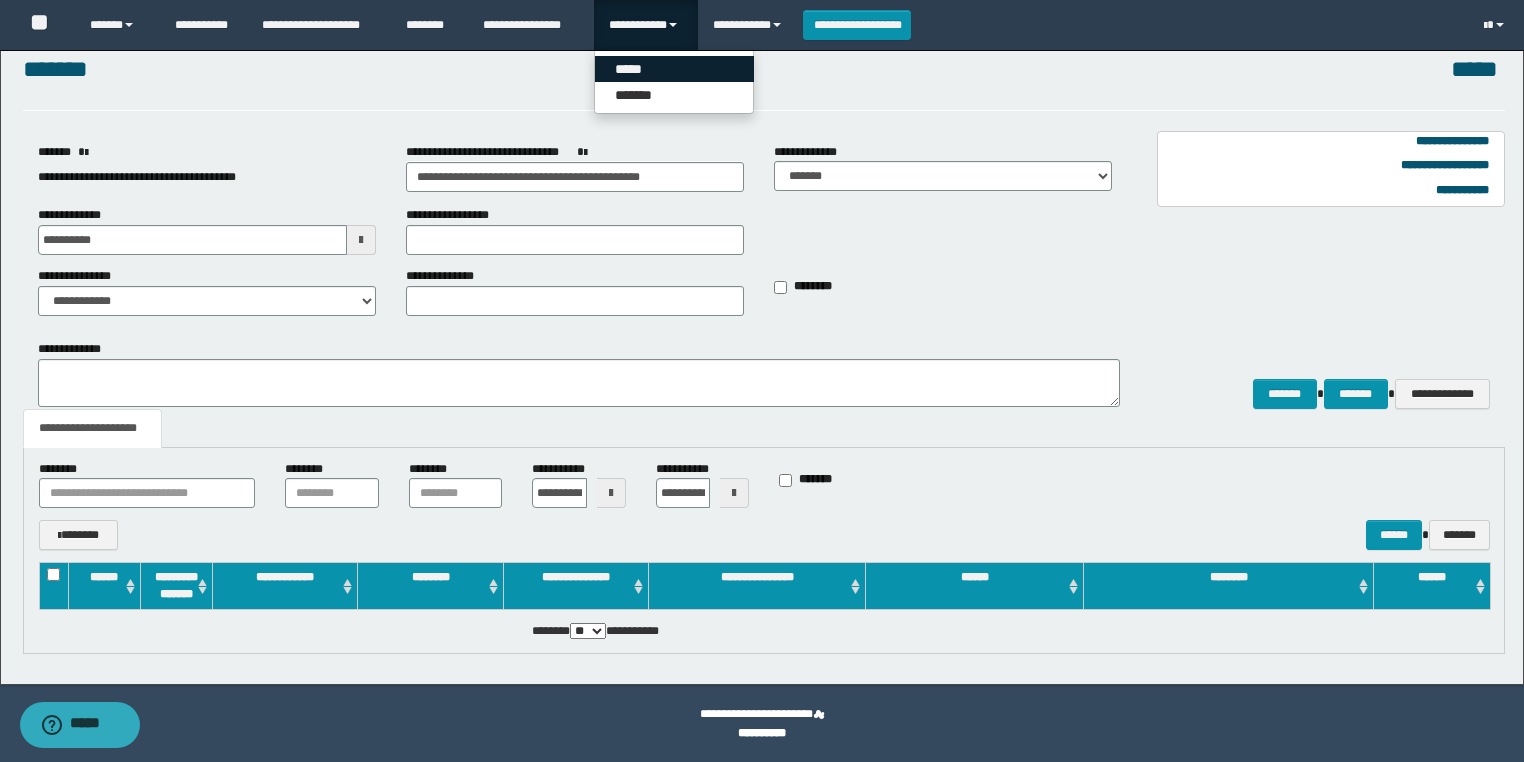 click on "*****" at bounding box center [674, 69] 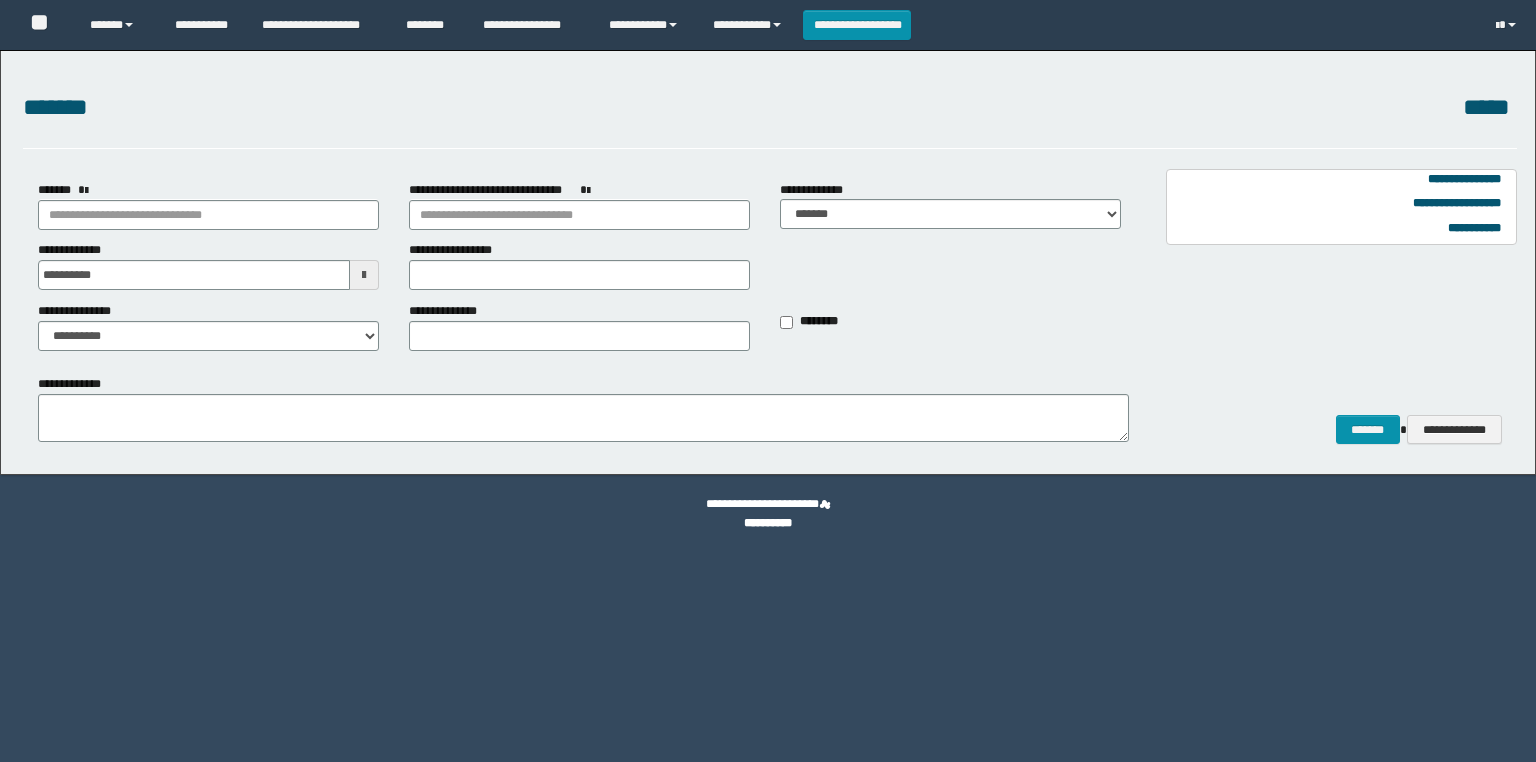 scroll, scrollTop: 0, scrollLeft: 0, axis: both 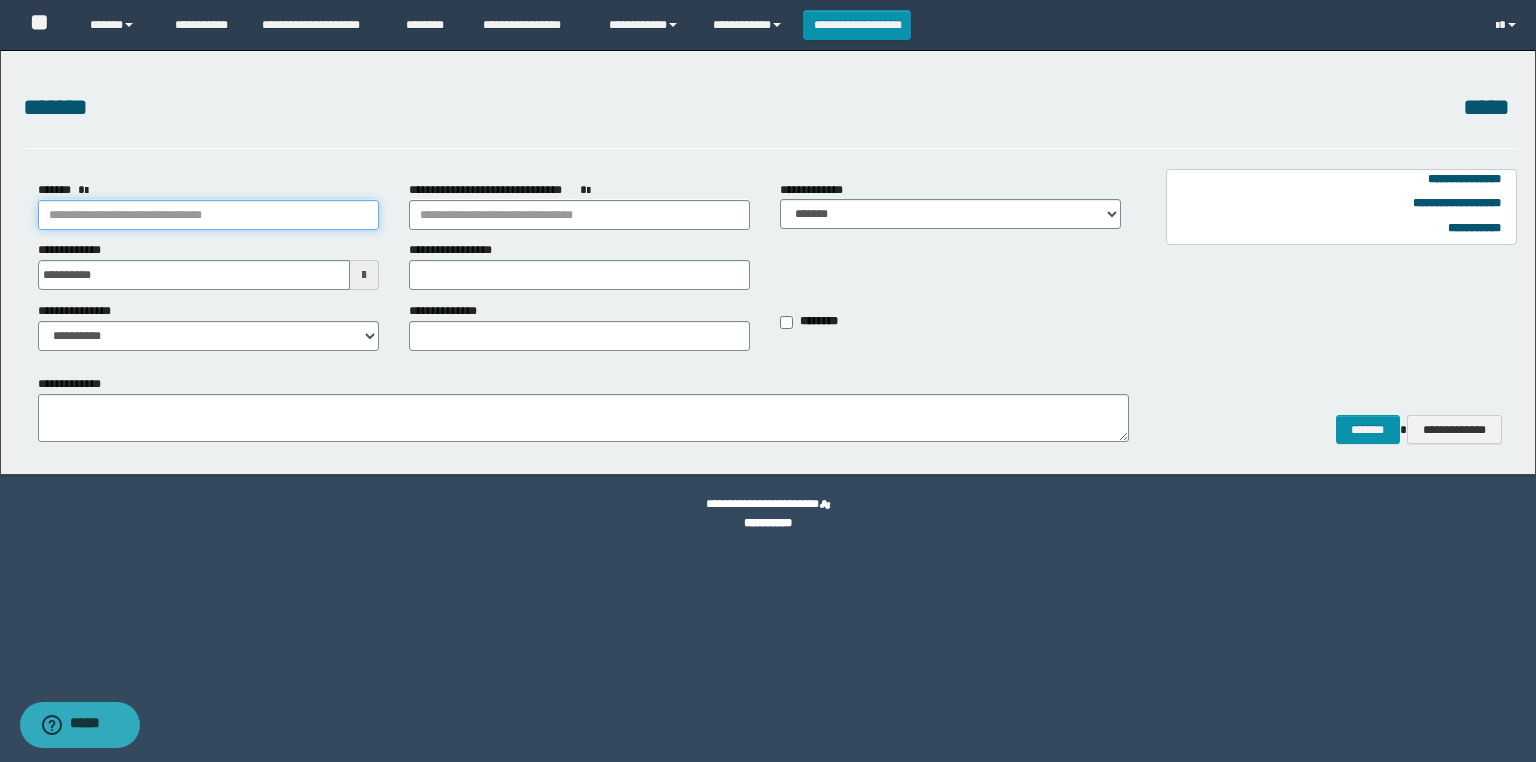 click on "*******" at bounding box center (208, 215) 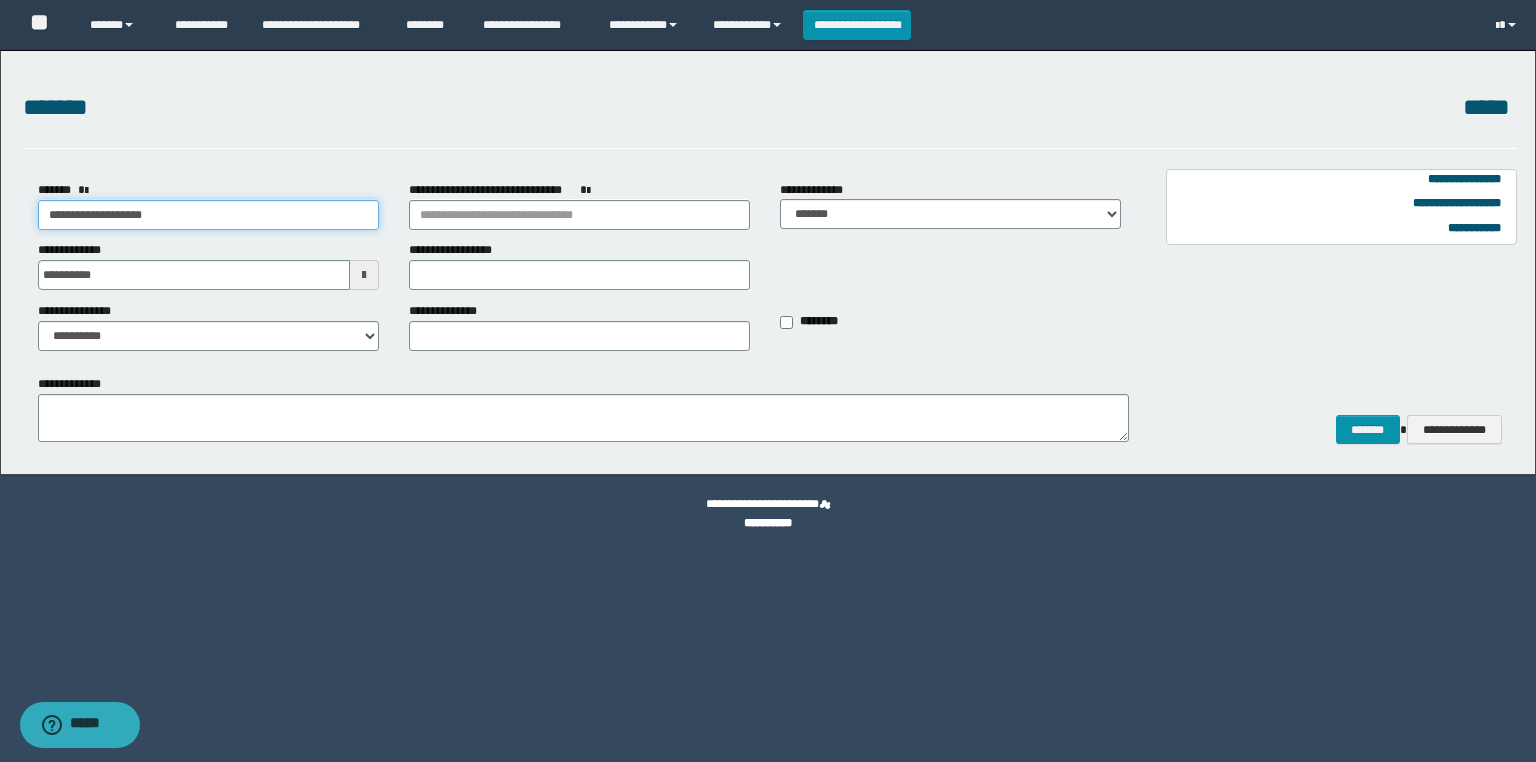 type on "**********" 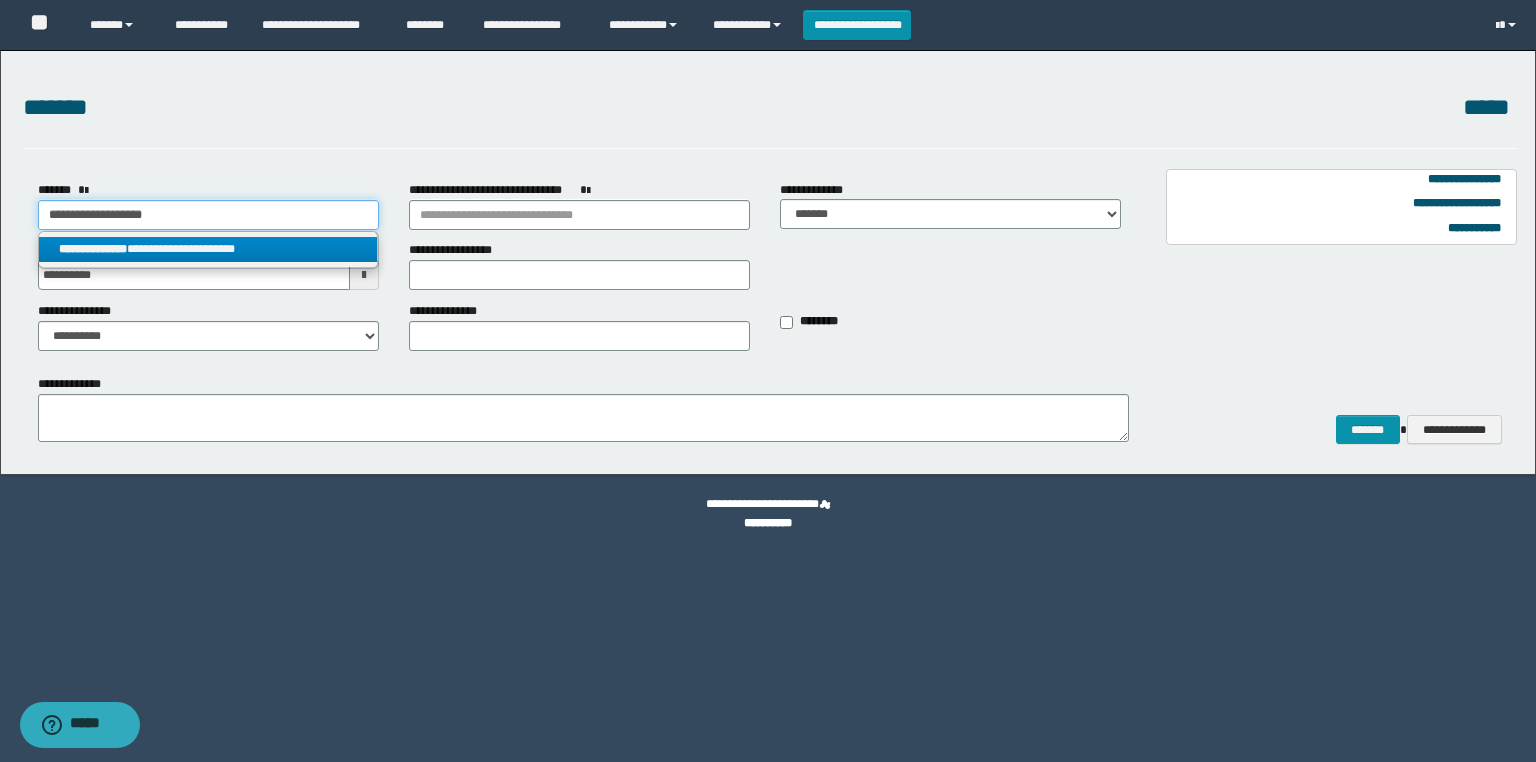 type on "**********" 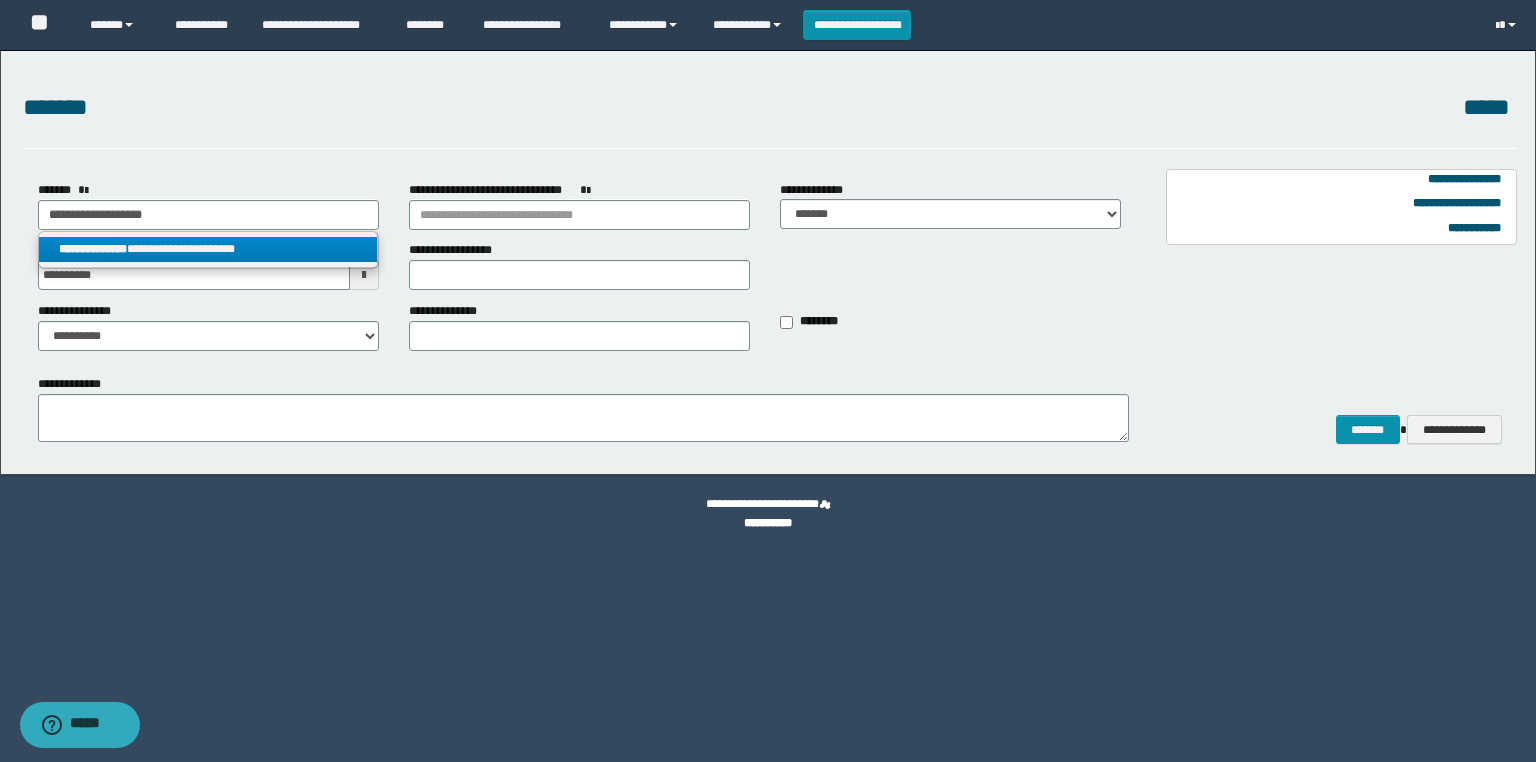 click on "**********" at bounding box center [208, 249] 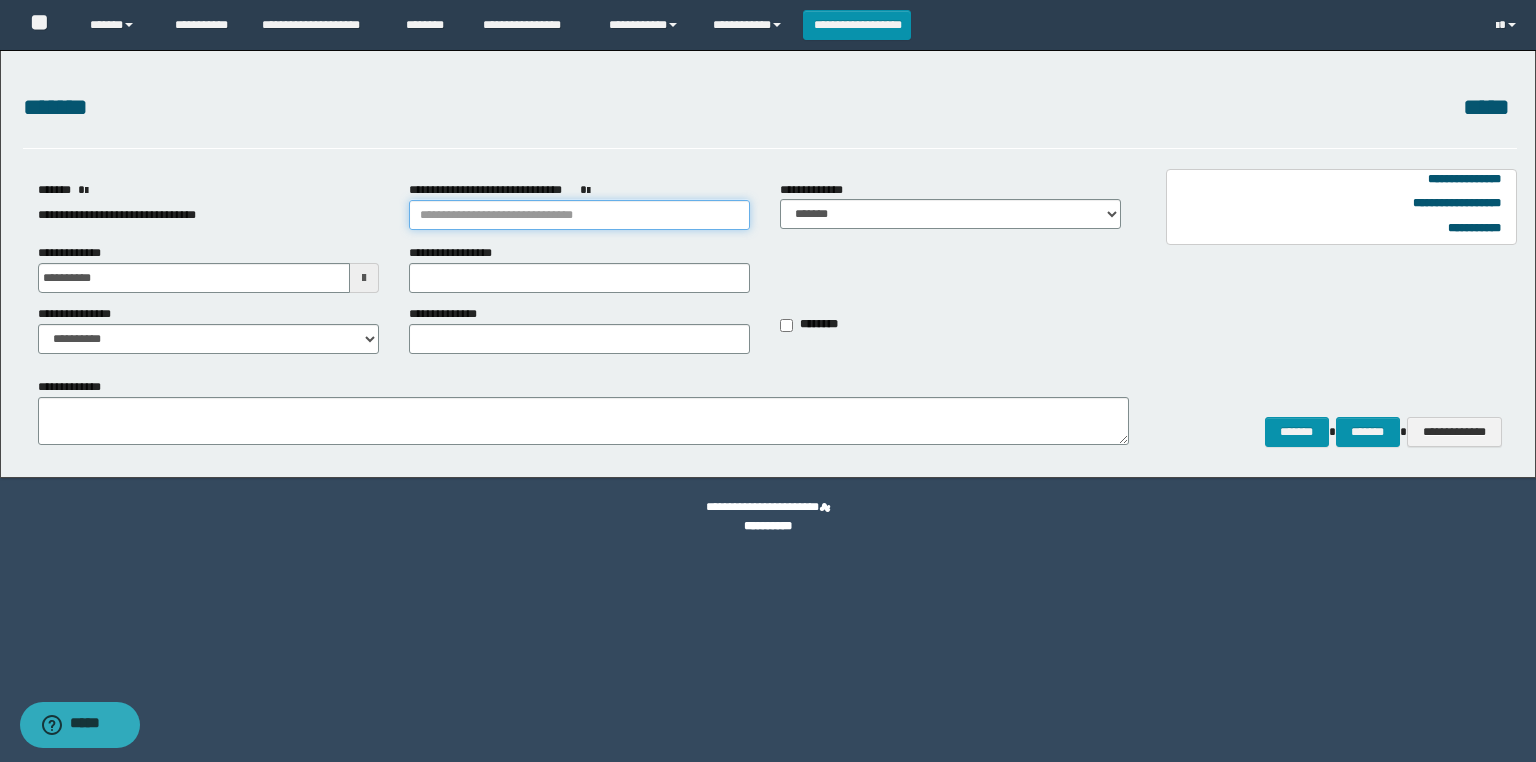 click on "**********" at bounding box center (579, 215) 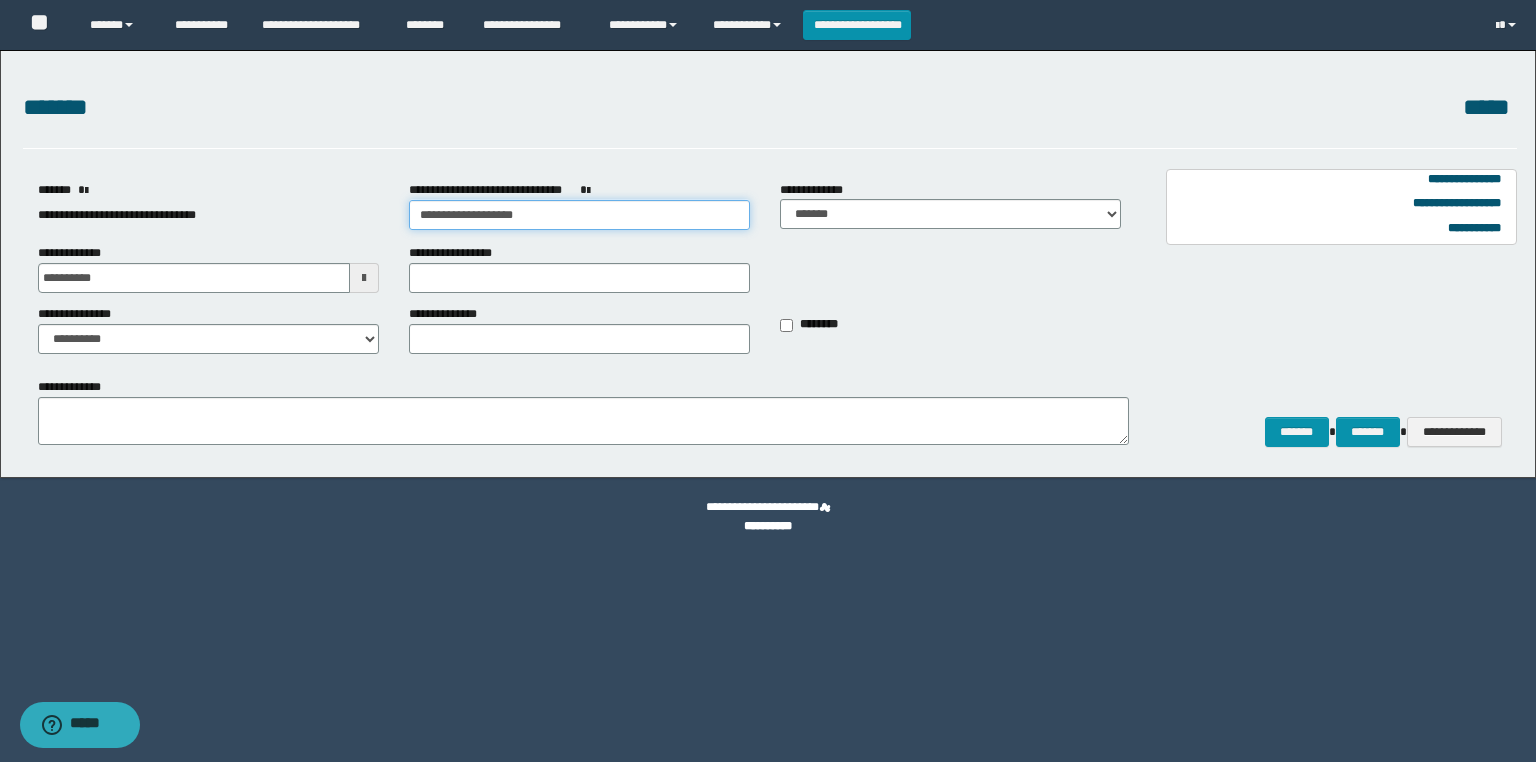 type on "**********" 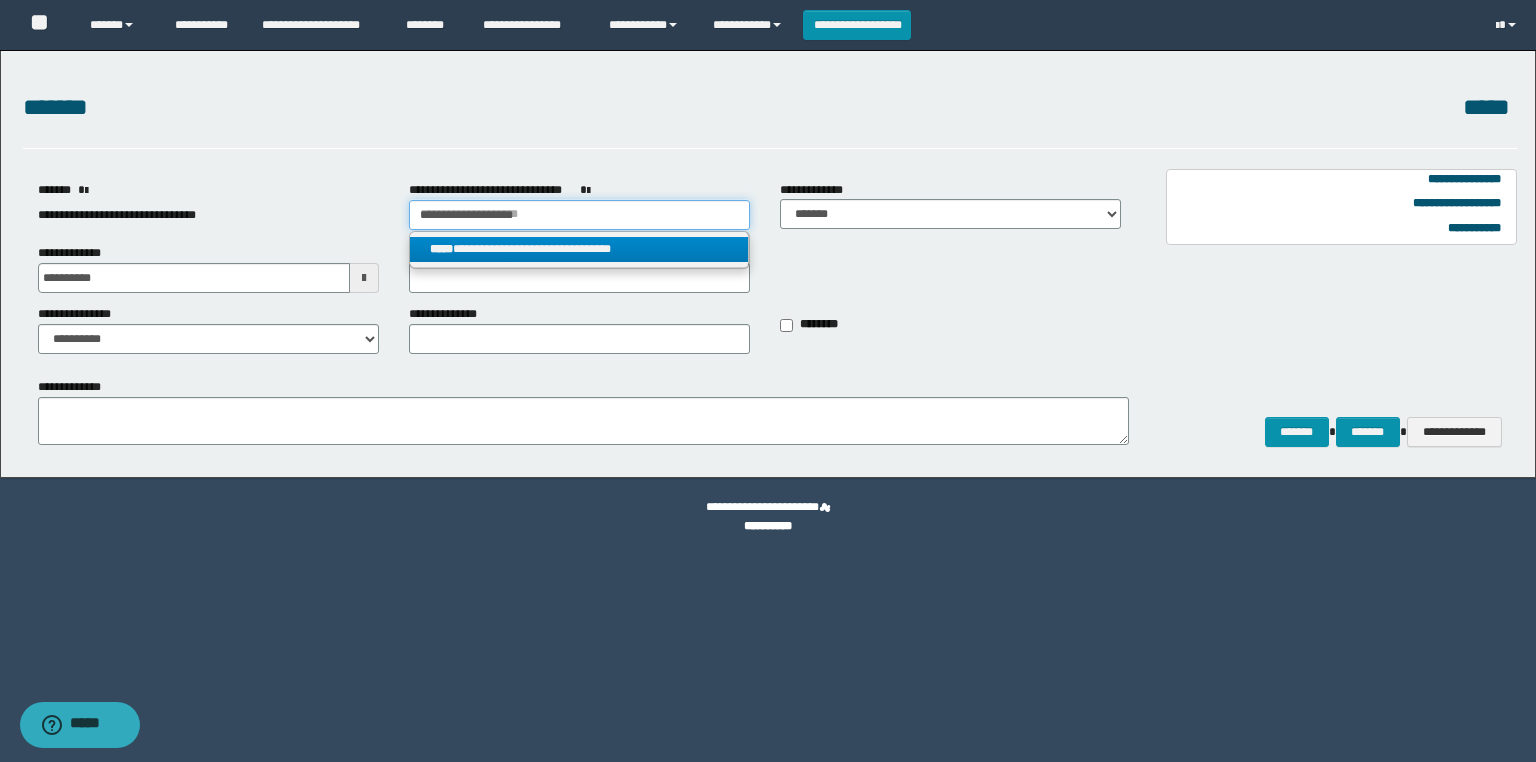 type on "**********" 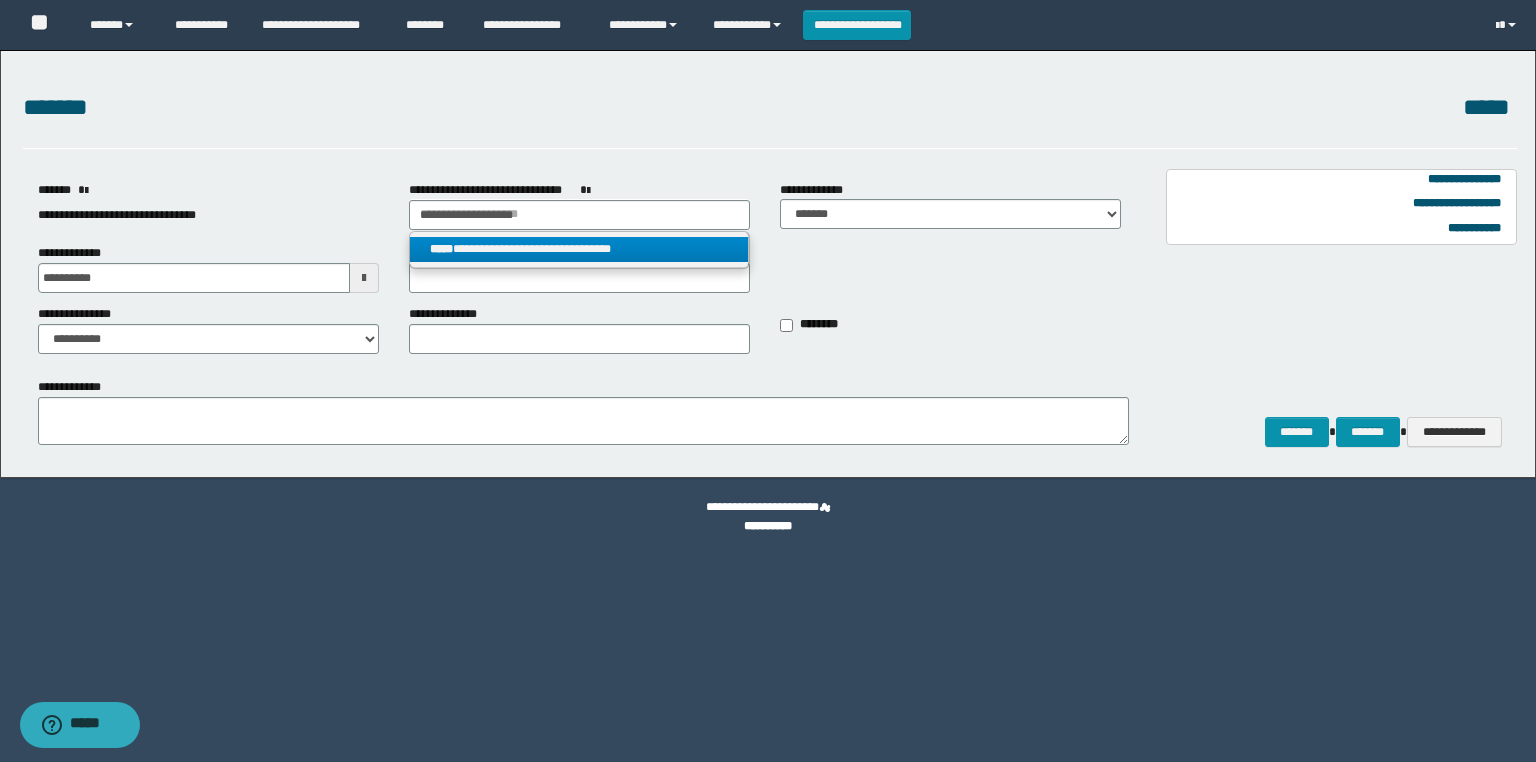 click on "**********" at bounding box center (579, 249) 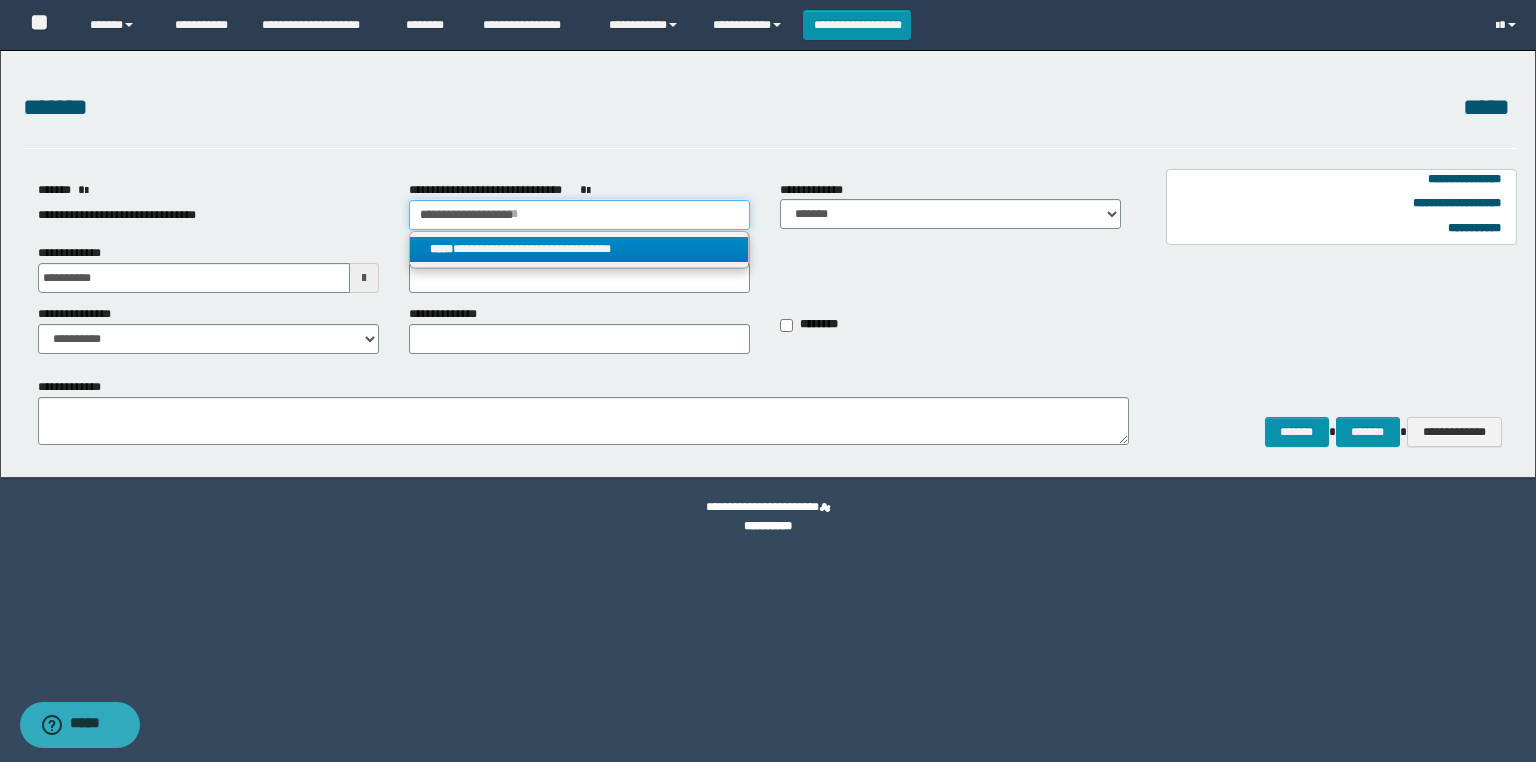type 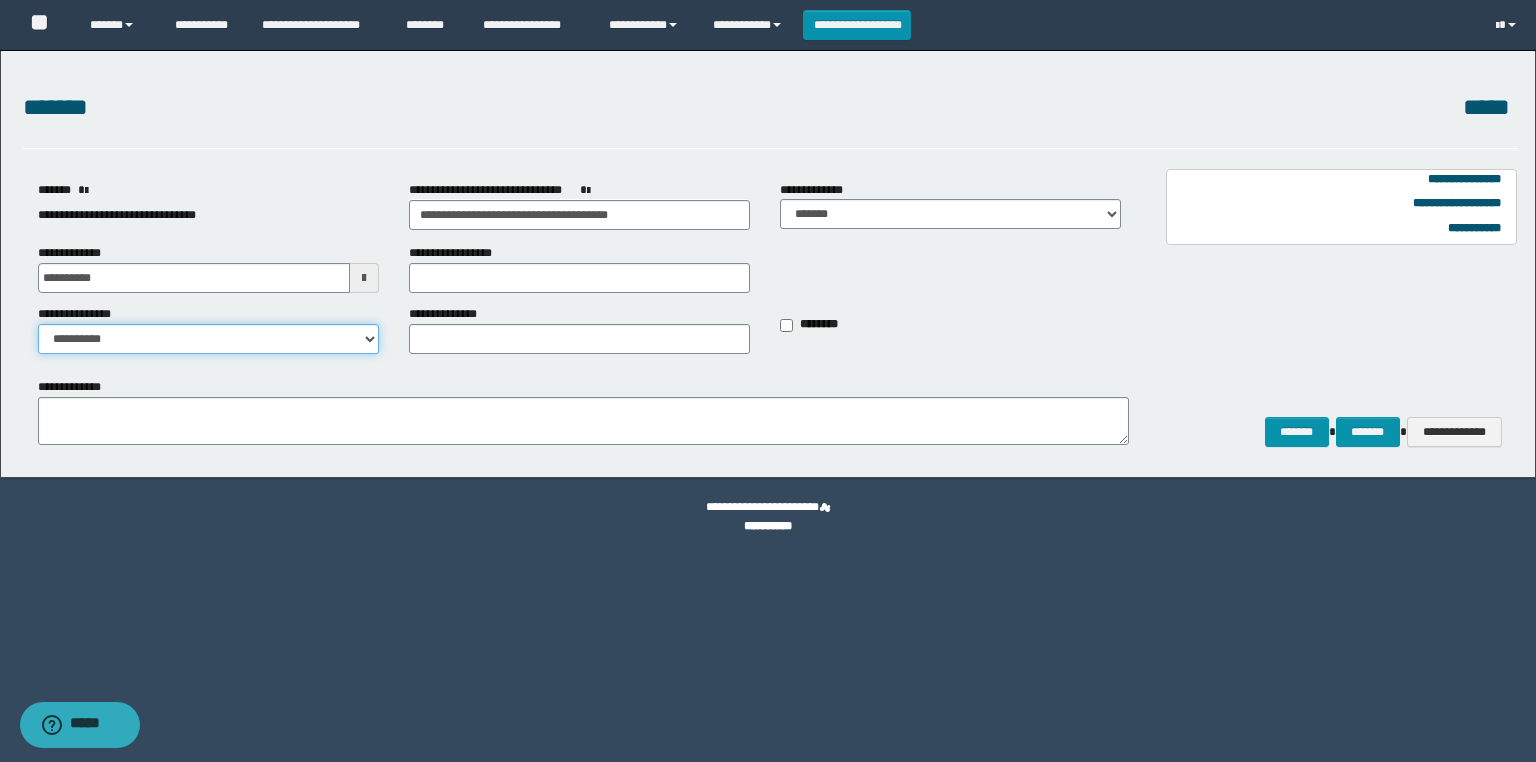click on "**********" at bounding box center (208, 339) 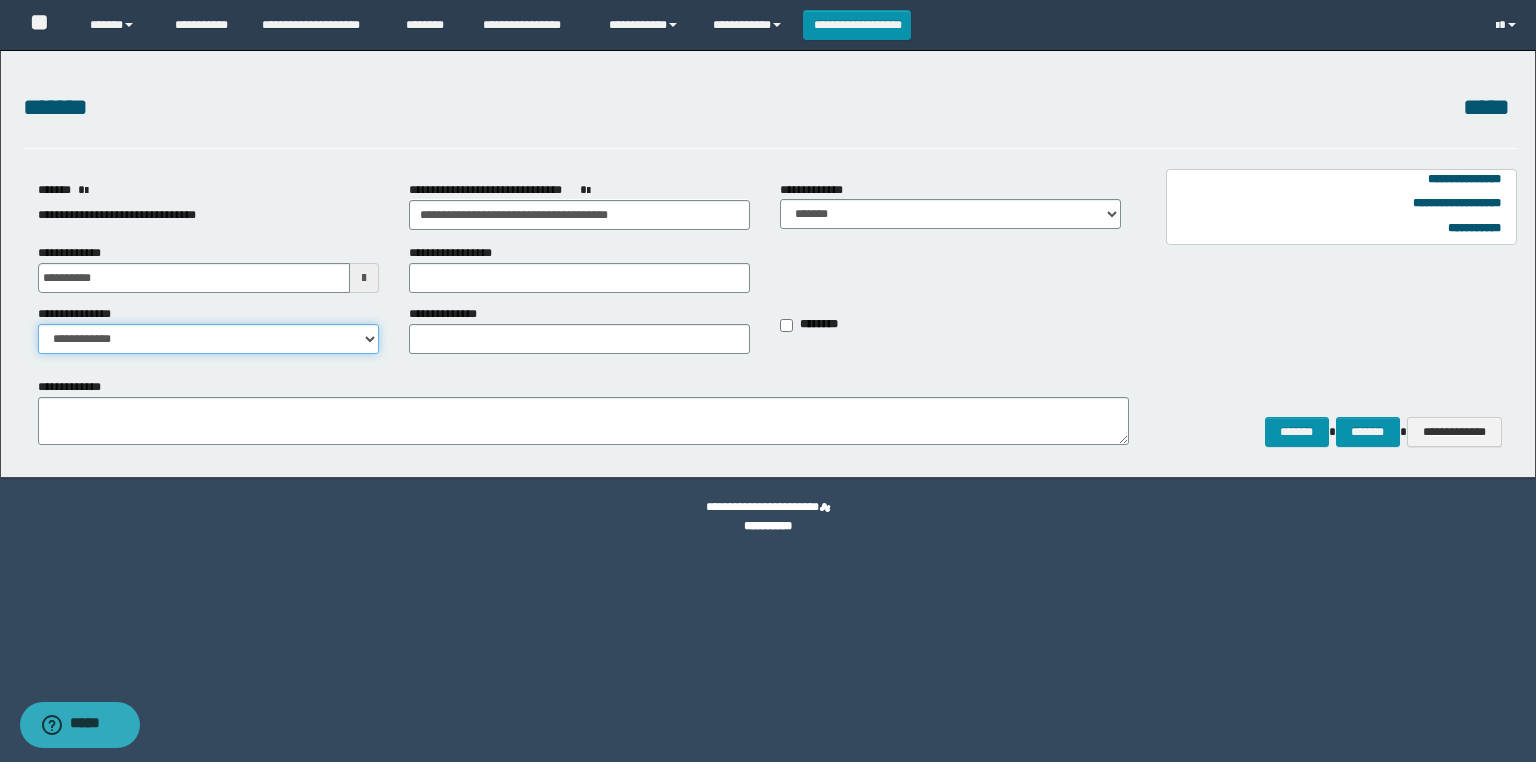 click on "**********" at bounding box center (208, 339) 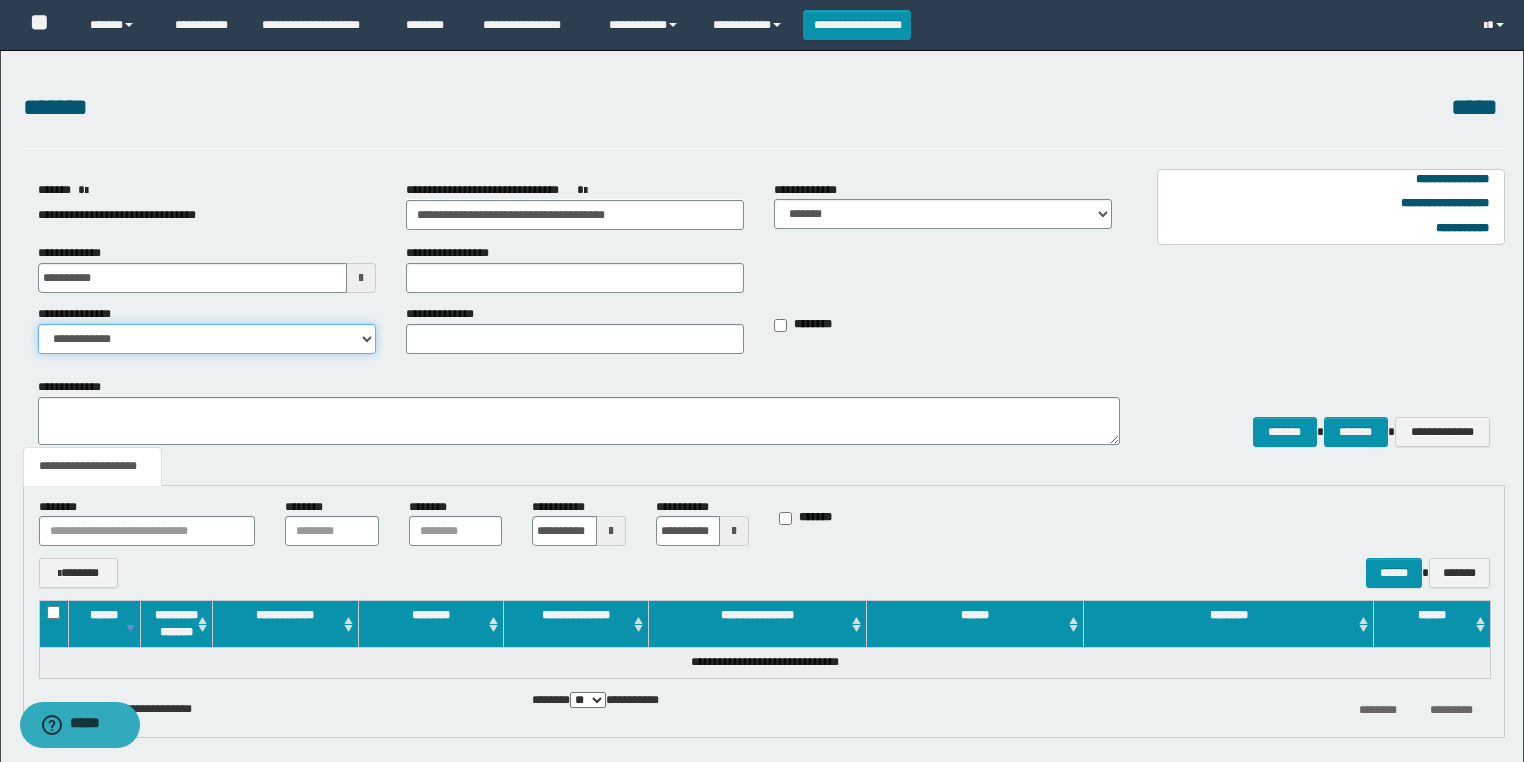 scroll, scrollTop: 84, scrollLeft: 0, axis: vertical 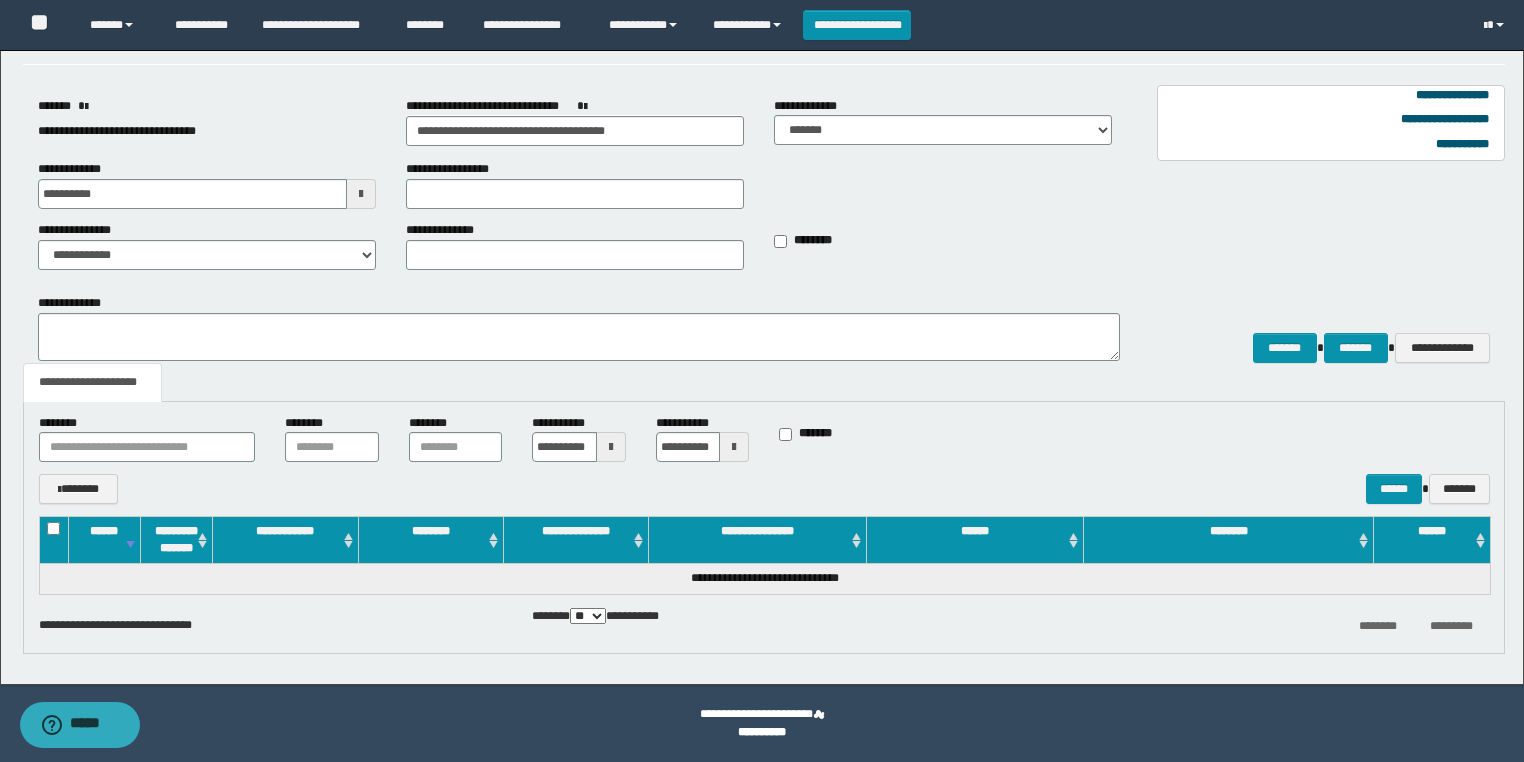 click at bounding box center (611, 447) 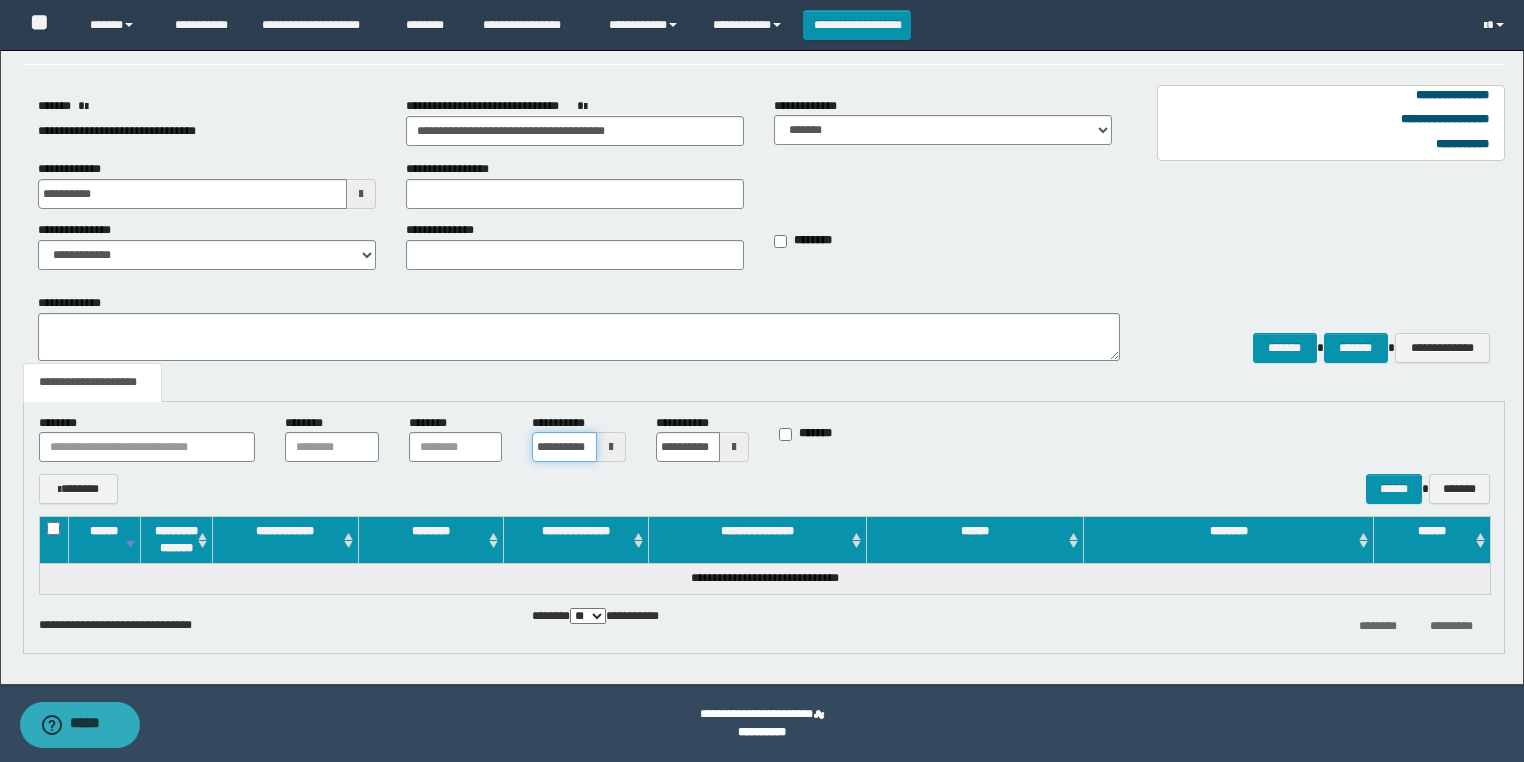 scroll, scrollTop: 0, scrollLeft: 16, axis: horizontal 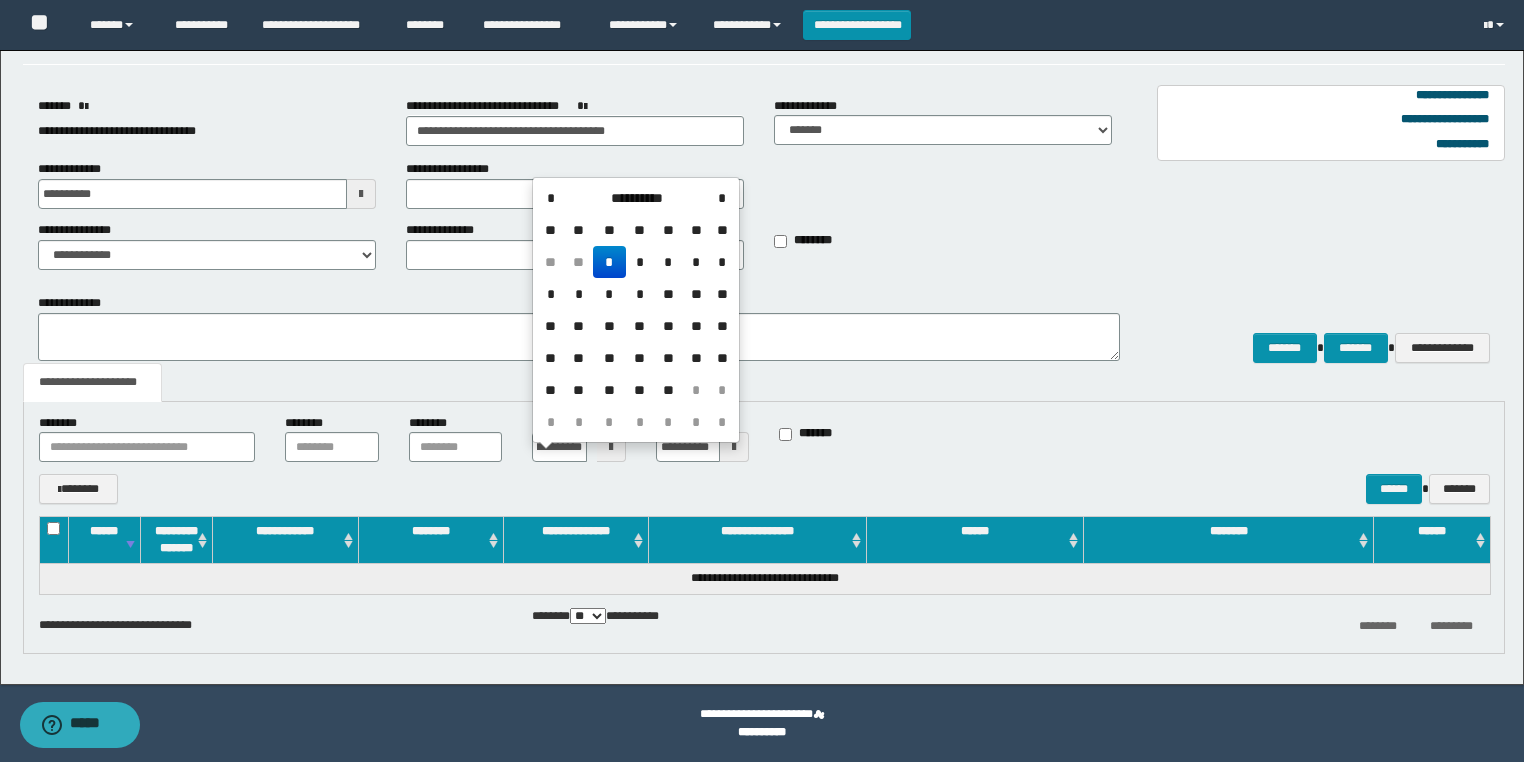 click on "*" at bounding box center (722, 262) 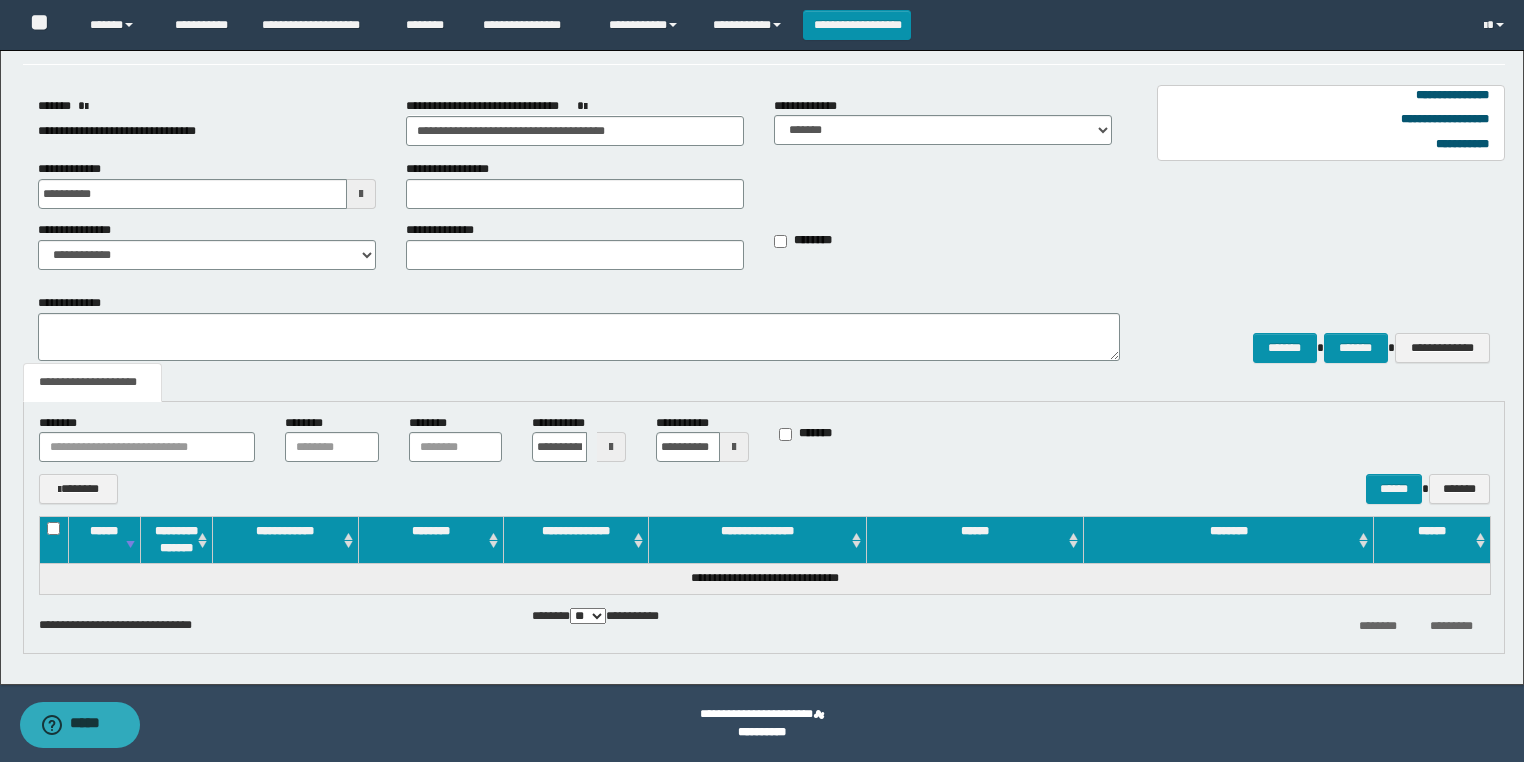click at bounding box center (734, 447) 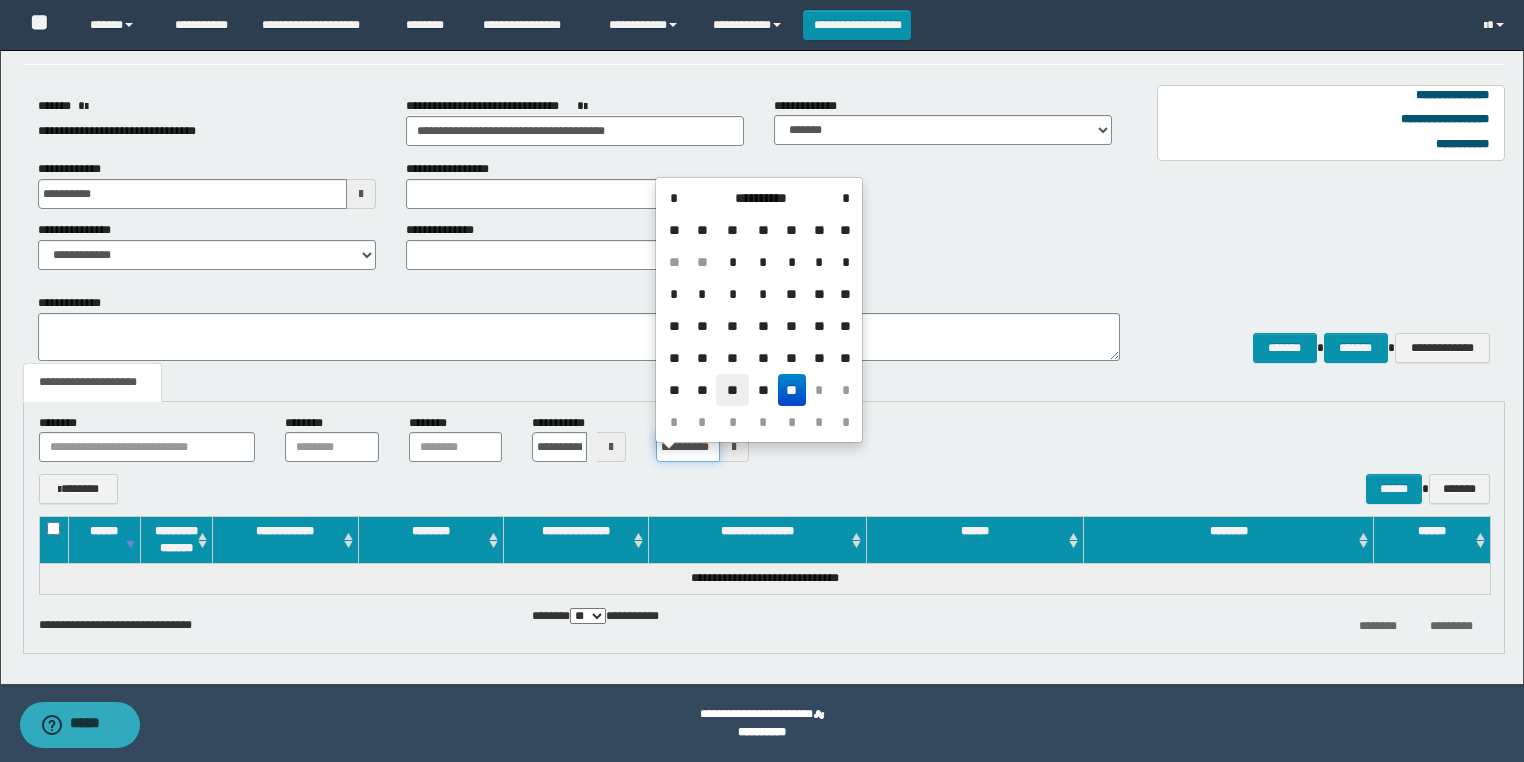 scroll, scrollTop: 0, scrollLeft: 16, axis: horizontal 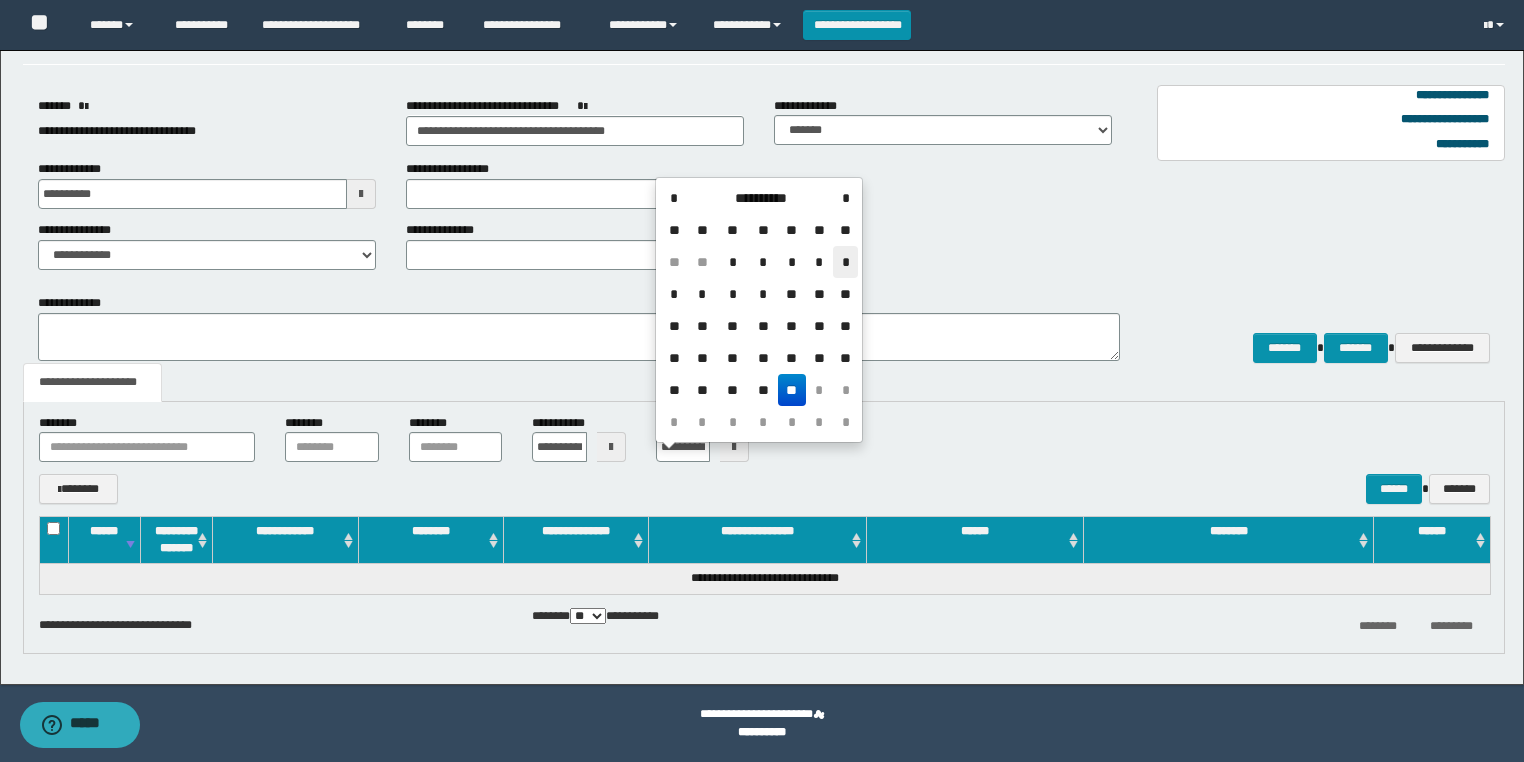 click on "*" at bounding box center (845, 262) 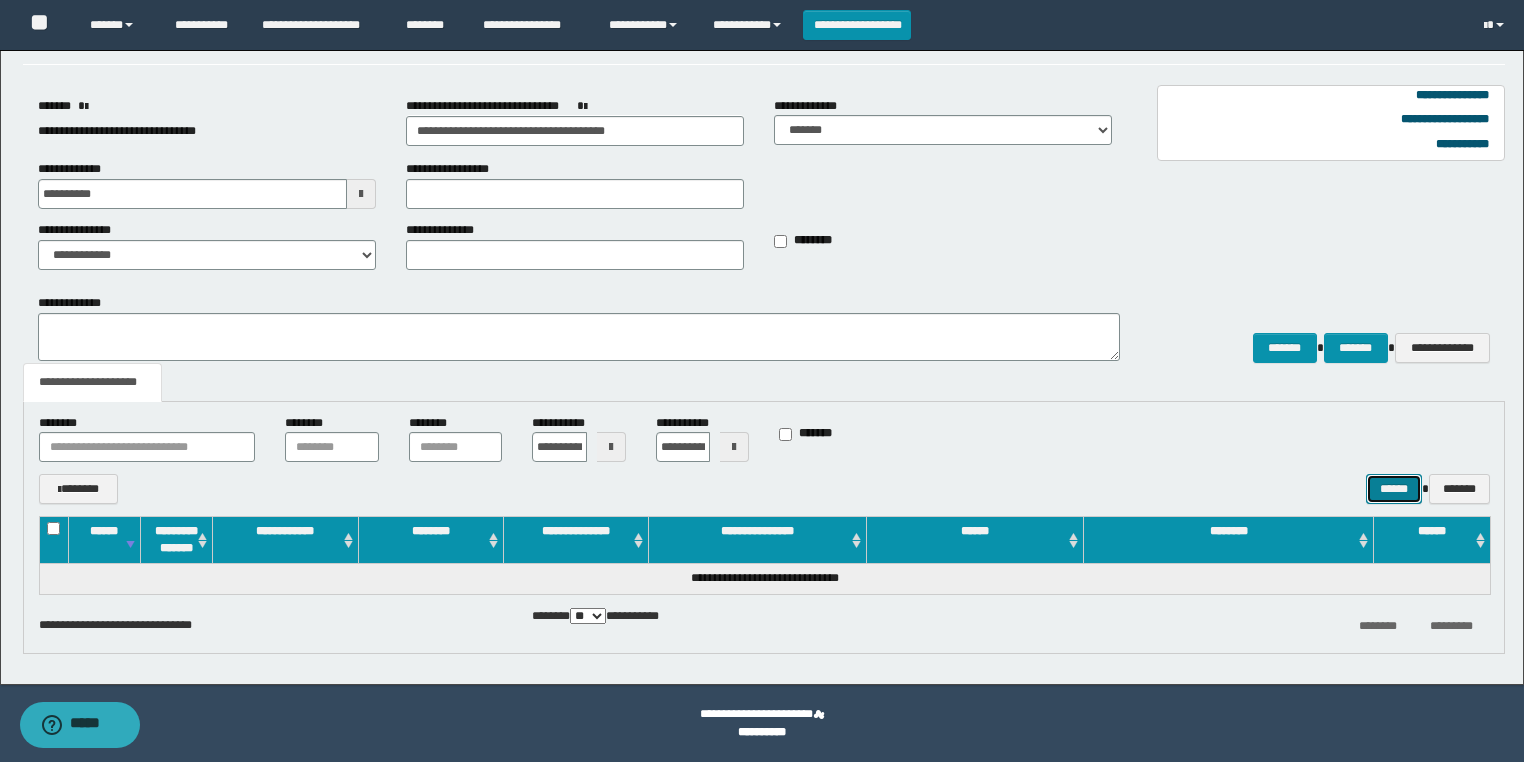click on "******" at bounding box center (1394, 489) 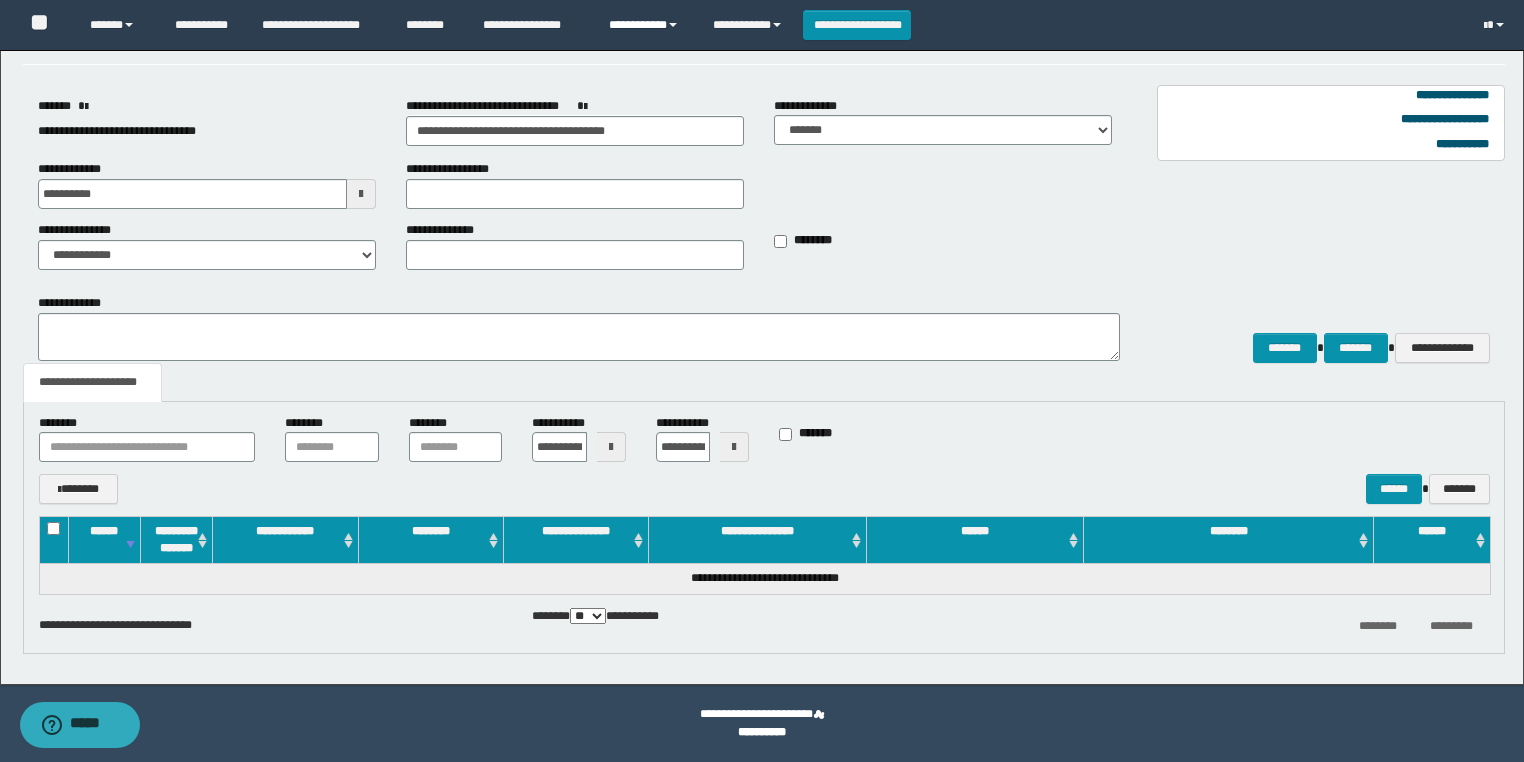 click on "**********" at bounding box center (646, 25) 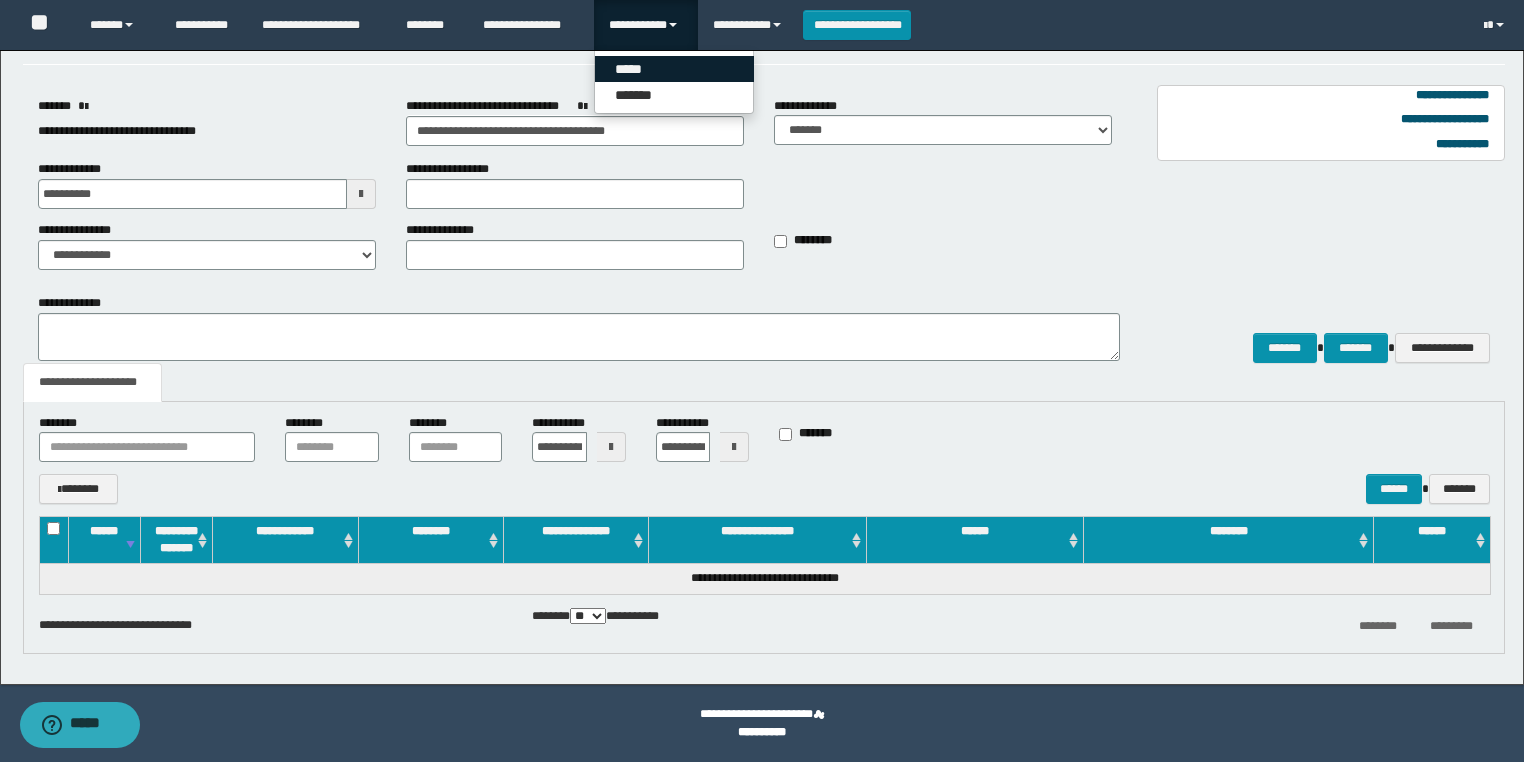 click on "*****" at bounding box center (674, 69) 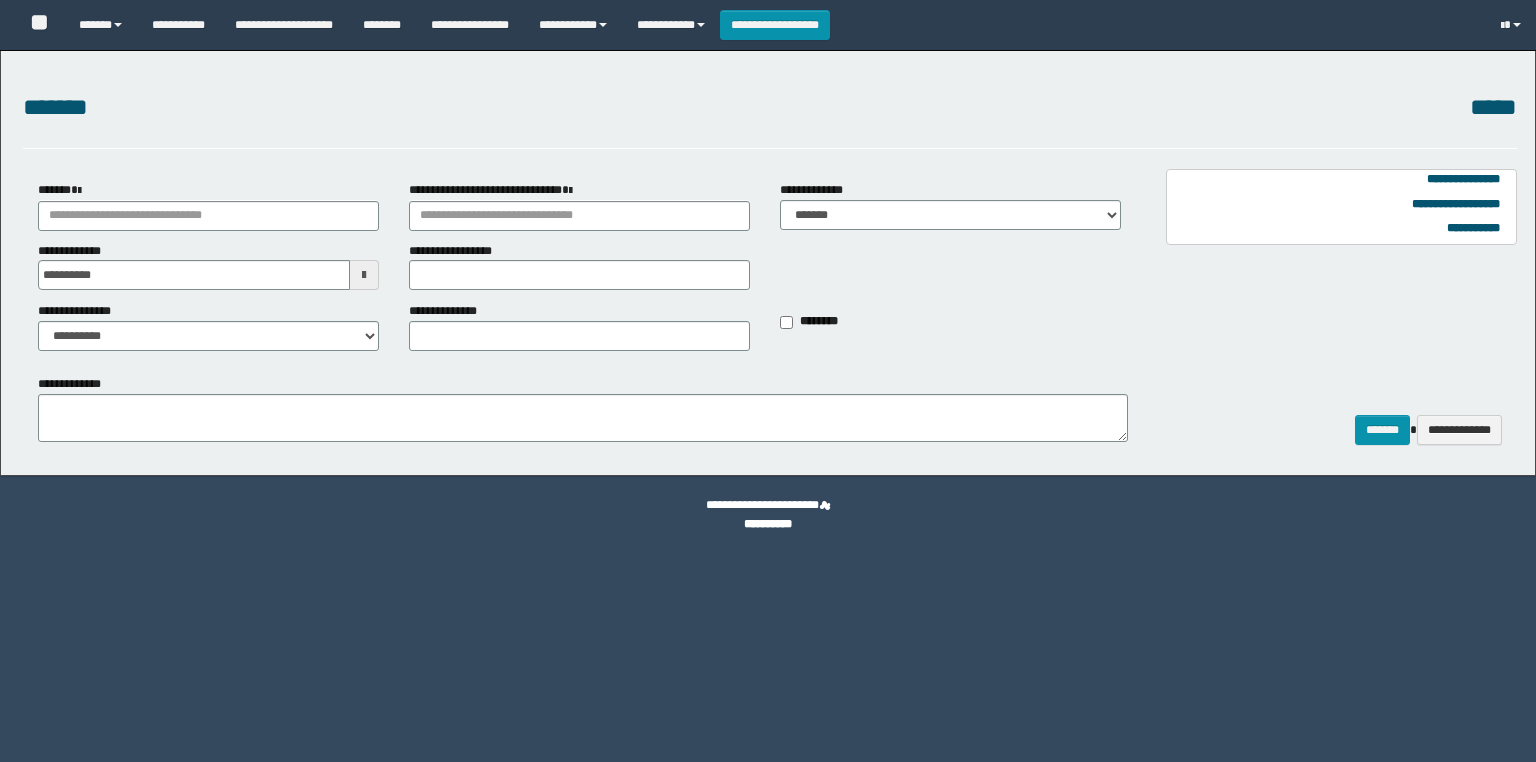 scroll, scrollTop: 0, scrollLeft: 0, axis: both 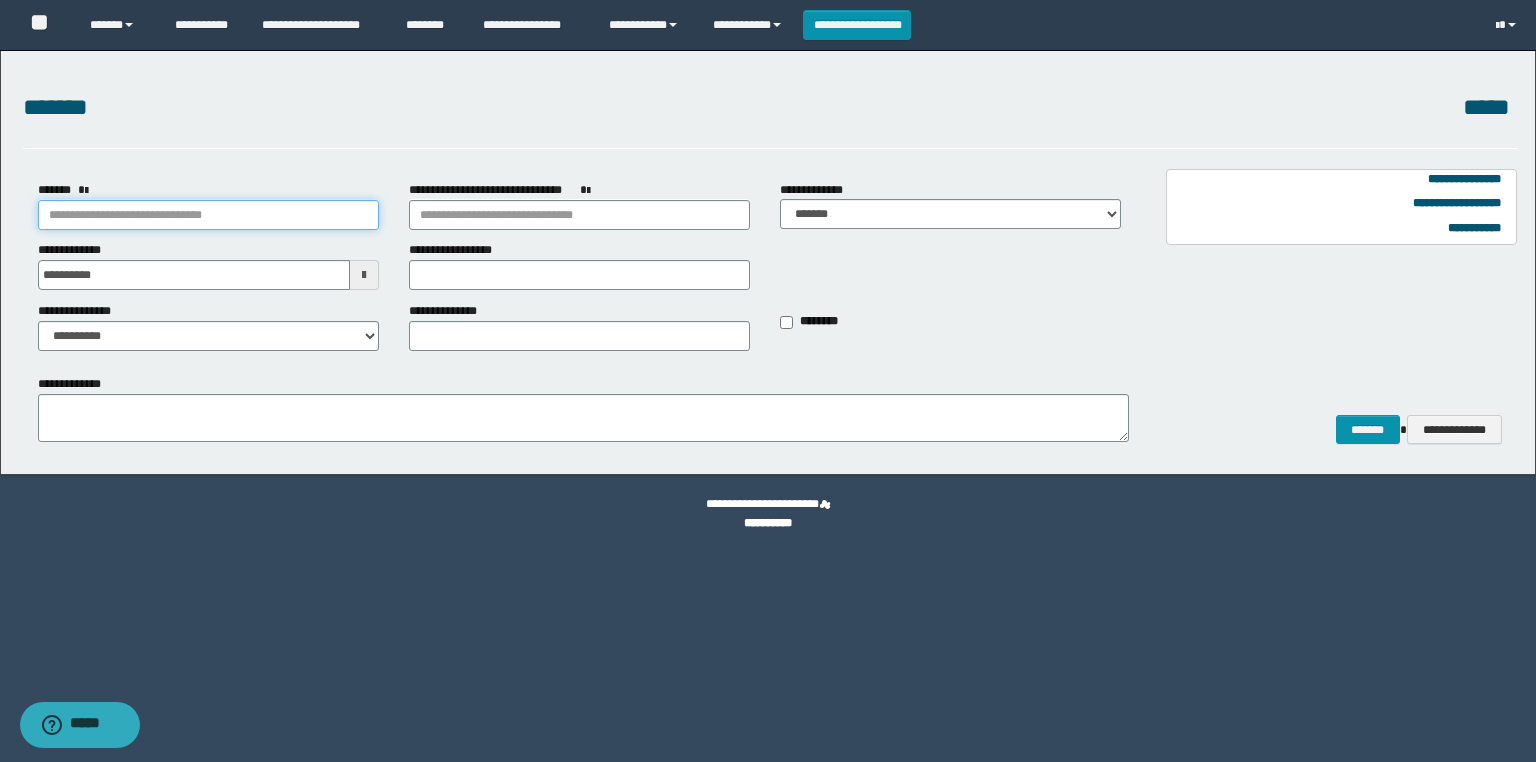 click on "*******" at bounding box center [208, 215] 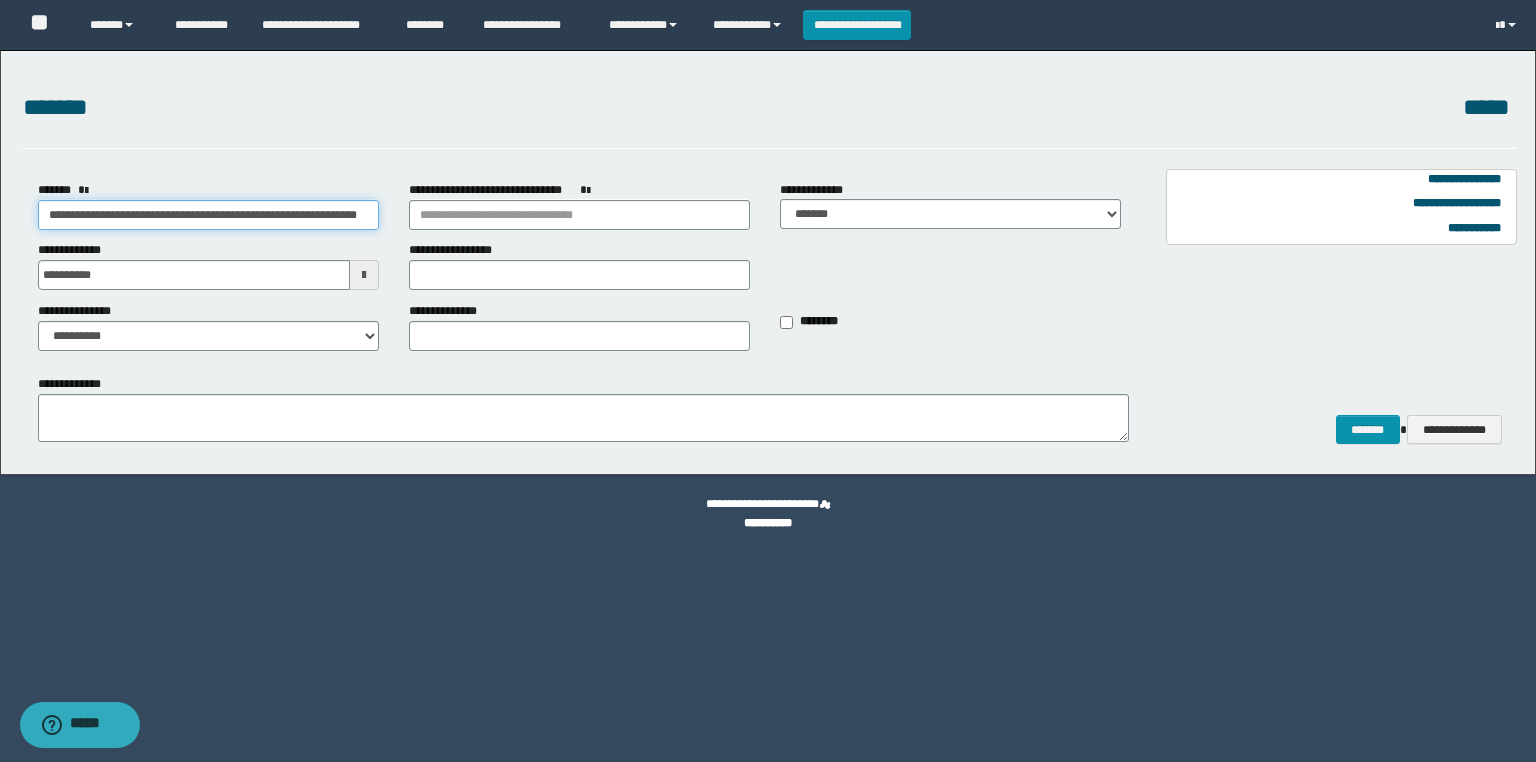 scroll, scrollTop: 0, scrollLeft: 82, axis: horizontal 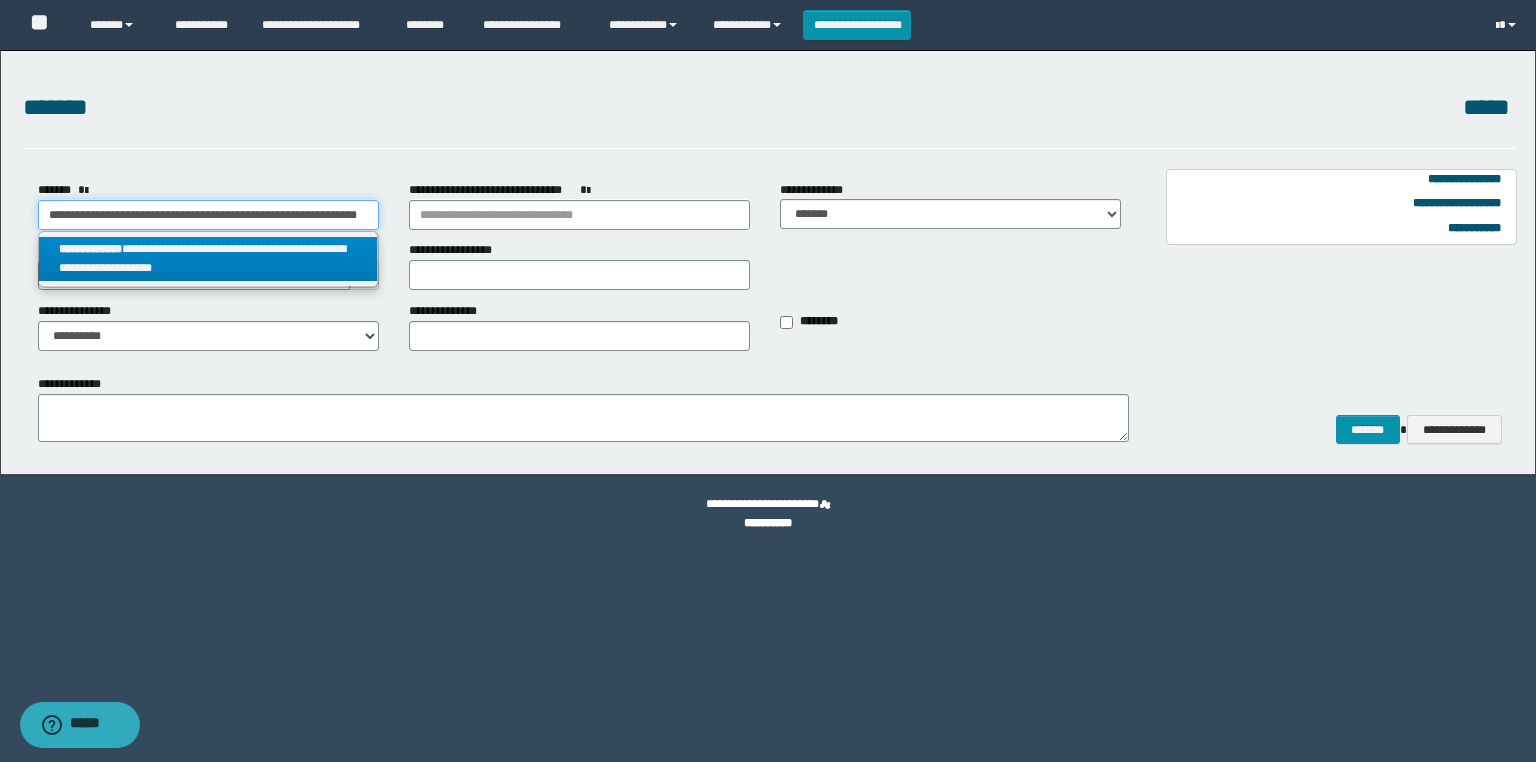 type on "**********" 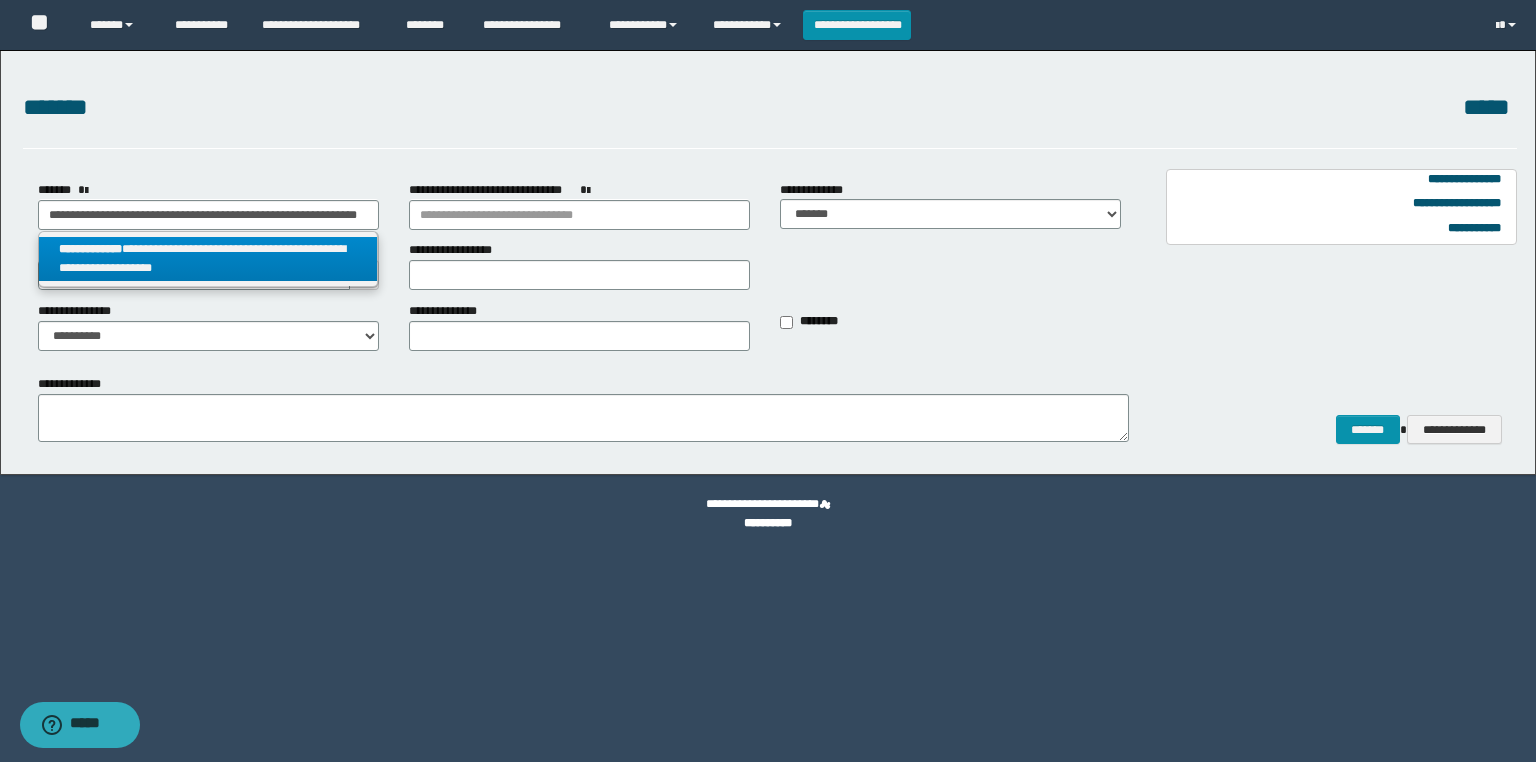 click on "**********" at bounding box center (208, 259) 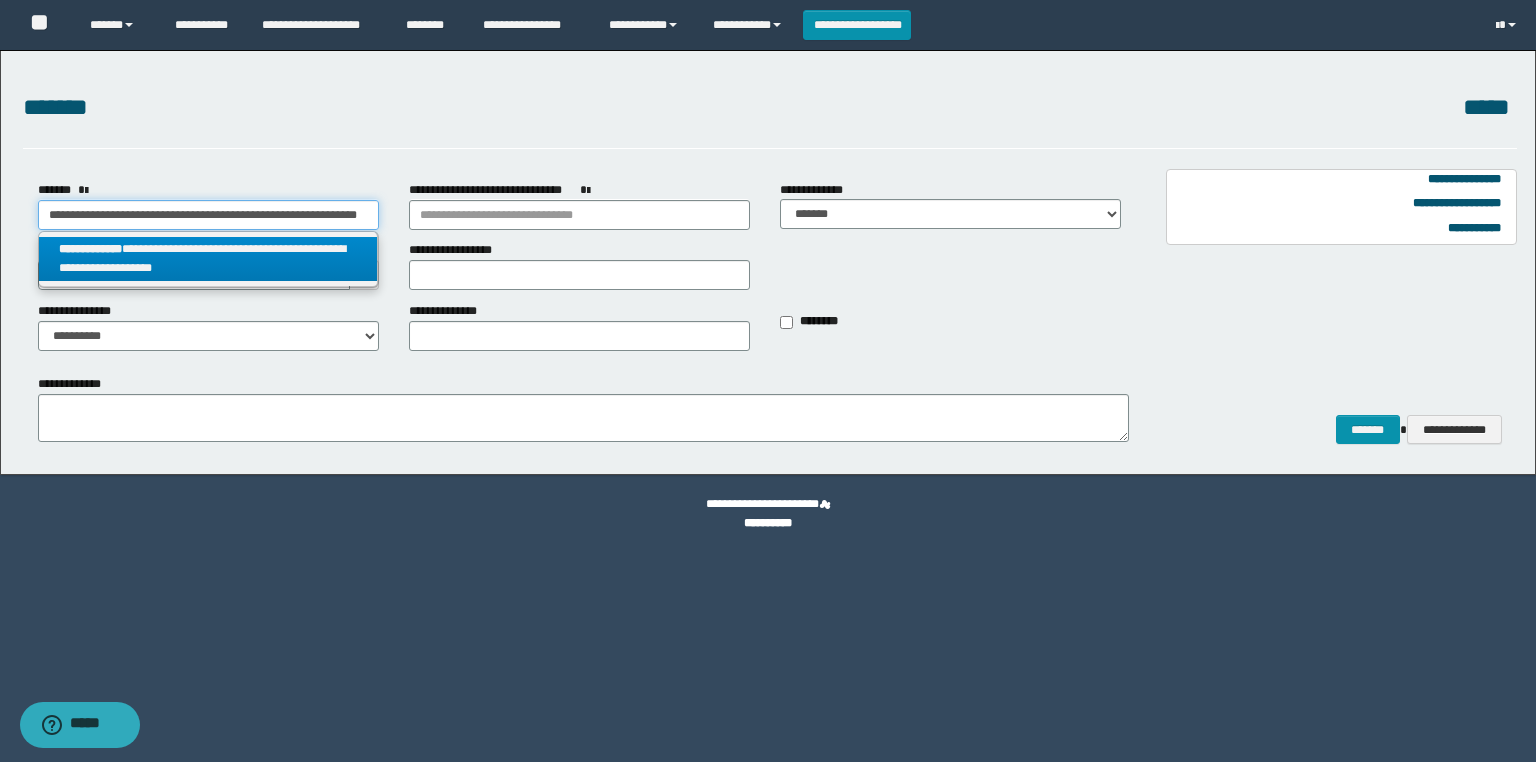 scroll, scrollTop: 0, scrollLeft: 0, axis: both 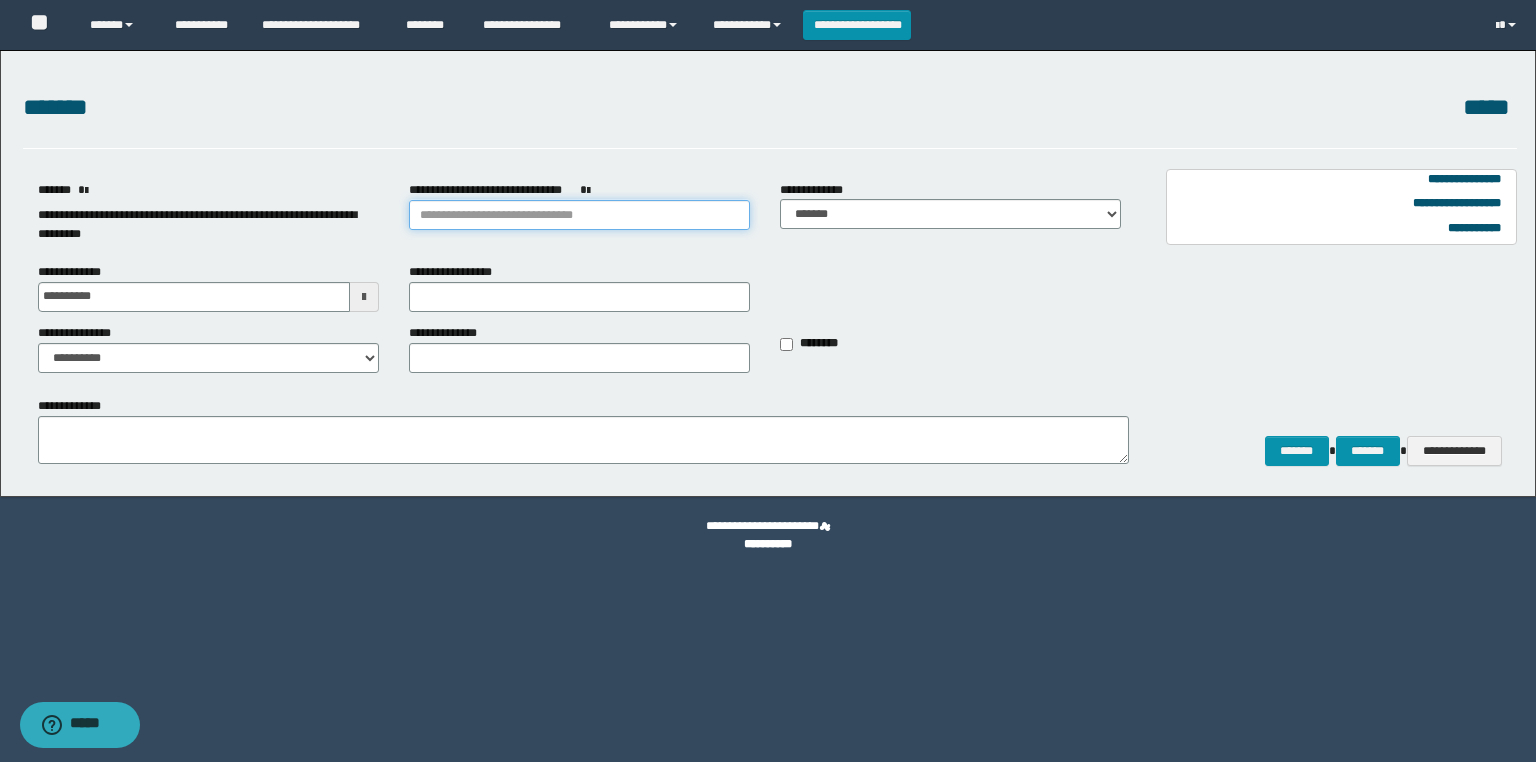 click on "**********" at bounding box center (579, 215) 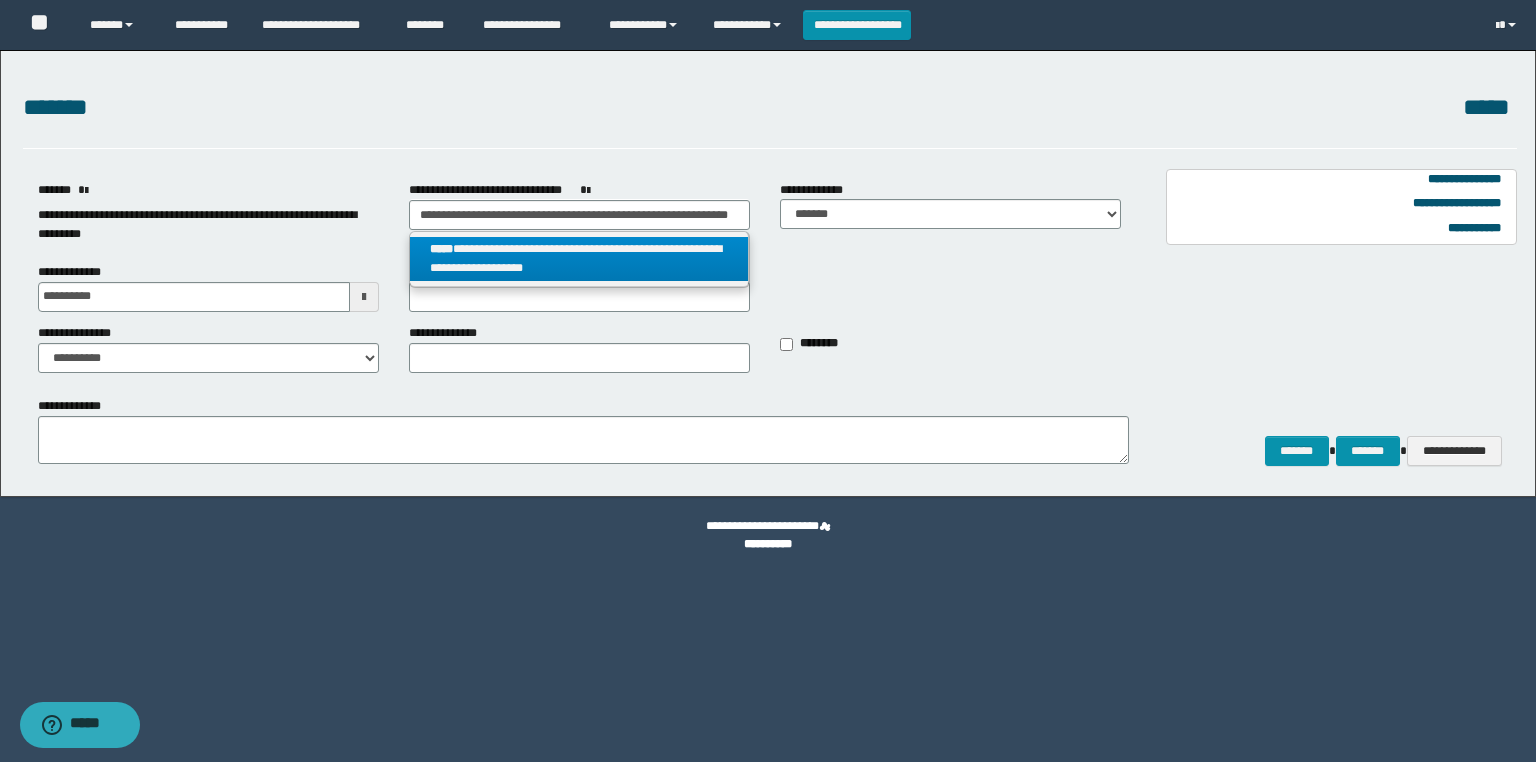 click on "**********" at bounding box center [579, 259] 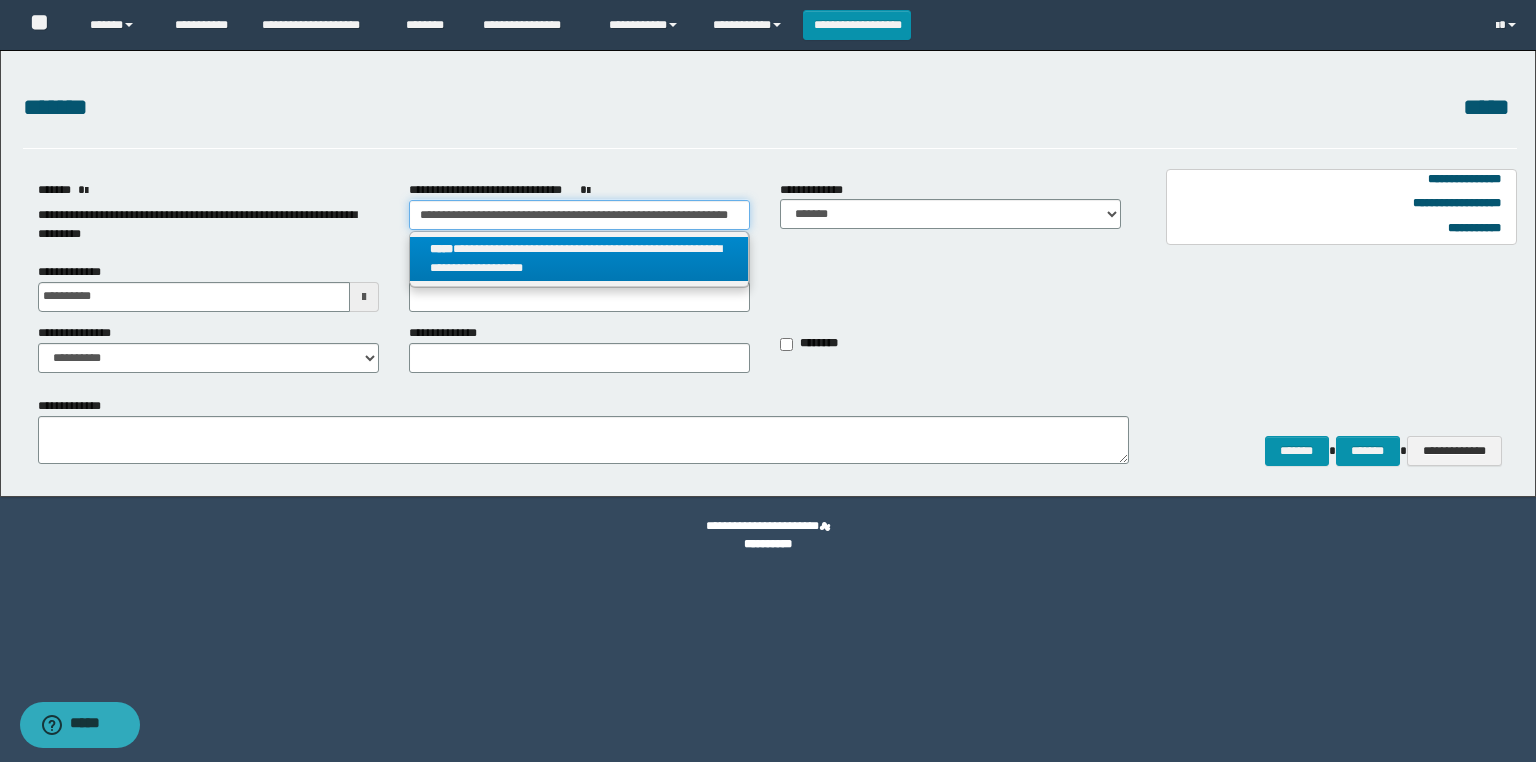 scroll, scrollTop: 0, scrollLeft: 82, axis: horizontal 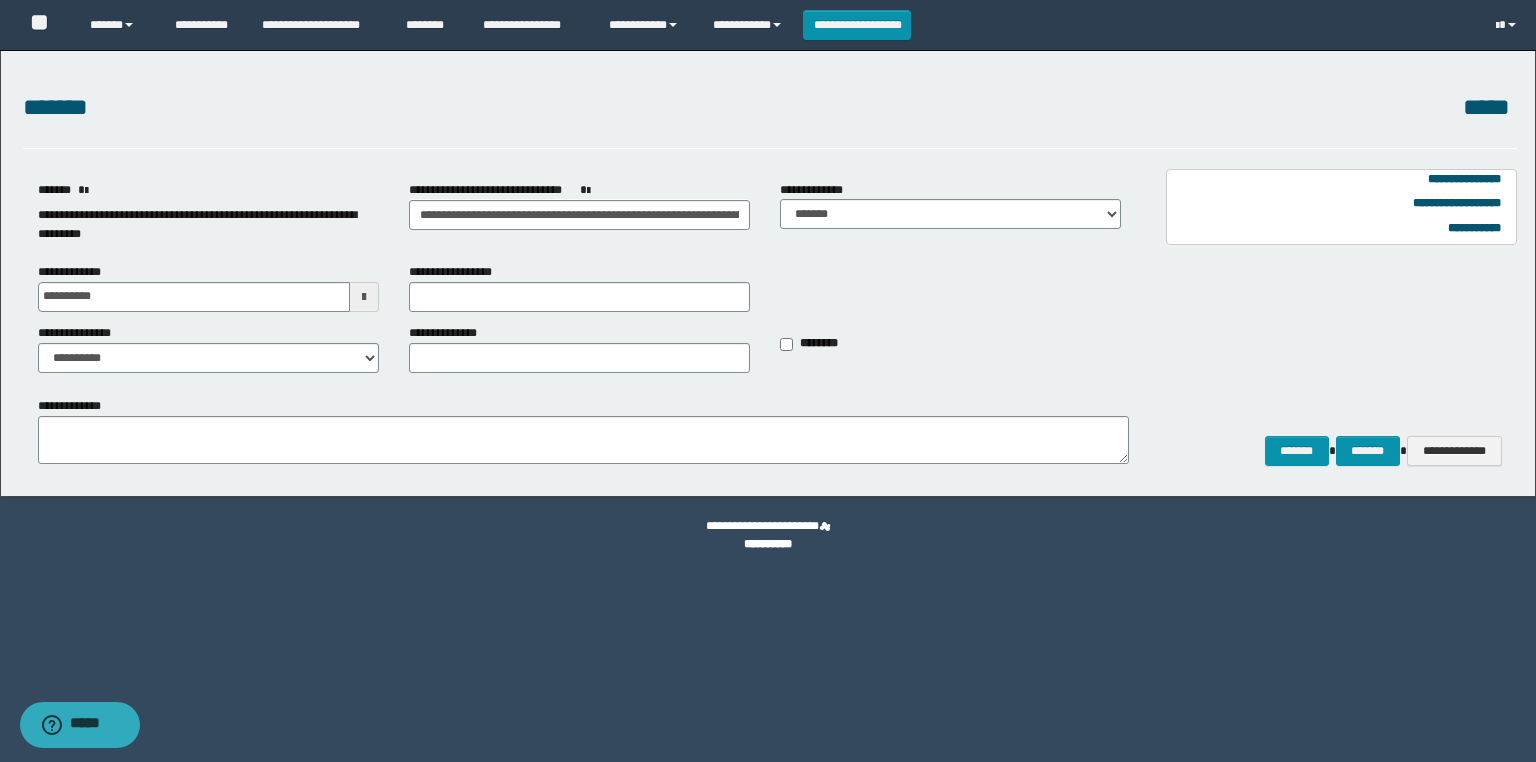 click at bounding box center (364, 297) 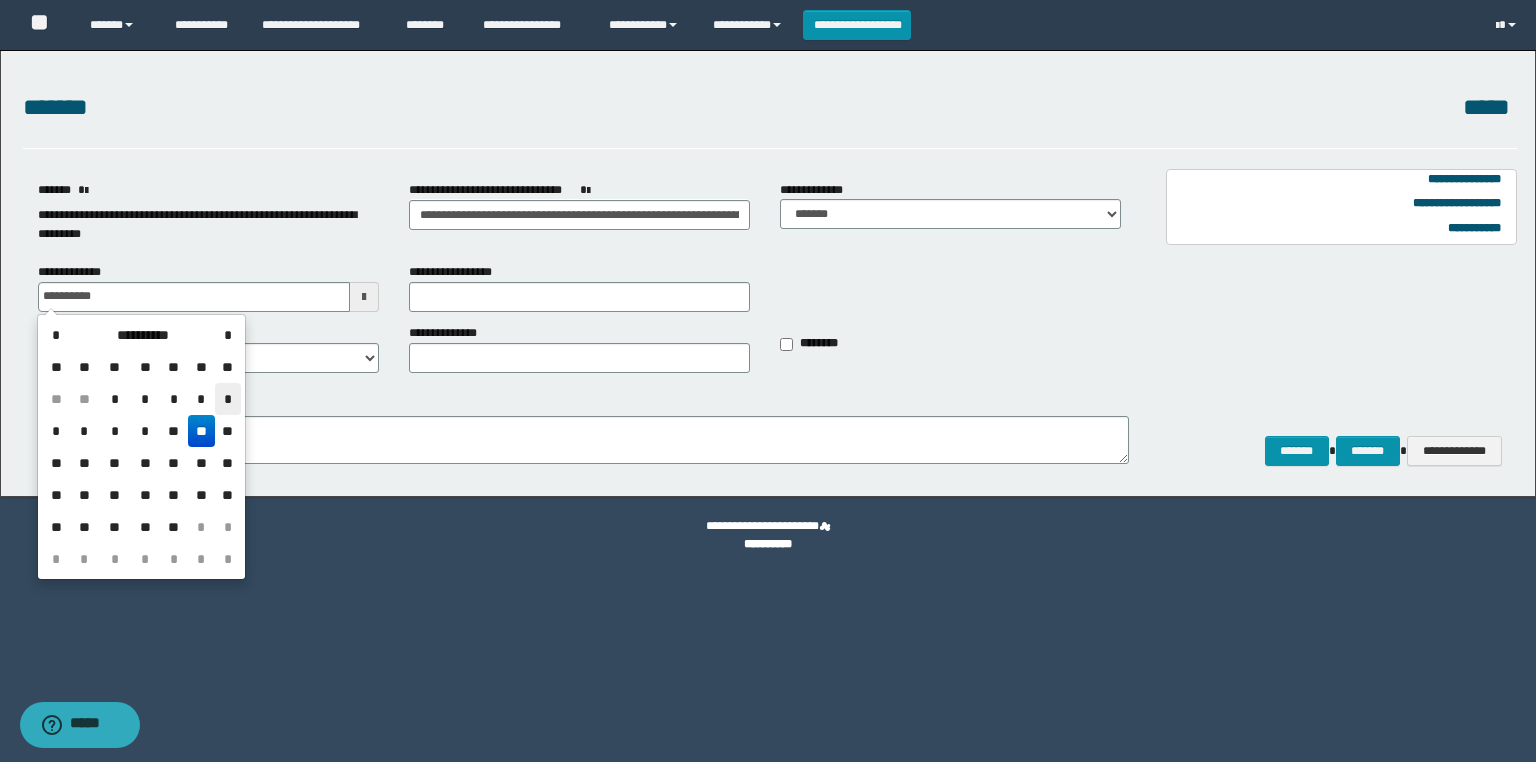 click on "*" at bounding box center [227, 399] 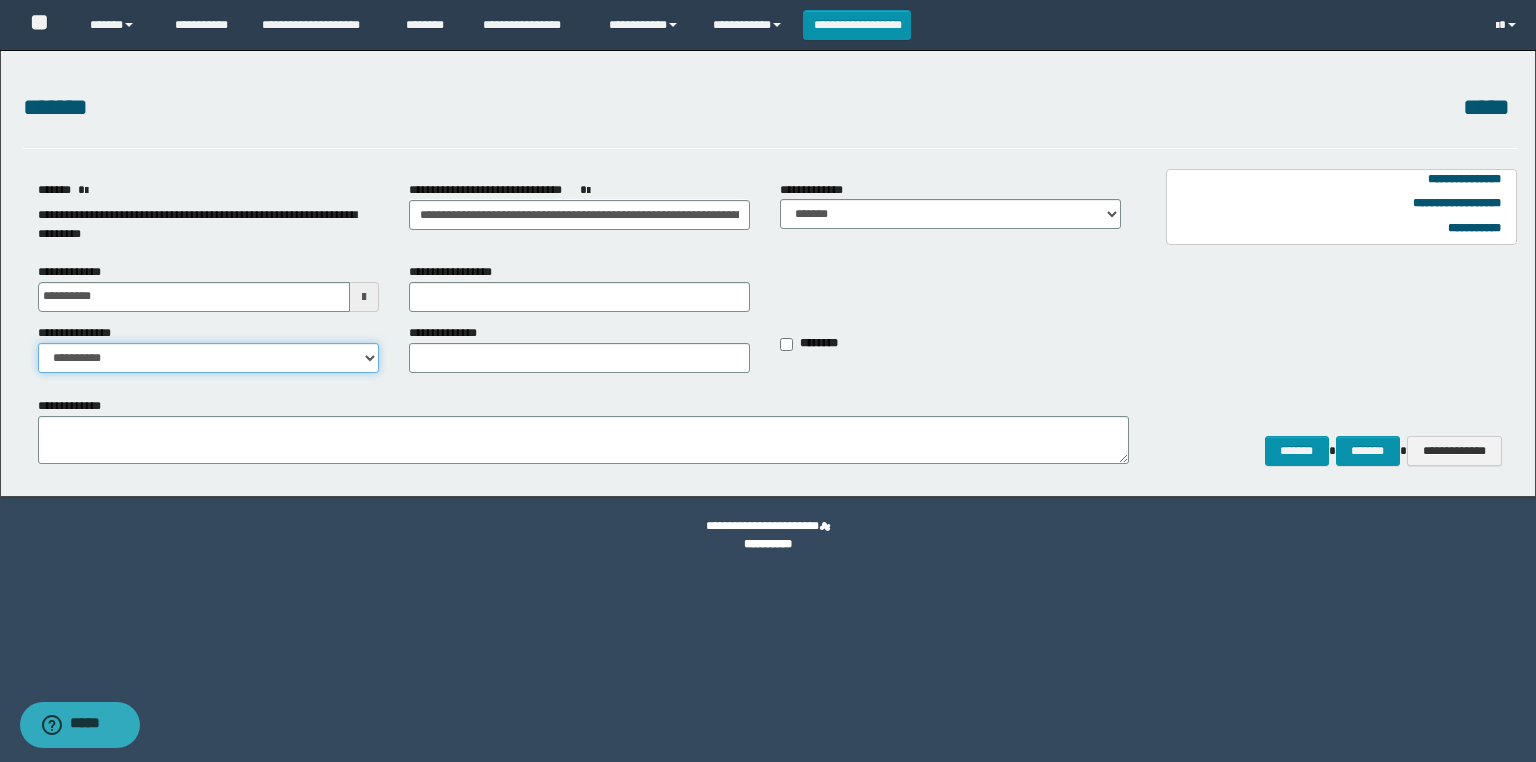click on "**********" at bounding box center [208, 358] 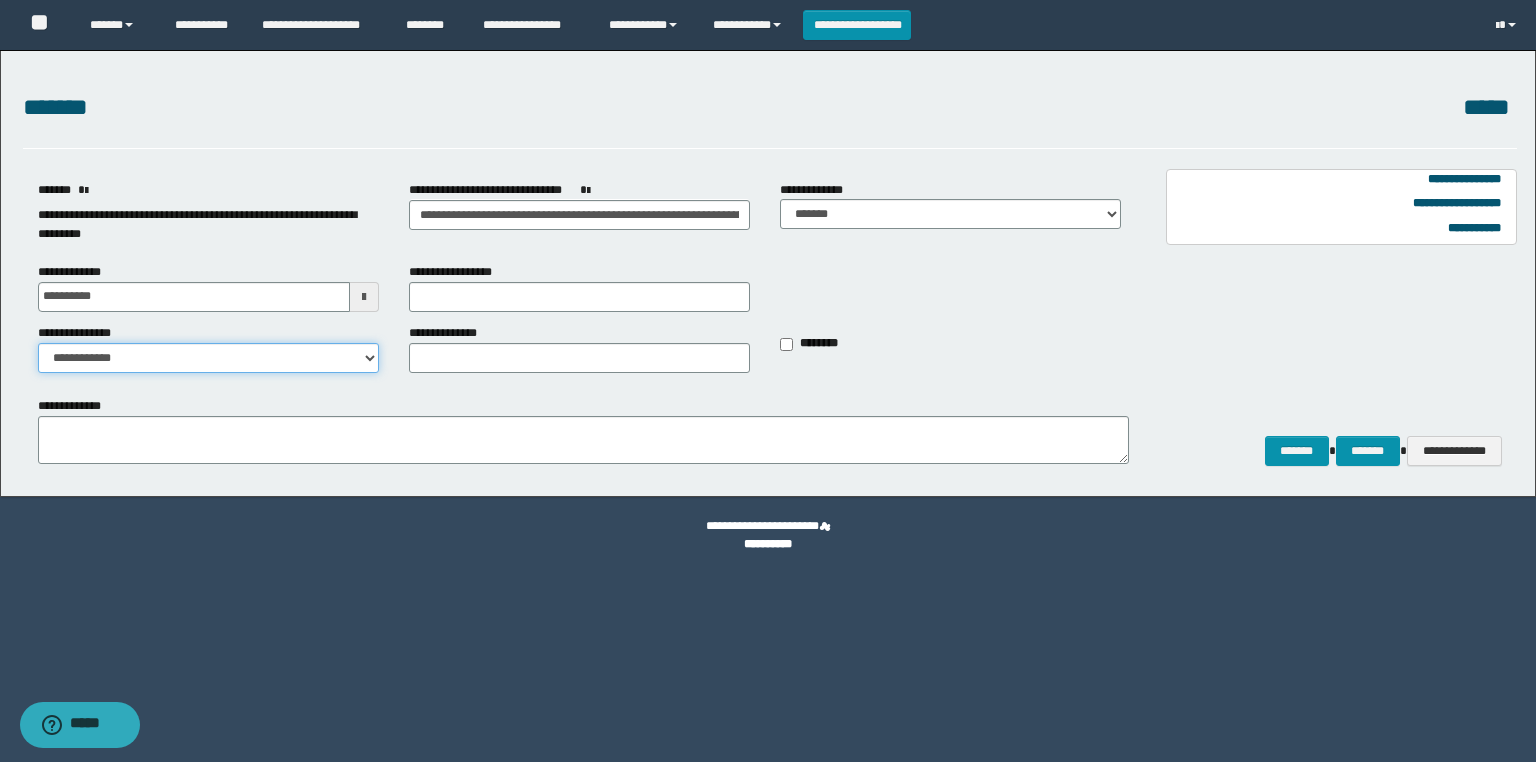 click on "**********" at bounding box center (208, 358) 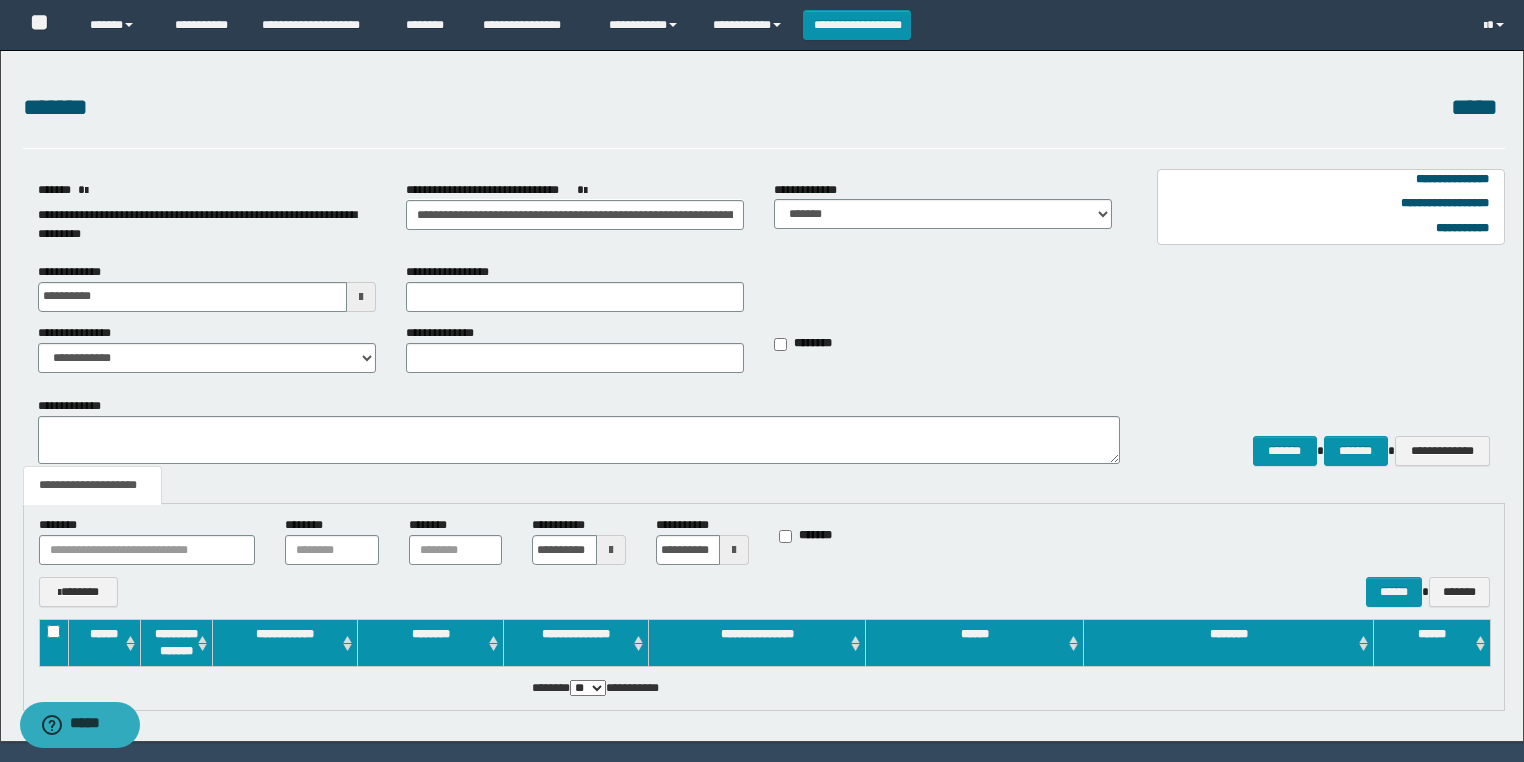 click at bounding box center (611, 550) 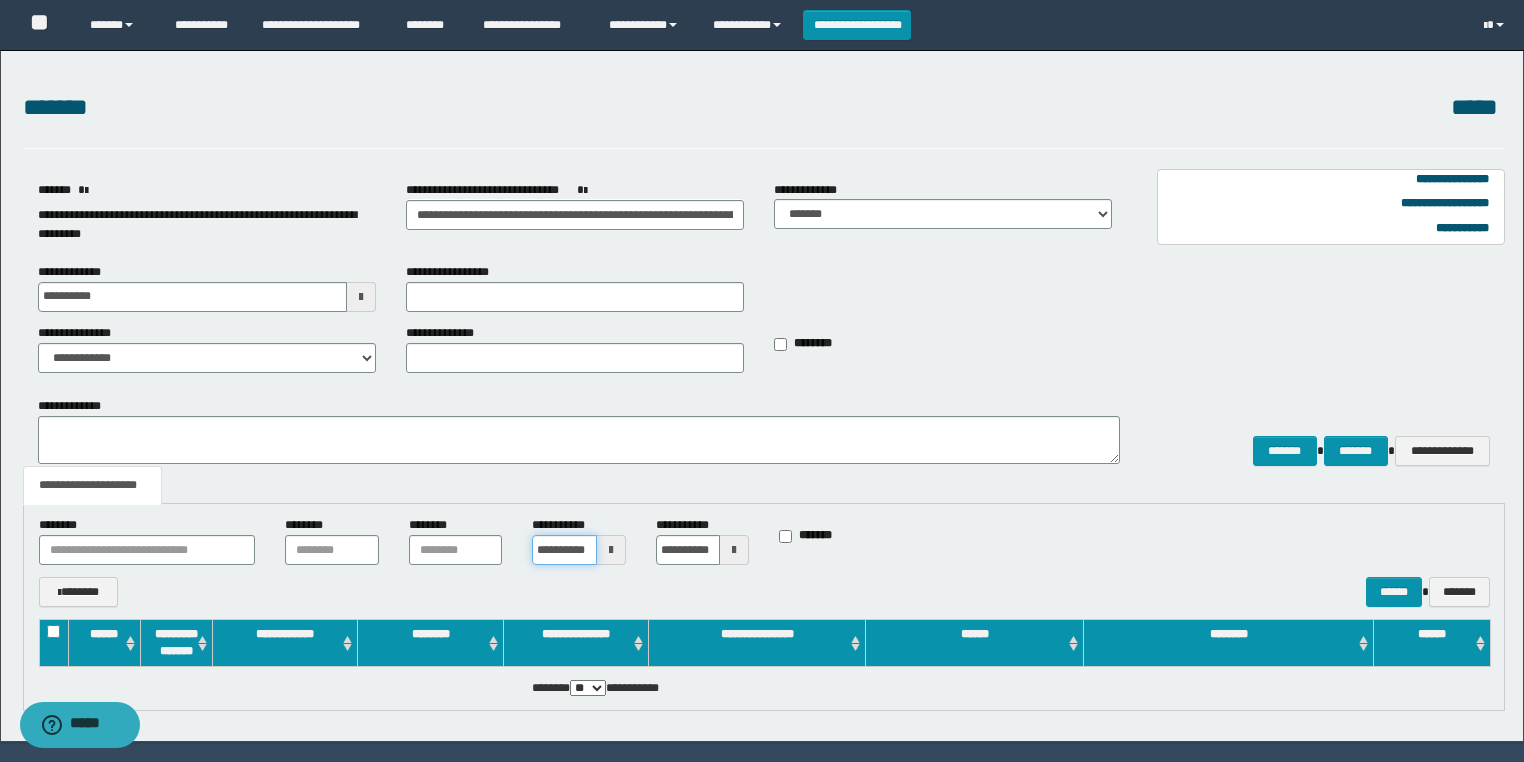 scroll, scrollTop: 0, scrollLeft: 16, axis: horizontal 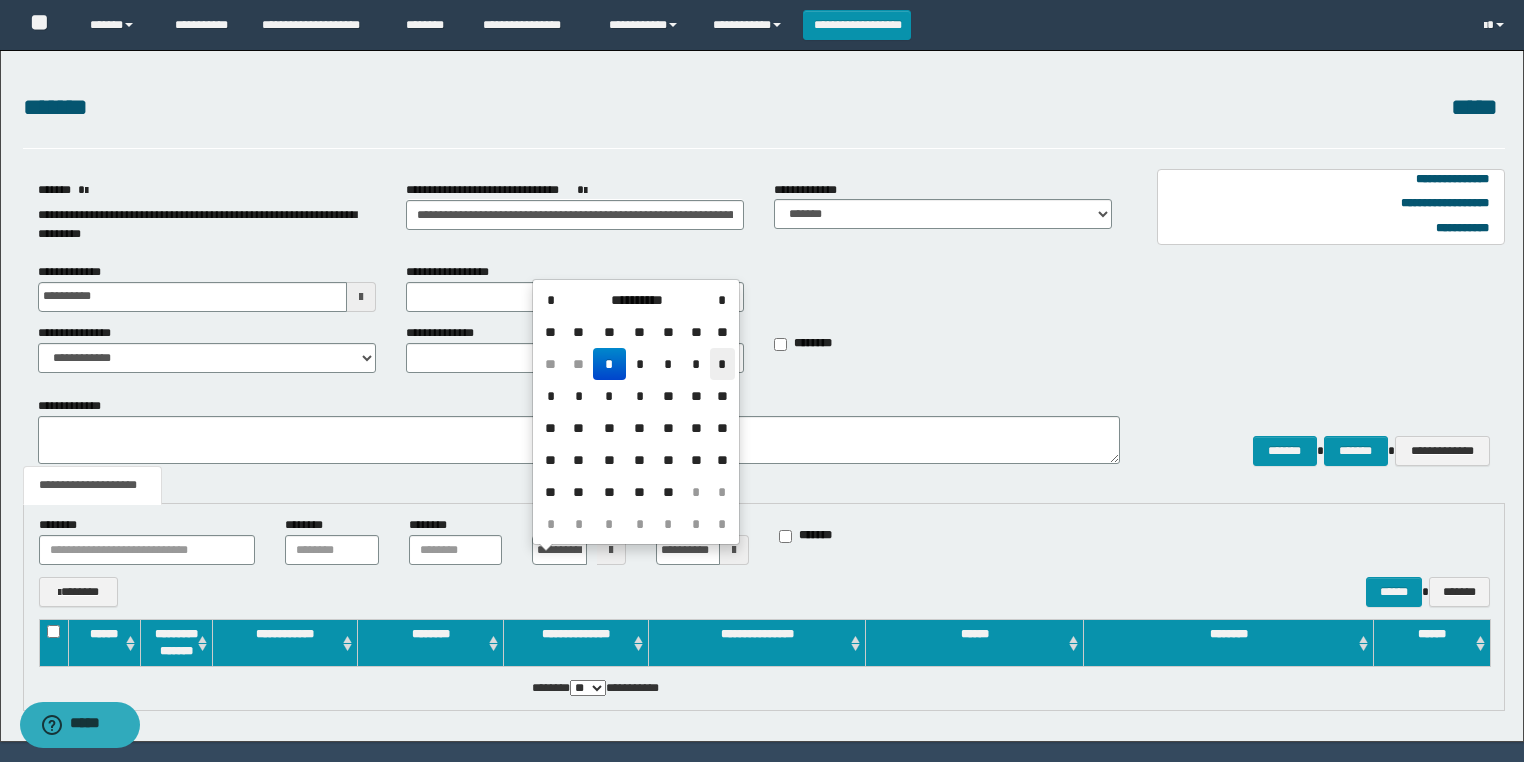 click on "*" at bounding box center (722, 364) 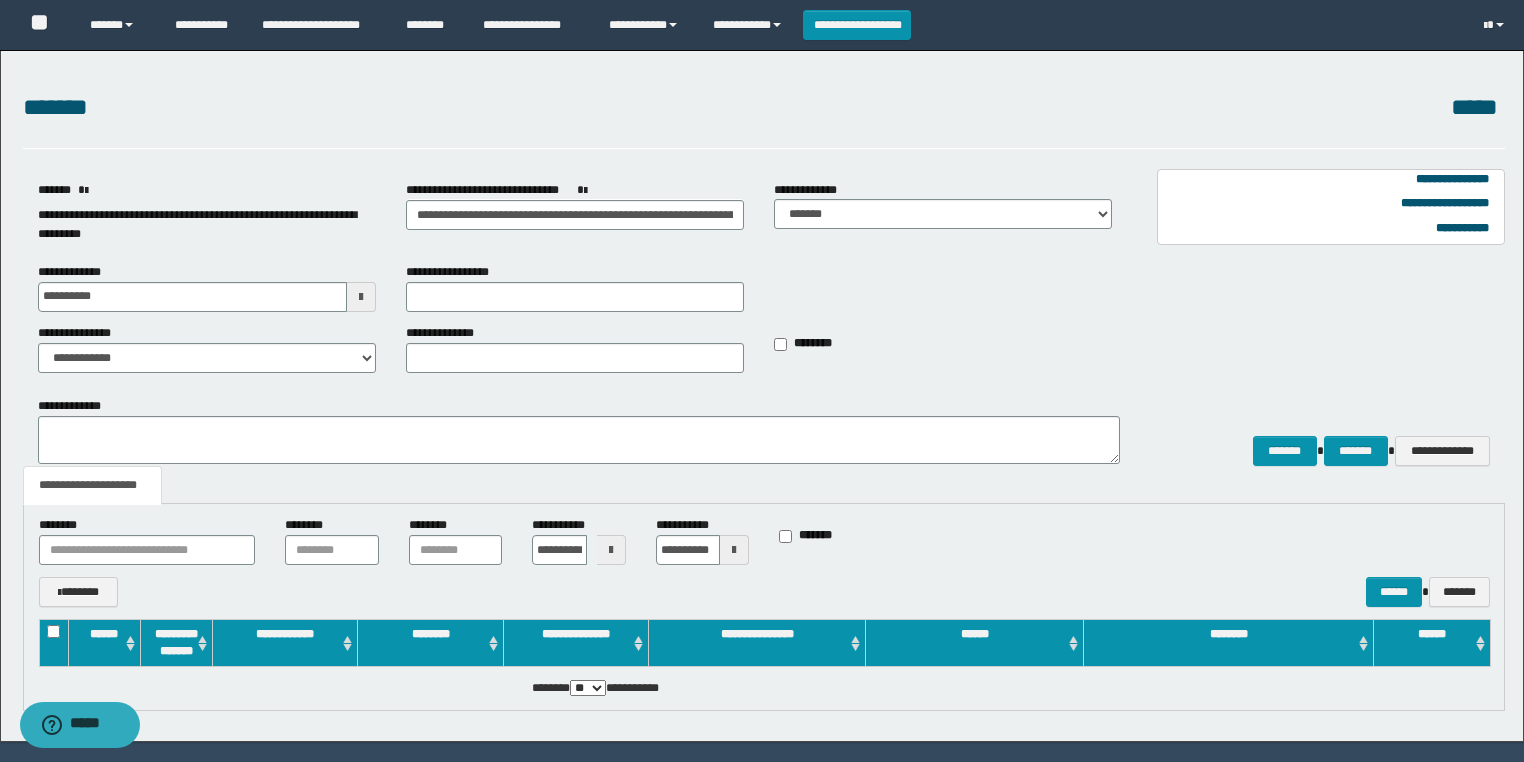 click at bounding box center (734, 550) 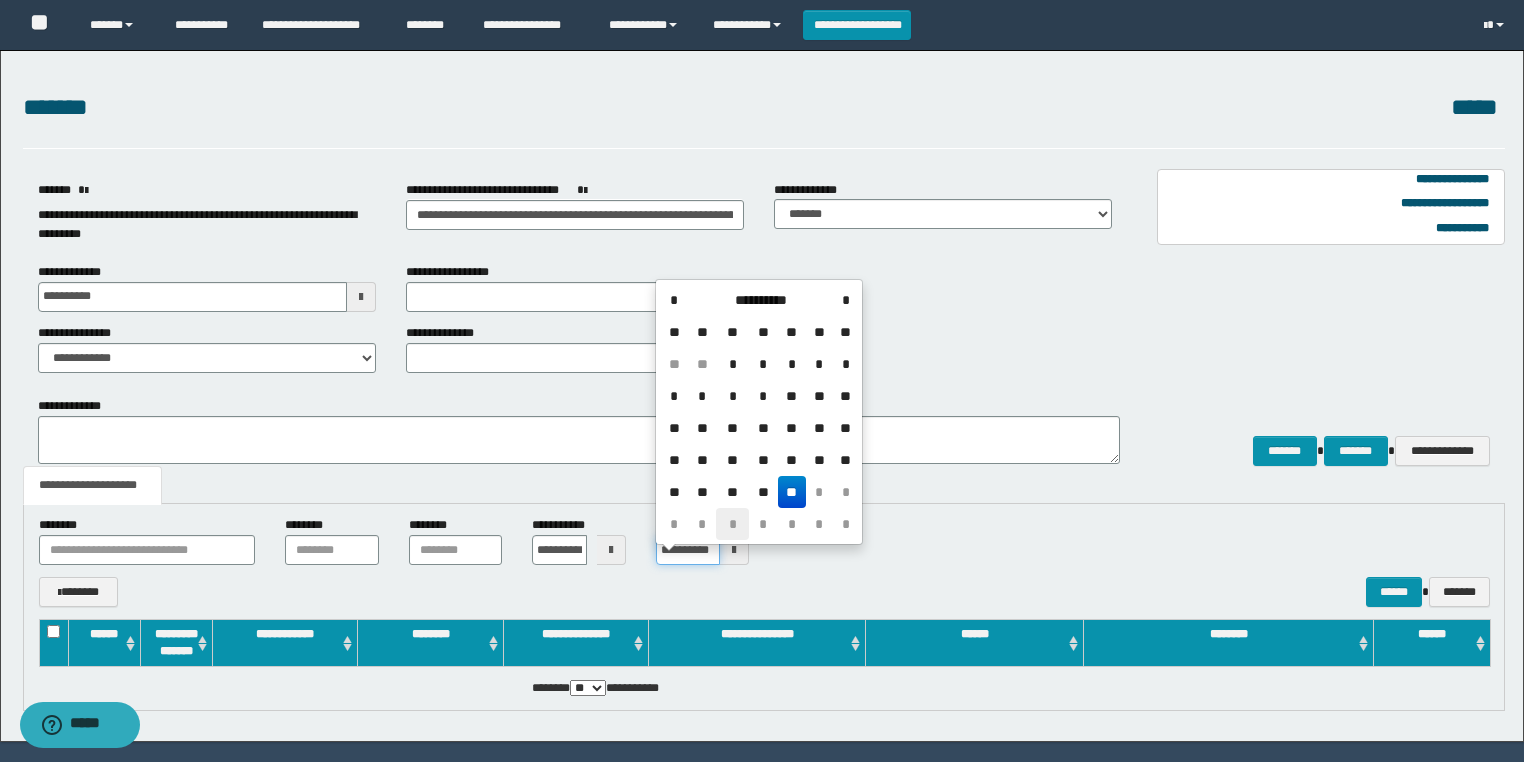 scroll, scrollTop: 0, scrollLeft: 16, axis: horizontal 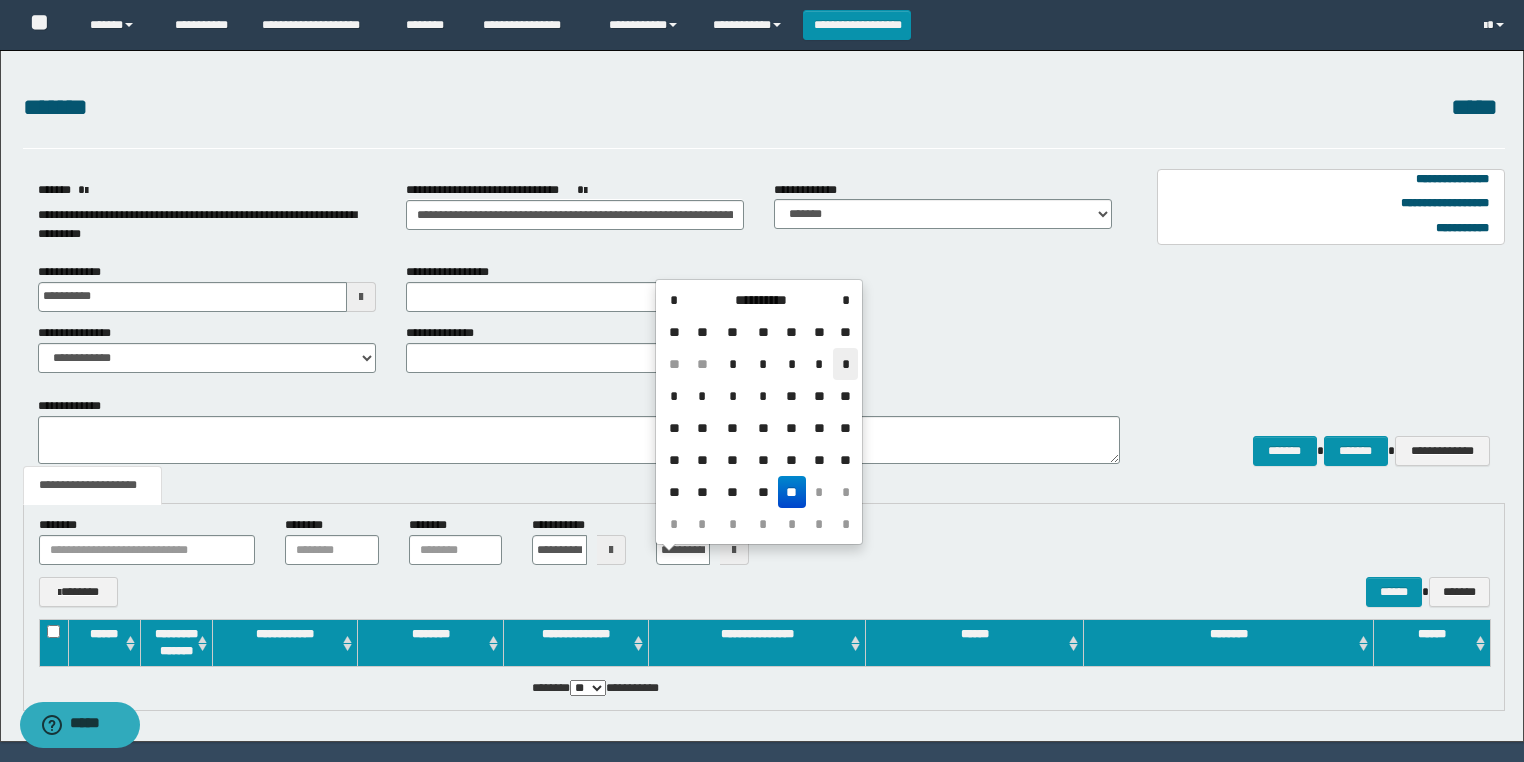 click on "*" at bounding box center (845, 364) 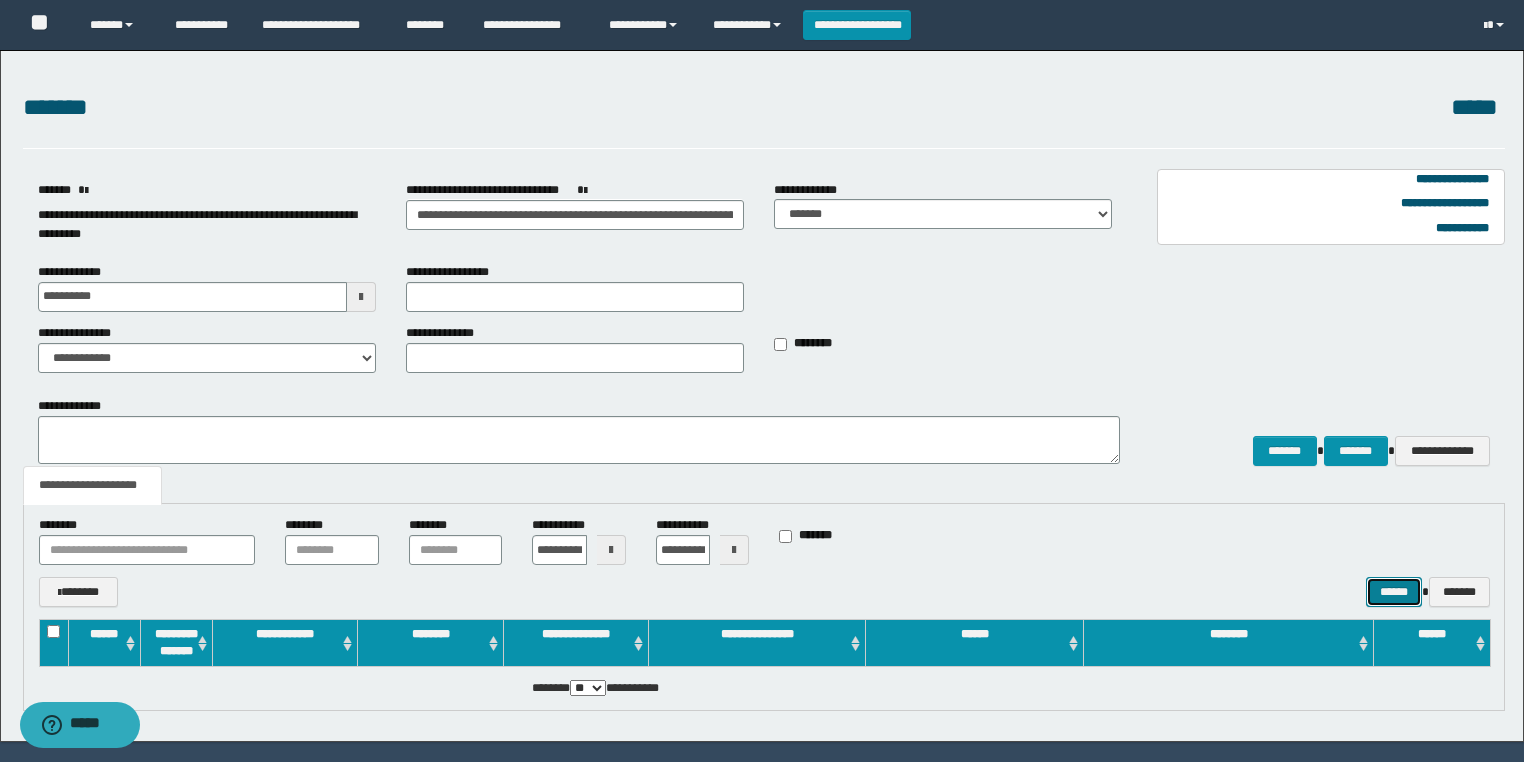 click on "******" at bounding box center (1394, 592) 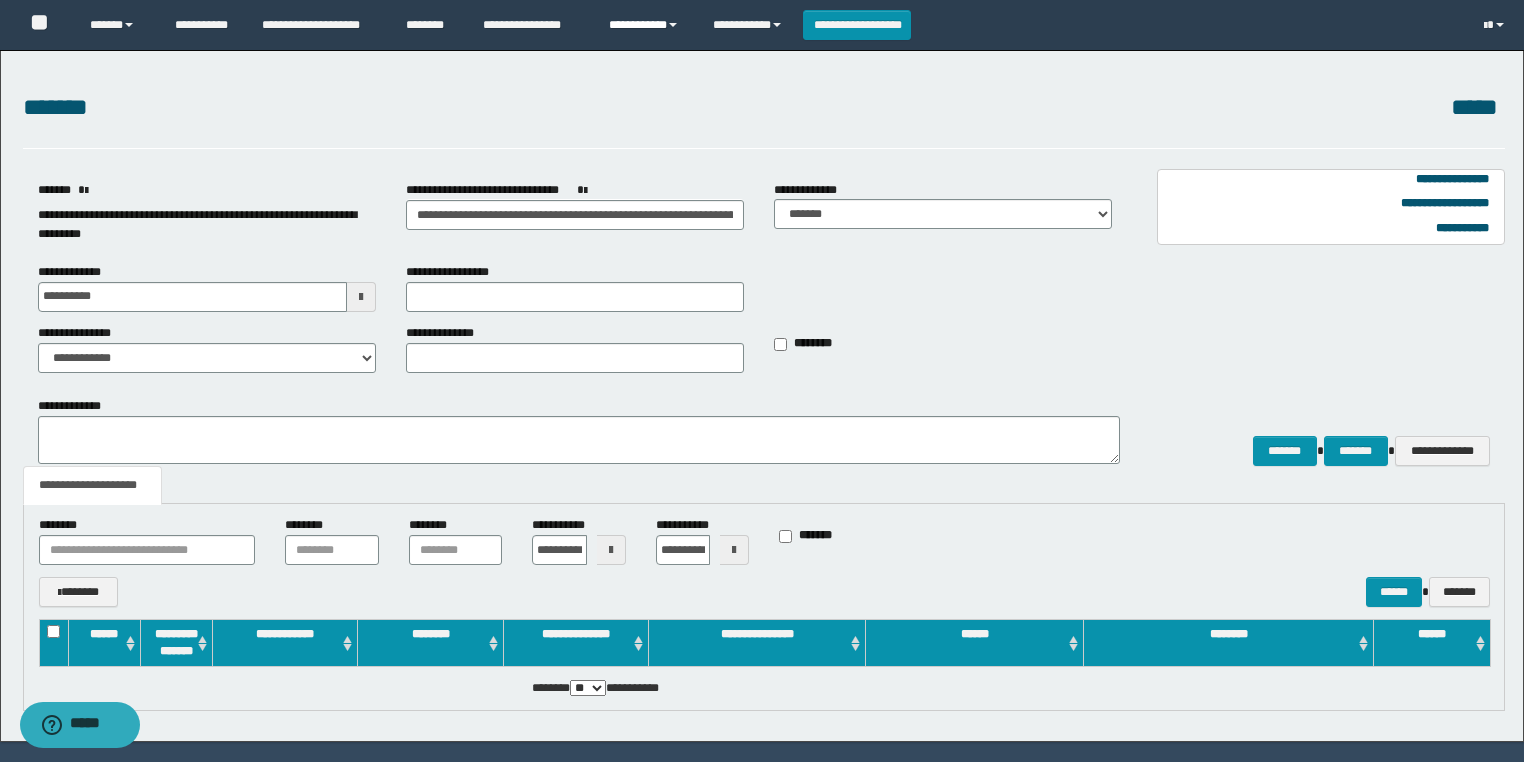 click on "**********" at bounding box center [646, 25] 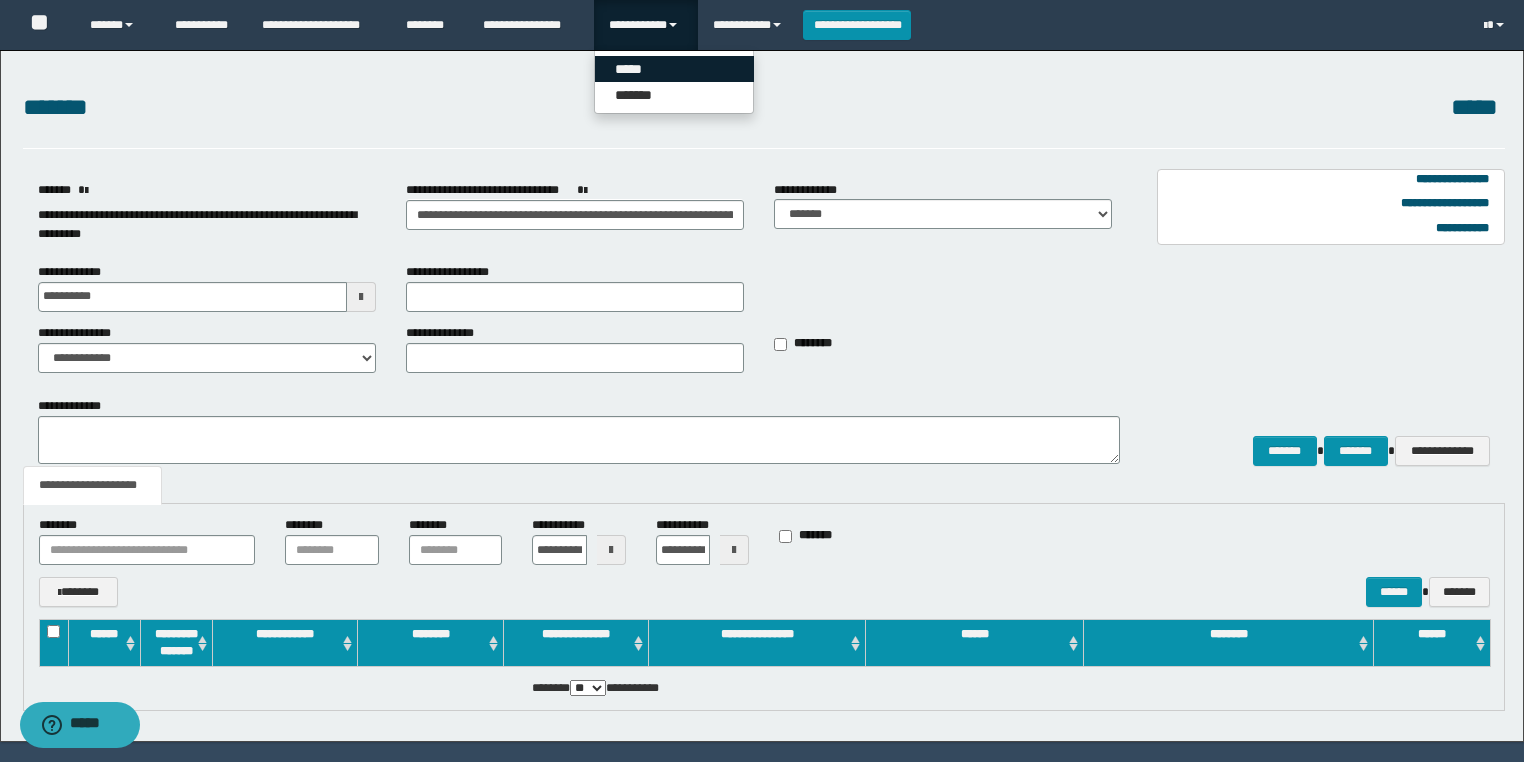 click on "*****" at bounding box center [674, 69] 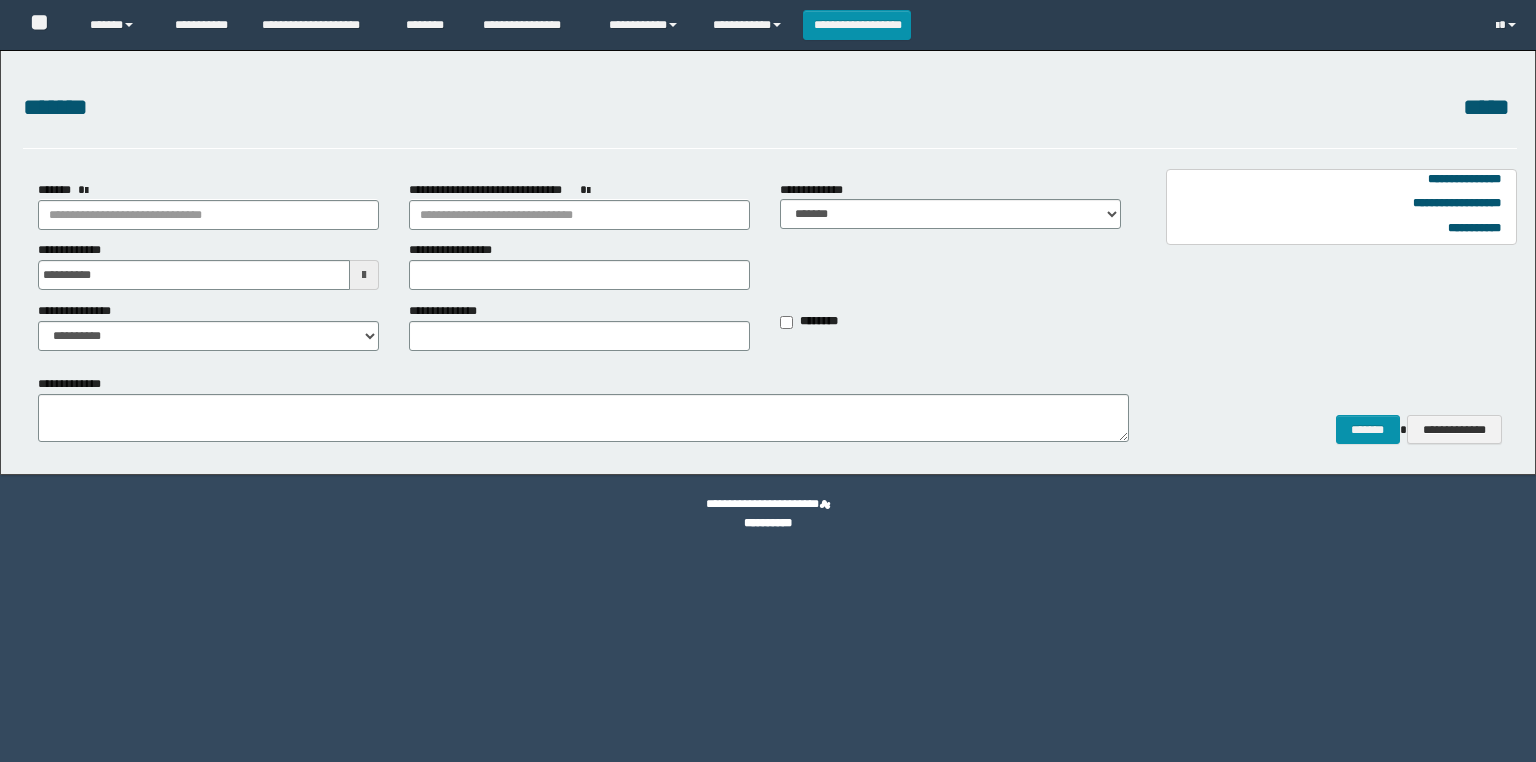 scroll, scrollTop: 0, scrollLeft: 0, axis: both 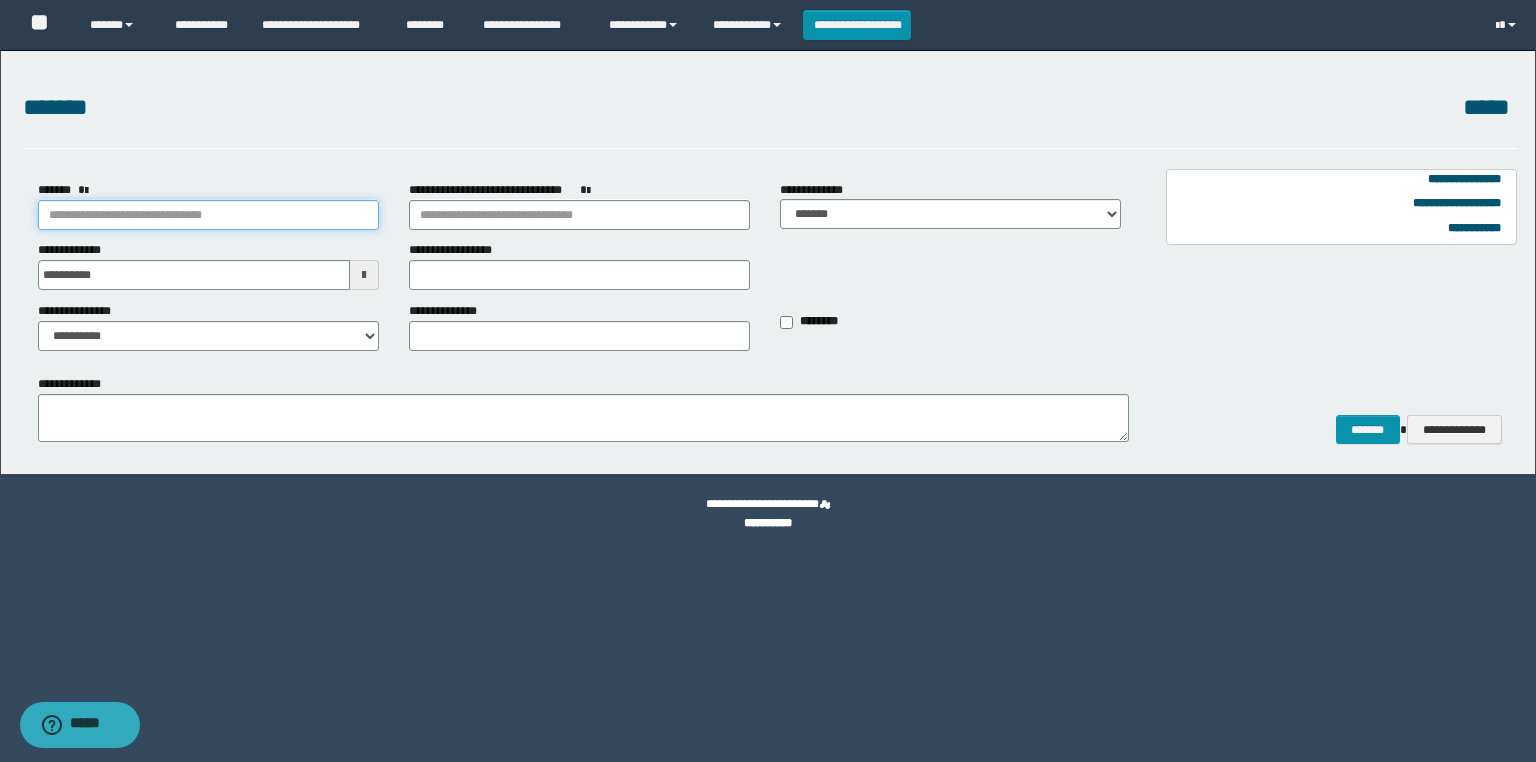 click on "*******" at bounding box center [208, 215] 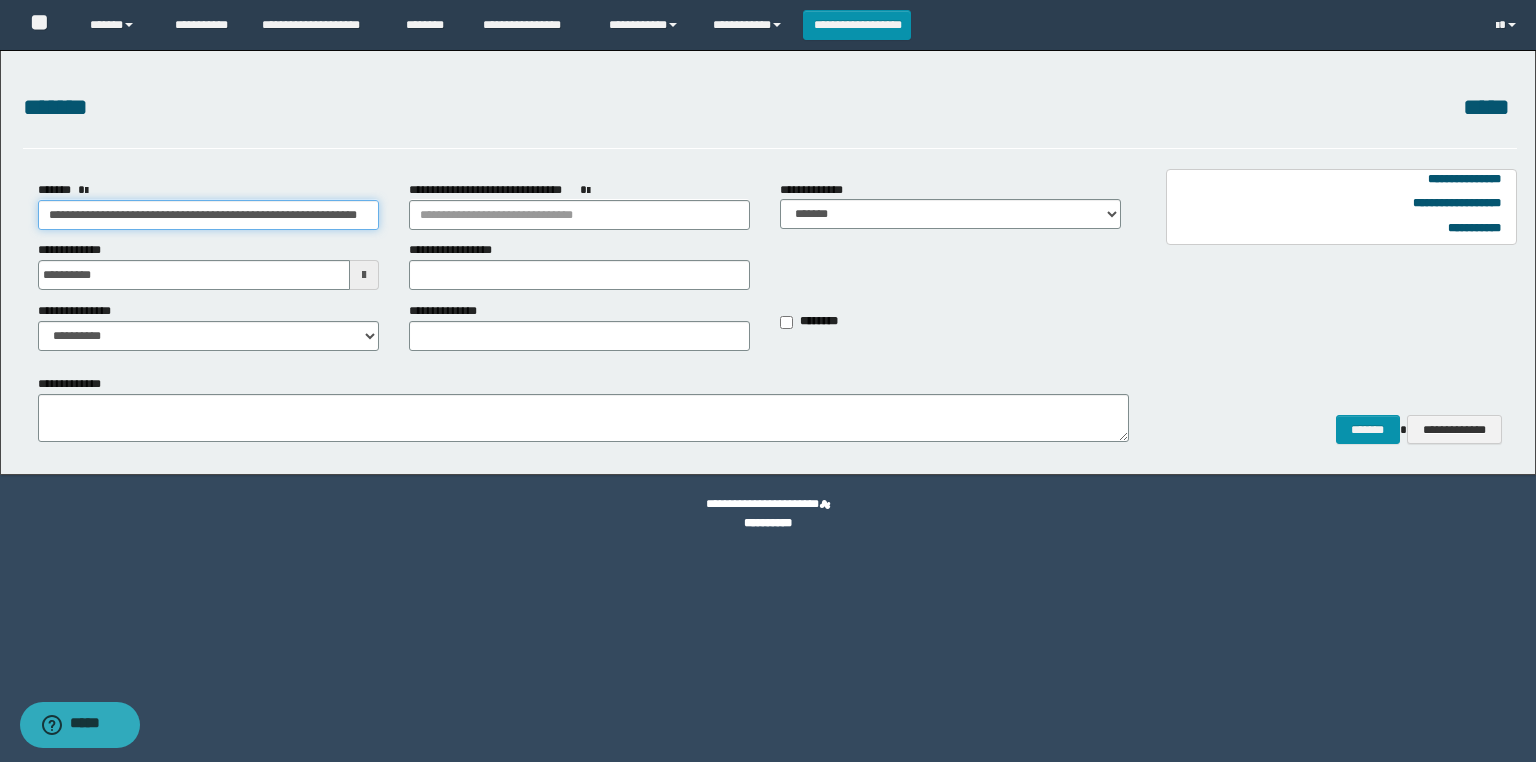 scroll, scrollTop: 0, scrollLeft: 82, axis: horizontal 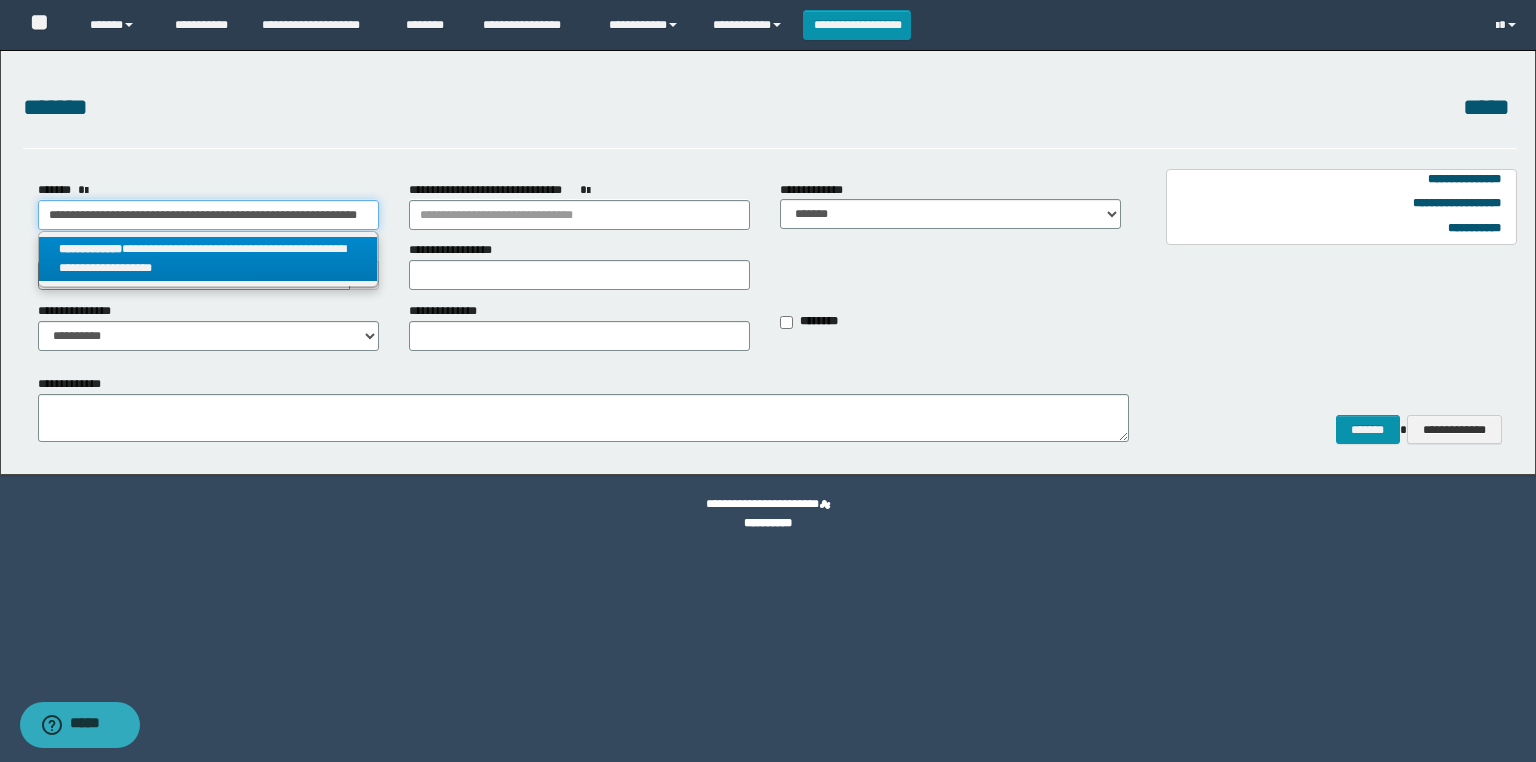 type on "**********" 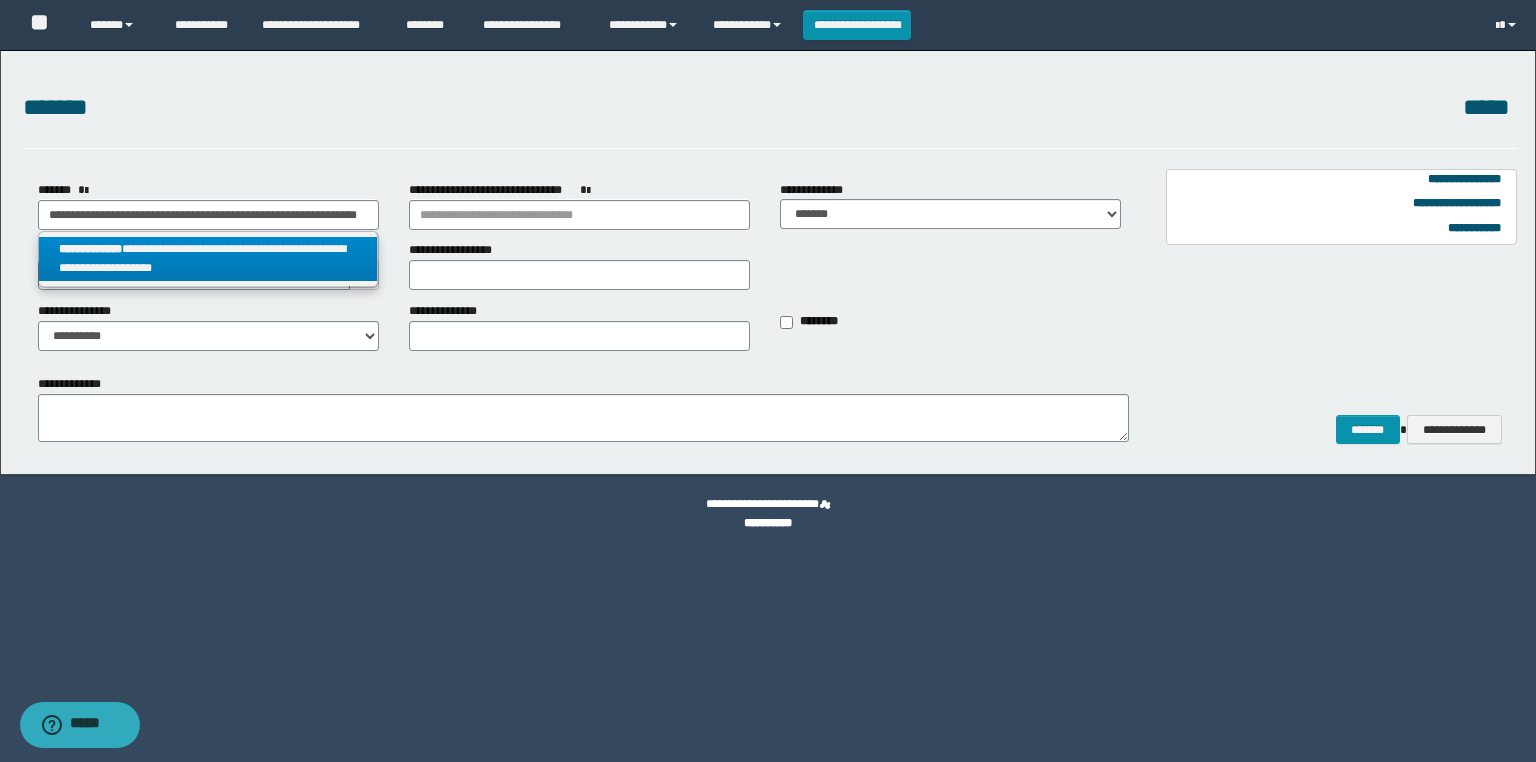 scroll, scrollTop: 0, scrollLeft: 0, axis: both 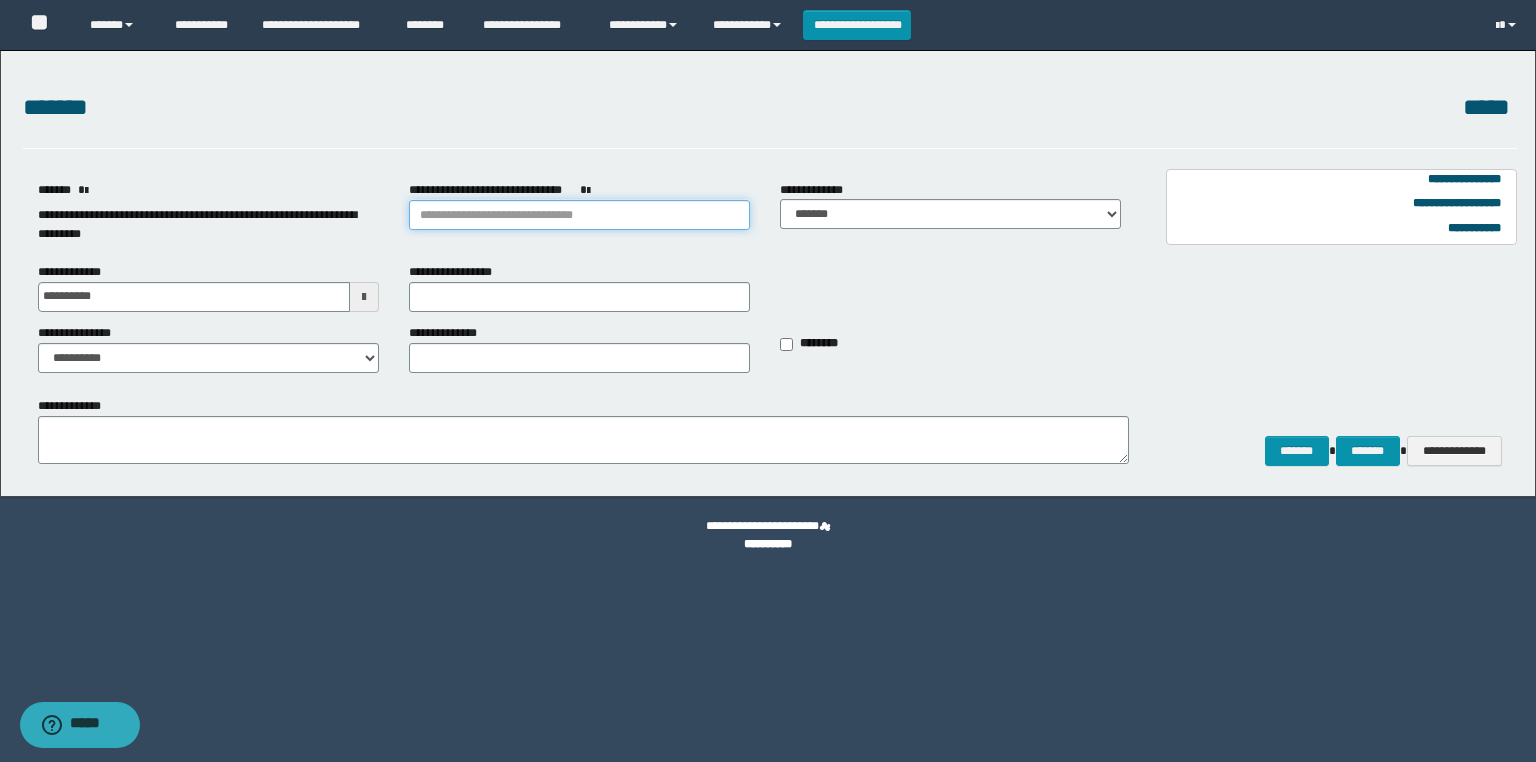 click on "**********" at bounding box center [579, 215] 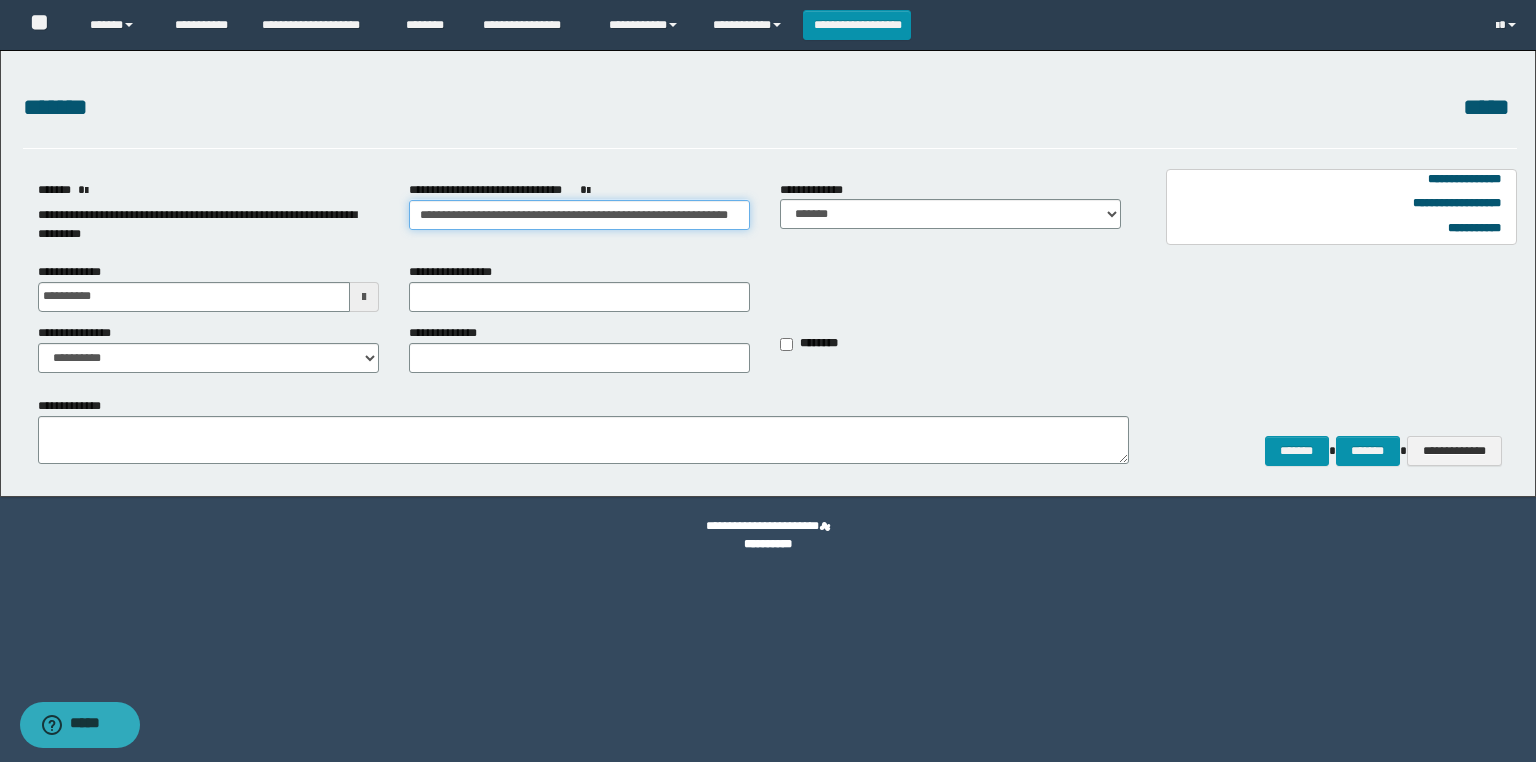 scroll, scrollTop: 0, scrollLeft: 82, axis: horizontal 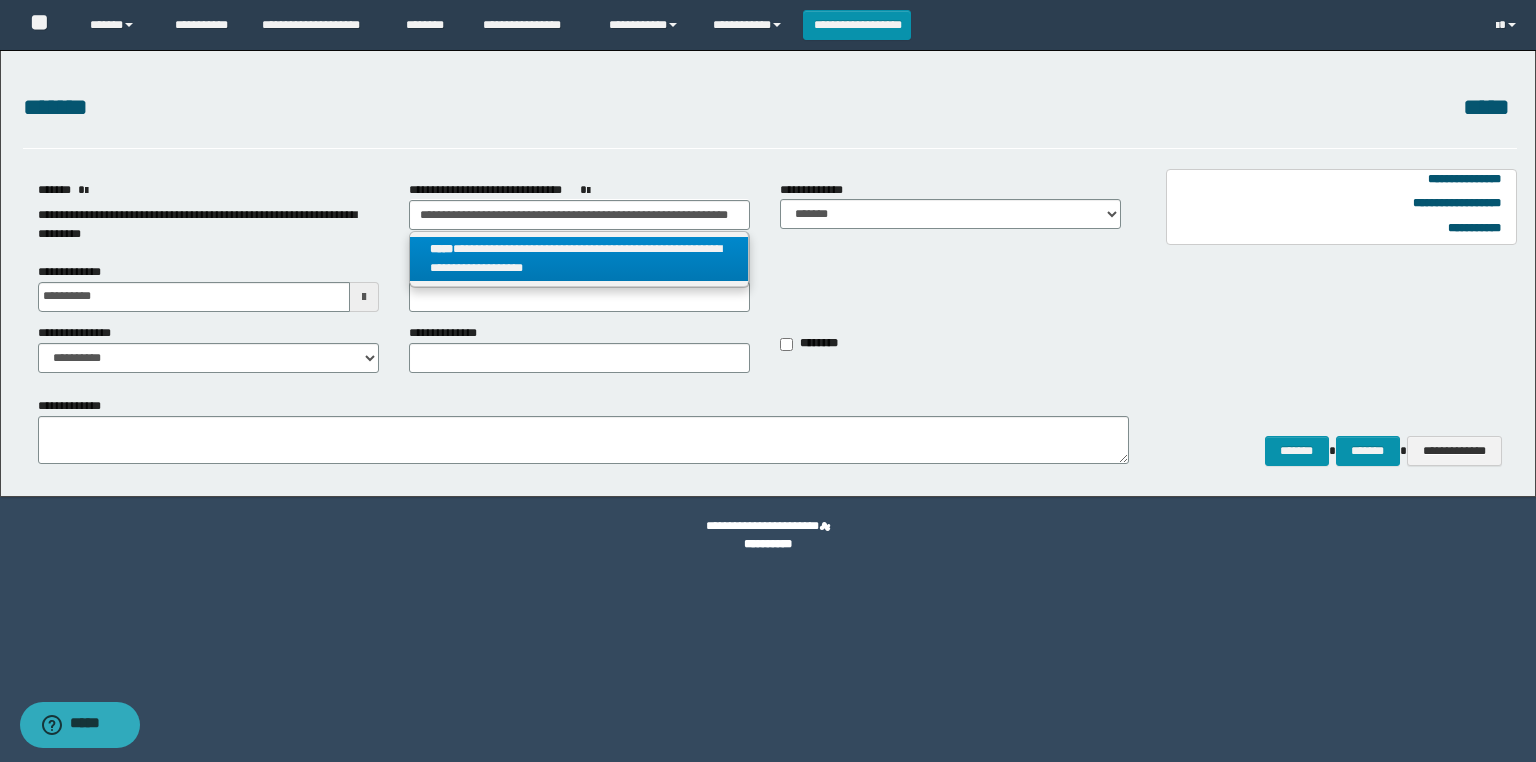 click on "**********" at bounding box center [579, 259] 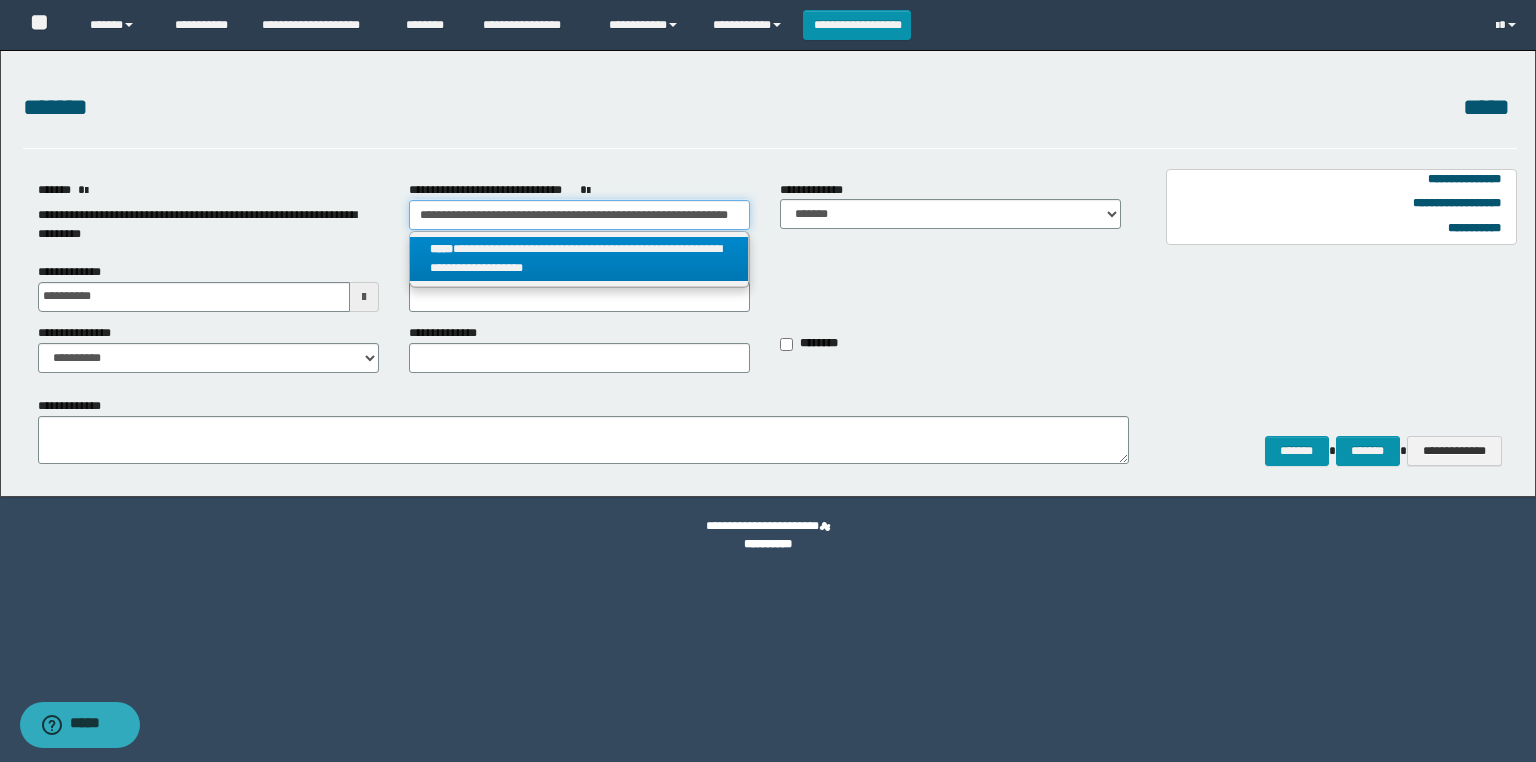 type on "**********" 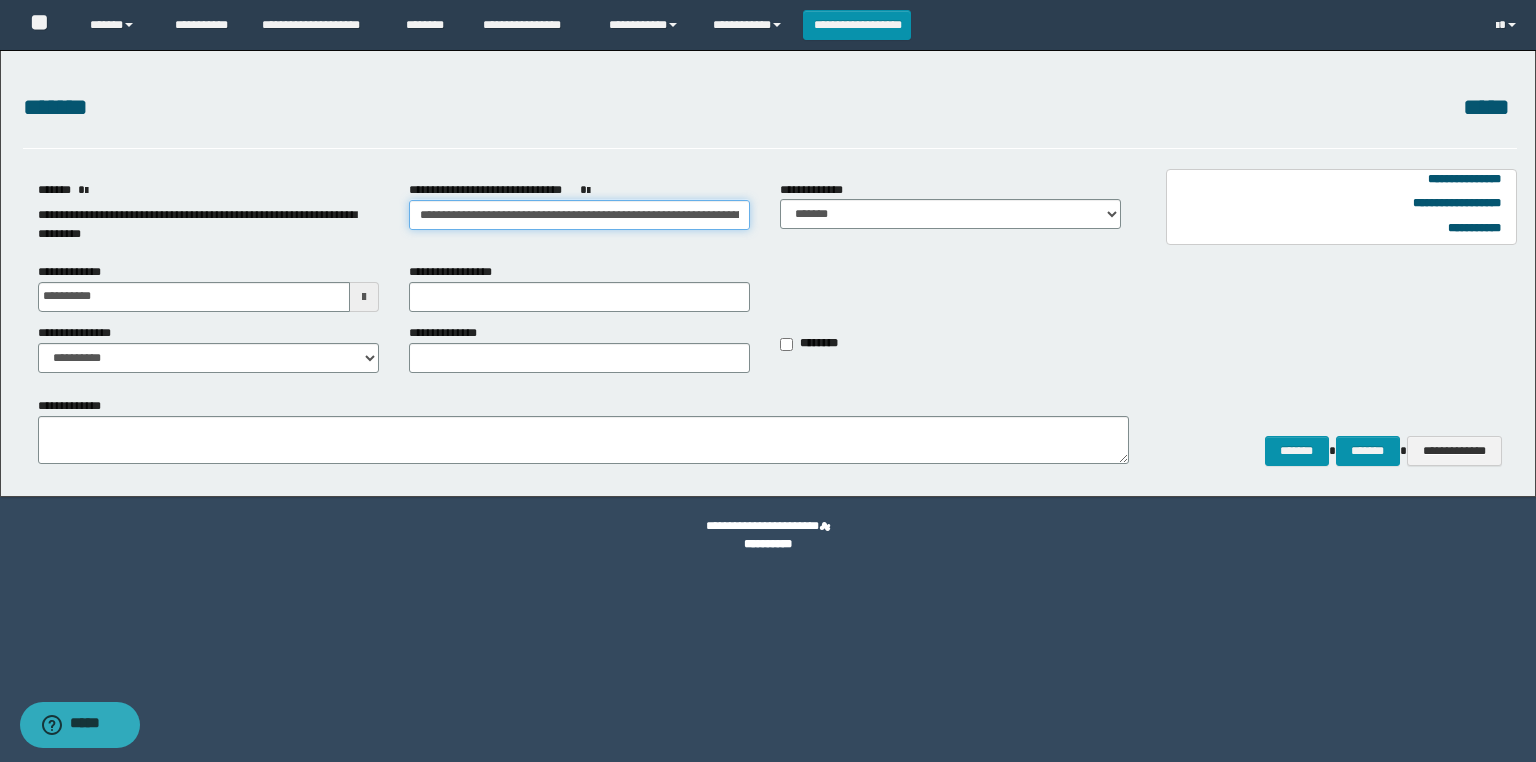 scroll, scrollTop: 0, scrollLeft: 82, axis: horizontal 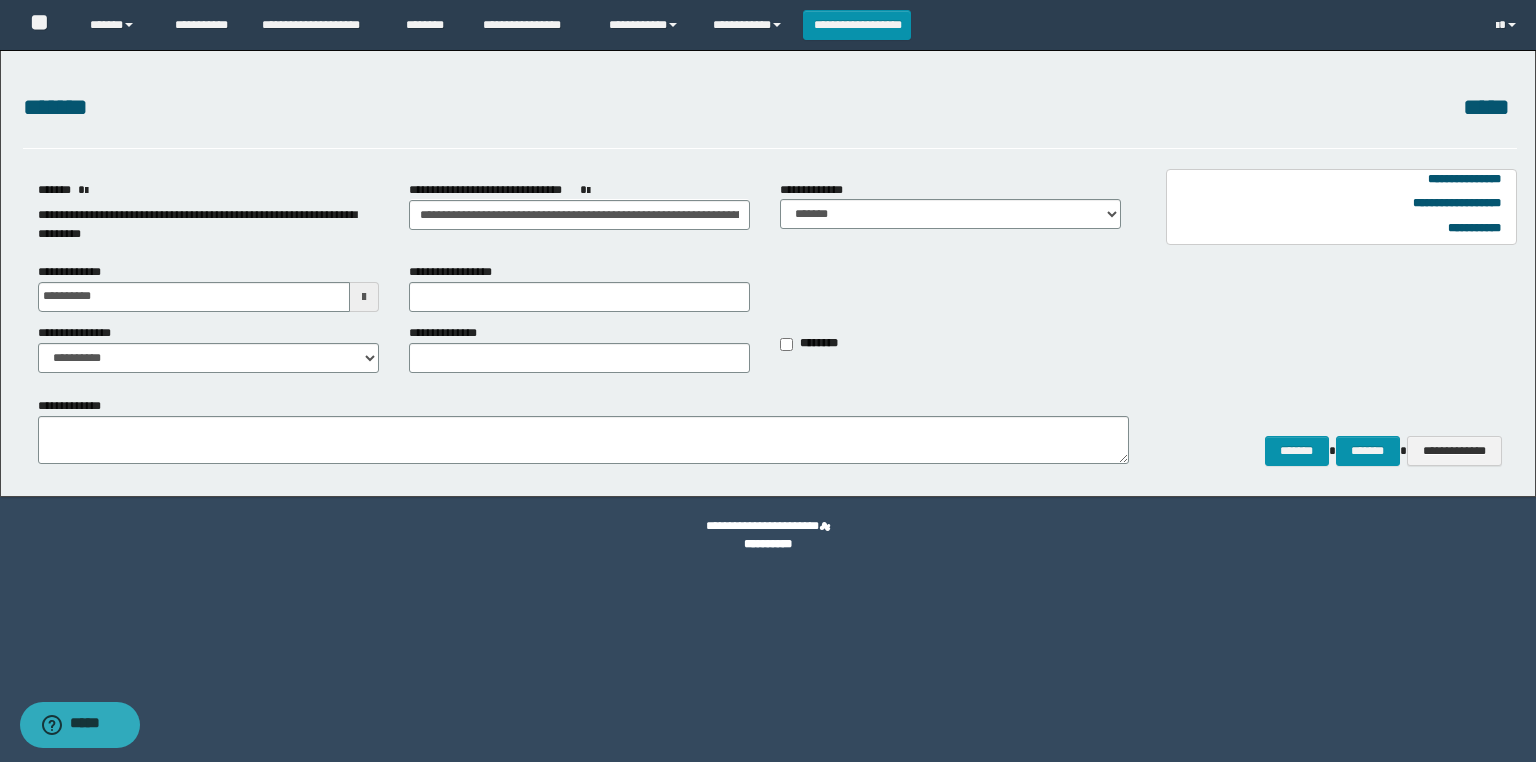 click at bounding box center (364, 297) 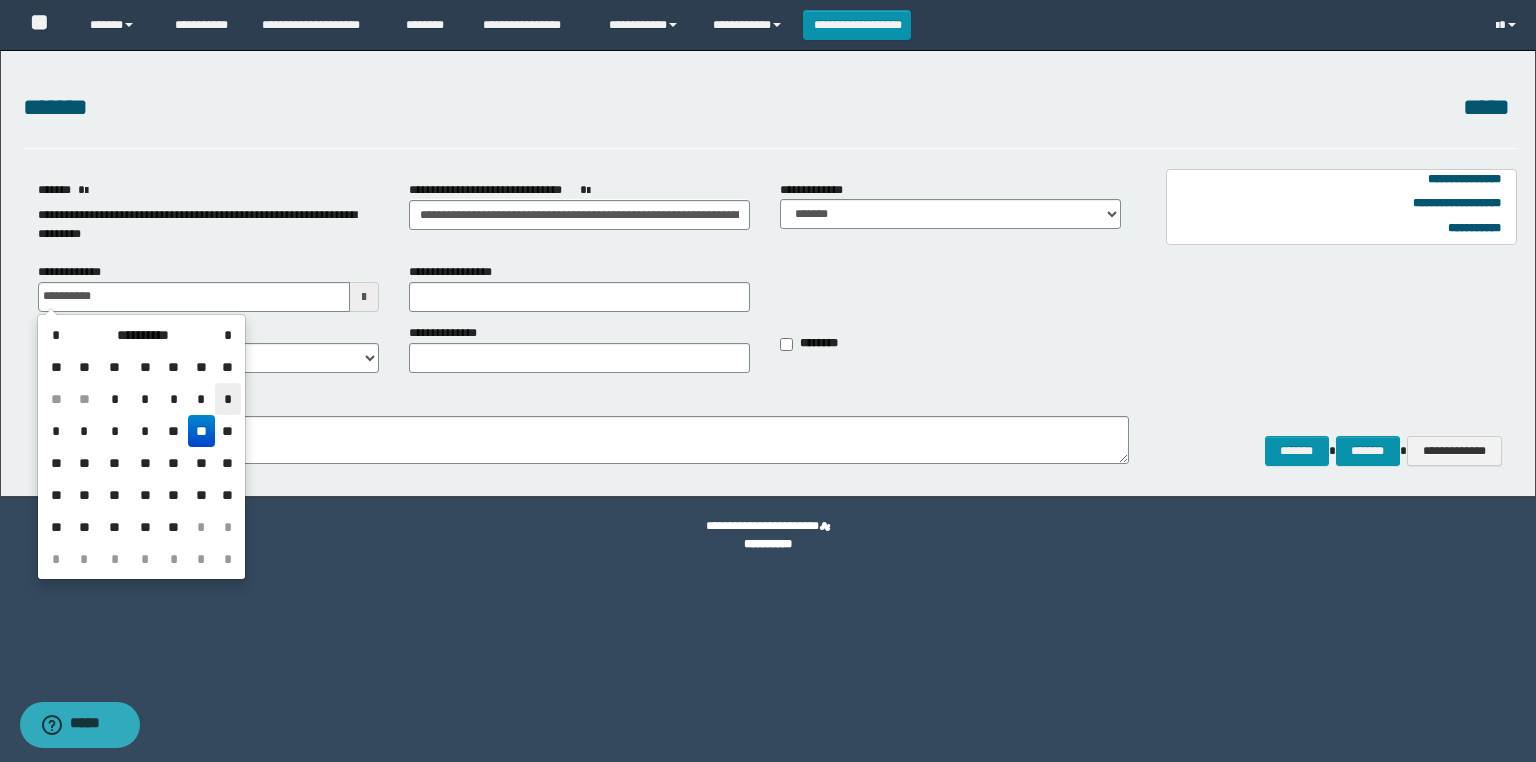 click on "*" at bounding box center [227, 399] 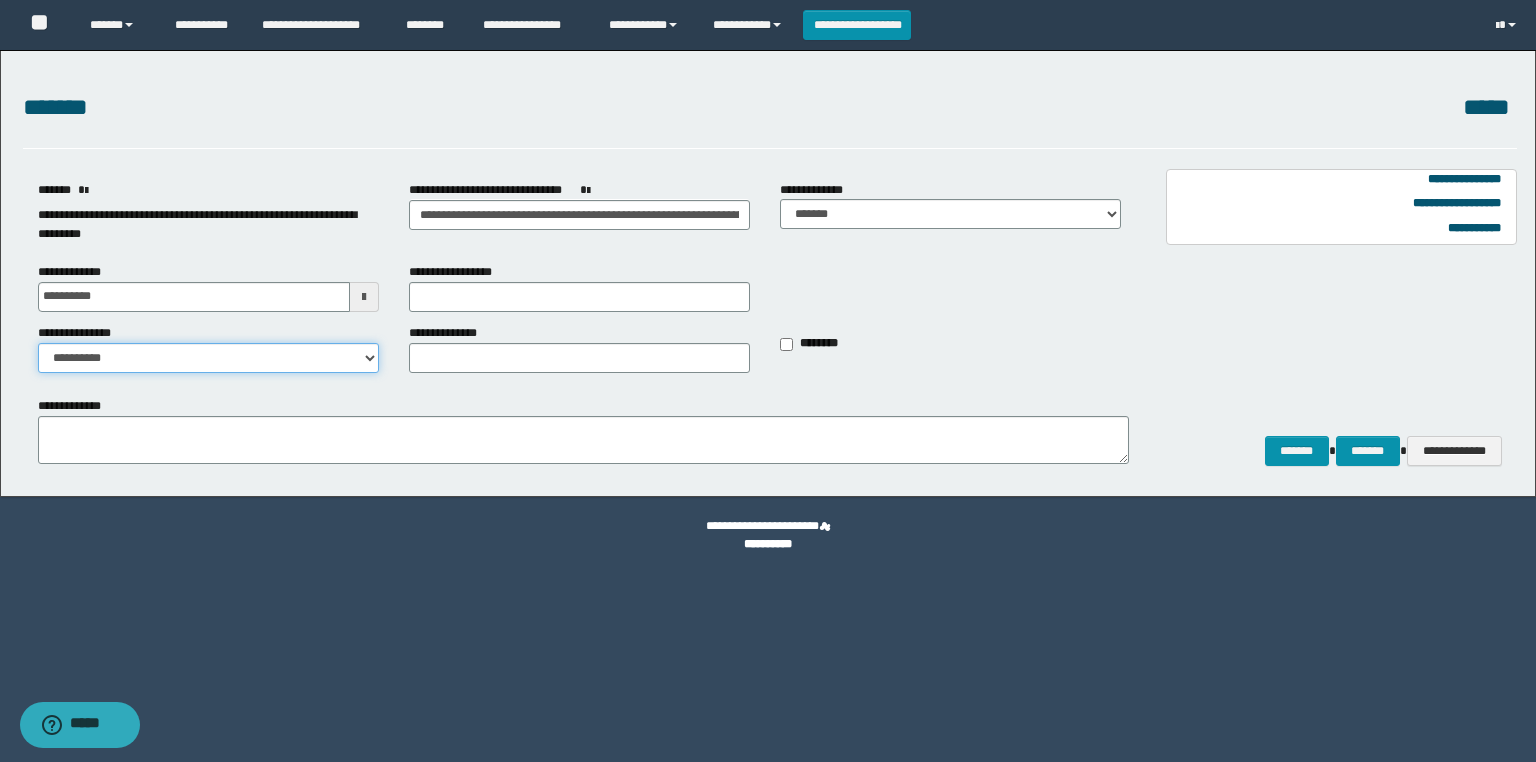 click on "**********" at bounding box center (208, 358) 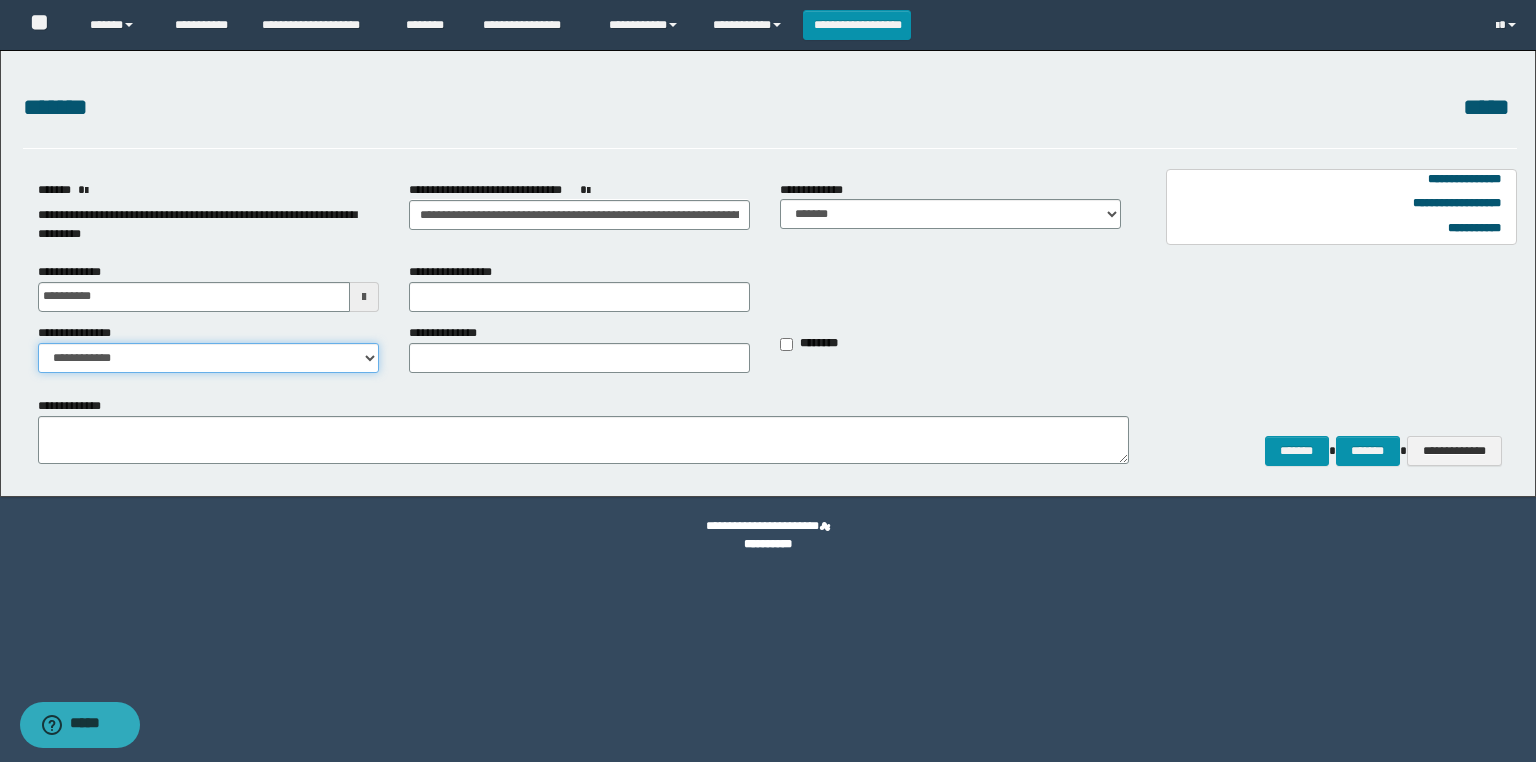 click on "**********" at bounding box center (208, 358) 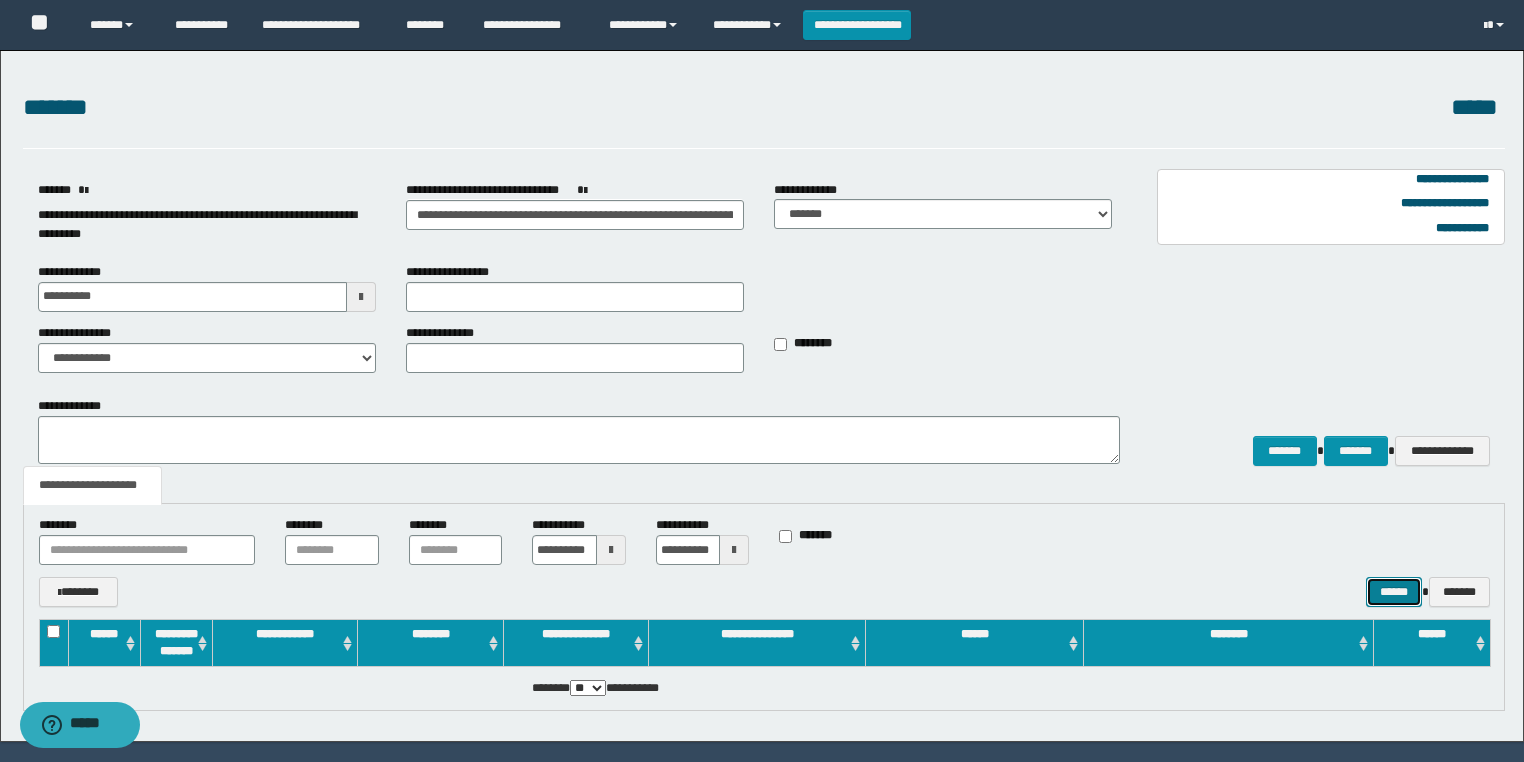 click on "******" at bounding box center [1394, 592] 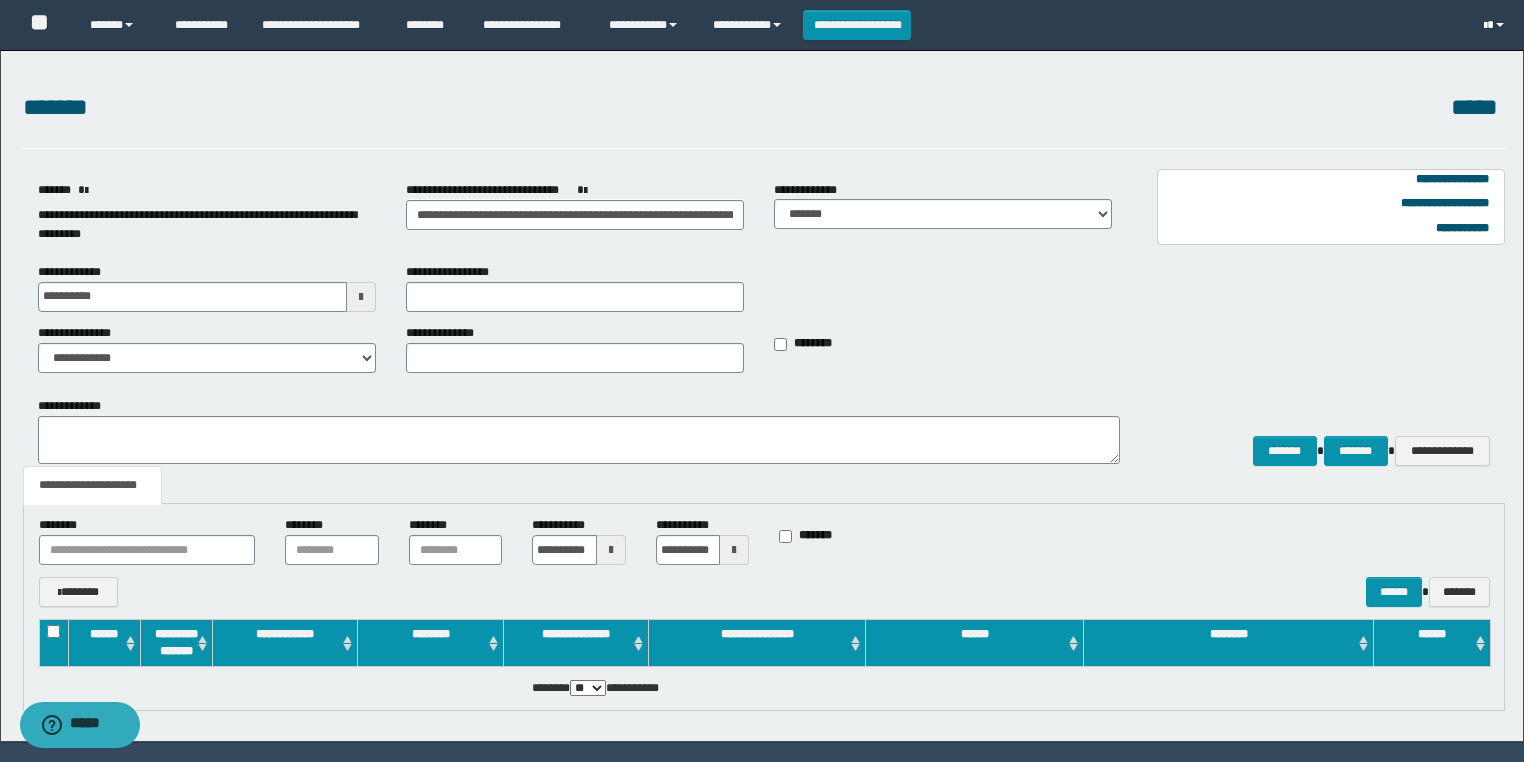 click at bounding box center (1496, 25) 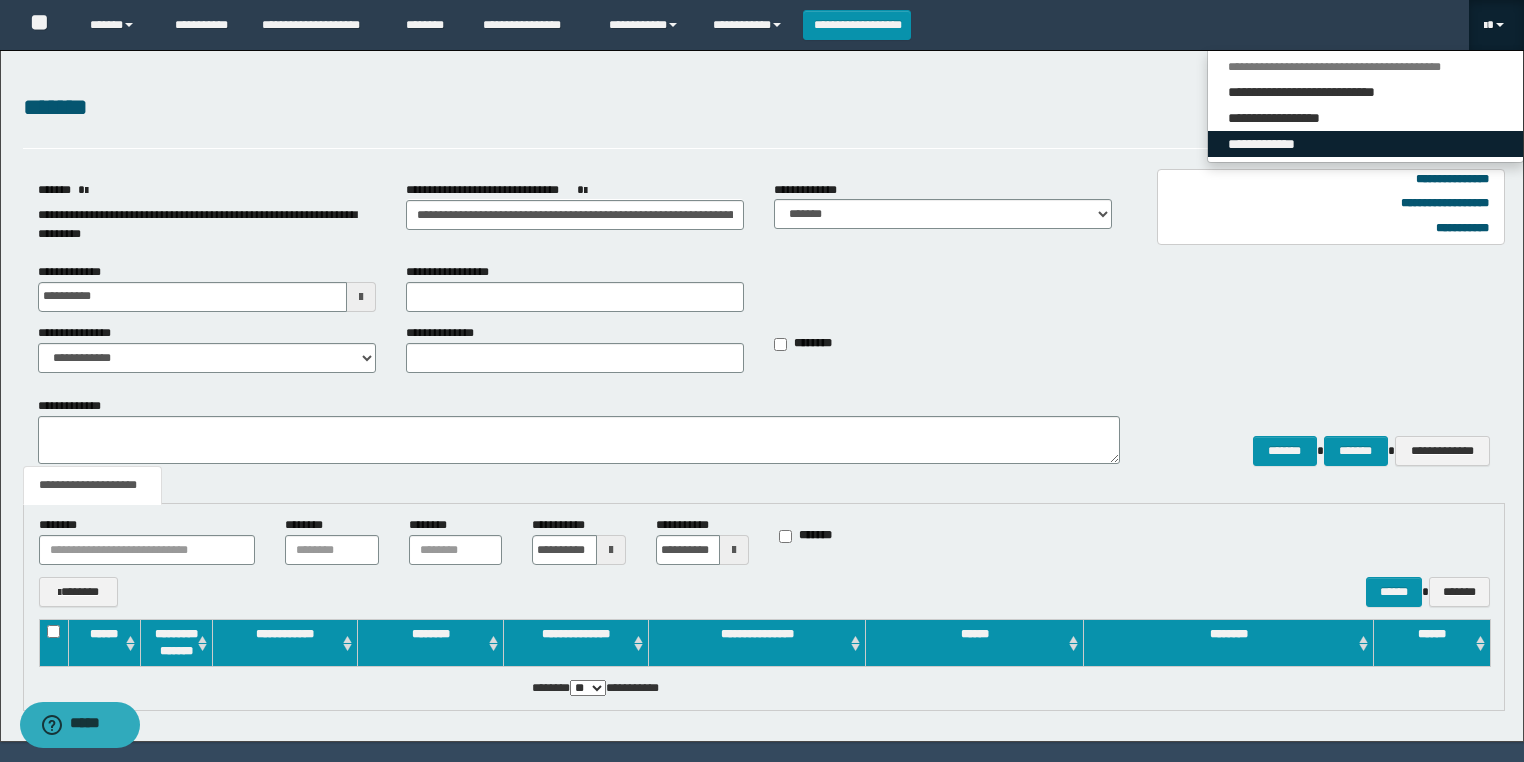 click on "**********" at bounding box center (1365, 144) 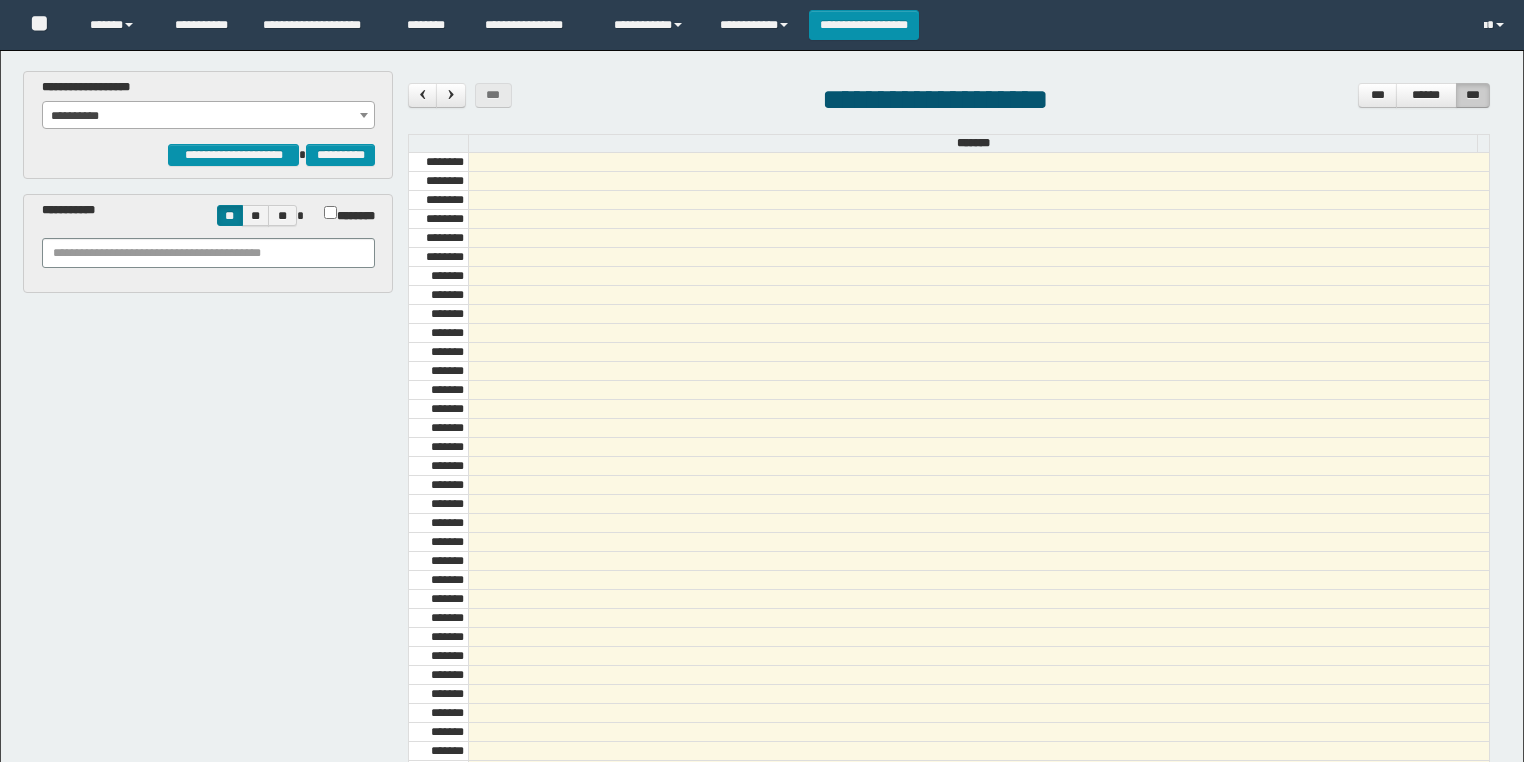 scroll, scrollTop: 0, scrollLeft: 0, axis: both 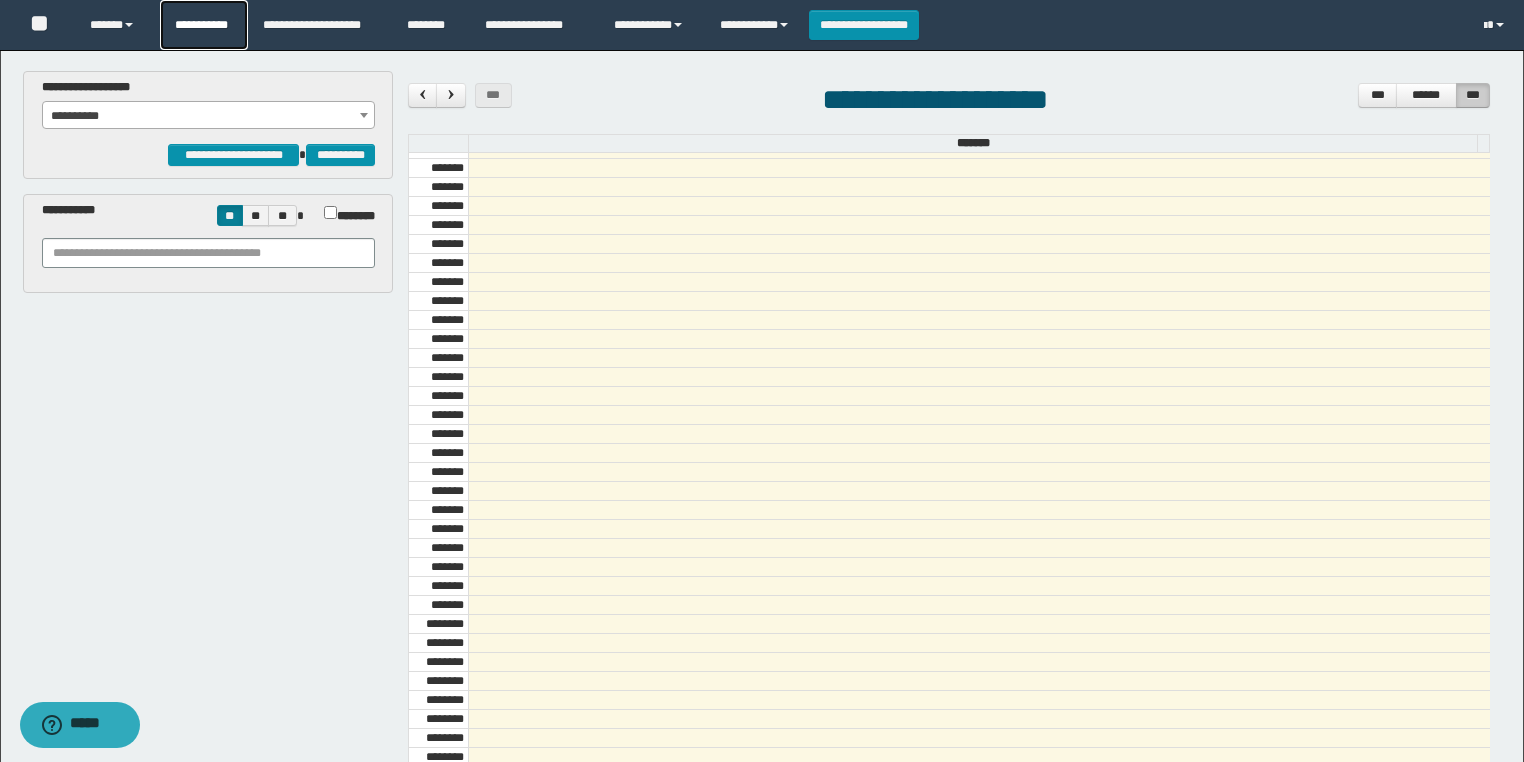 click on "**********" at bounding box center [204, 25] 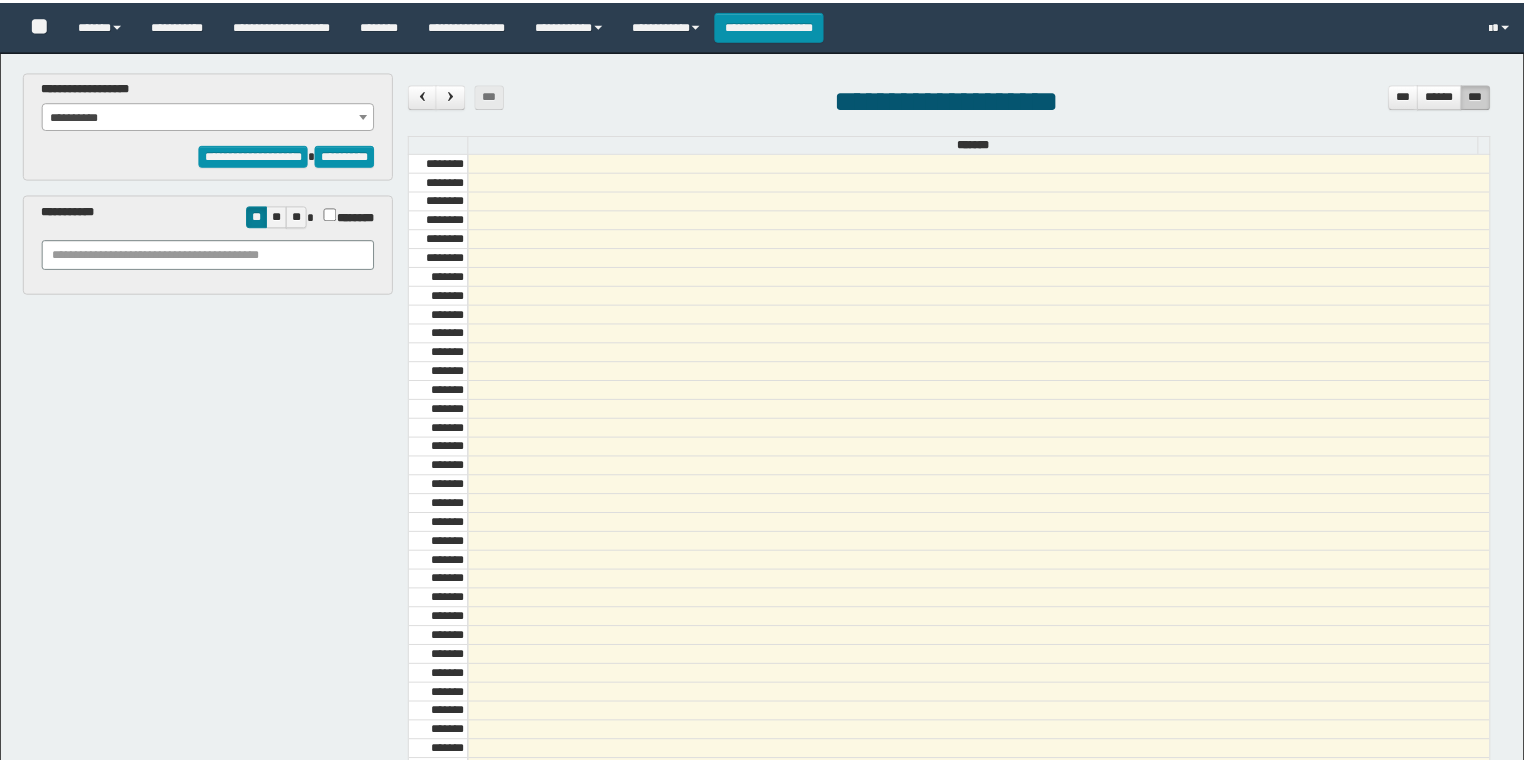 scroll, scrollTop: 0, scrollLeft: 0, axis: both 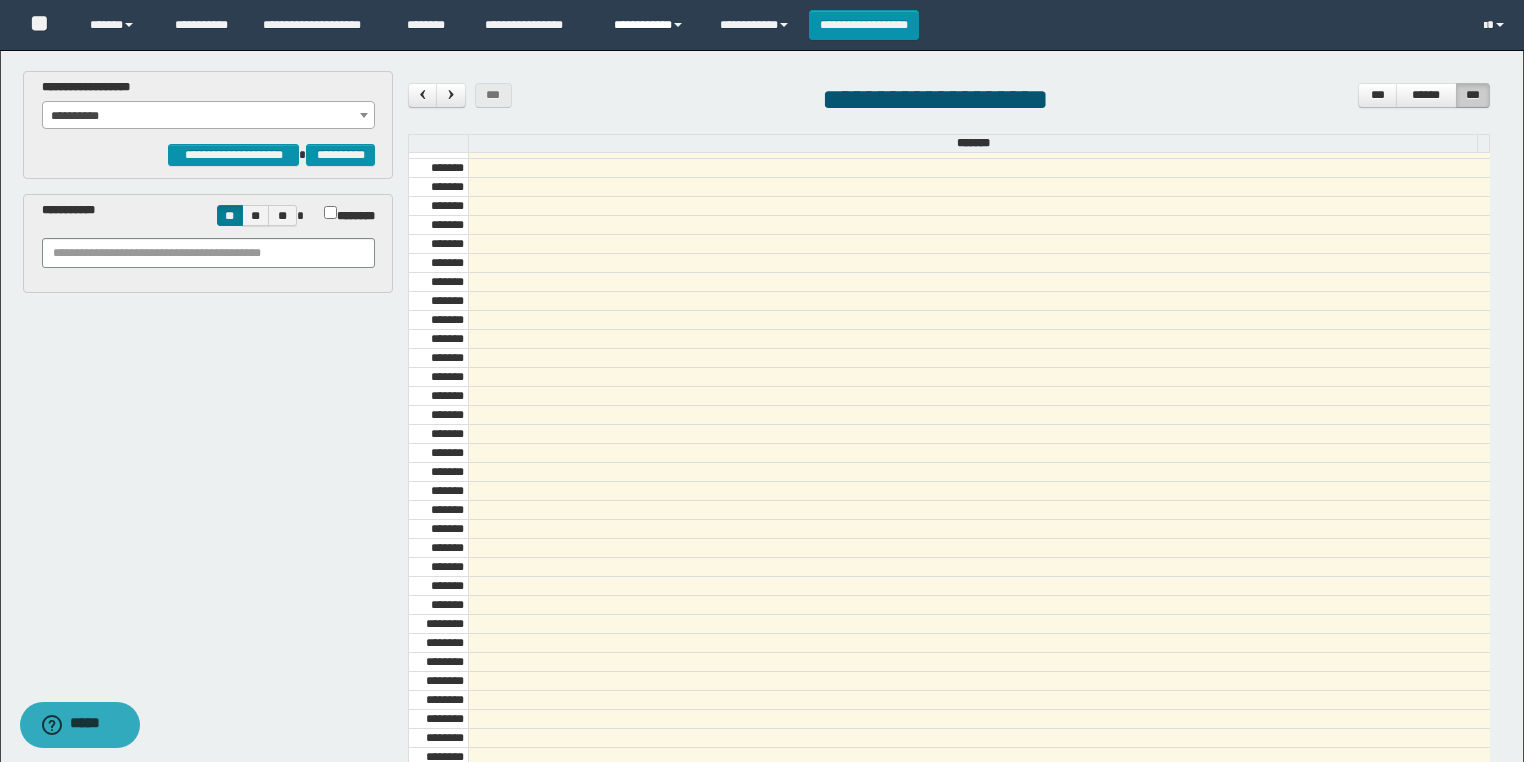 click on "**********" at bounding box center [652, 25] 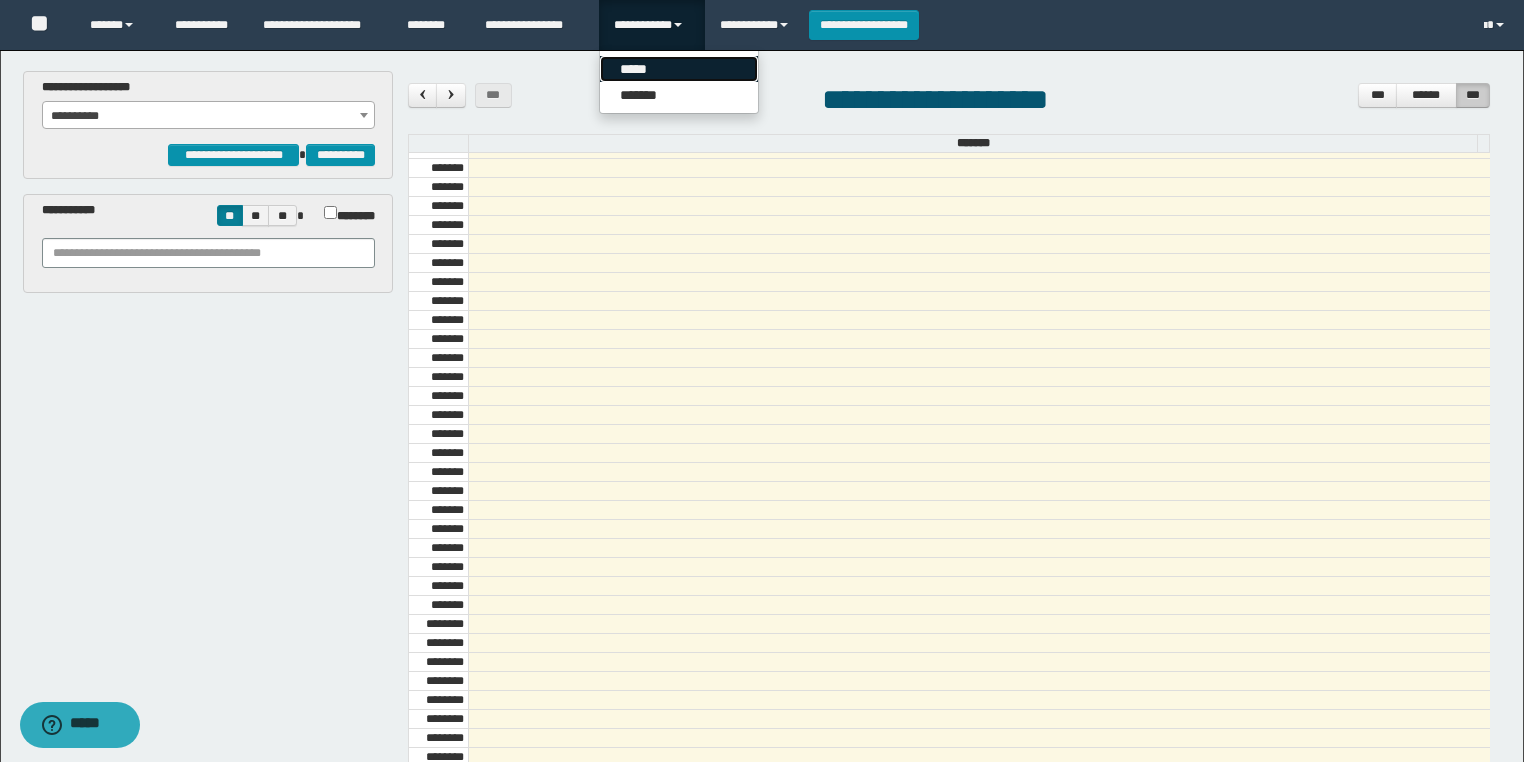 click on "*****" at bounding box center (679, 69) 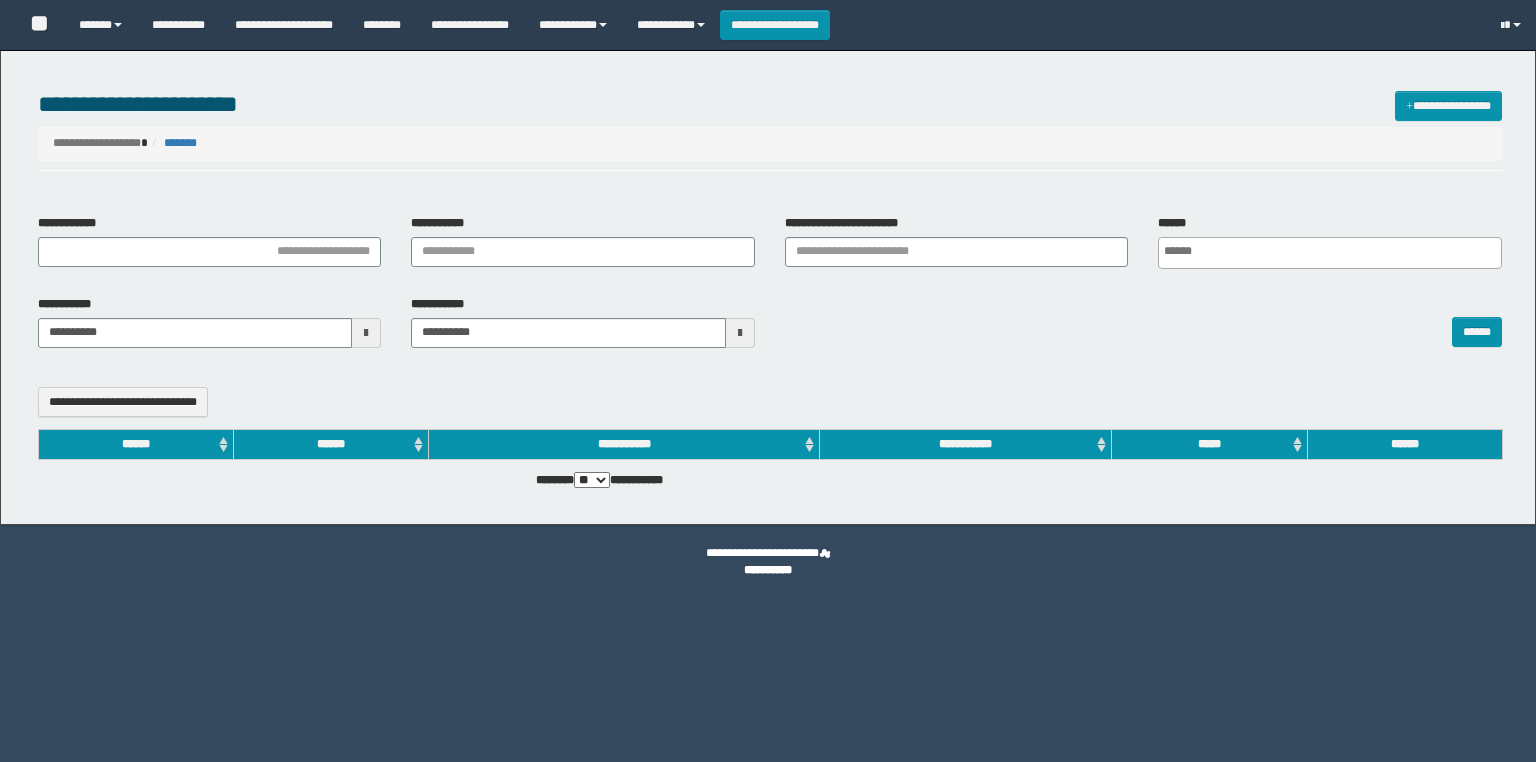 select 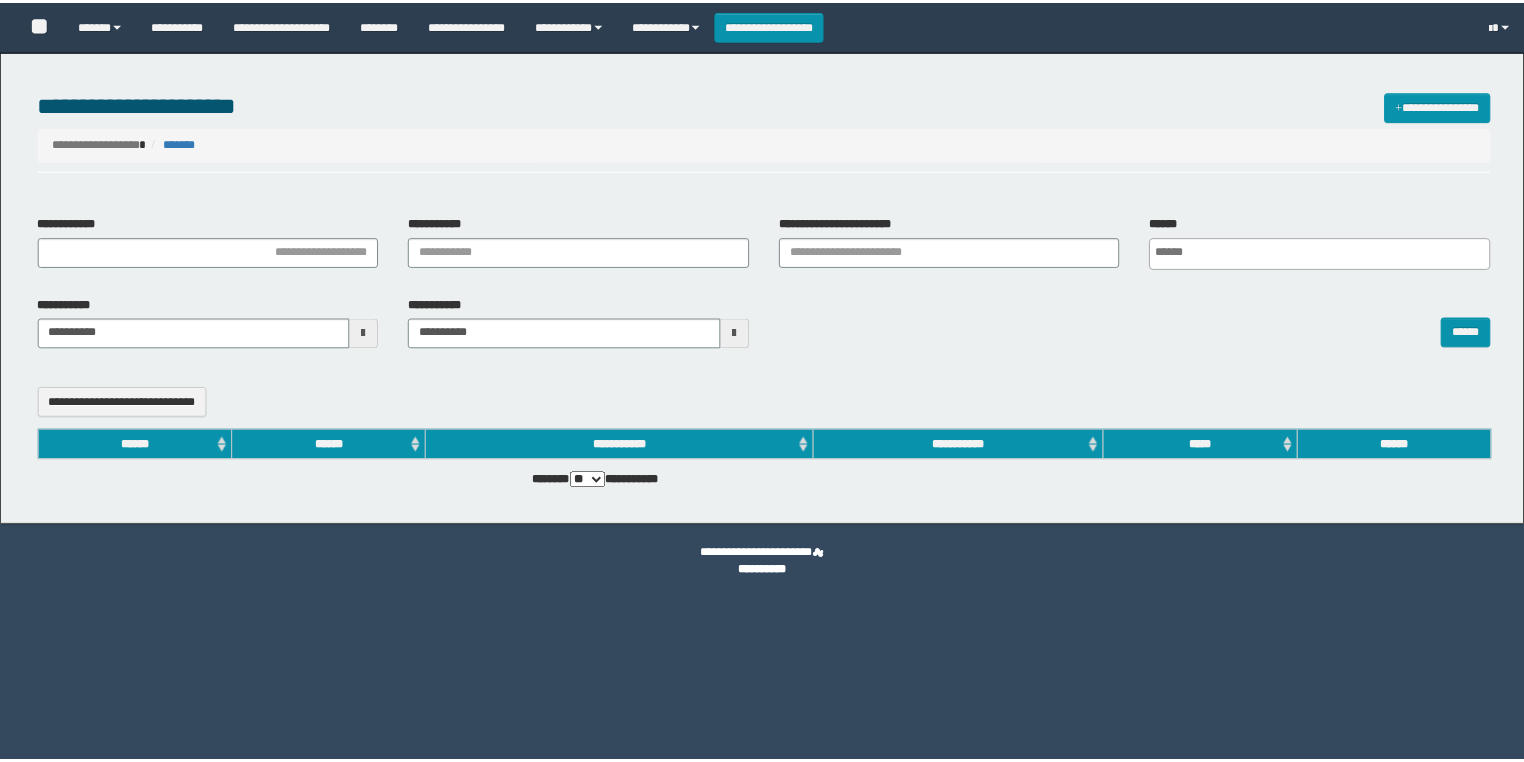 scroll, scrollTop: 0, scrollLeft: 0, axis: both 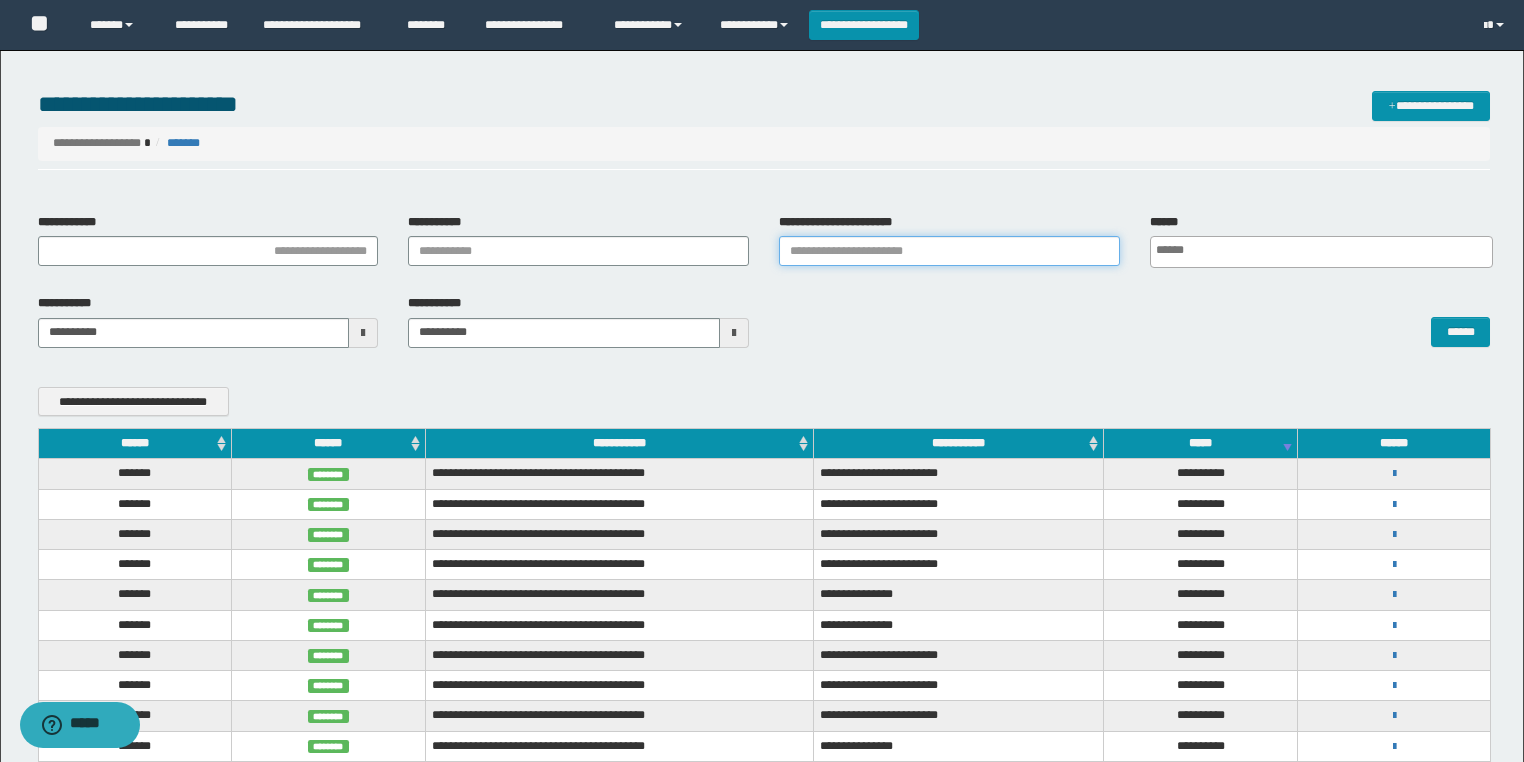 click on "**********" at bounding box center [949, 251] 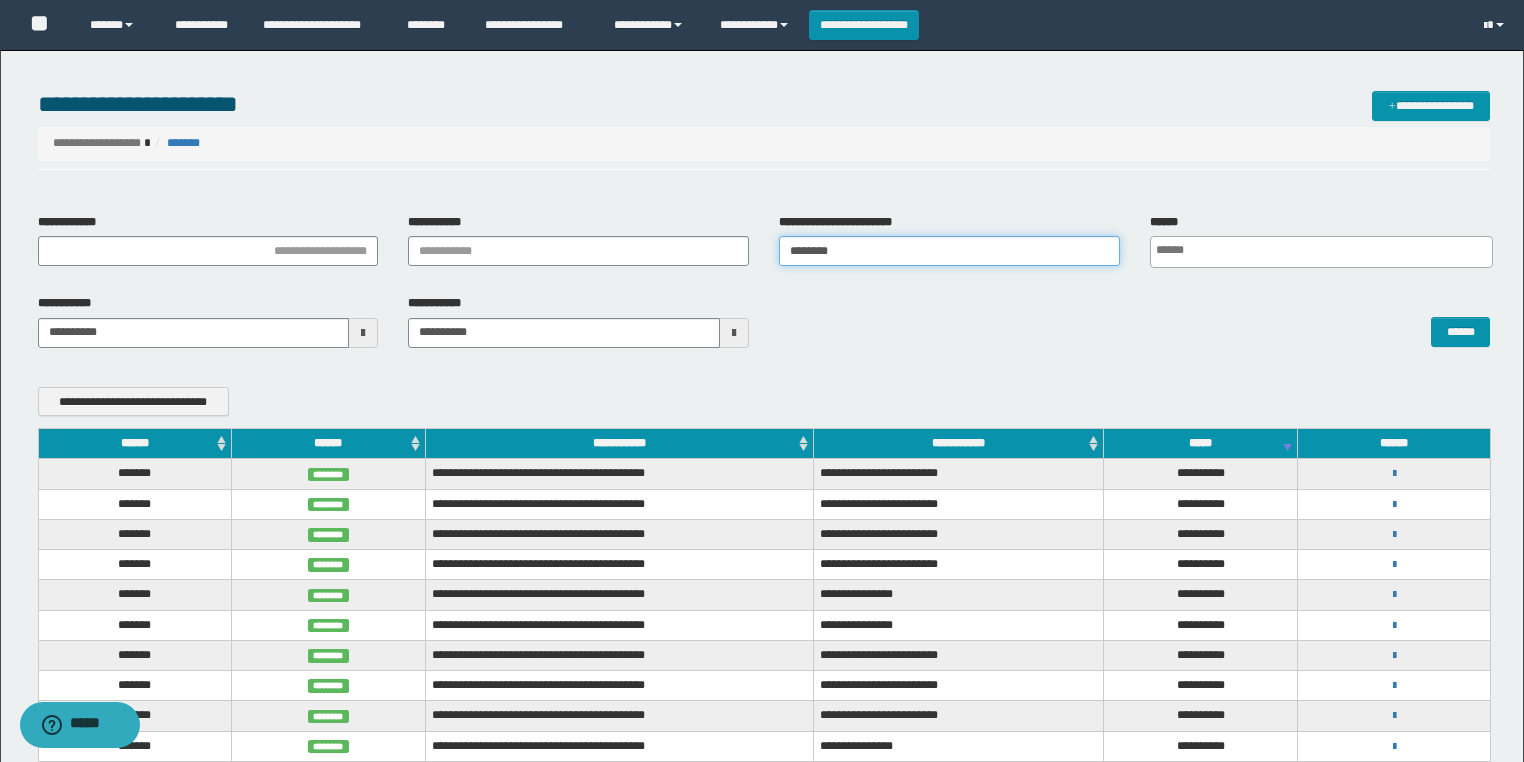 type on "********" 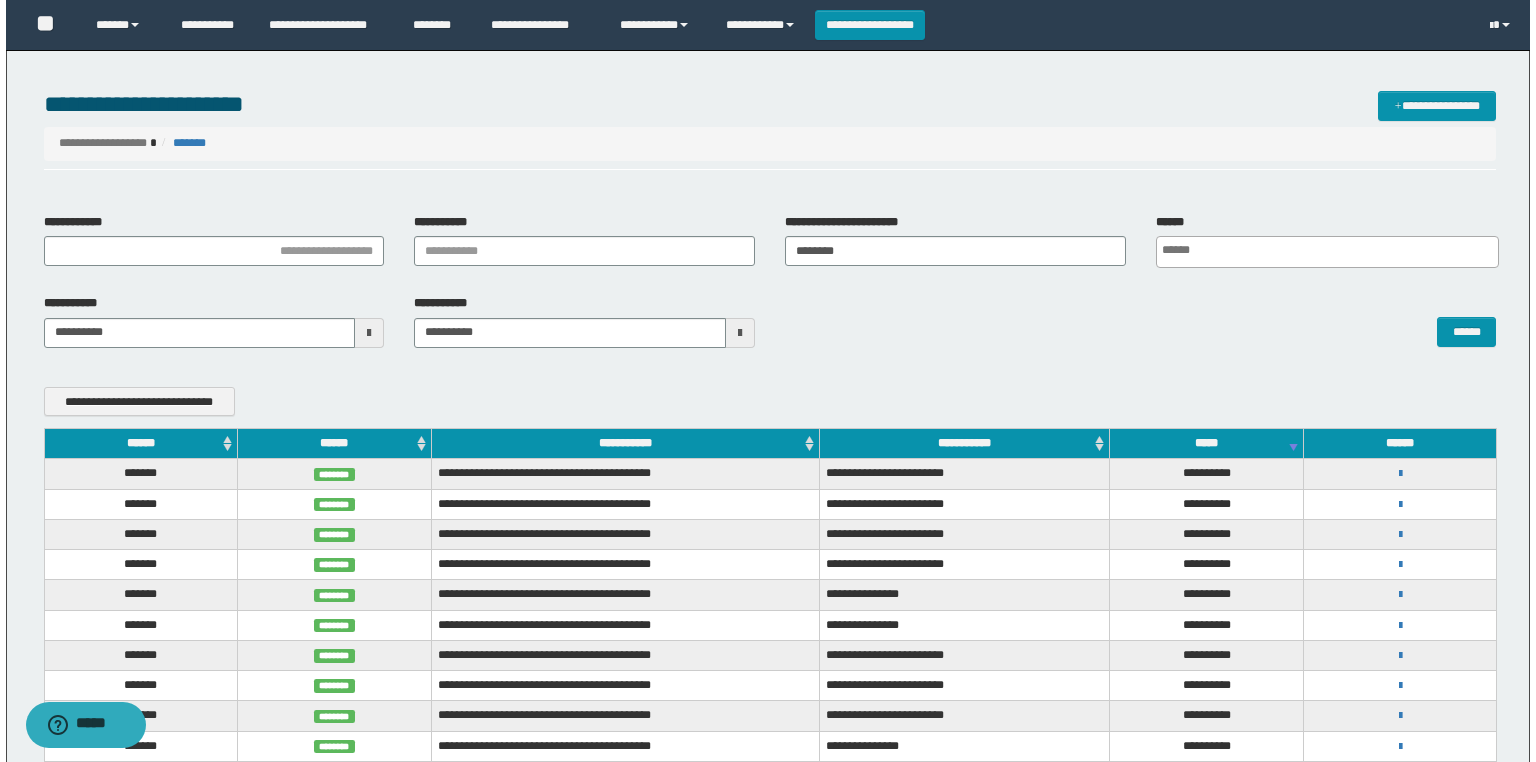 scroll, scrollTop: 0, scrollLeft: 4, axis: horizontal 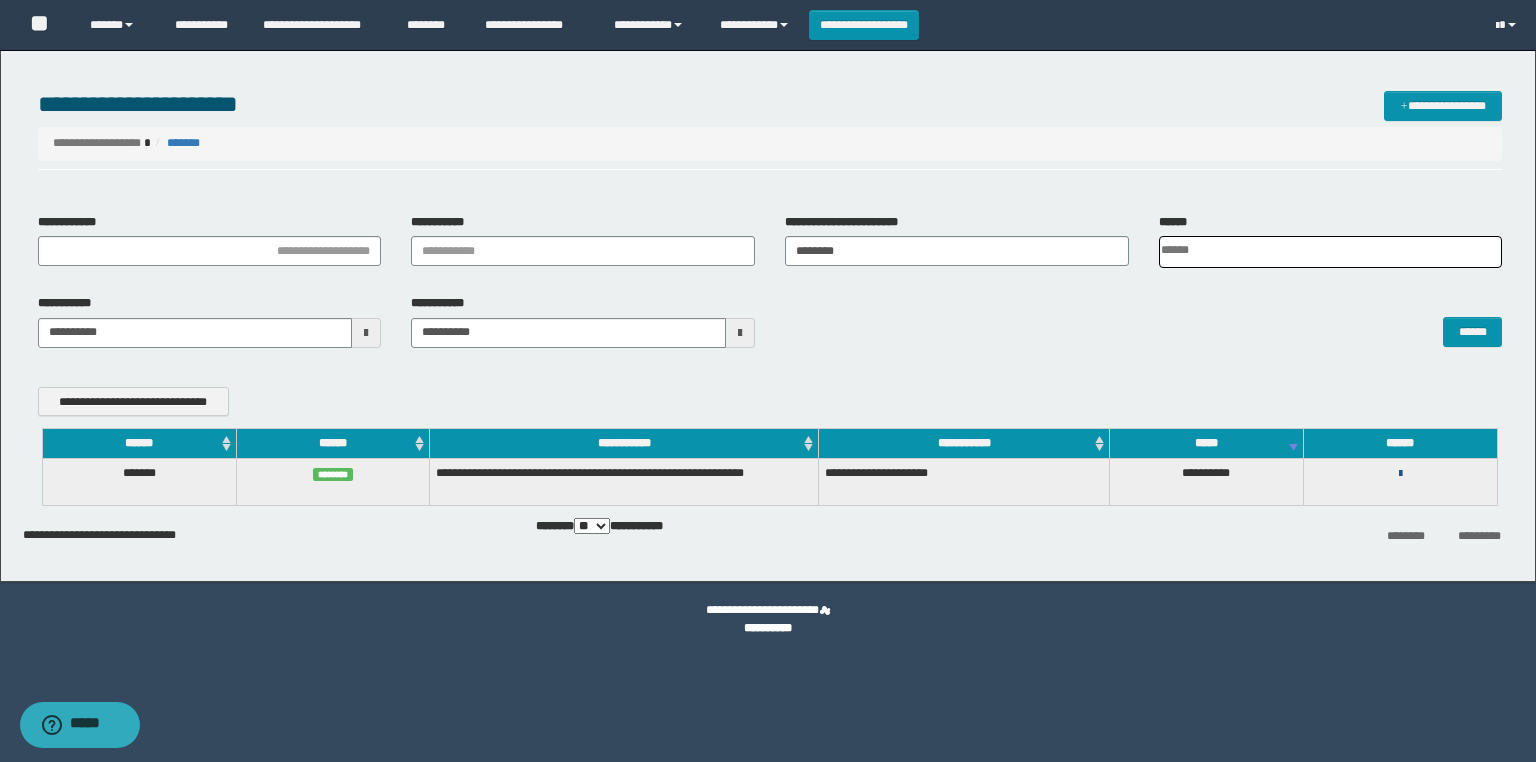 click at bounding box center (1400, 474) 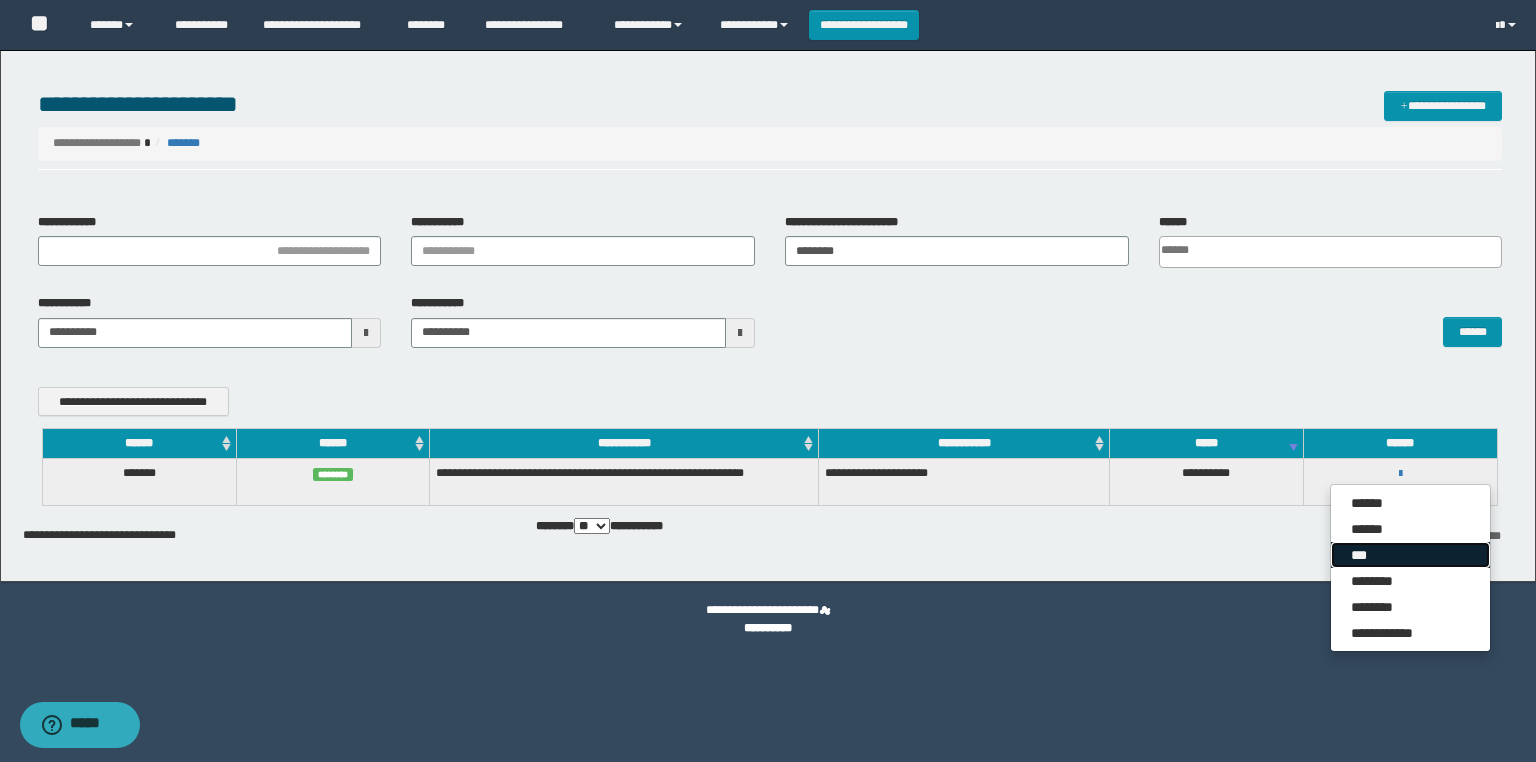click on "***" at bounding box center [1410, 555] 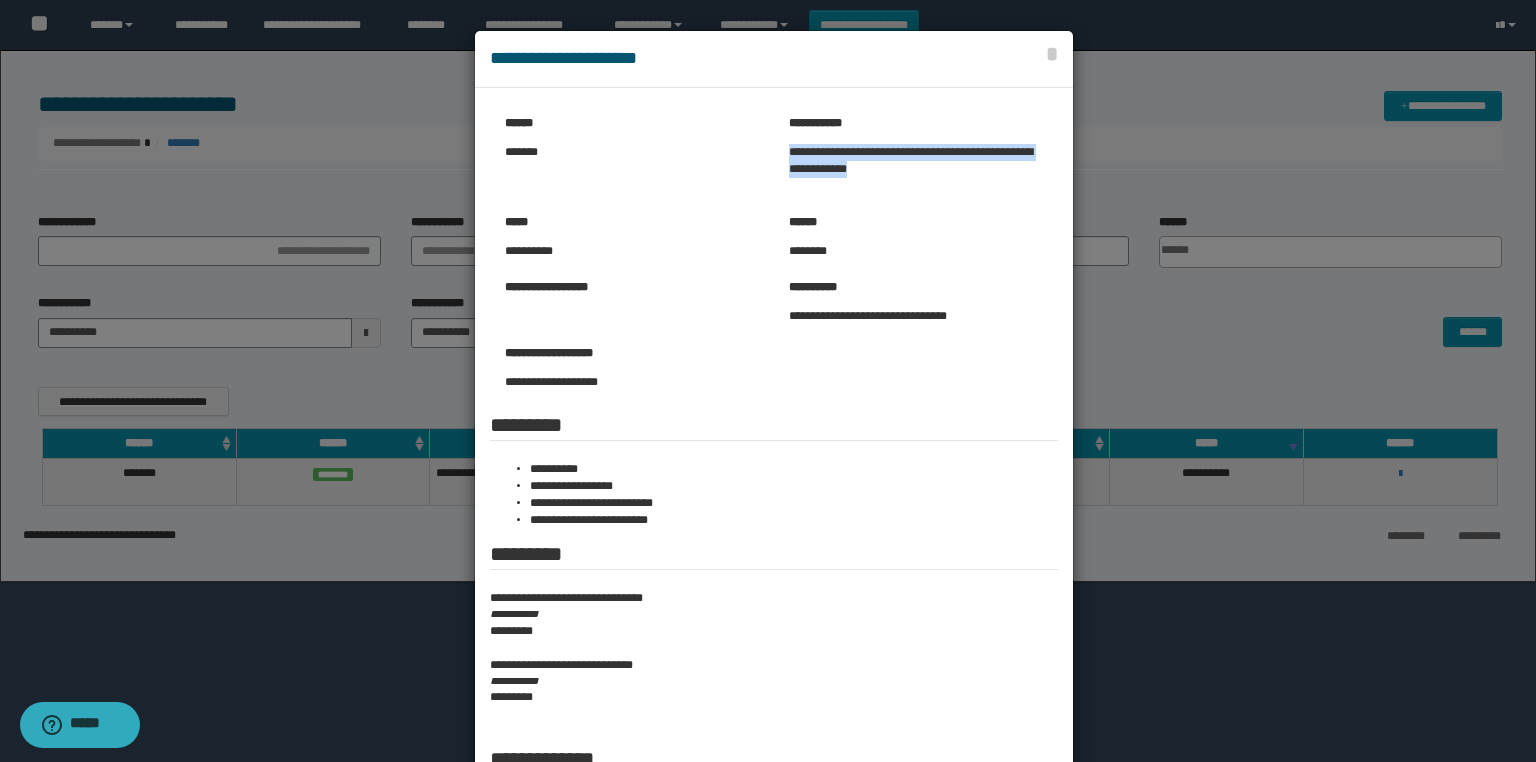 drag, startPoint x: 840, startPoint y: 186, endPoint x: 780, endPoint y: 151, distance: 69.46222 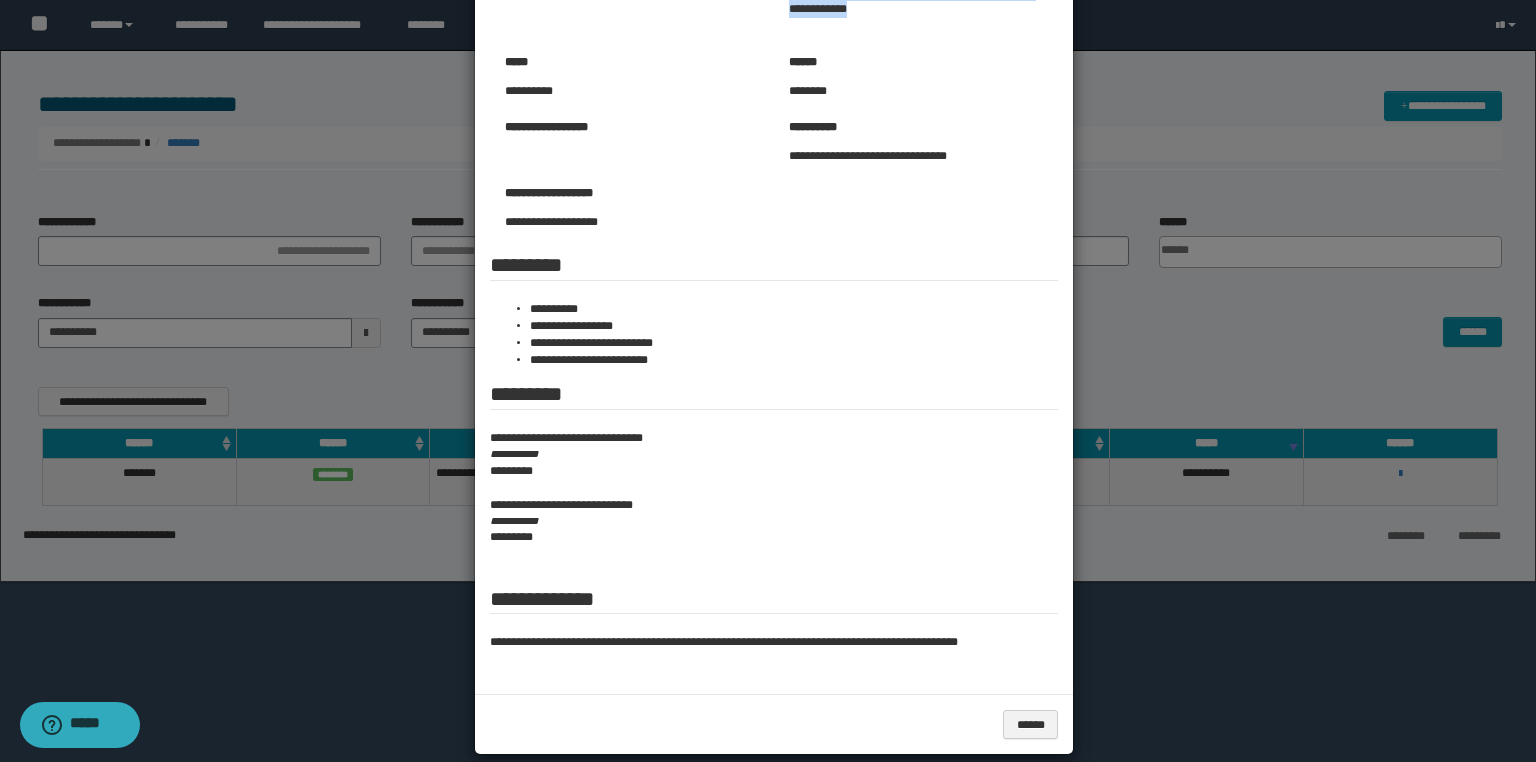 scroll, scrollTop: 182, scrollLeft: 0, axis: vertical 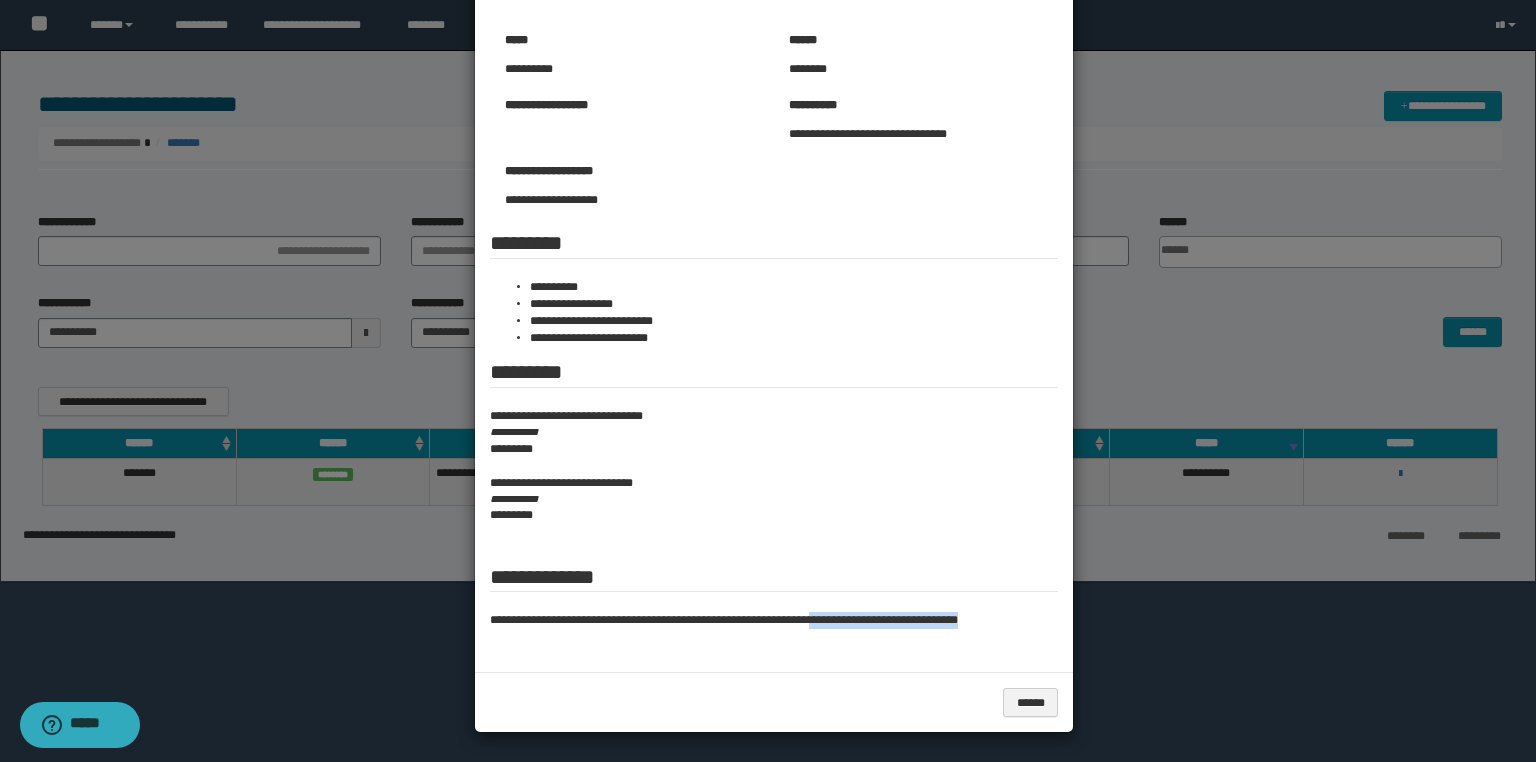 drag, startPoint x: 955, startPoint y: 620, endPoint x: 642, endPoint y: 658, distance: 315.29828 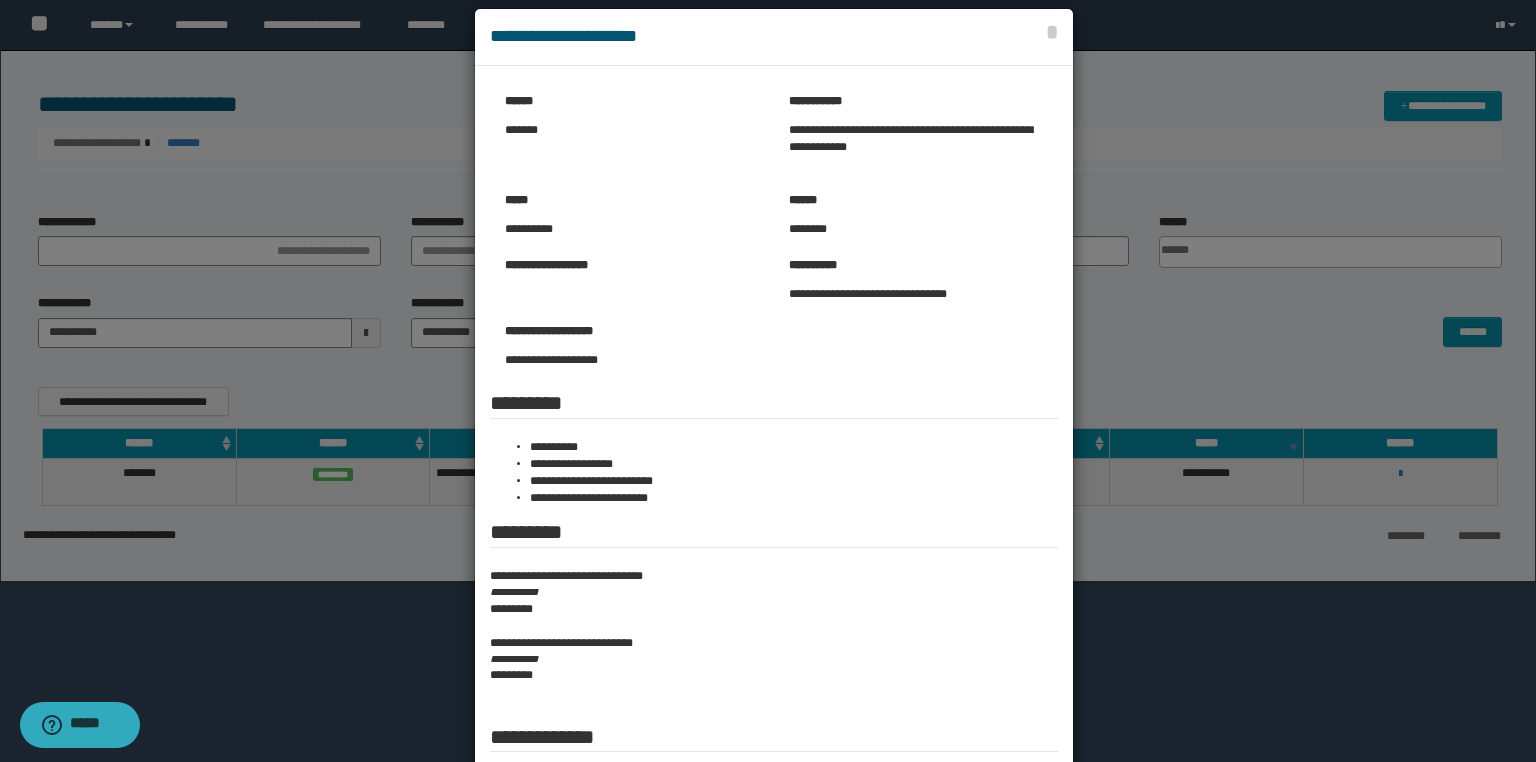drag, startPoint x: 818, startPoint y: 179, endPoint x: 817, endPoint y: 149, distance: 30.016663 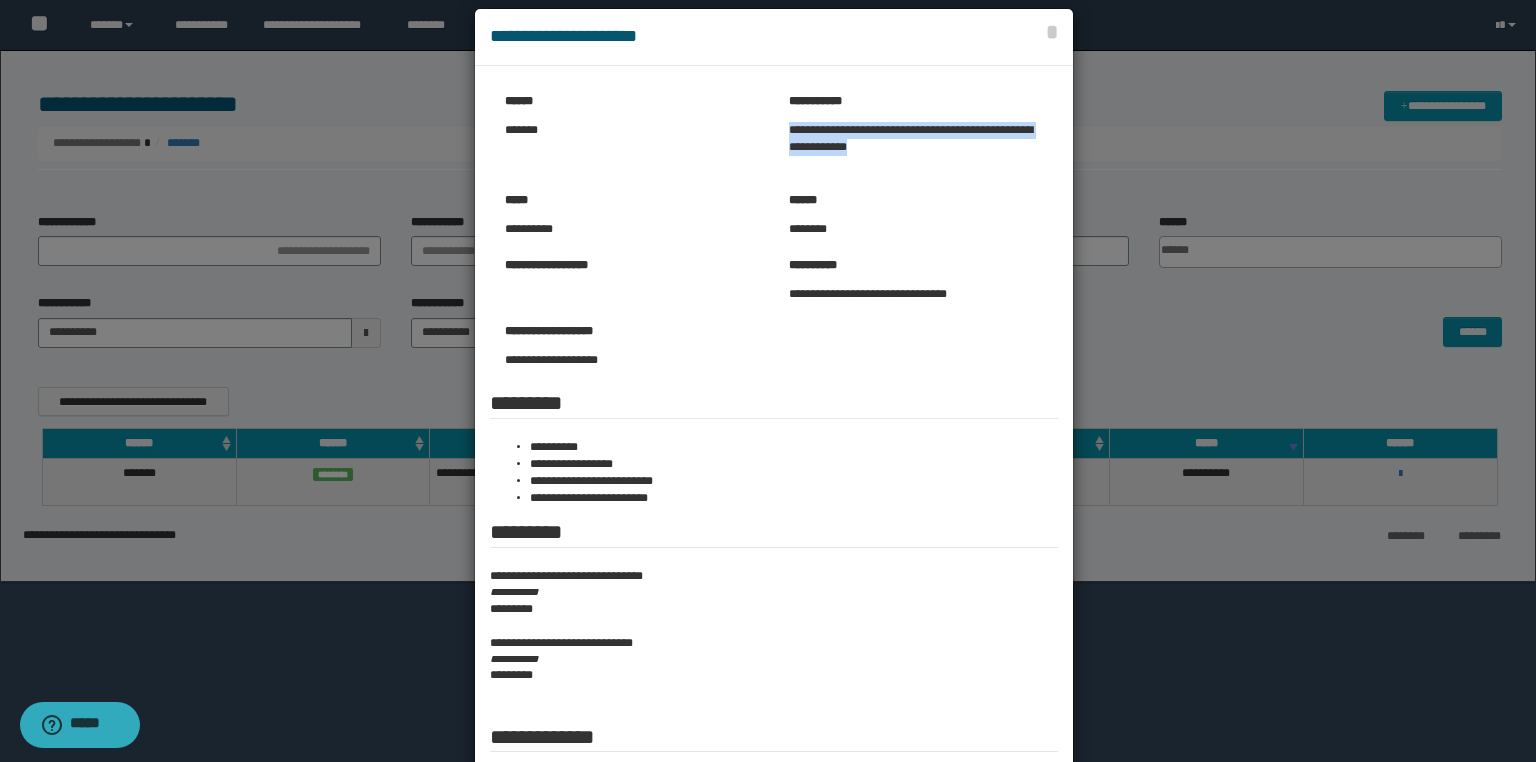 drag, startPoint x: 781, startPoint y: 127, endPoint x: 831, endPoint y: 158, distance: 58.830265 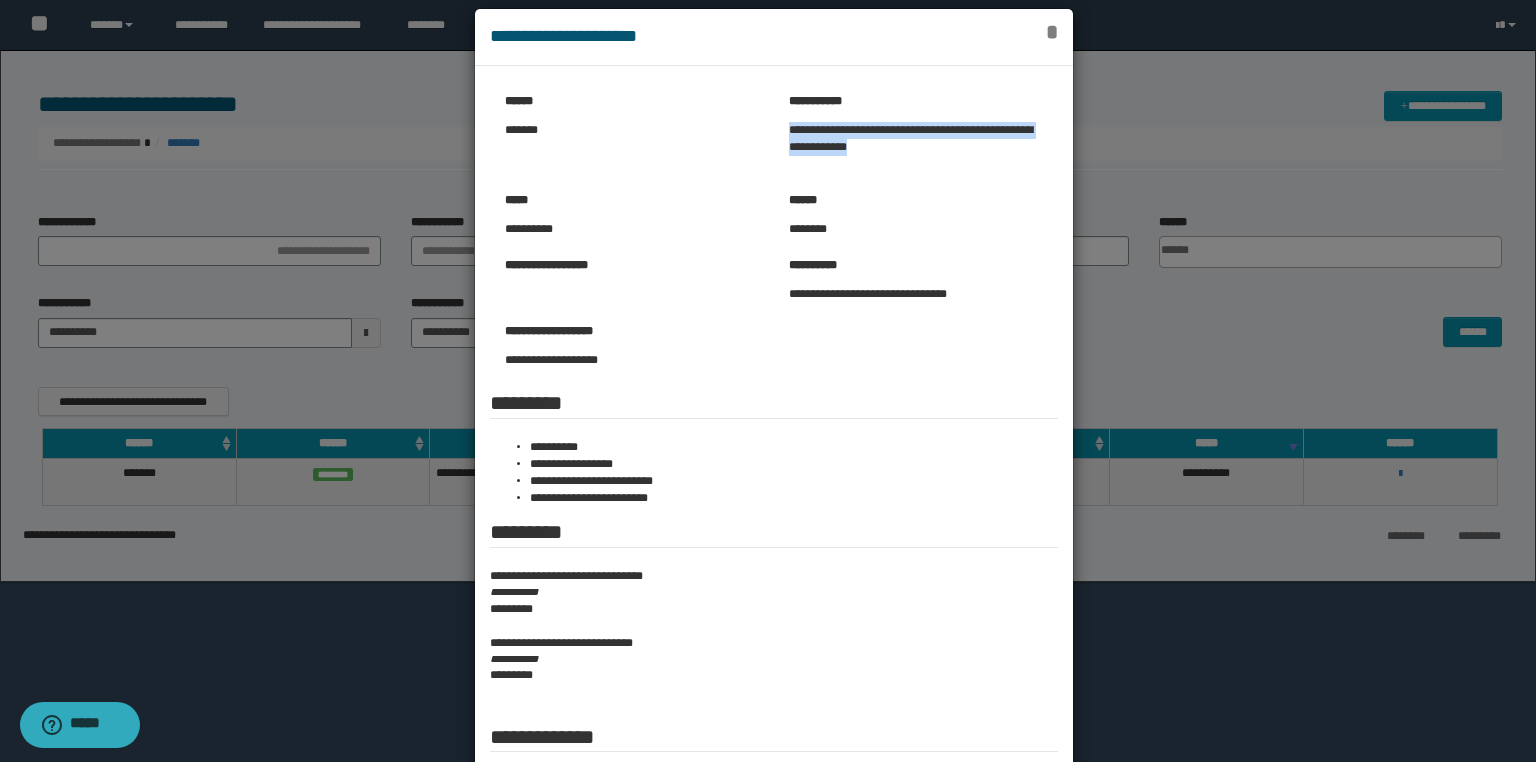 click on "*" at bounding box center (1052, 32) 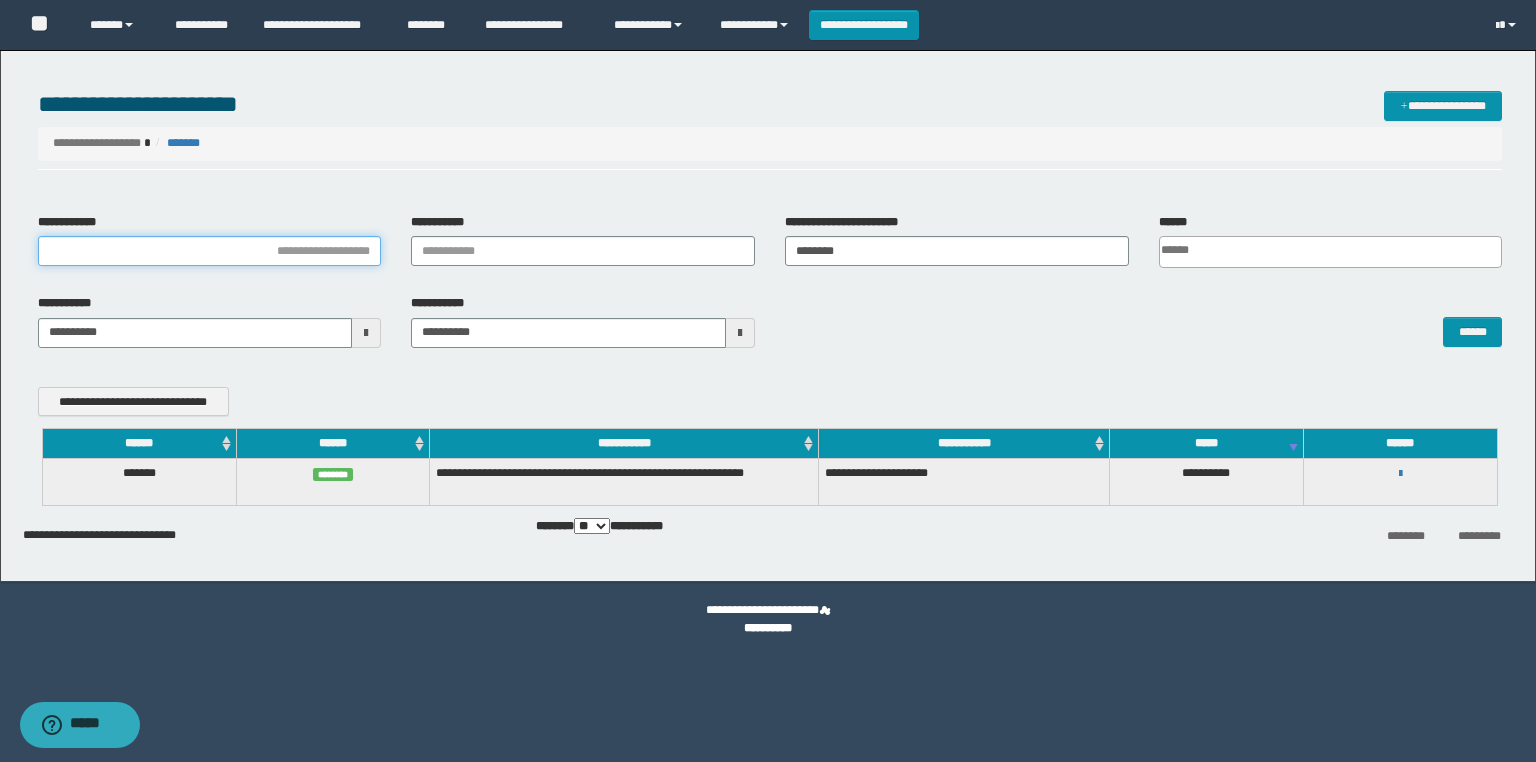 drag, startPoint x: 265, startPoint y: 264, endPoint x: 263, endPoint y: 251, distance: 13.152946 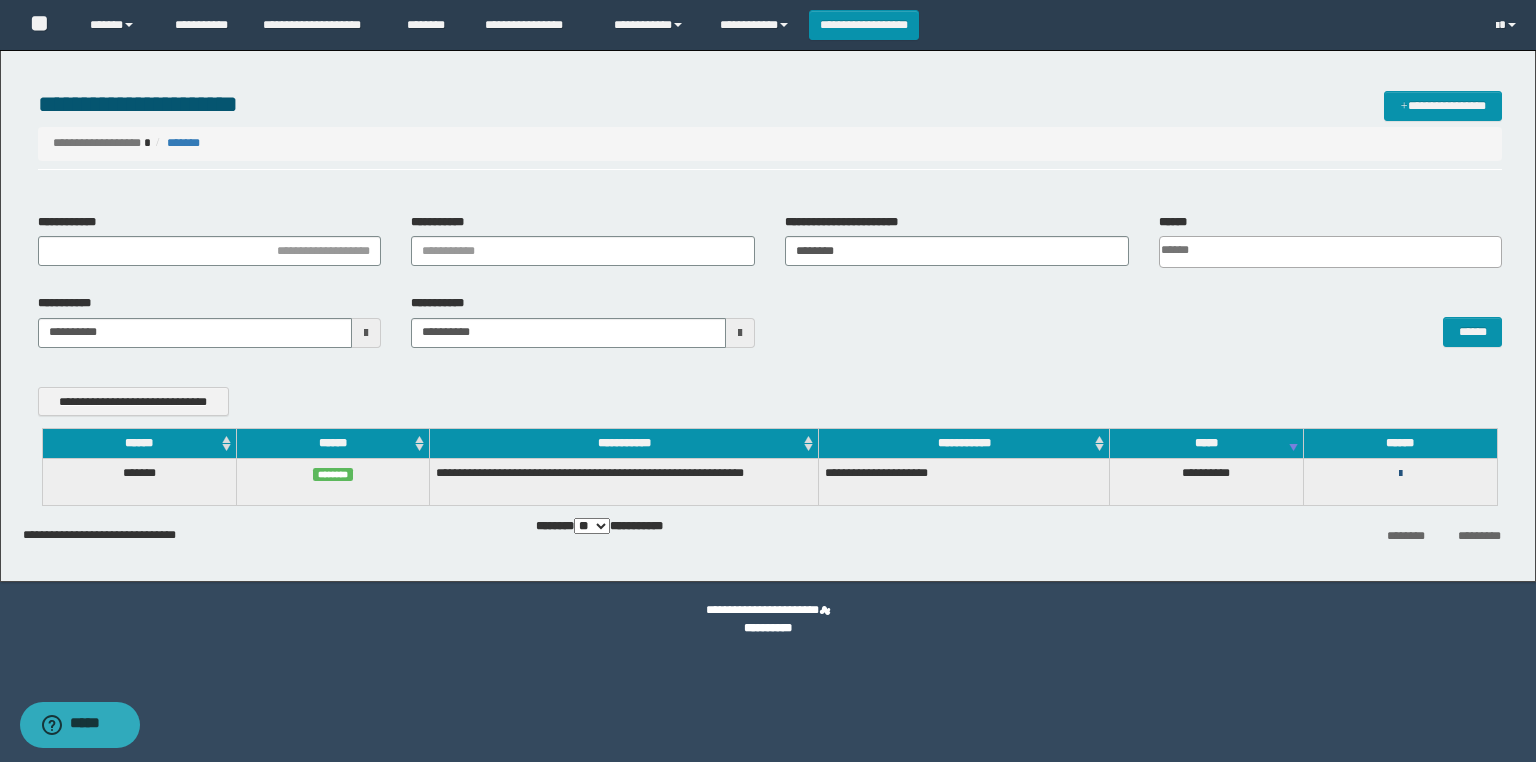 click at bounding box center (1400, 474) 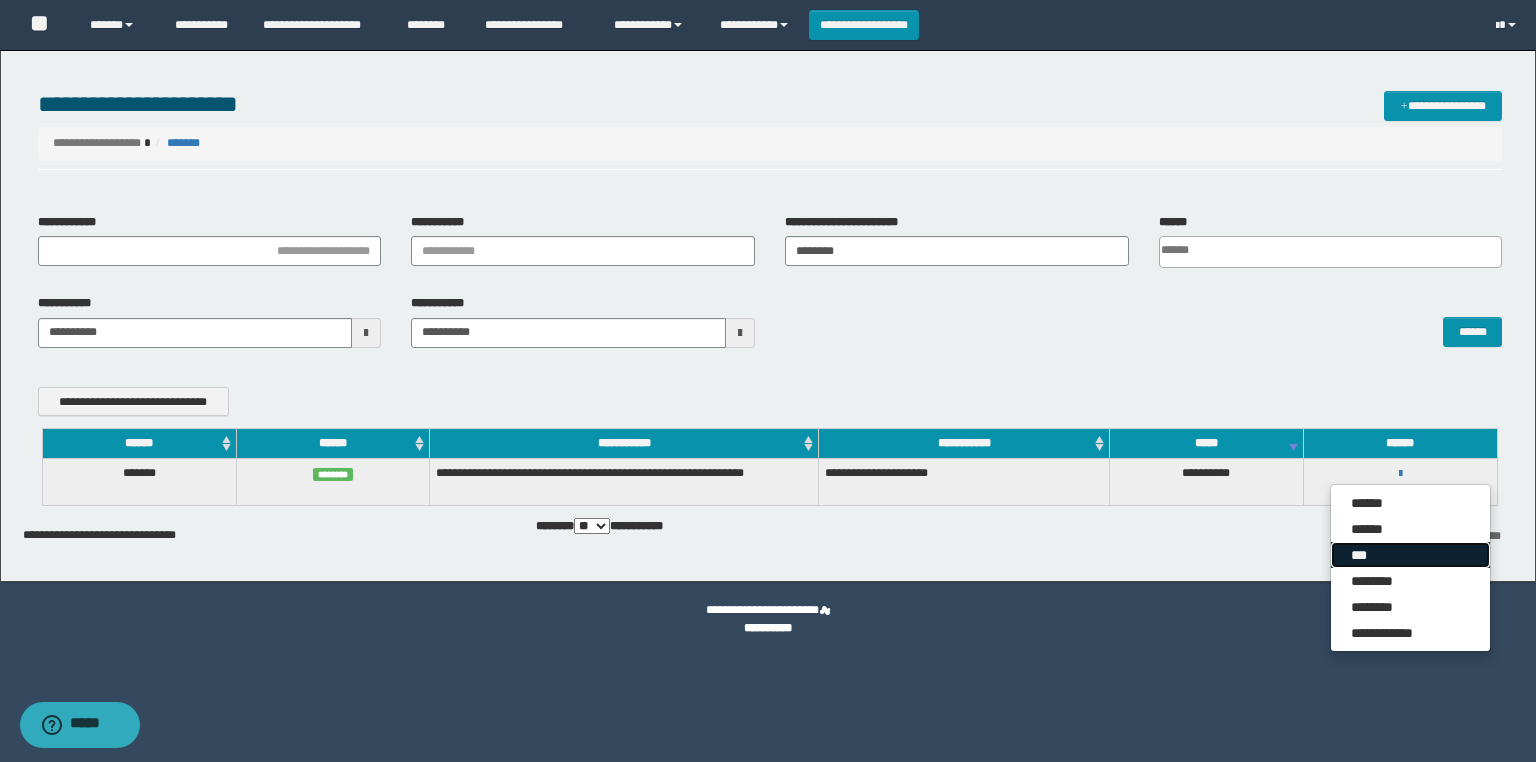 click on "***" at bounding box center (1410, 555) 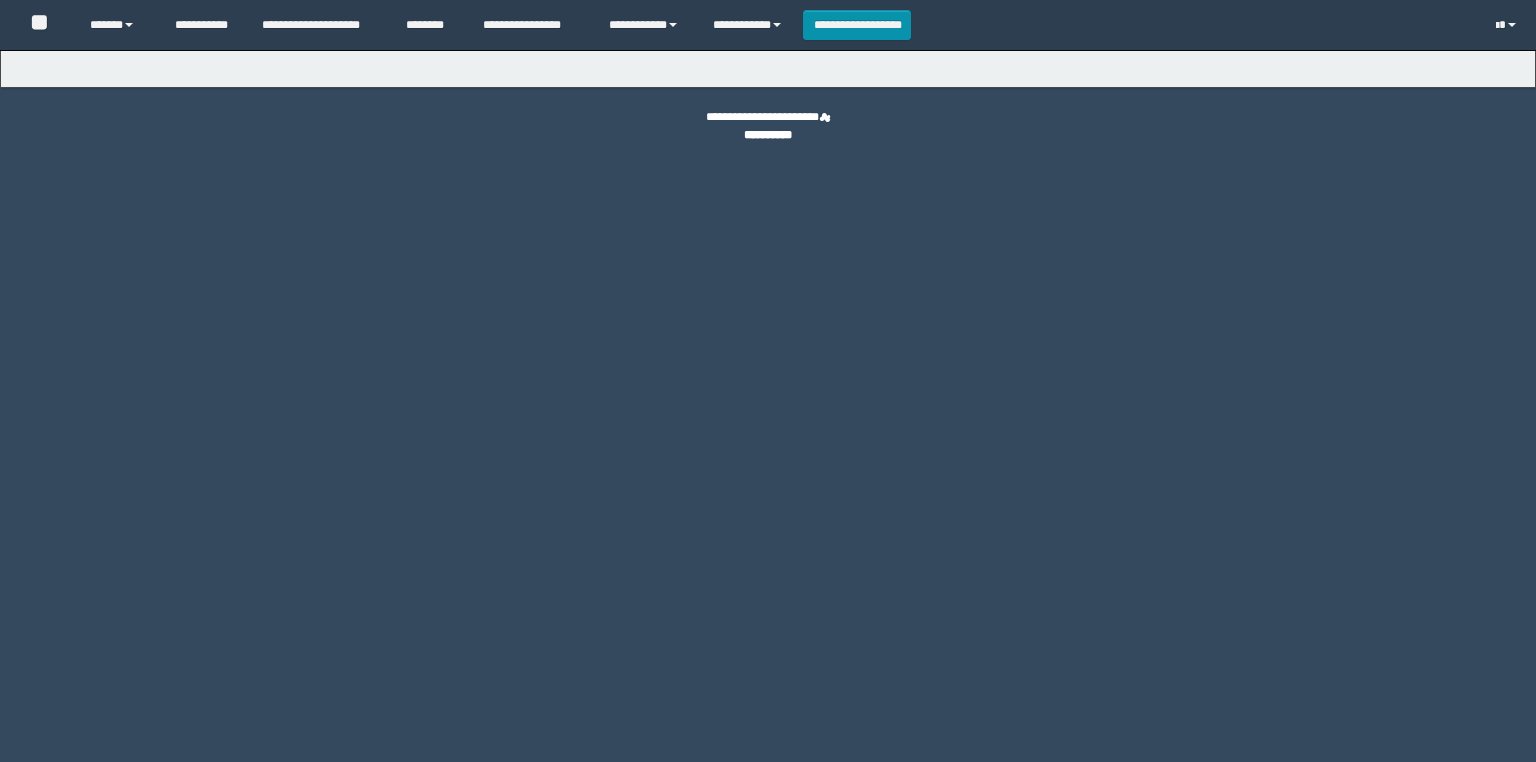 scroll, scrollTop: 0, scrollLeft: 0, axis: both 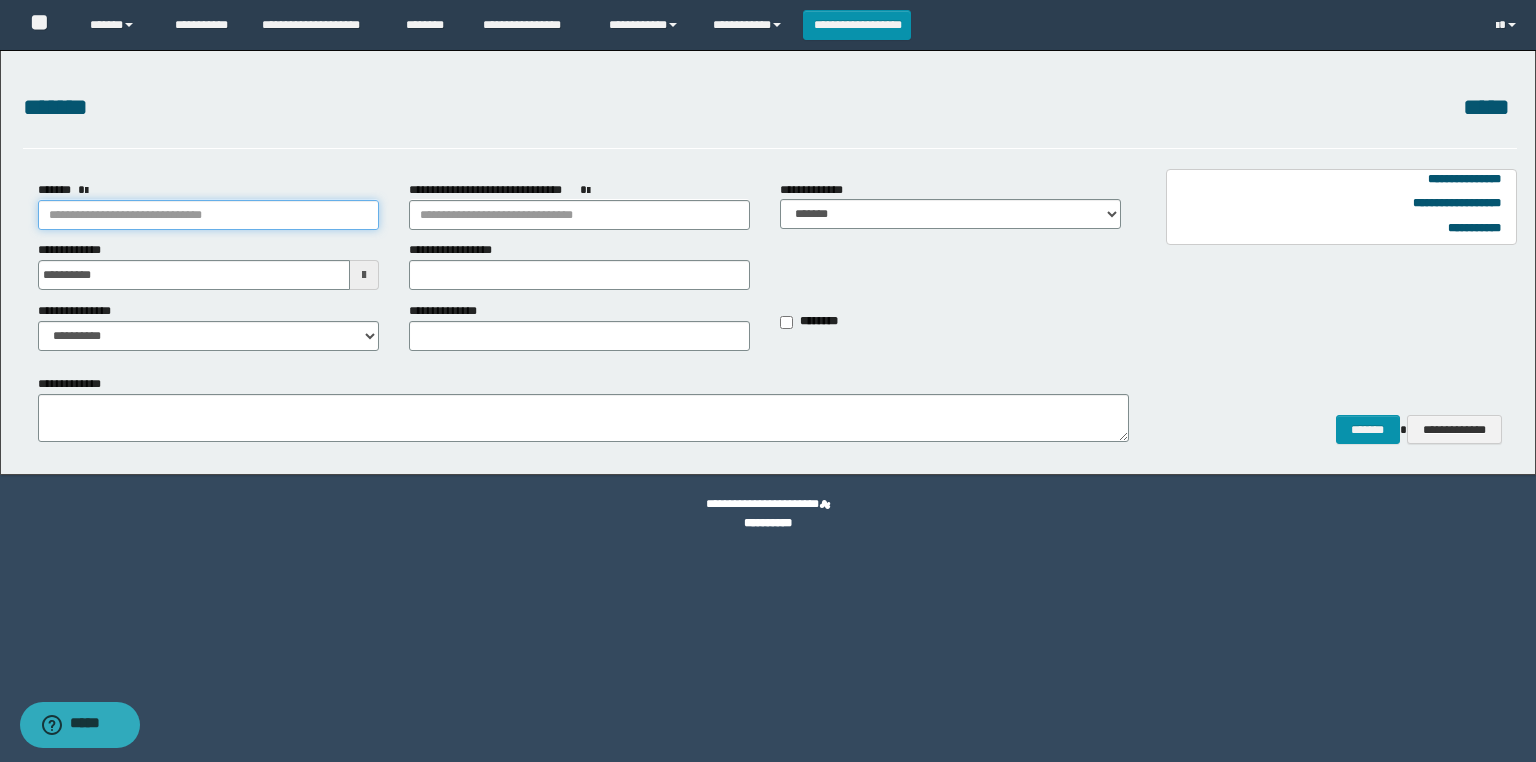 click on "*******" at bounding box center [208, 215] 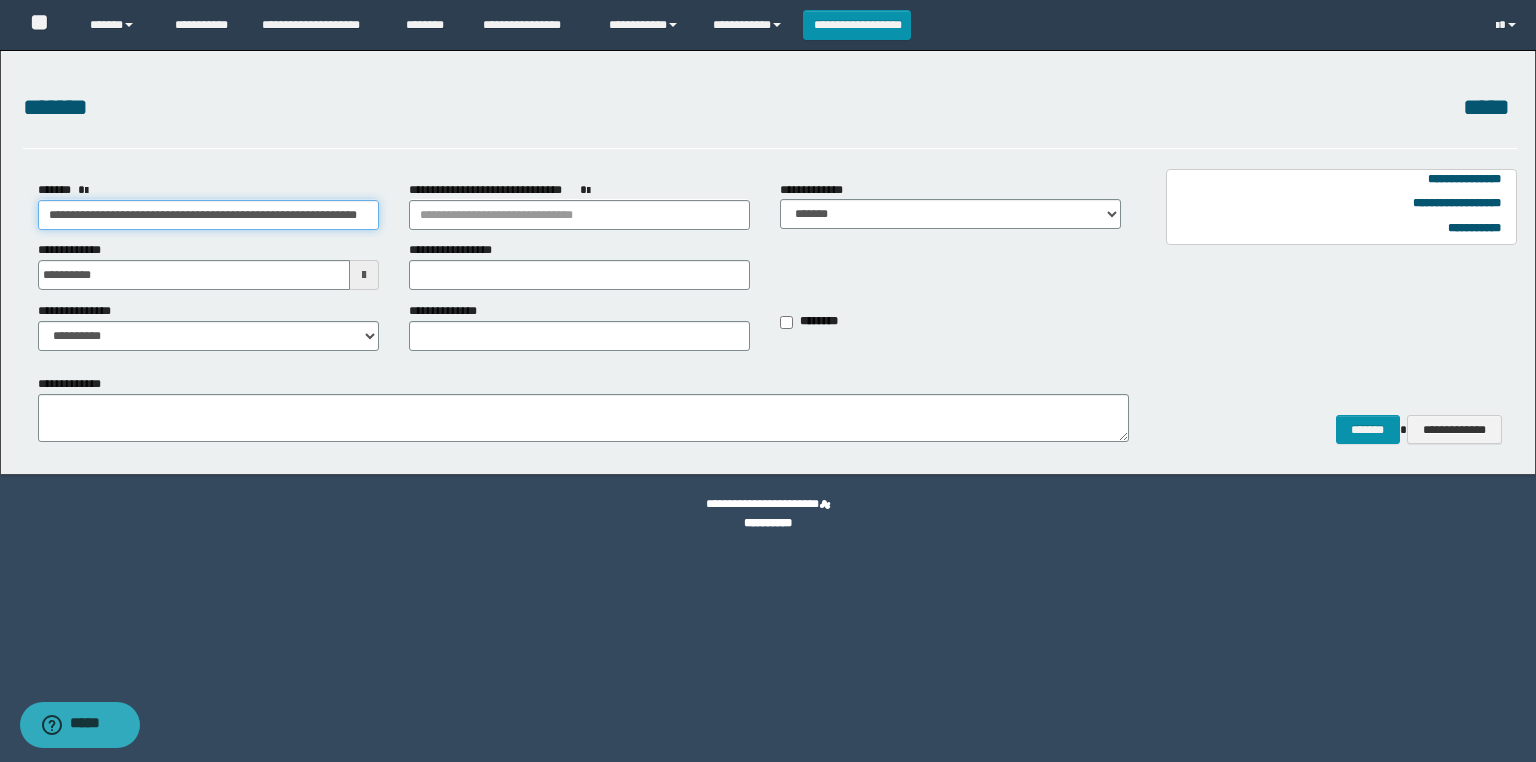 scroll, scrollTop: 0, scrollLeft: 82, axis: horizontal 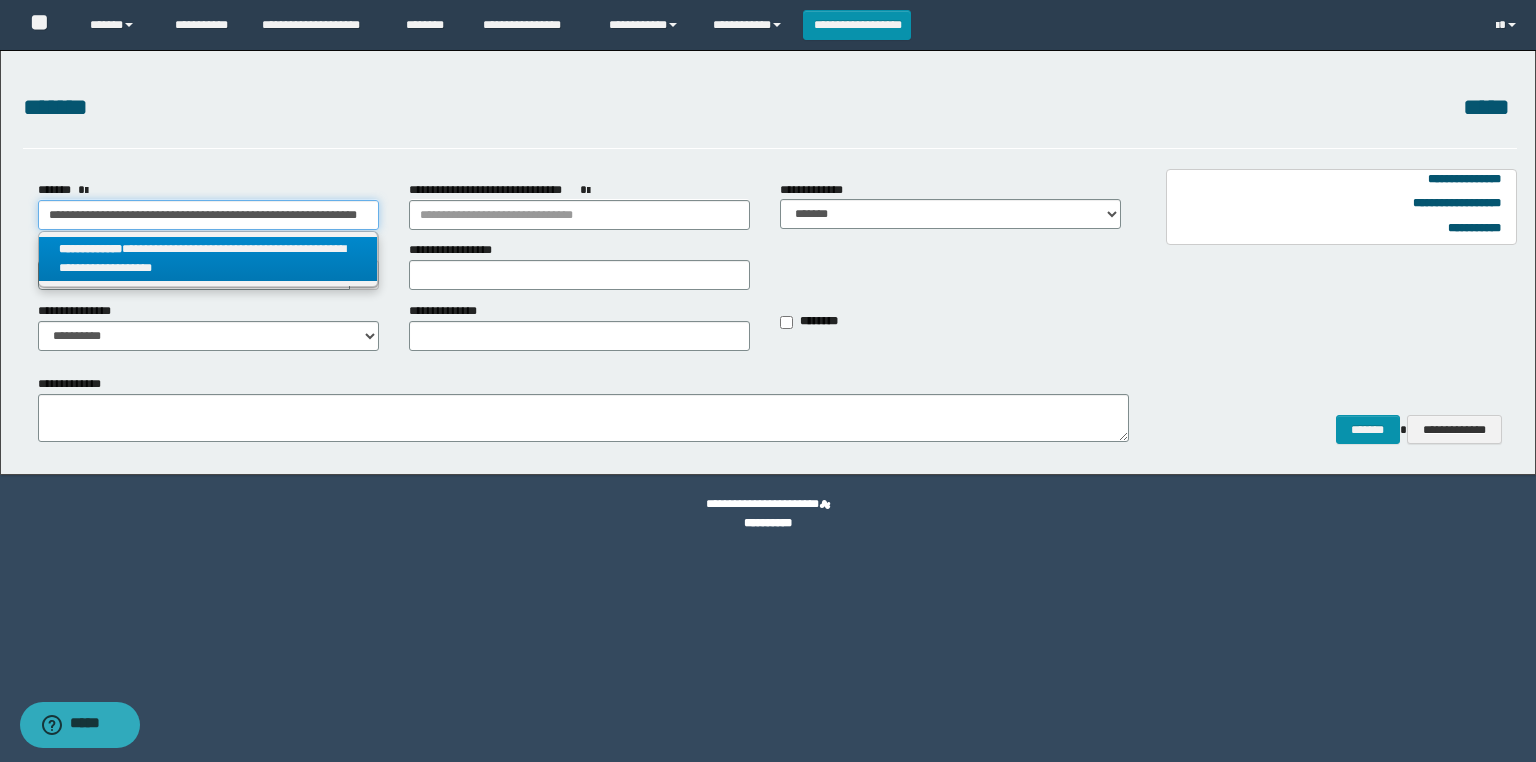 type on "**********" 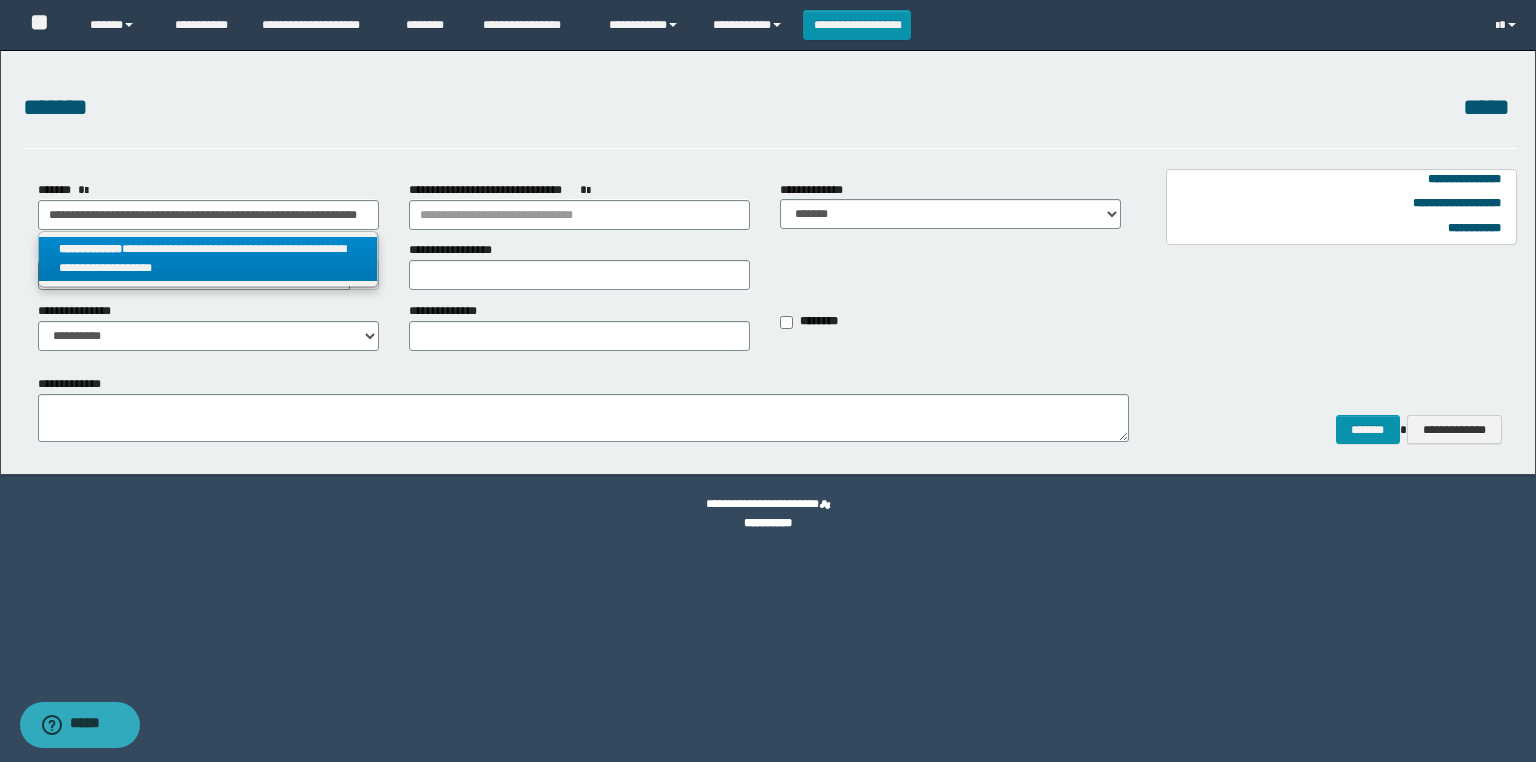 click on "**********" at bounding box center [208, 259] 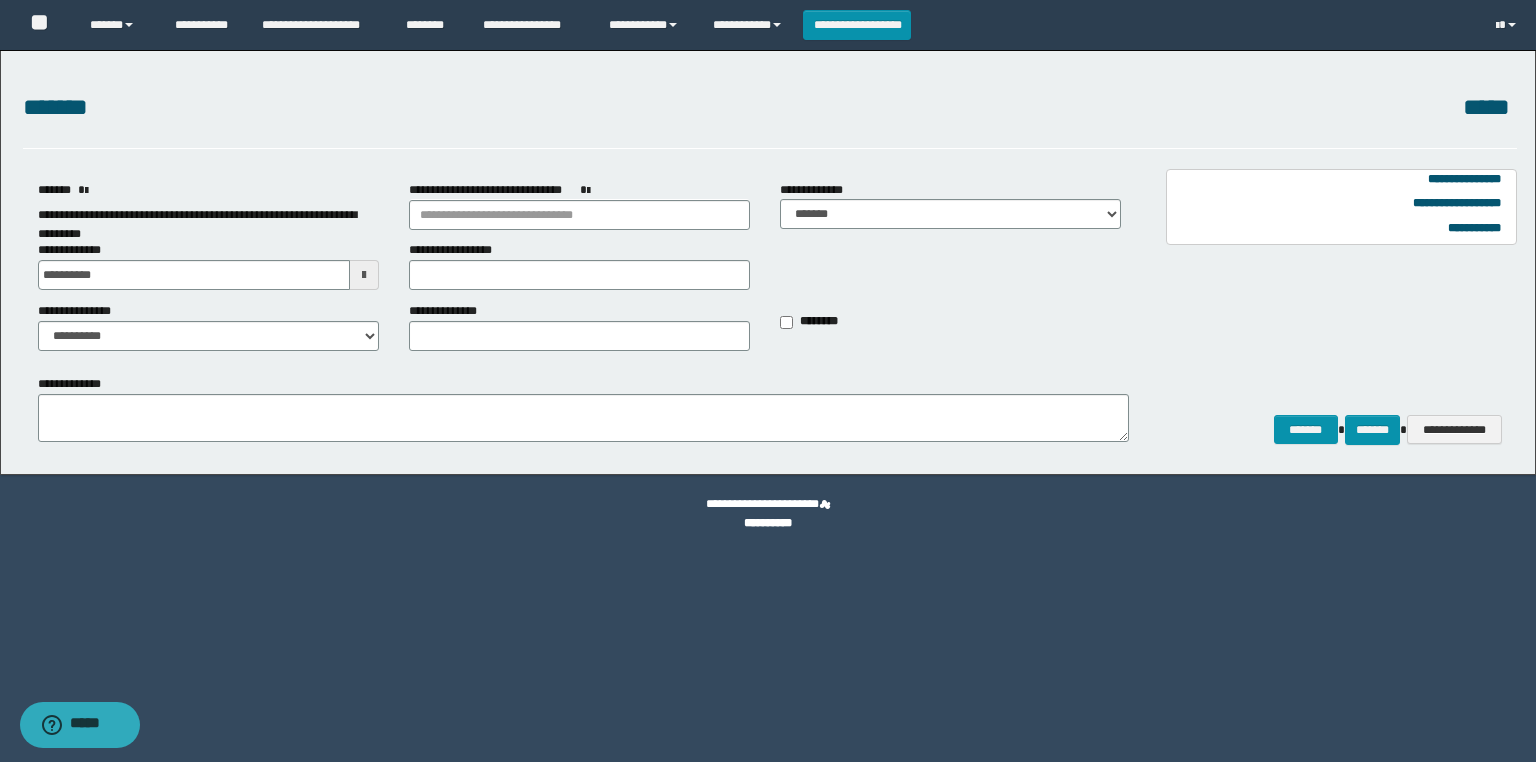 scroll, scrollTop: 0, scrollLeft: 0, axis: both 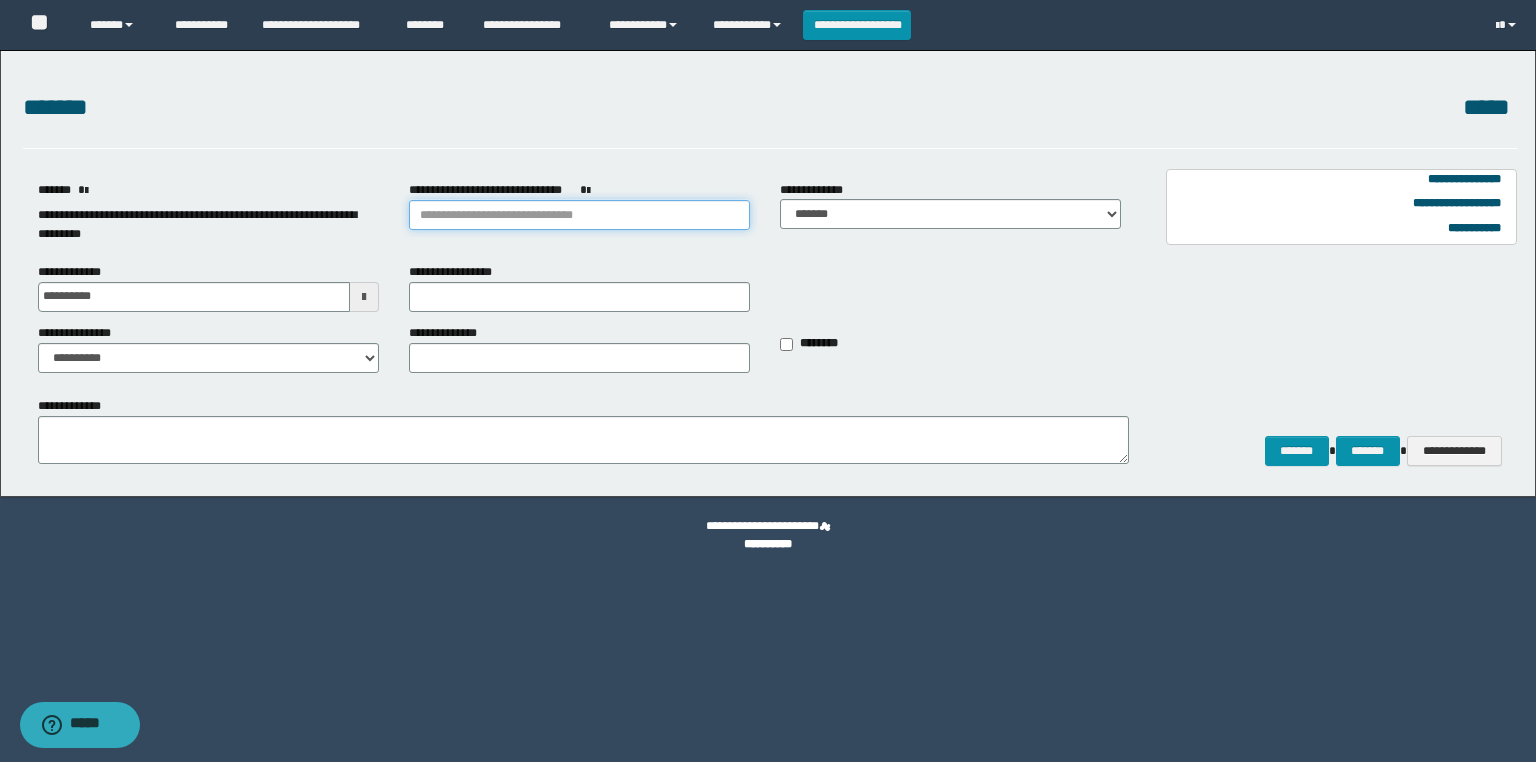 click on "**********" at bounding box center (579, 215) 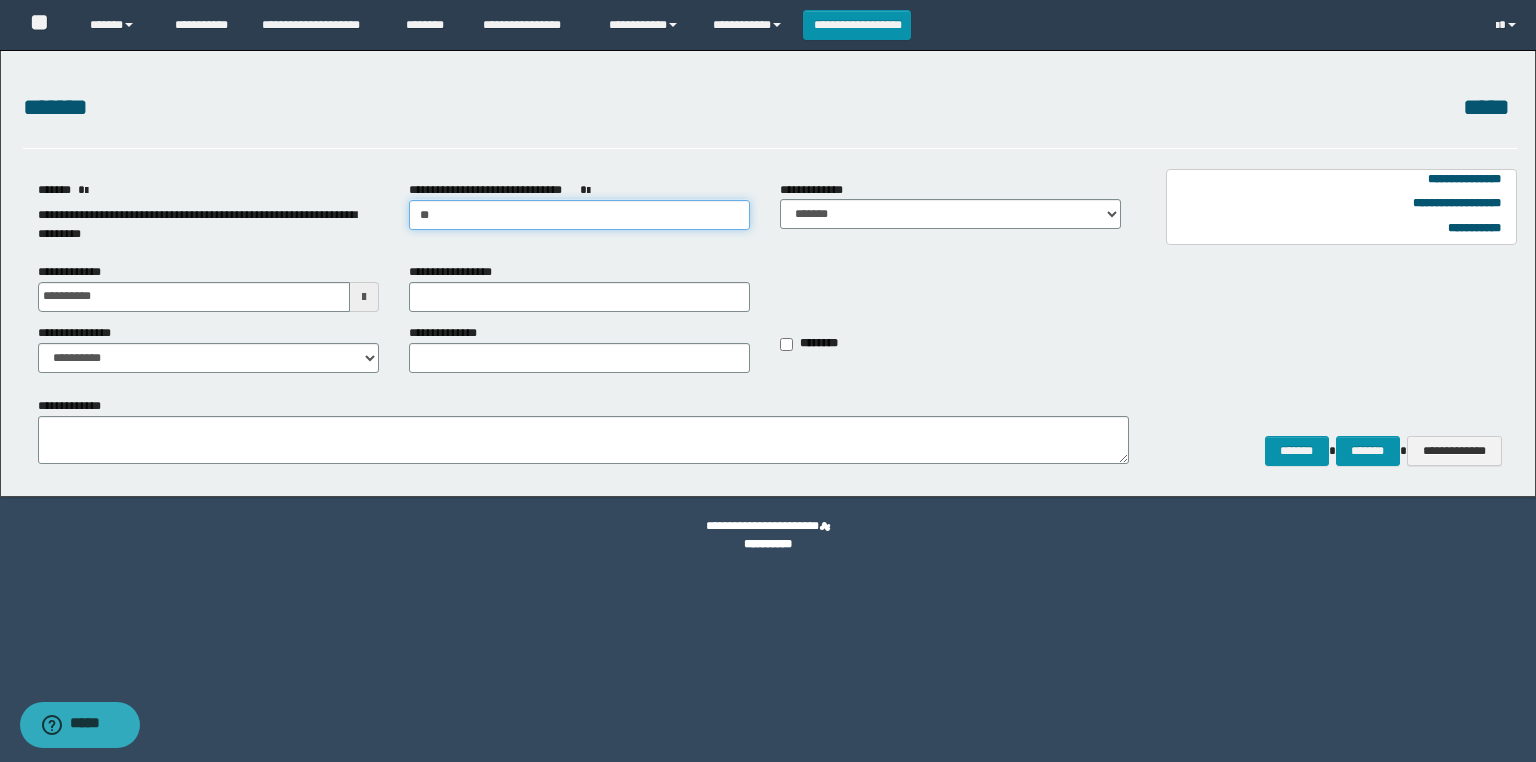 type on "*" 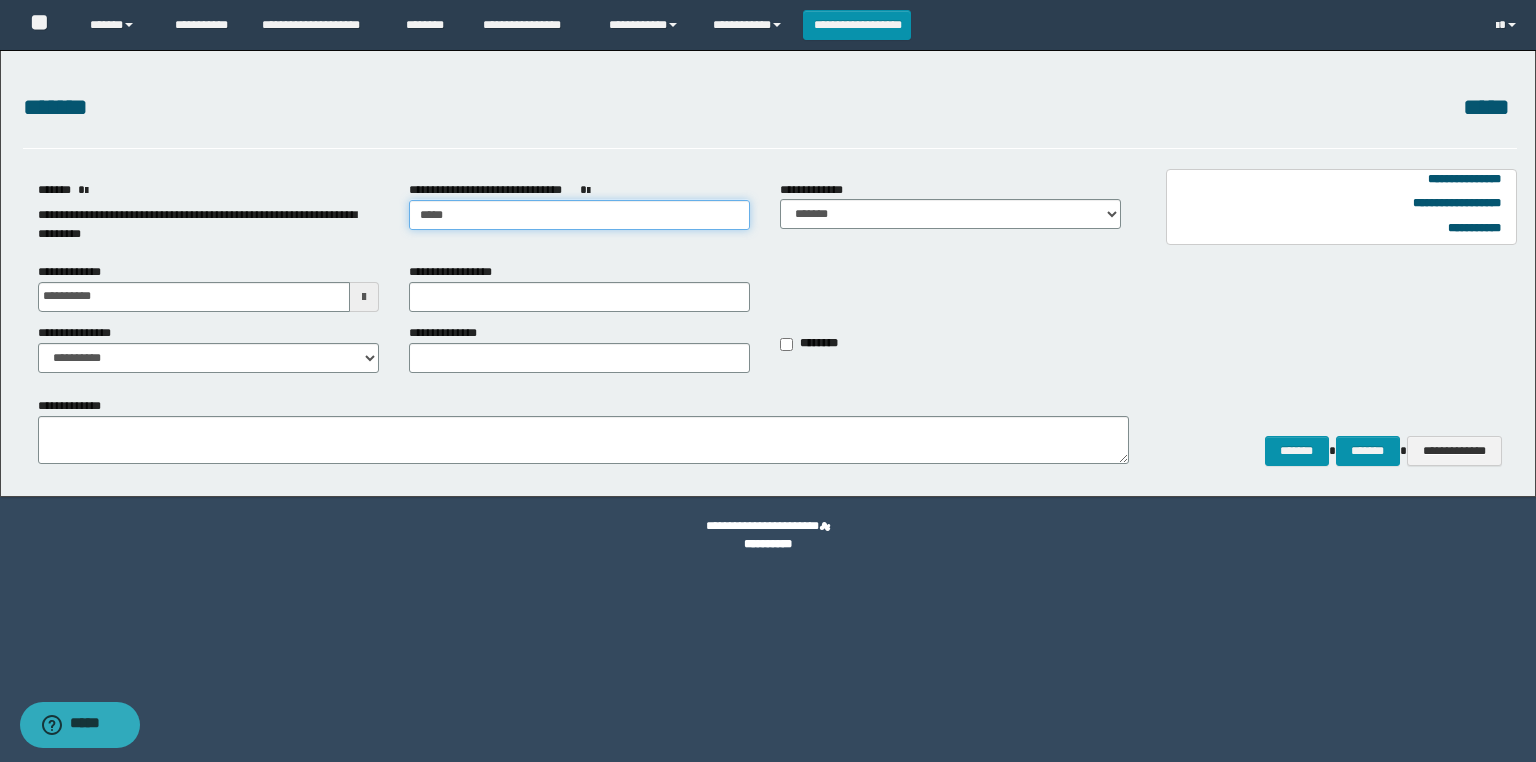 type on "******" 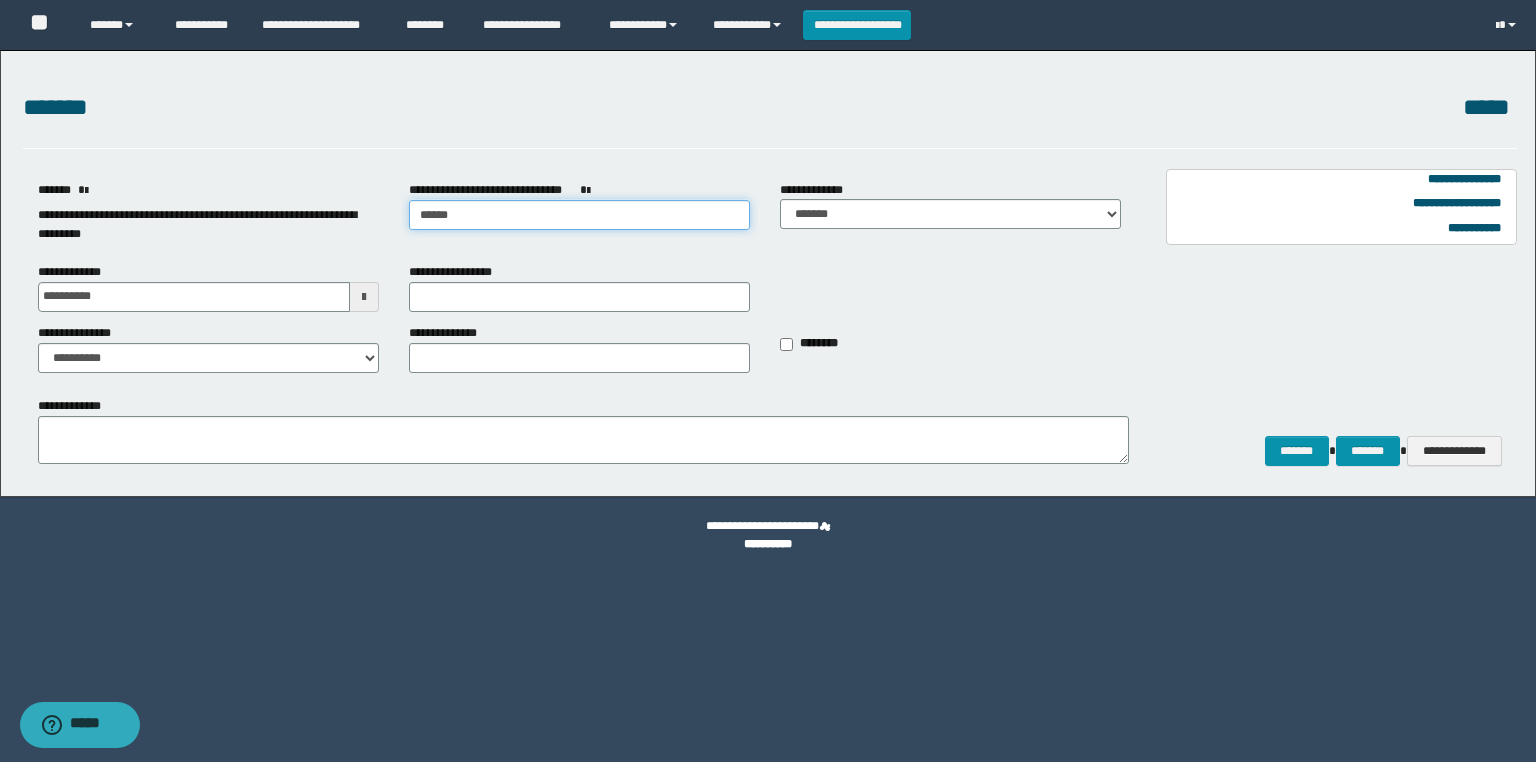 type on "**********" 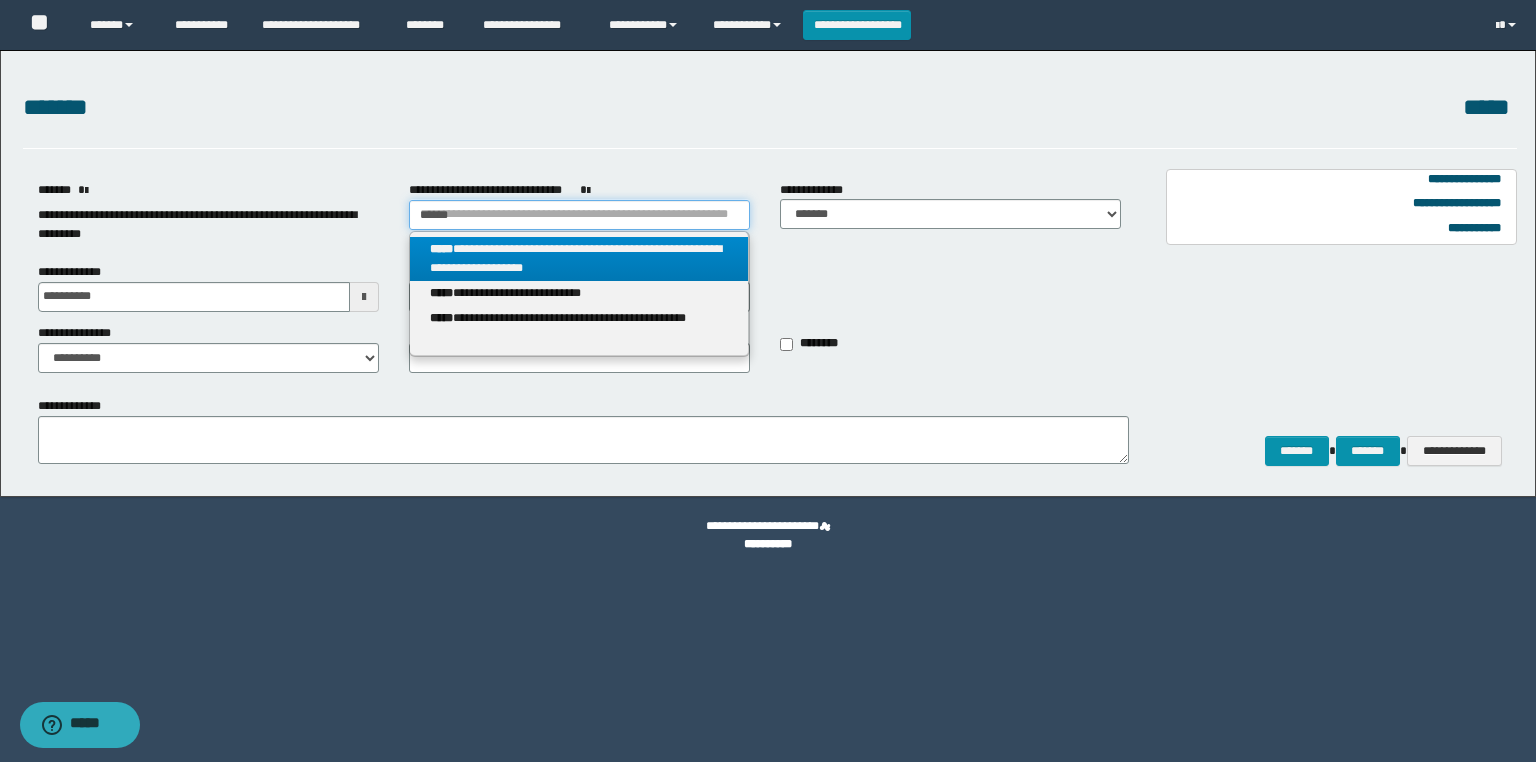 type on "******" 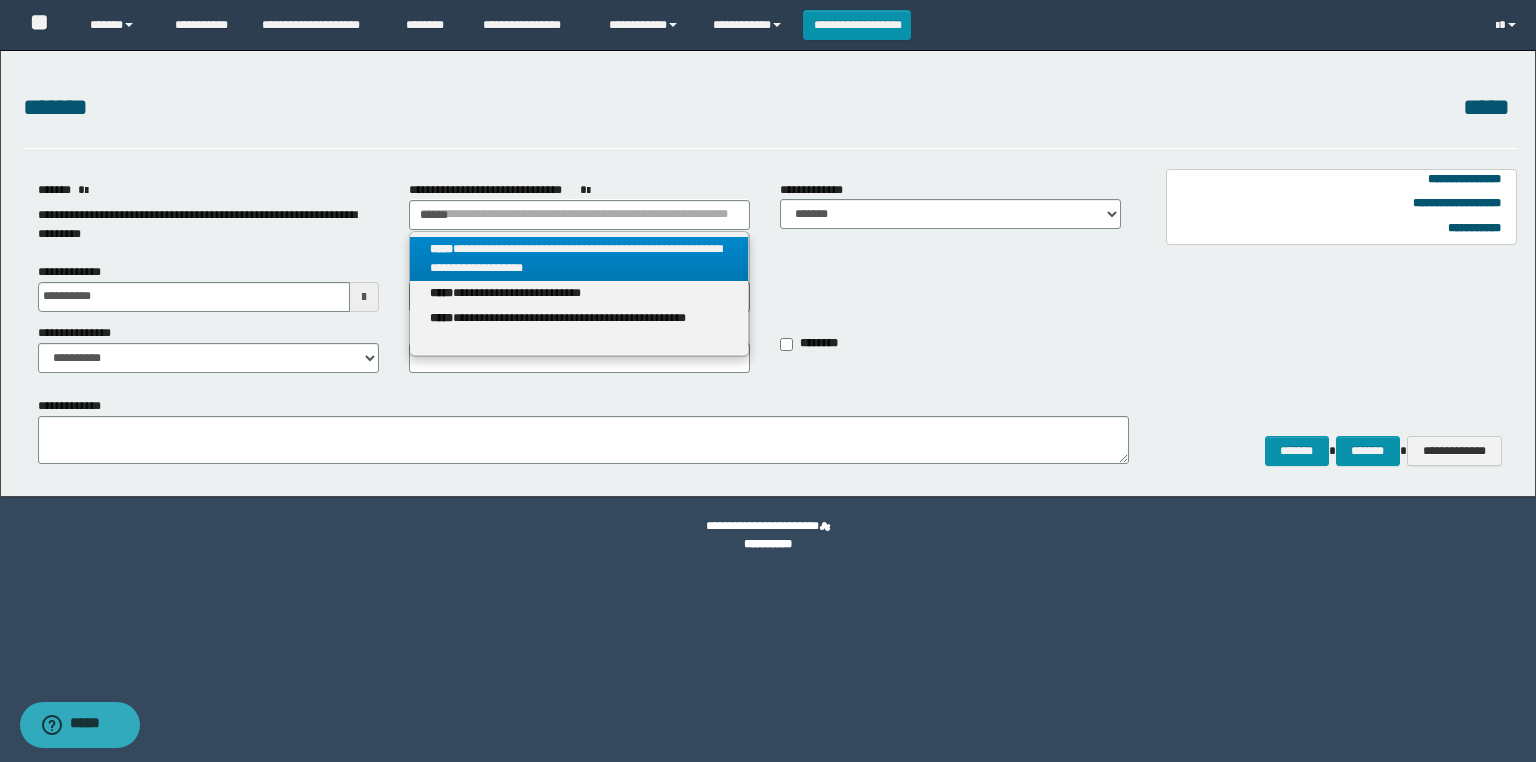 click on "**********" at bounding box center [579, 259] 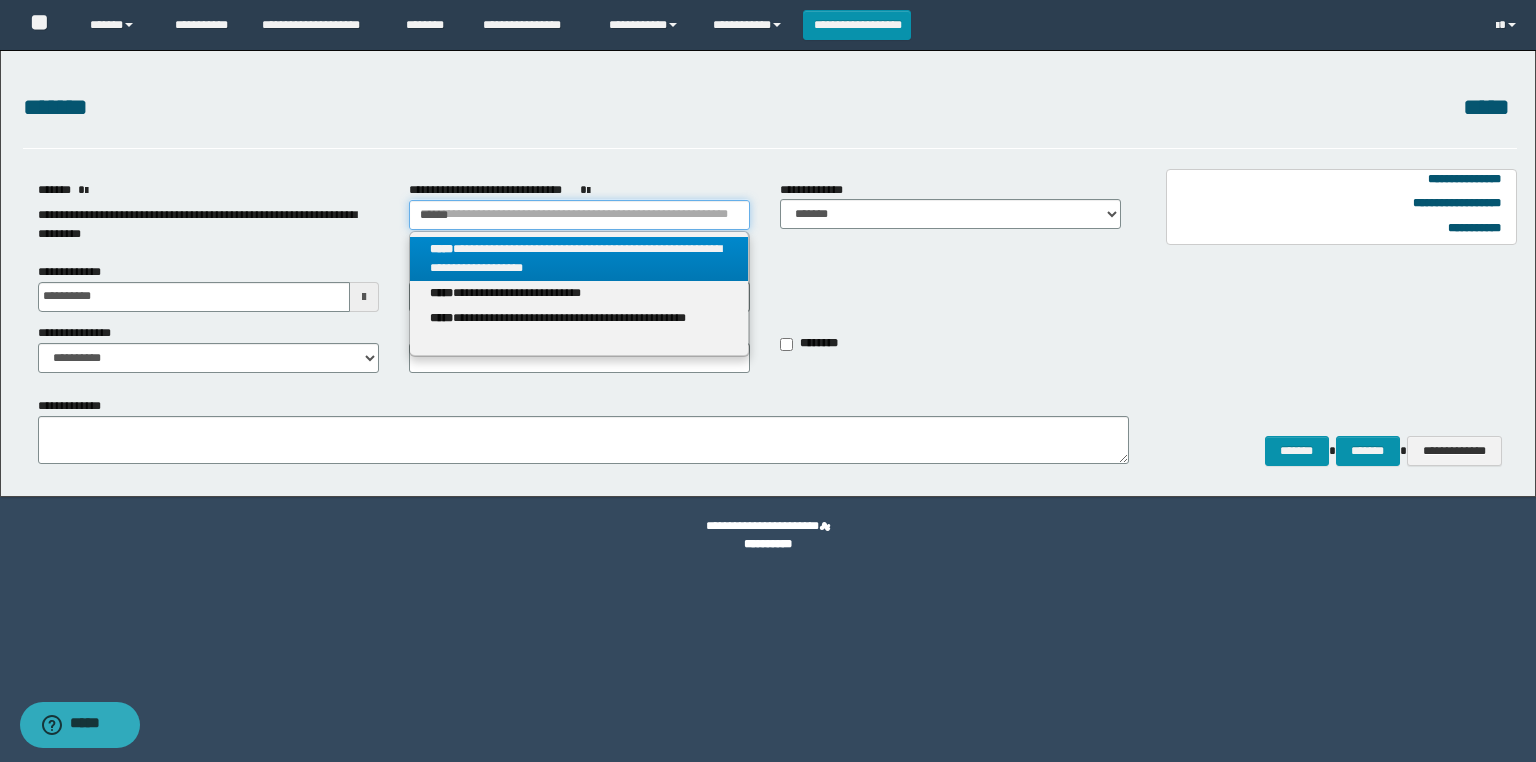 type 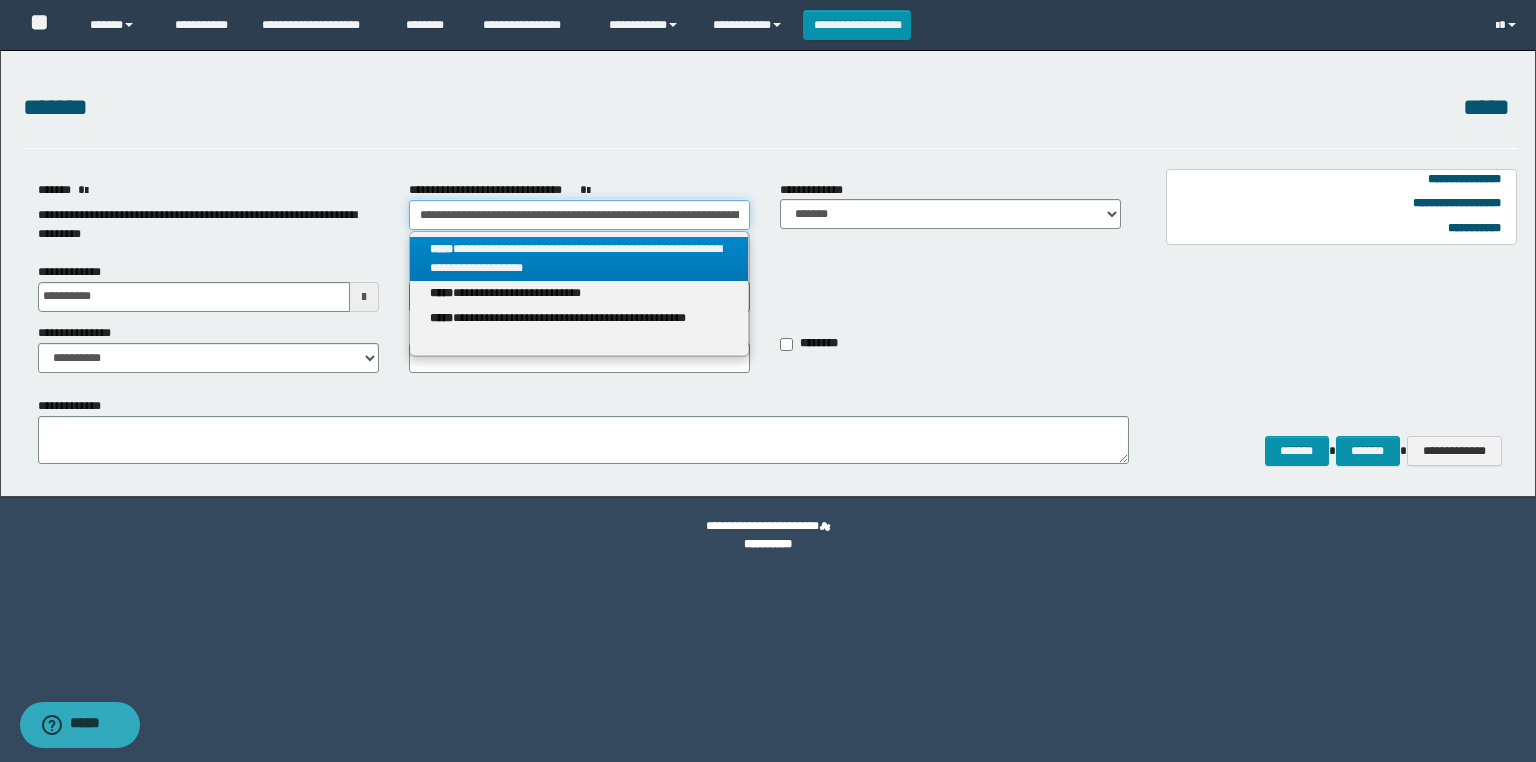 scroll, scrollTop: 0, scrollLeft: 82, axis: horizontal 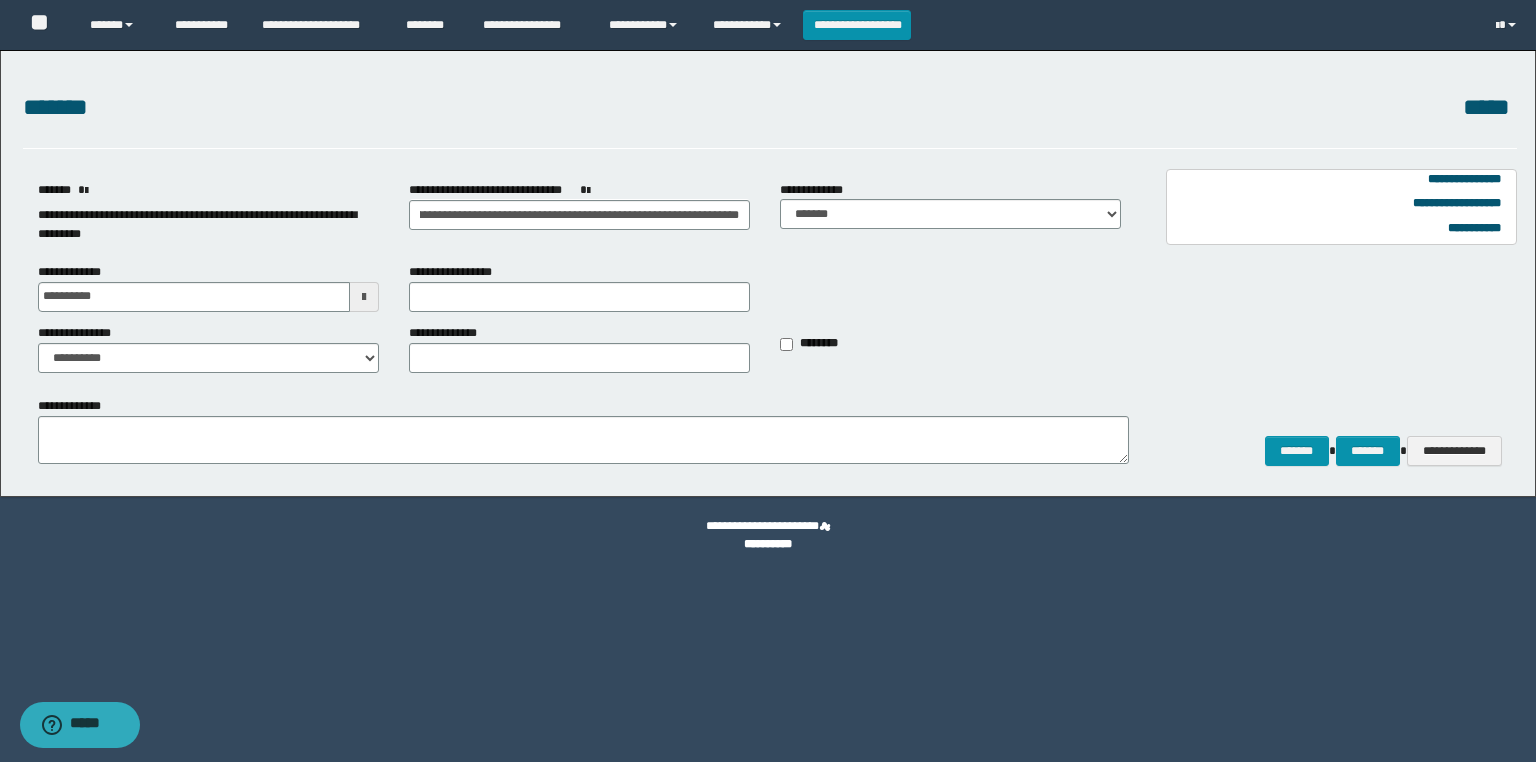 click at bounding box center [364, 297] 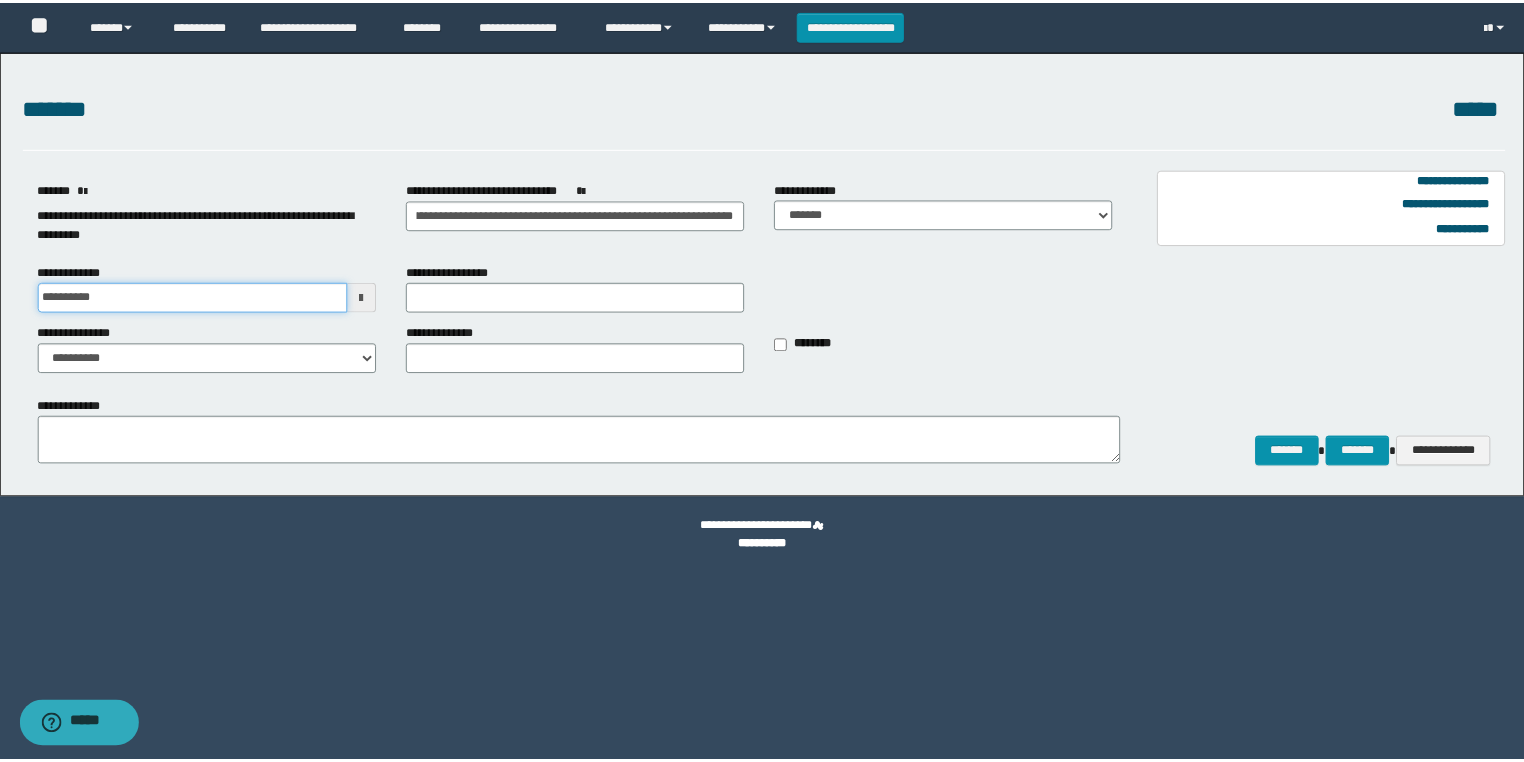 scroll, scrollTop: 0, scrollLeft: 0, axis: both 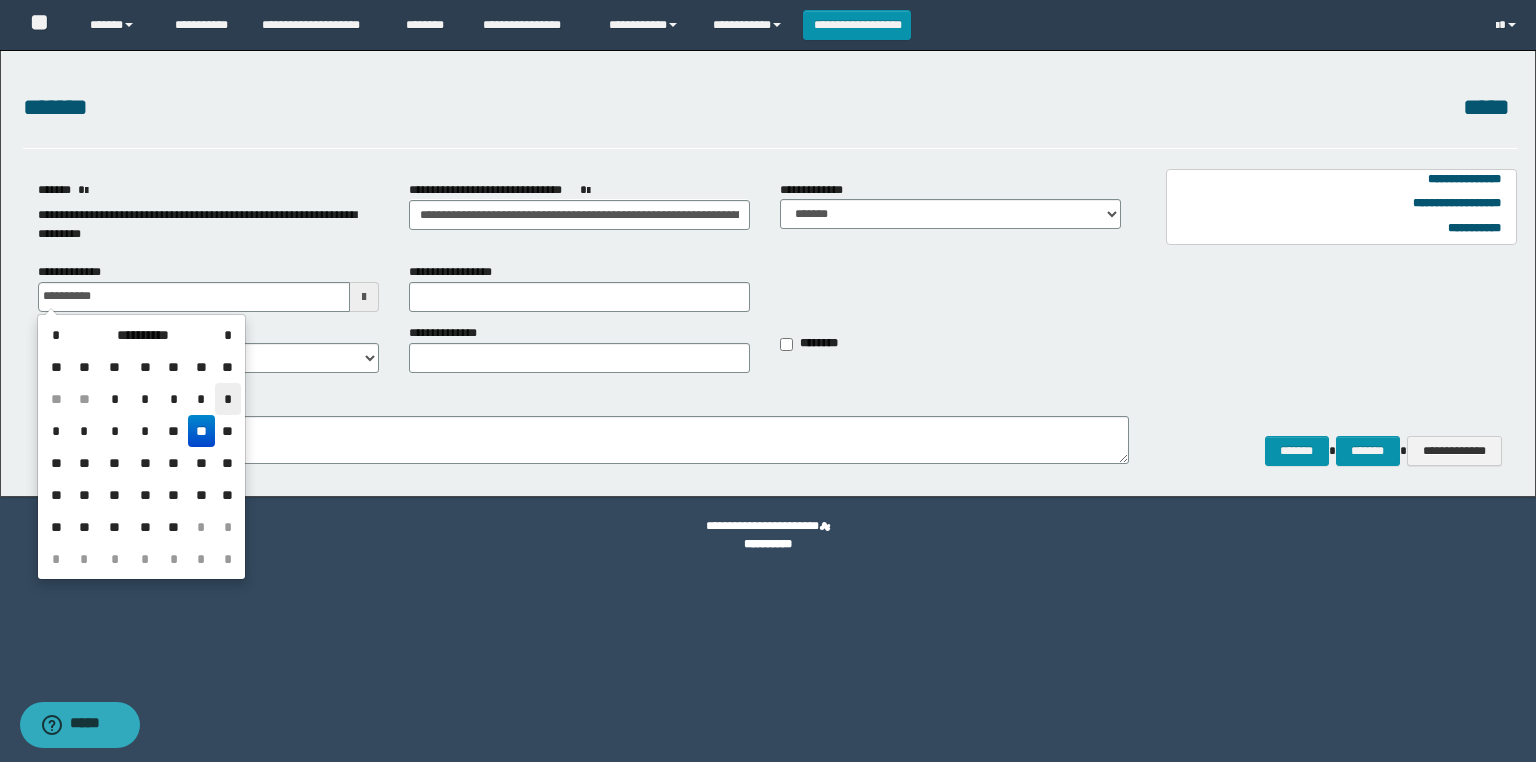 click on "*" at bounding box center [227, 399] 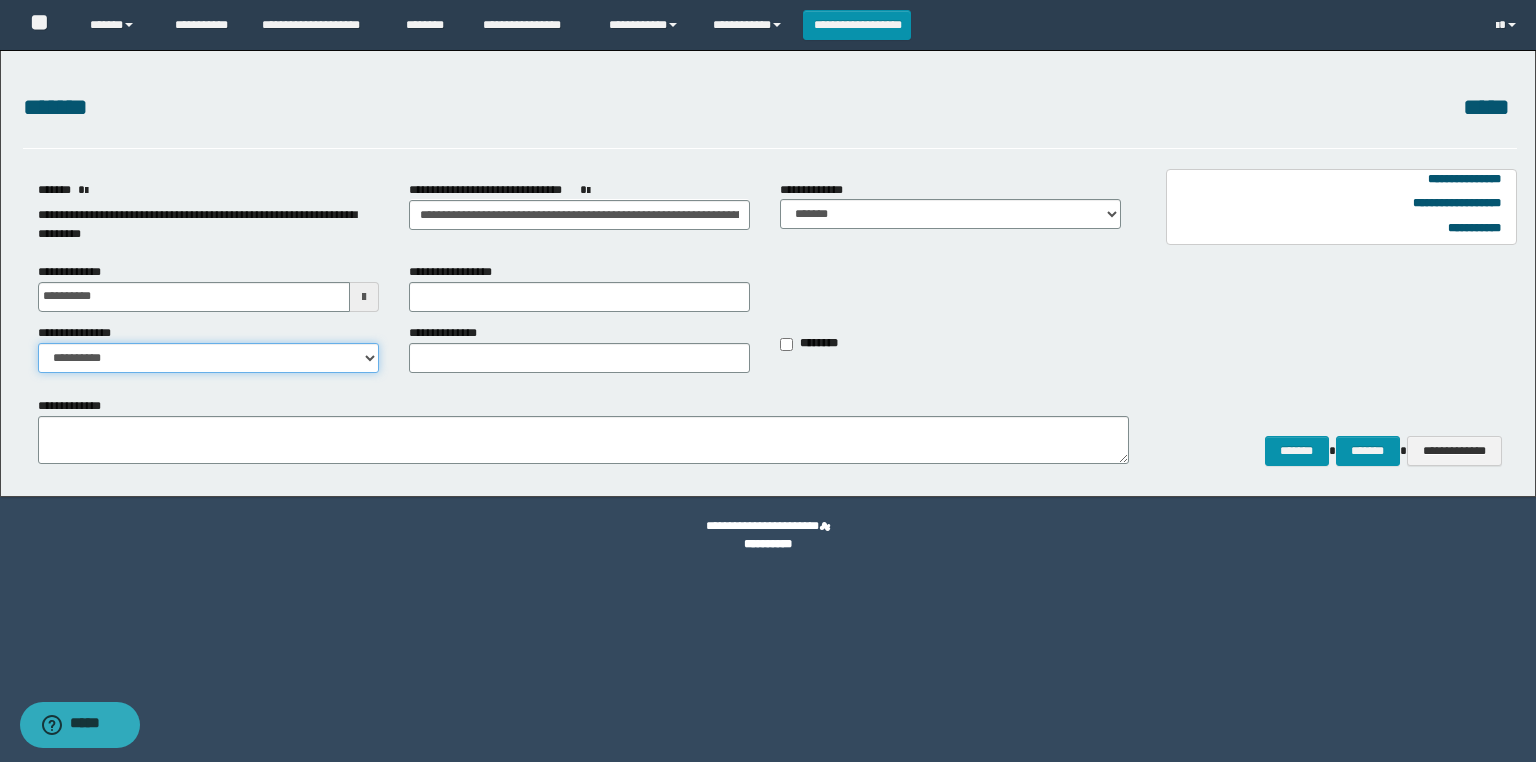 click on "**********" at bounding box center [208, 358] 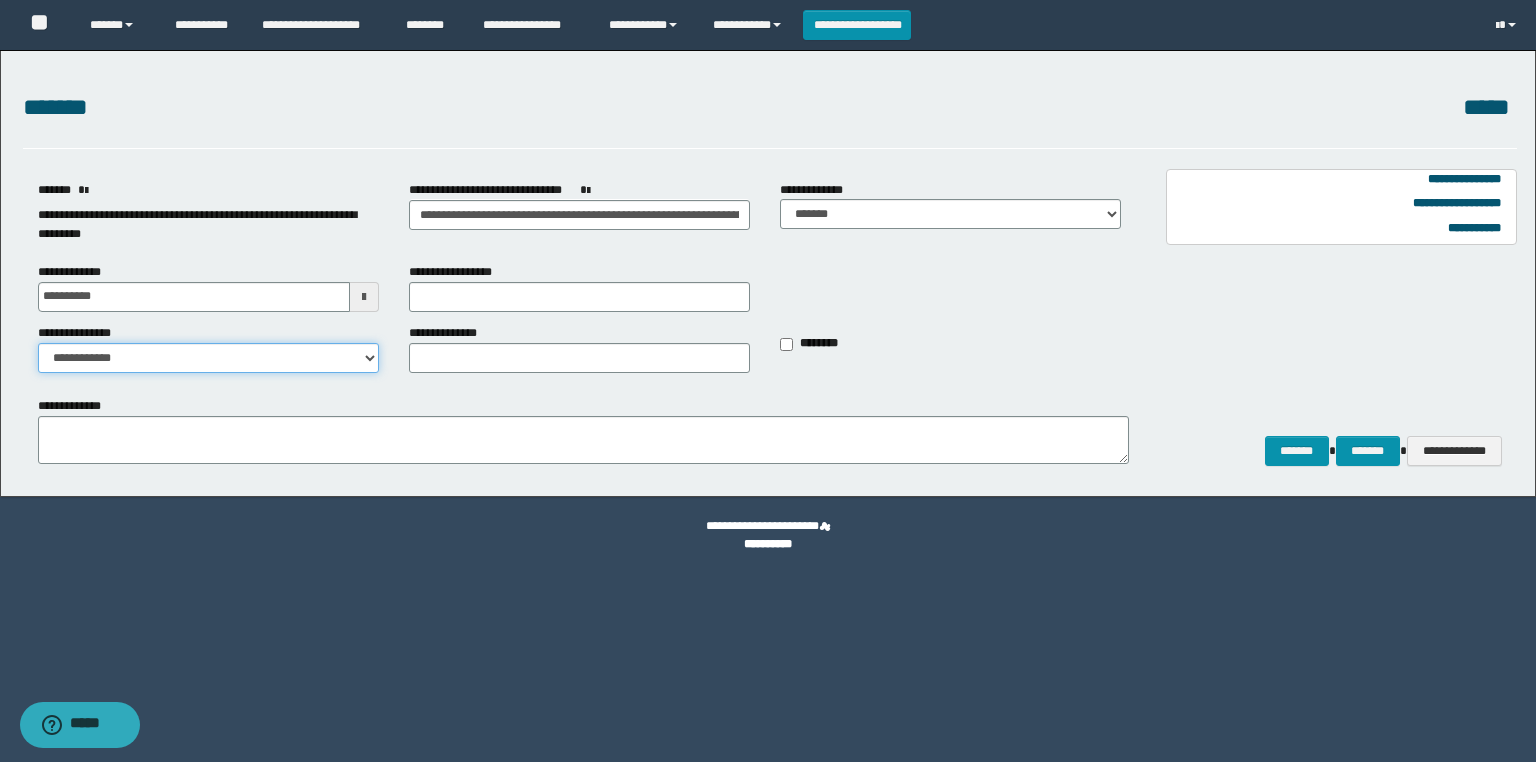 click on "**********" at bounding box center [208, 358] 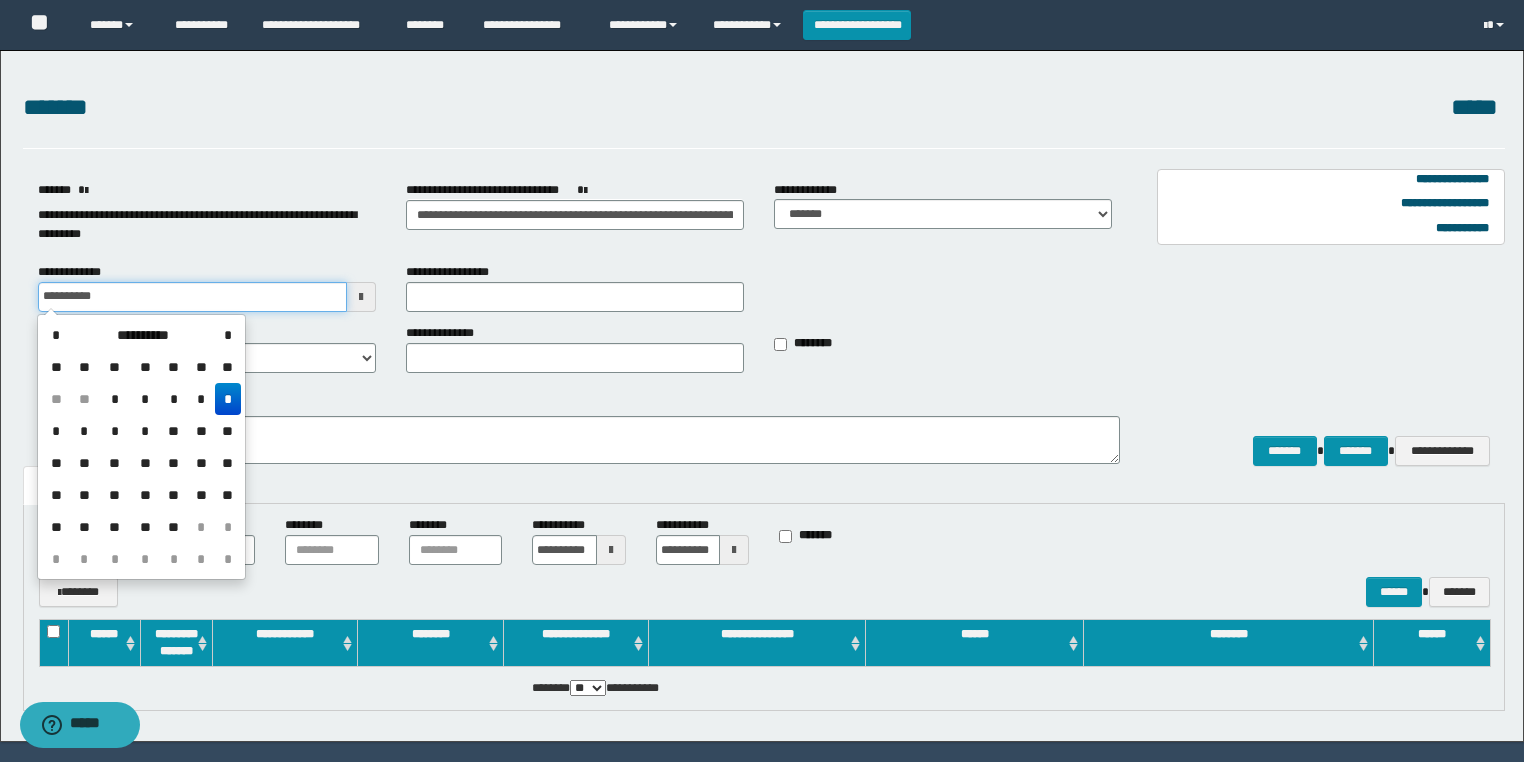 click on "**********" at bounding box center (192, 297) 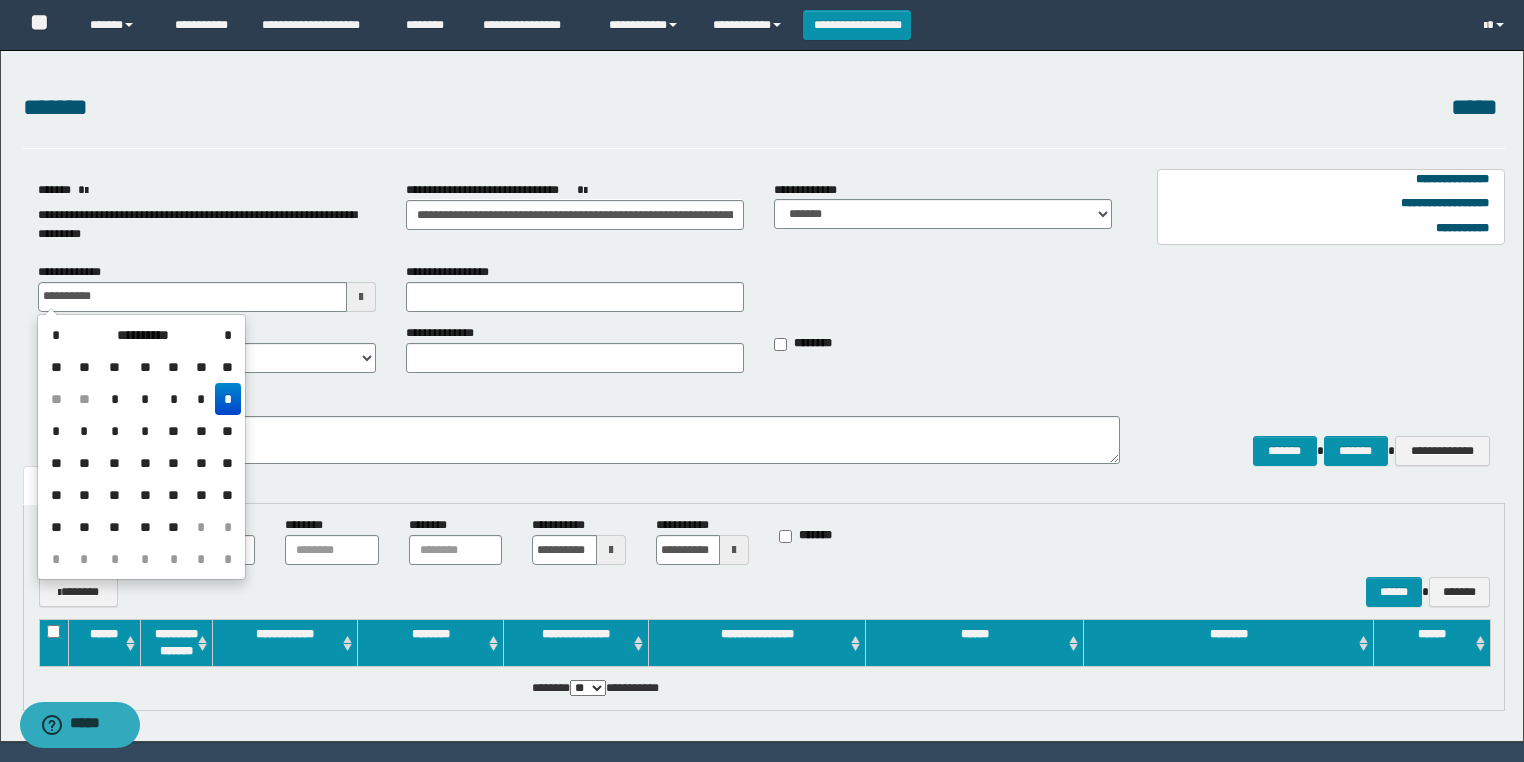 click on "*" at bounding box center [227, 399] 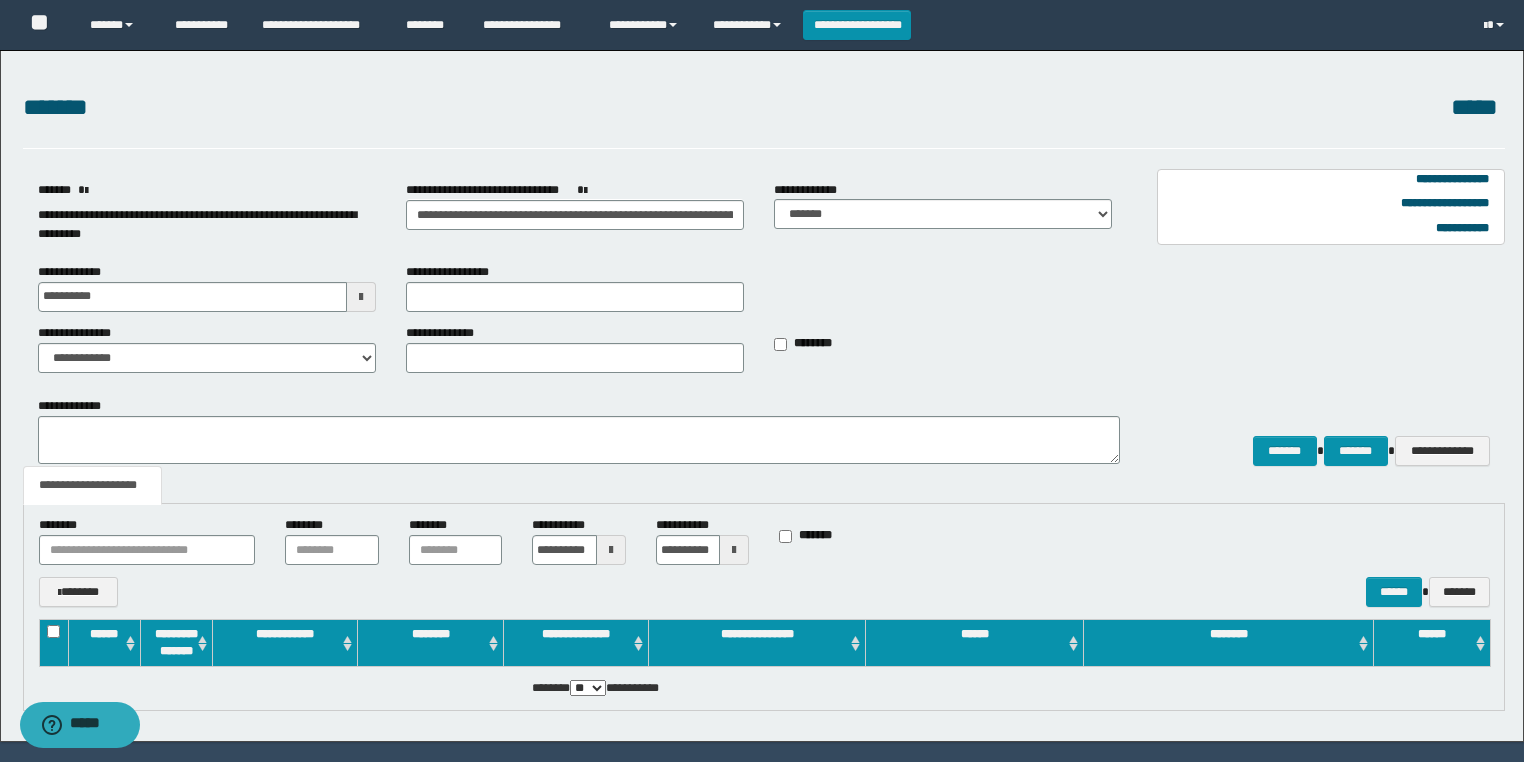 click at bounding box center [611, 550] 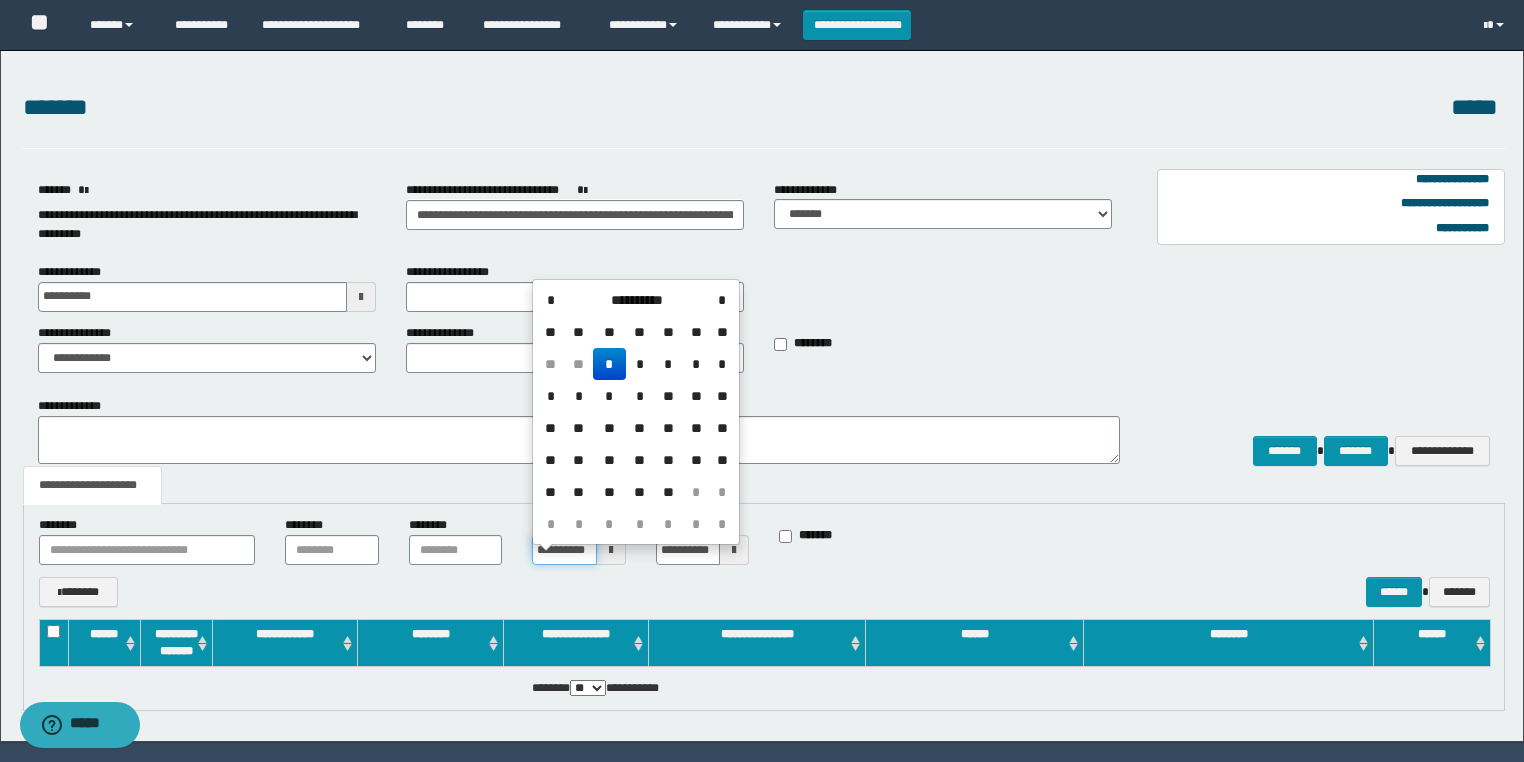 scroll, scrollTop: 0, scrollLeft: 16, axis: horizontal 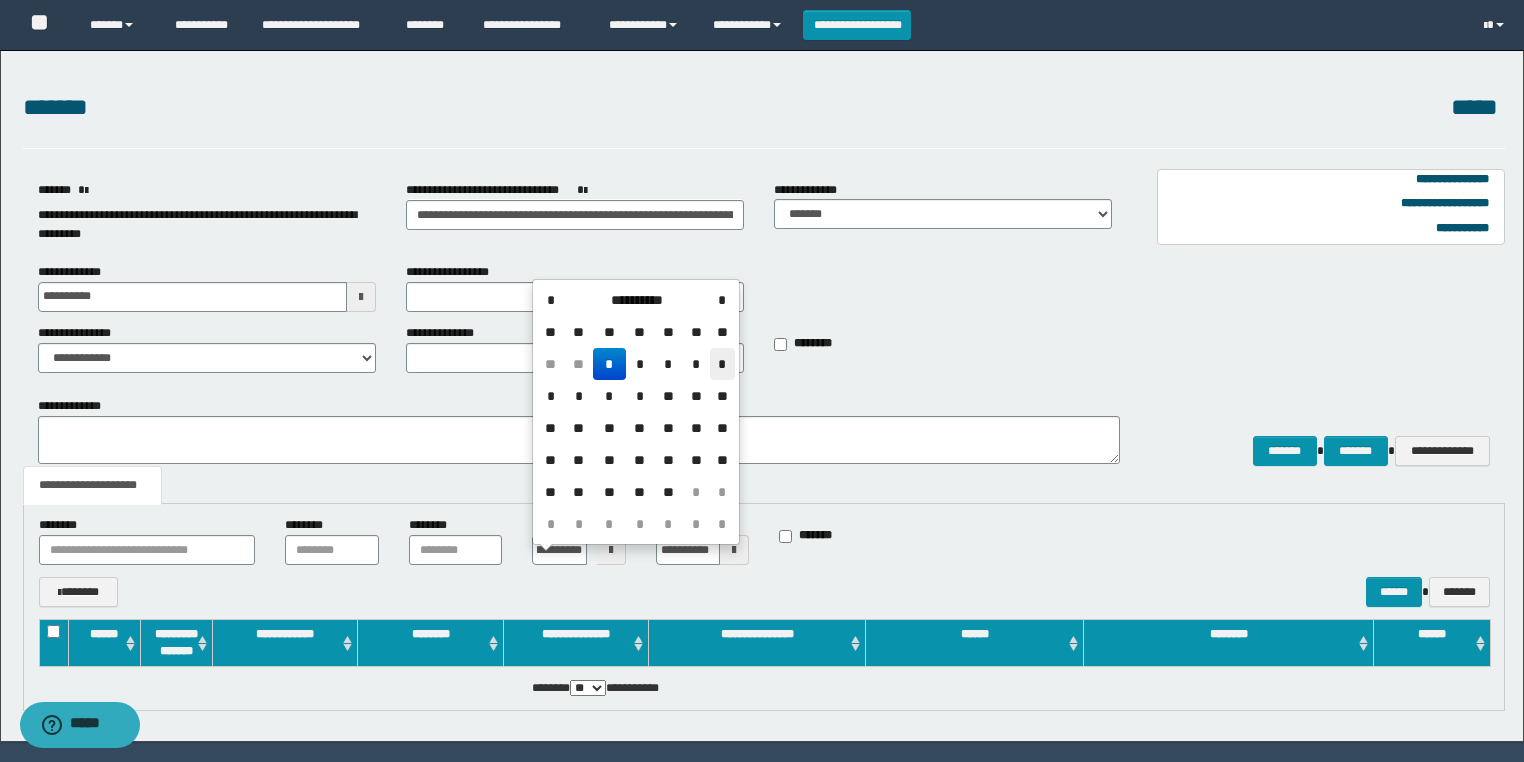 click on "*" at bounding box center [722, 364] 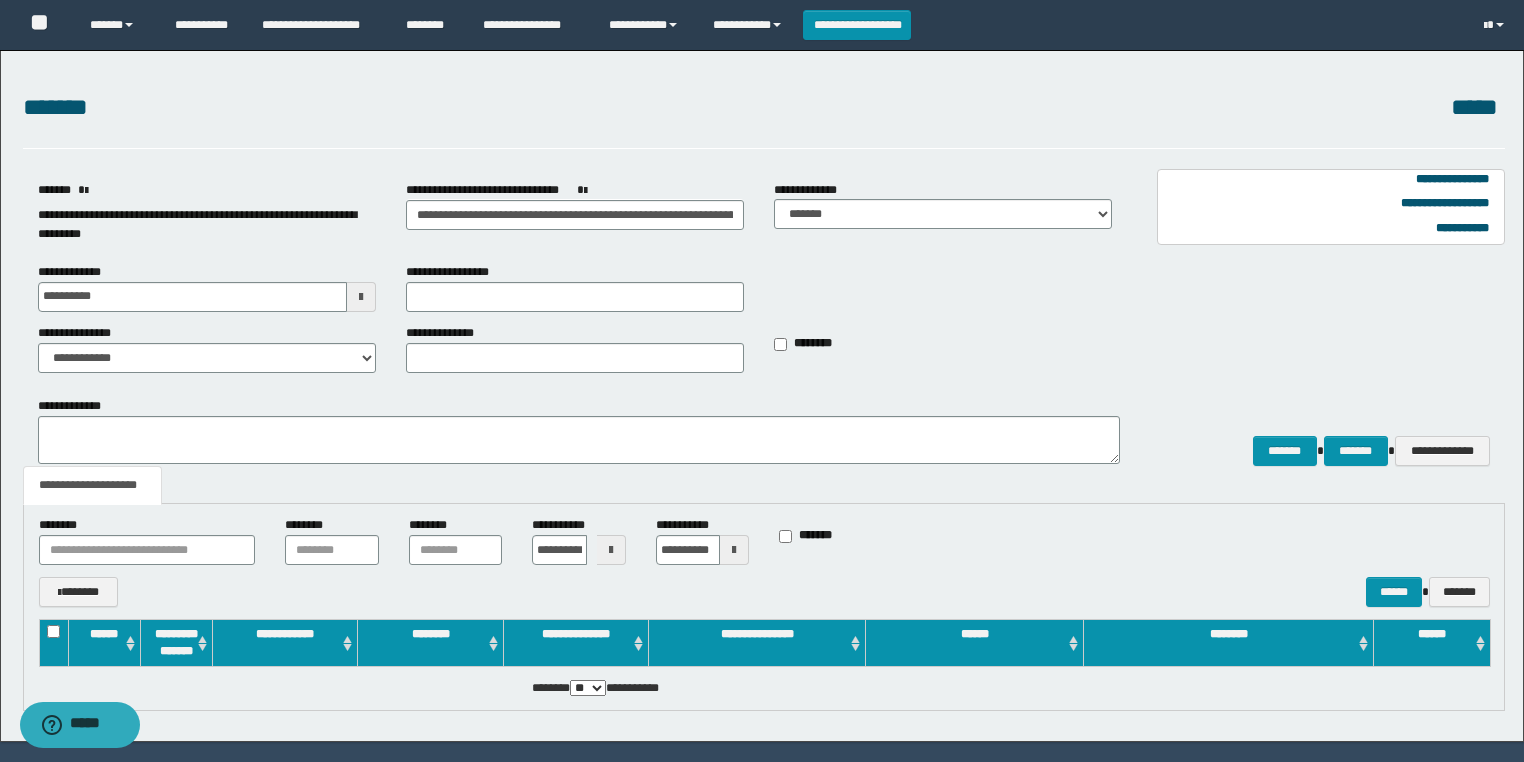 click at bounding box center (734, 550) 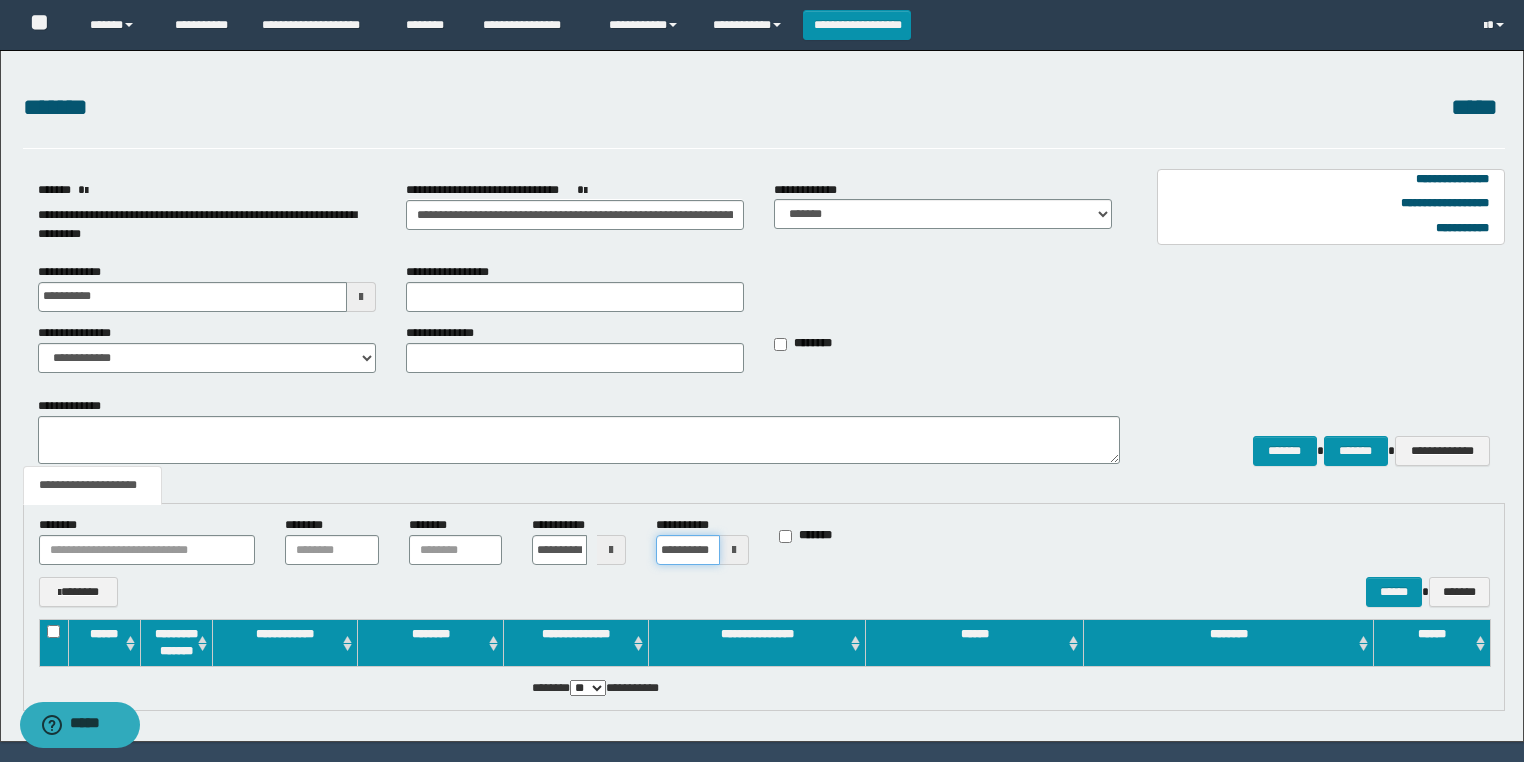 scroll, scrollTop: 0, scrollLeft: 16, axis: horizontal 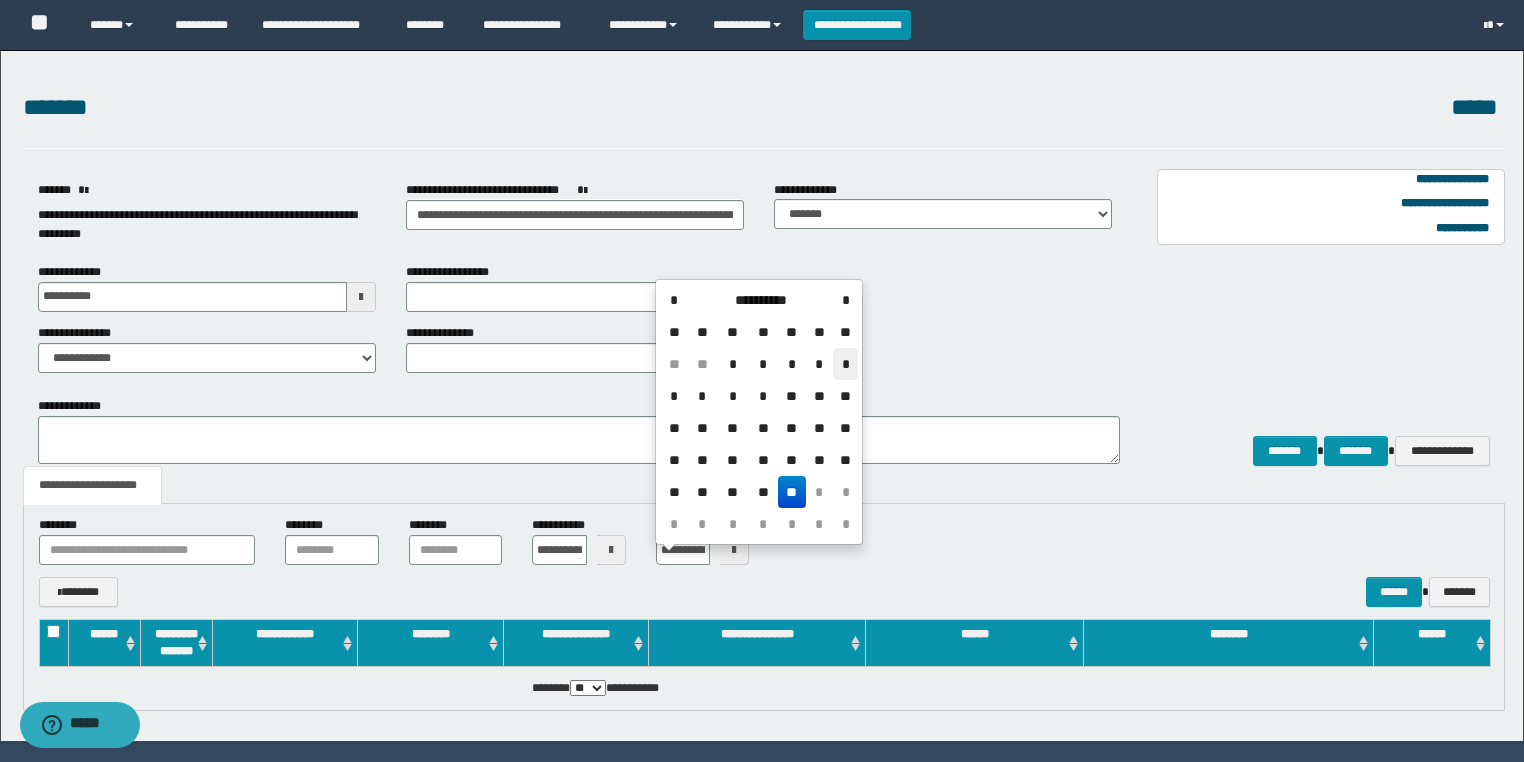 click on "*" at bounding box center [845, 364] 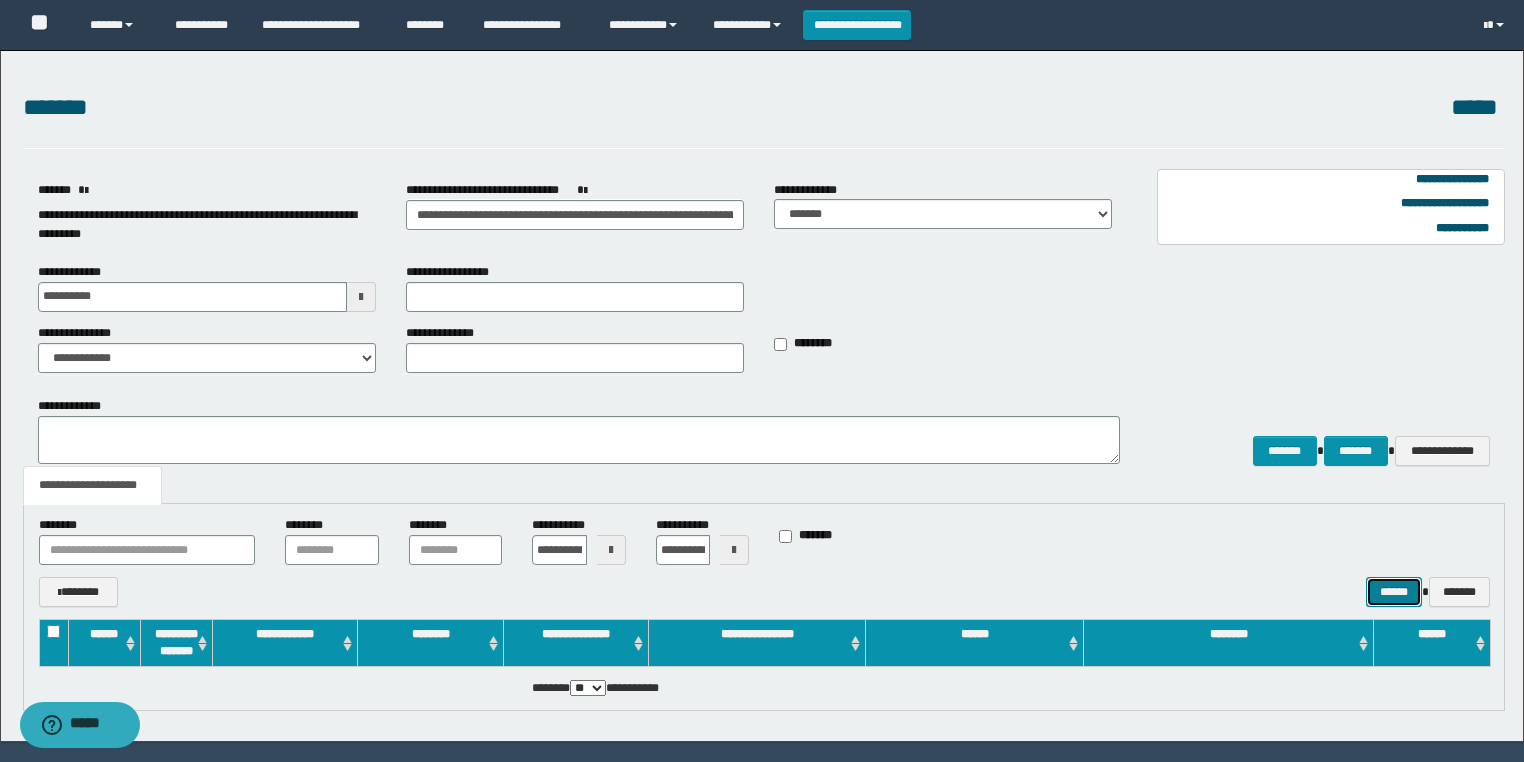 click on "******" at bounding box center [1394, 592] 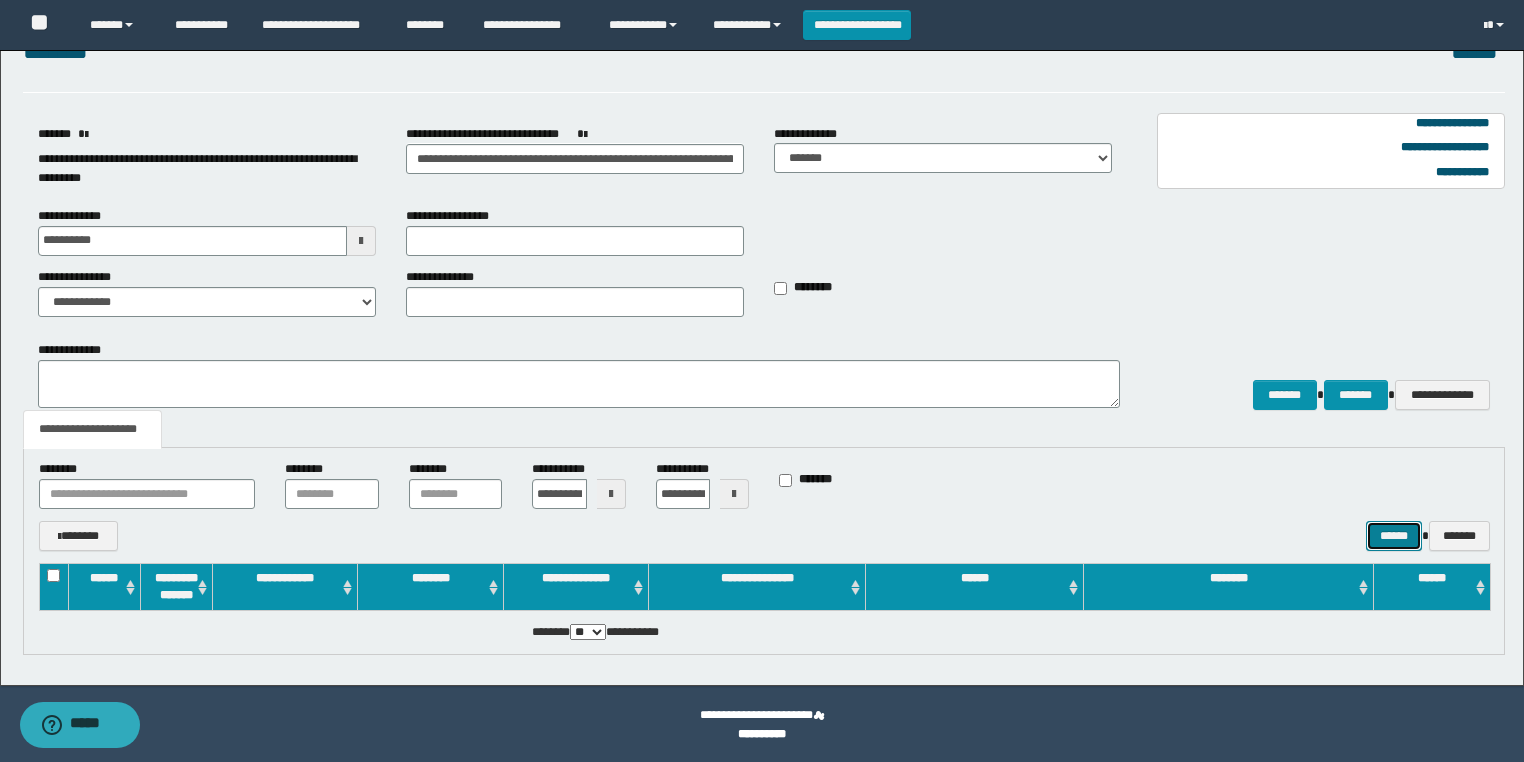 scroll, scrollTop: 0, scrollLeft: 0, axis: both 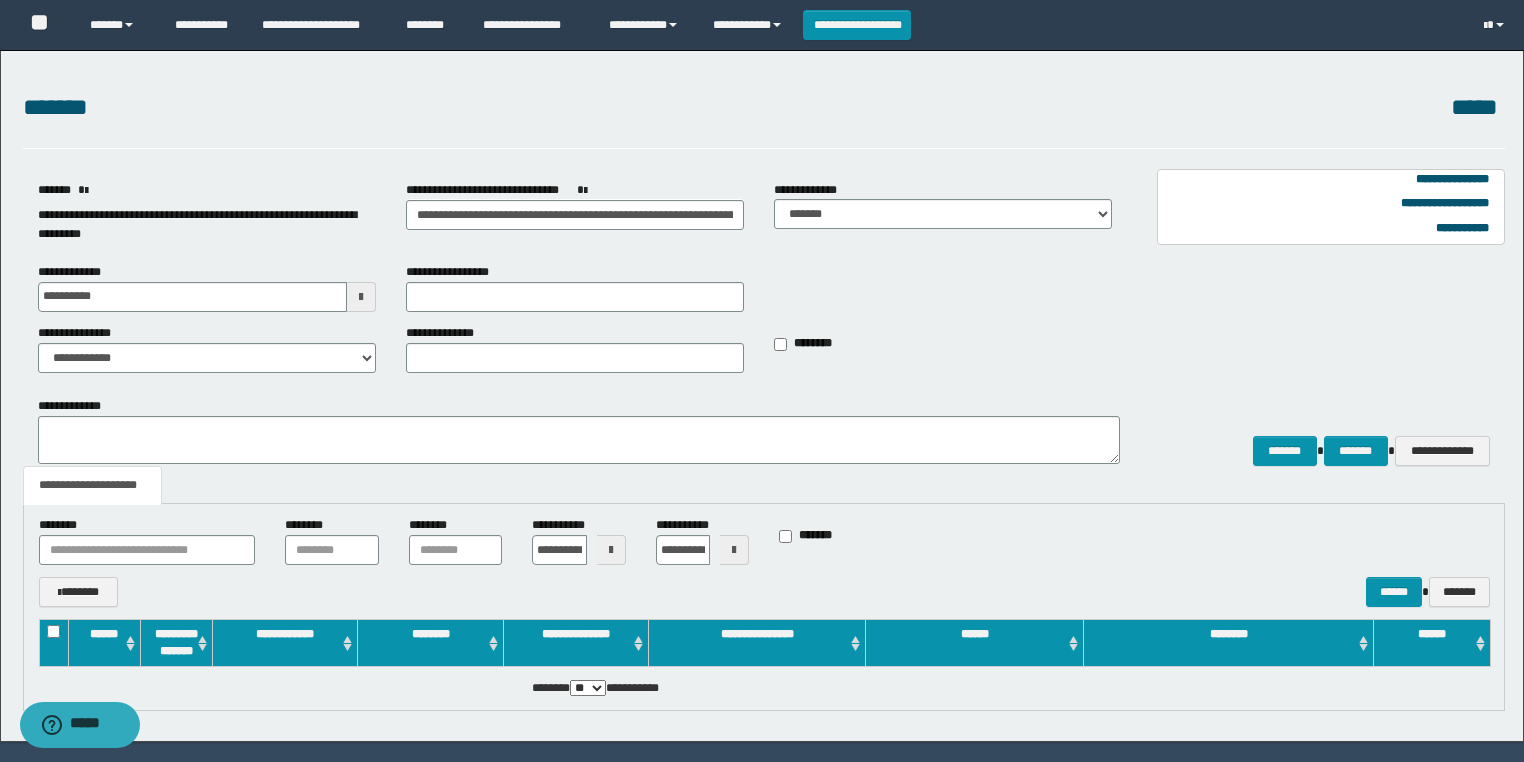 click on "**********" at bounding box center (197, 224) 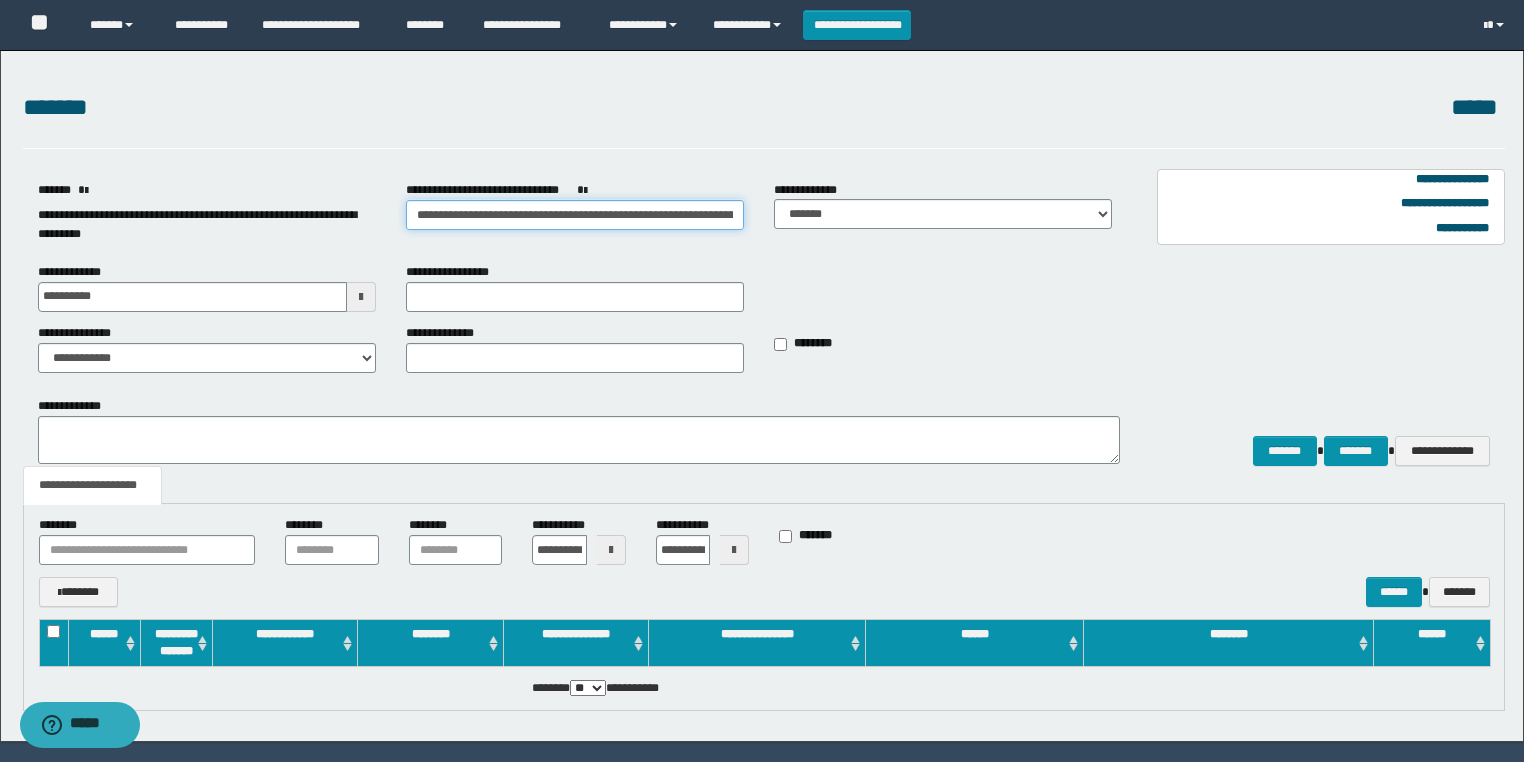 click on "**********" at bounding box center [575, 215] 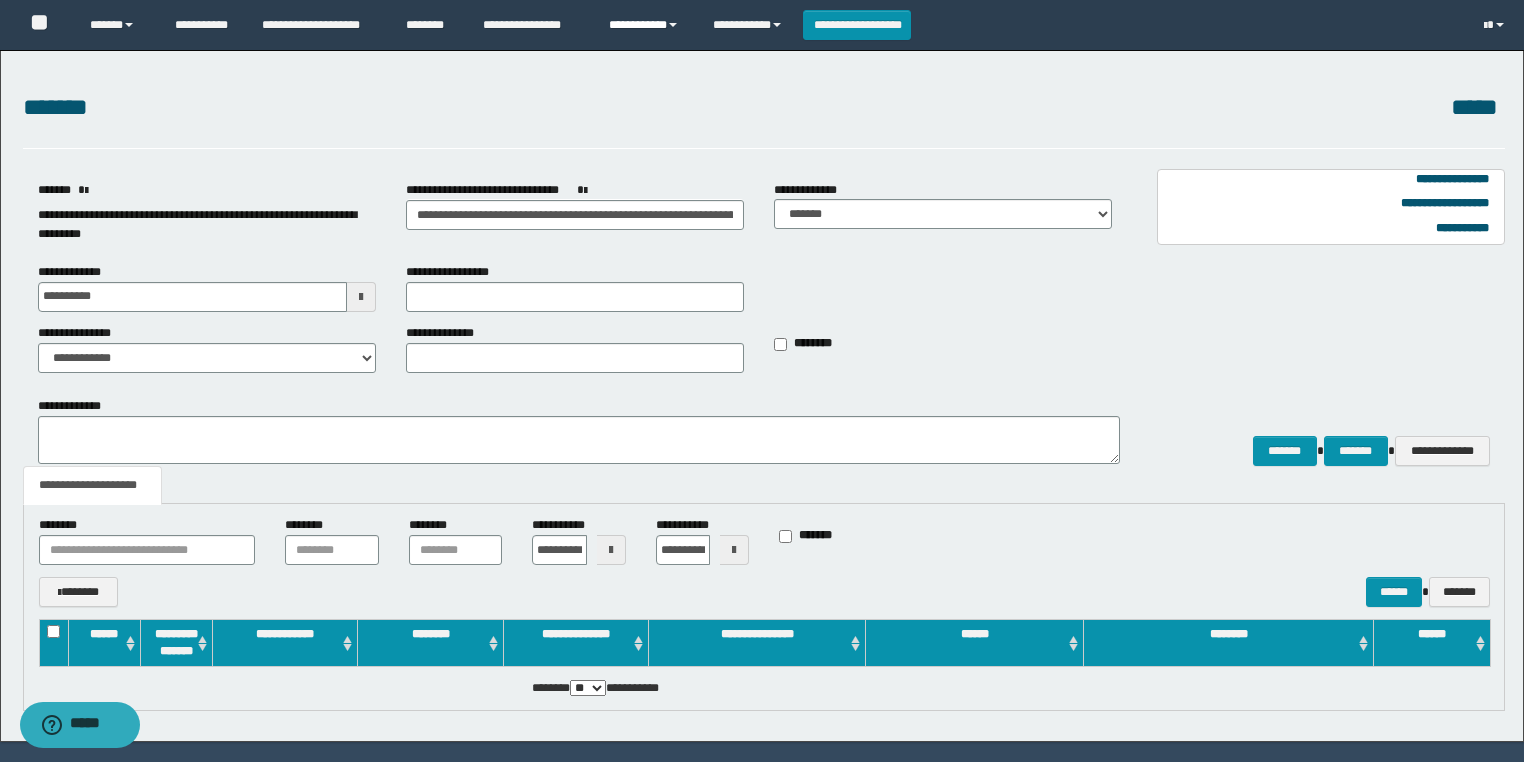 click on "**********" at bounding box center [646, 25] 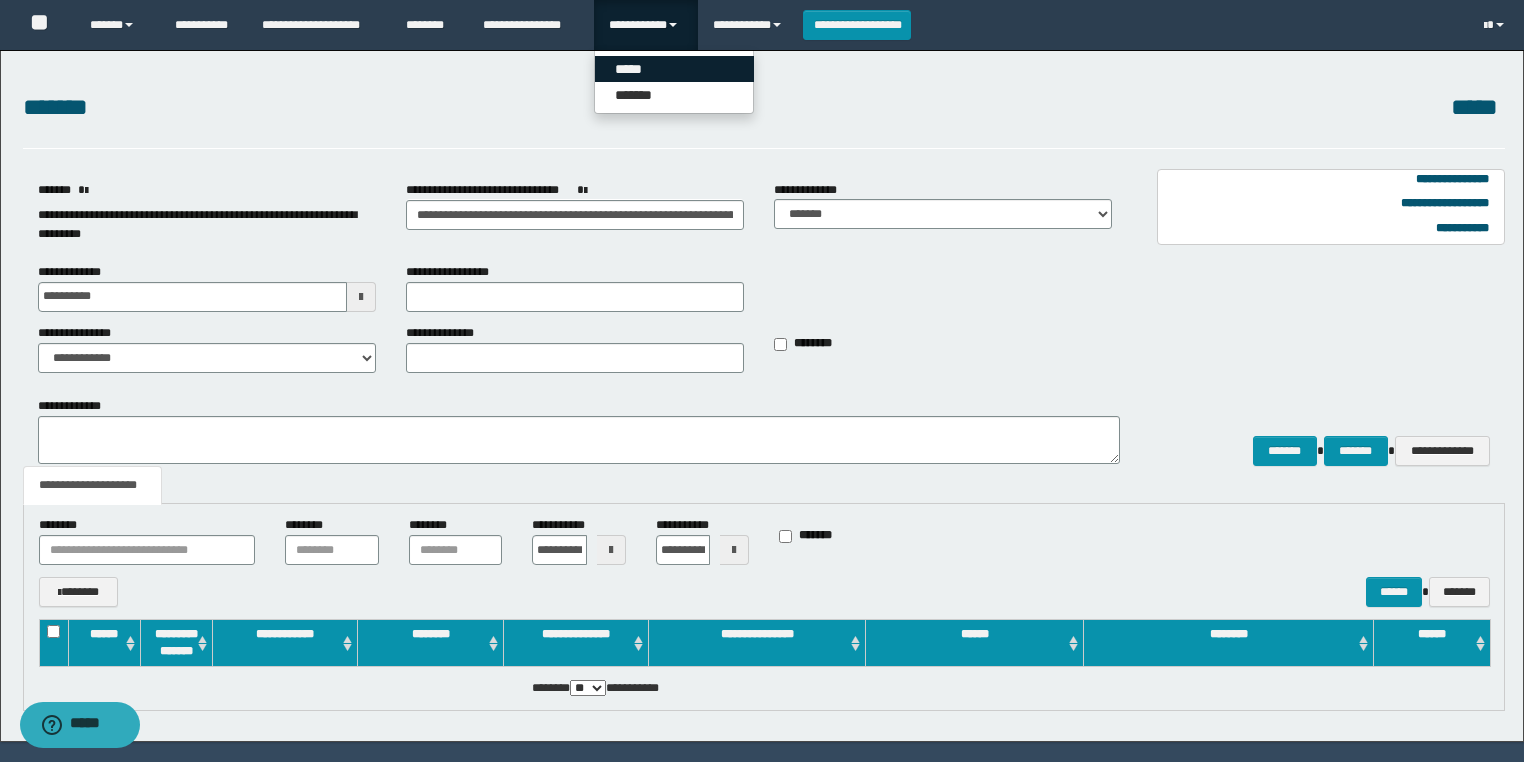 click on "*****" at bounding box center [674, 69] 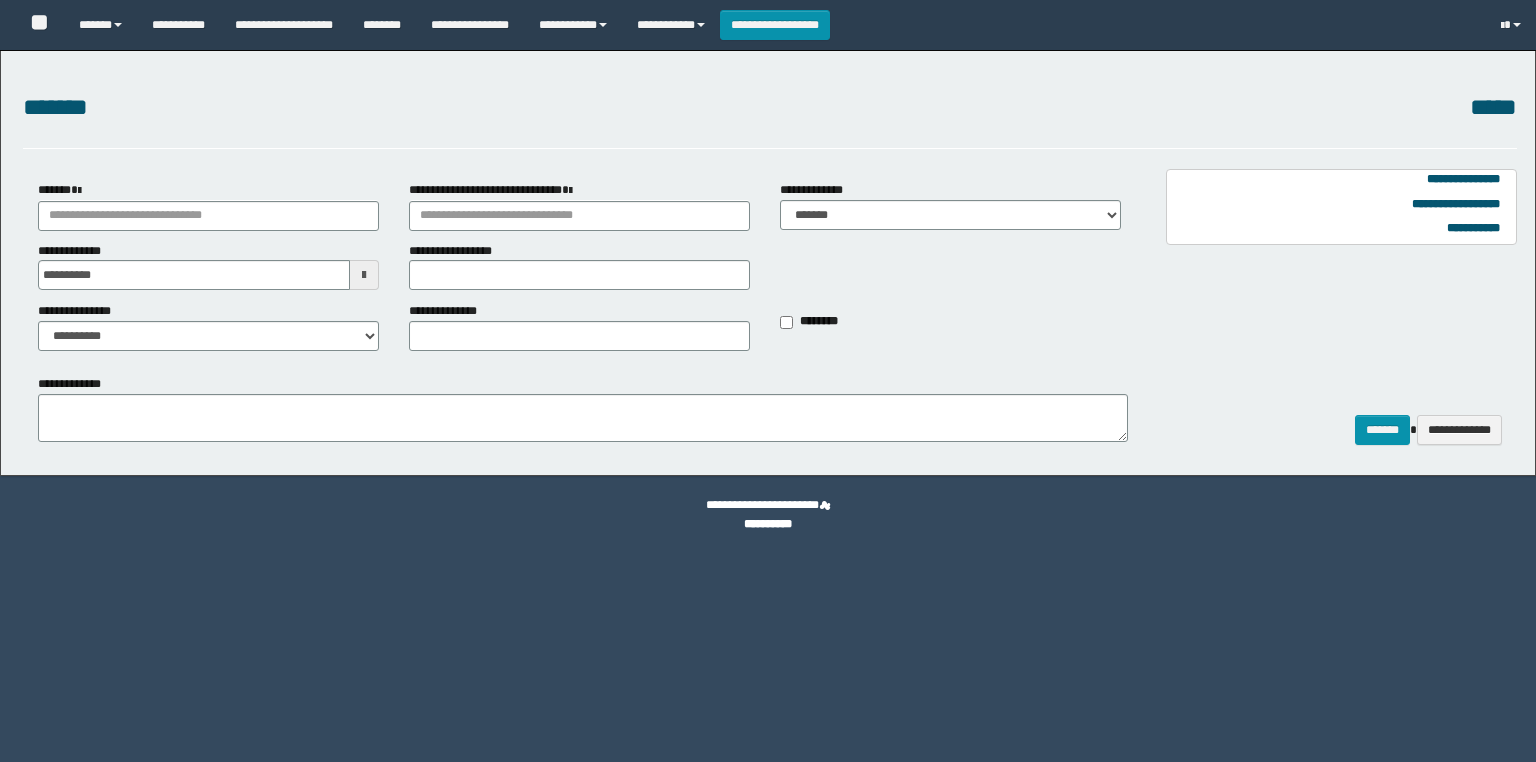 scroll, scrollTop: 0, scrollLeft: 0, axis: both 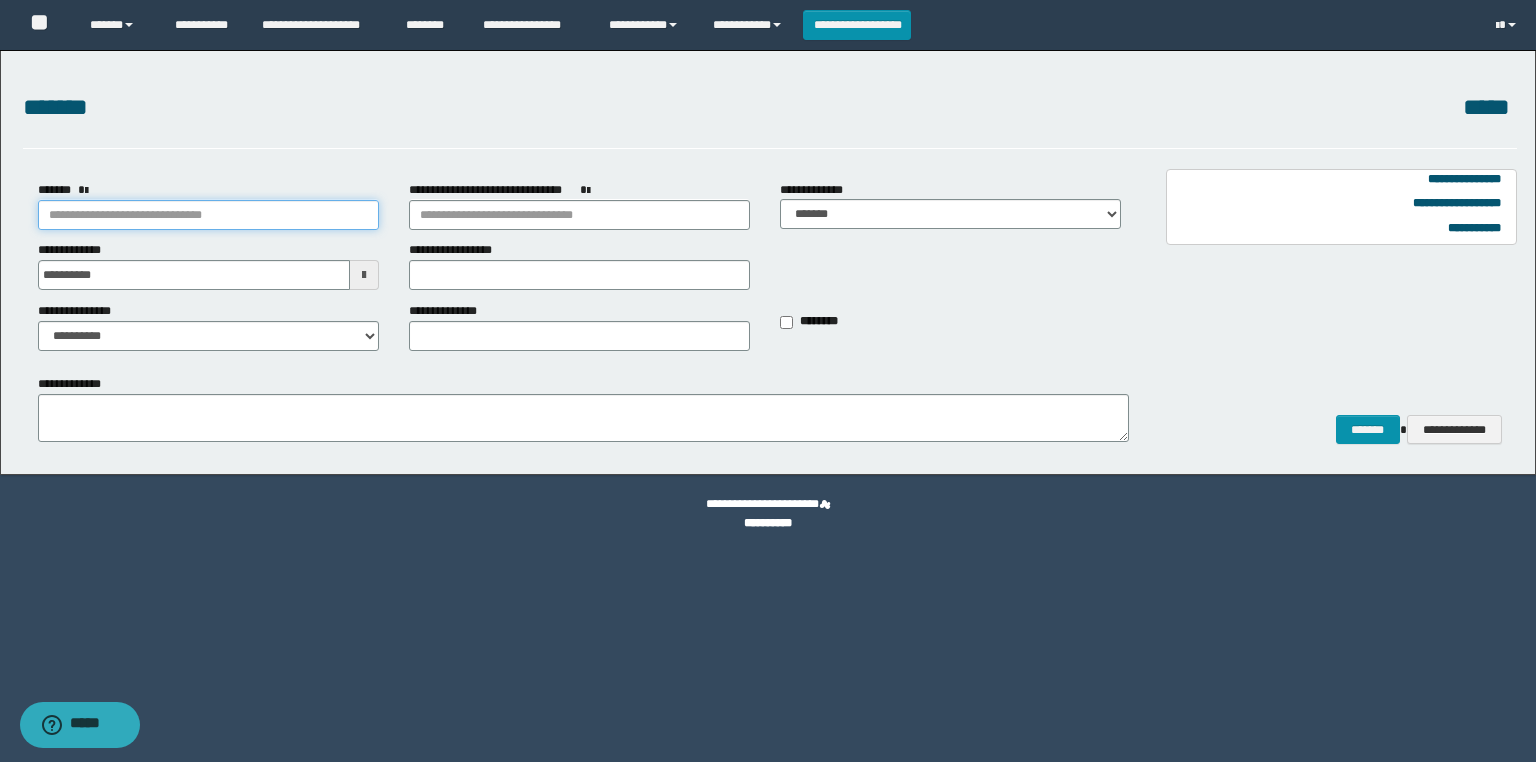 click on "*******" at bounding box center (208, 215) 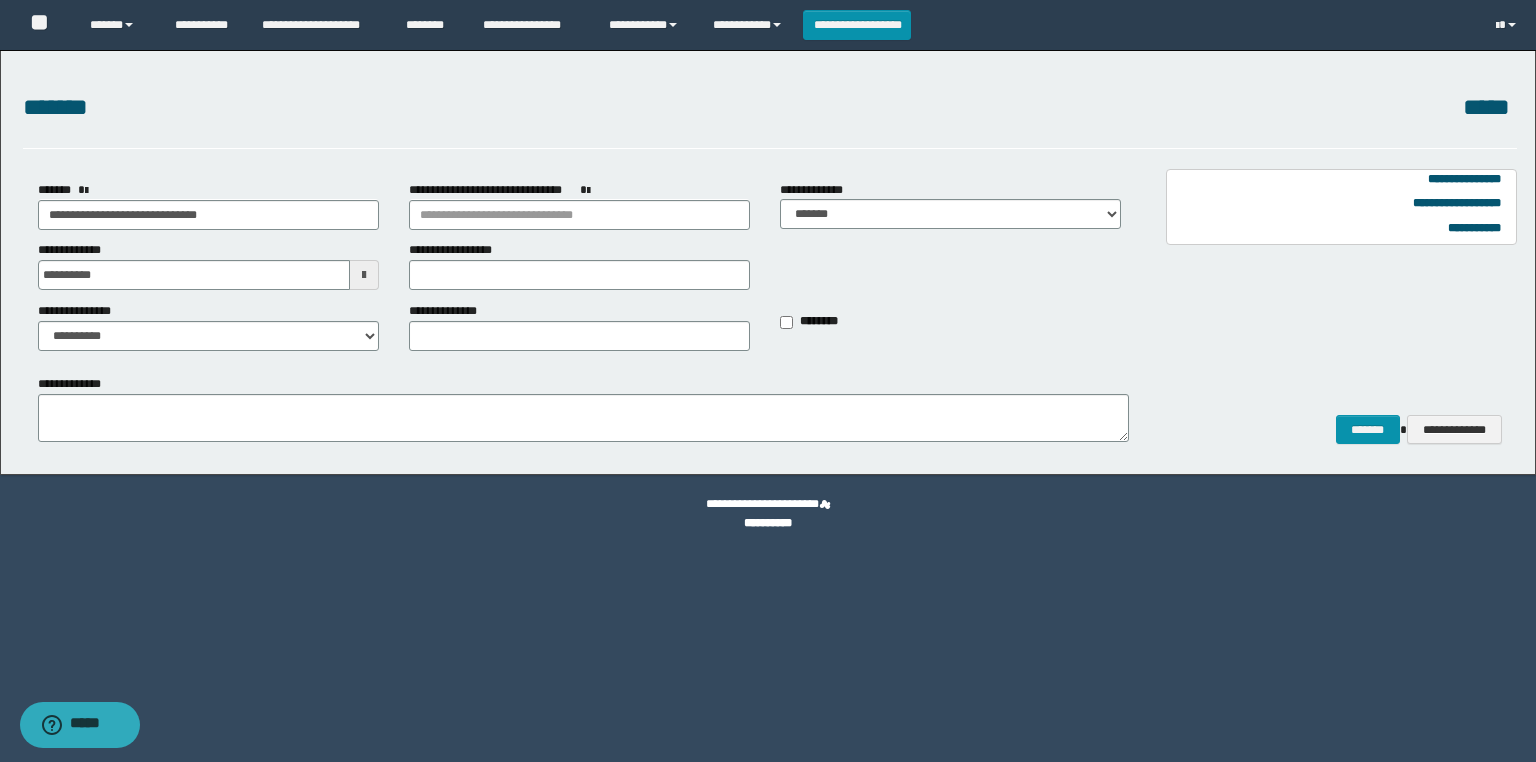click on "[FIRST]
[STREET] [STREET]
[CITY]
[STATE]
[ZIP]
[ZIP]
[COUNTRY]
[STATE]
[CITY]" at bounding box center [580, 266] 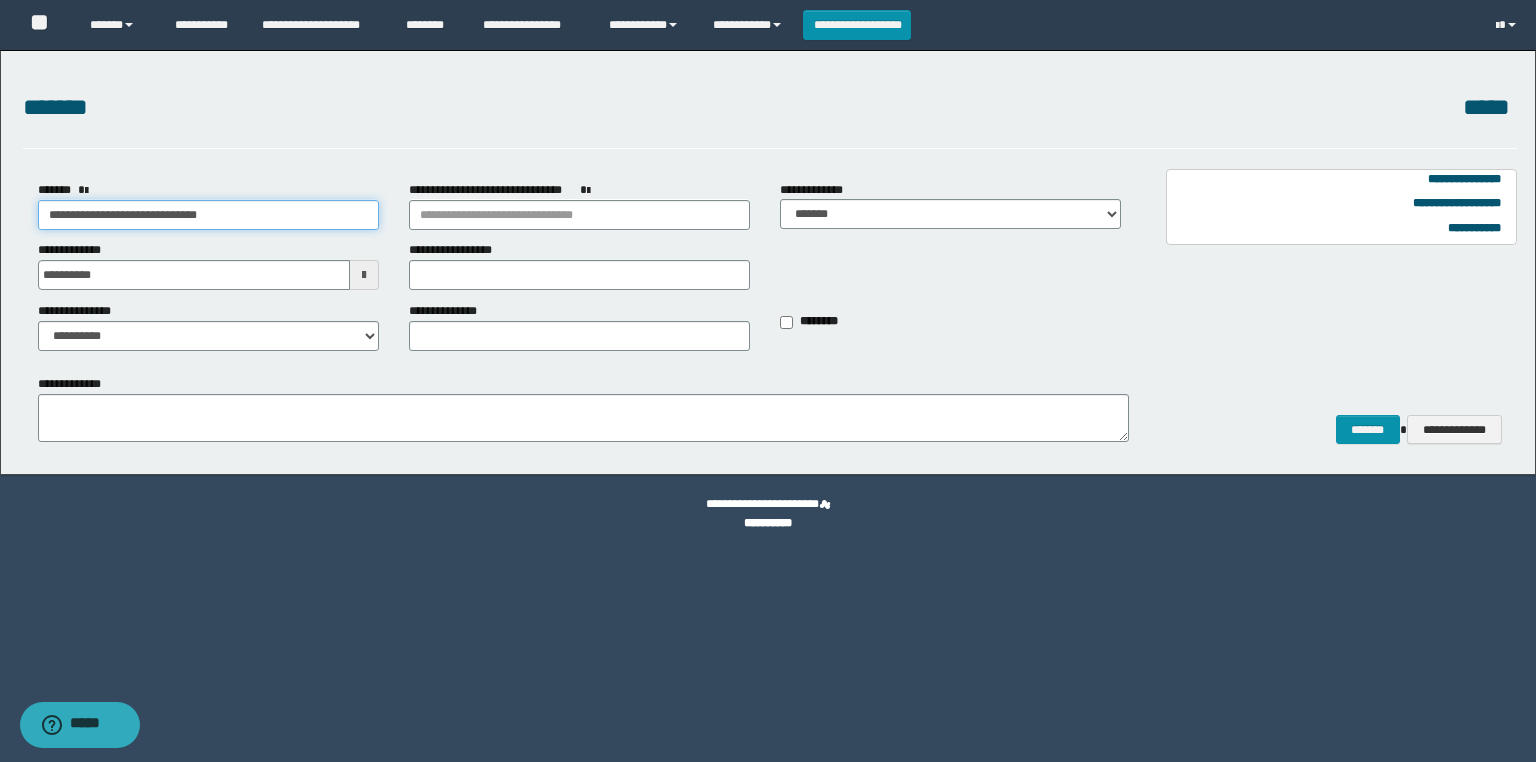 click on "**********" at bounding box center [208, 215] 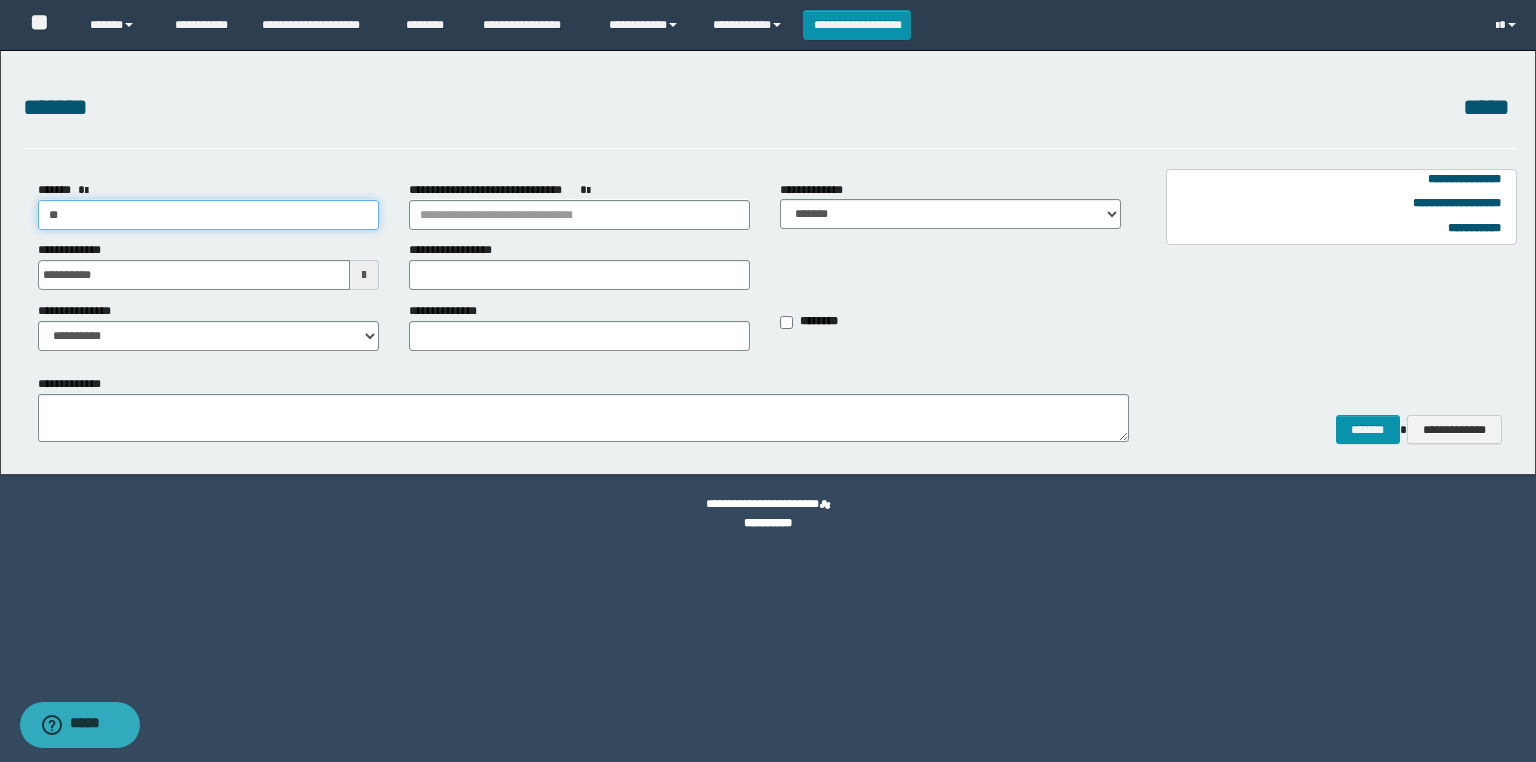 type on "*" 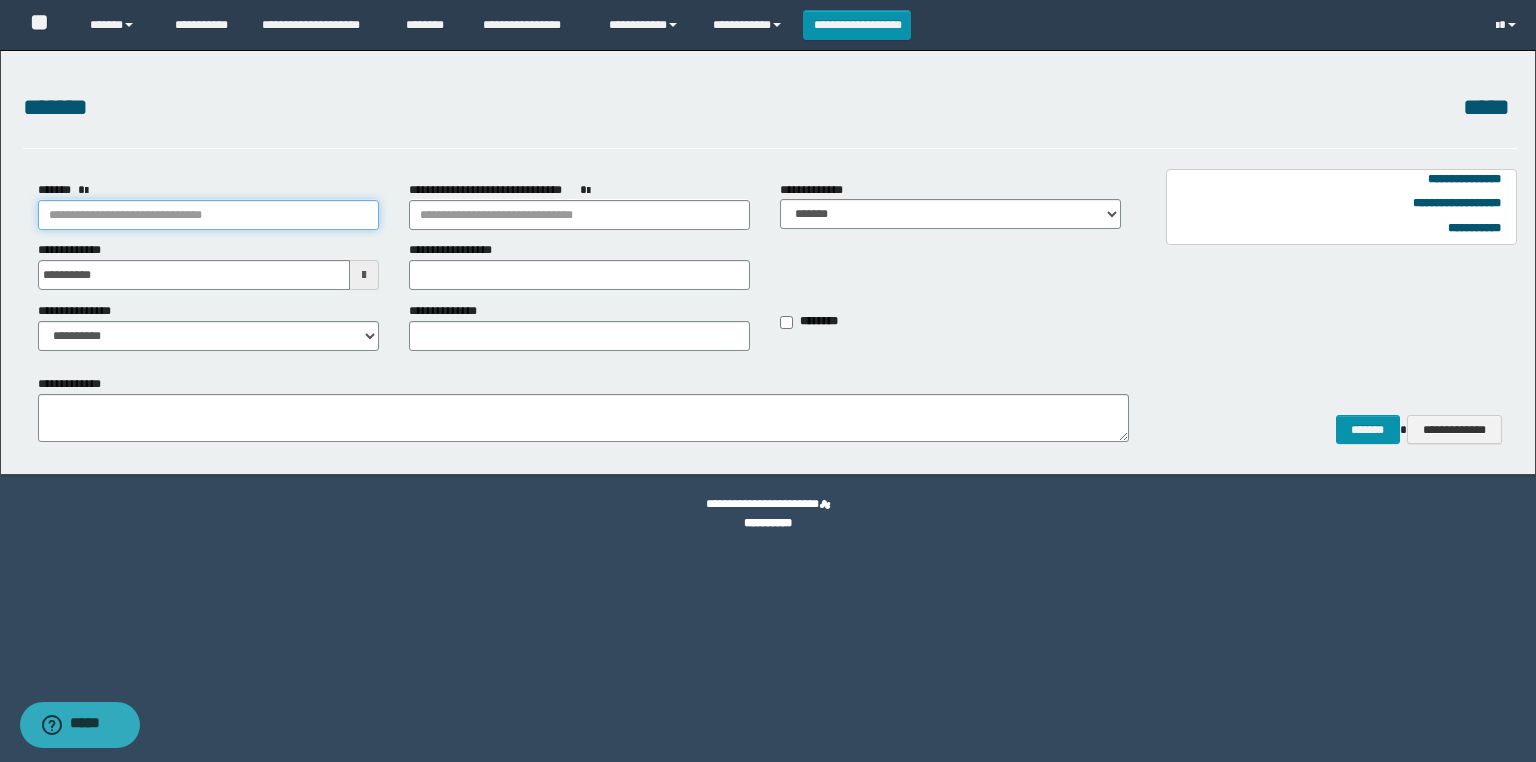 click on "*******" at bounding box center (208, 215) 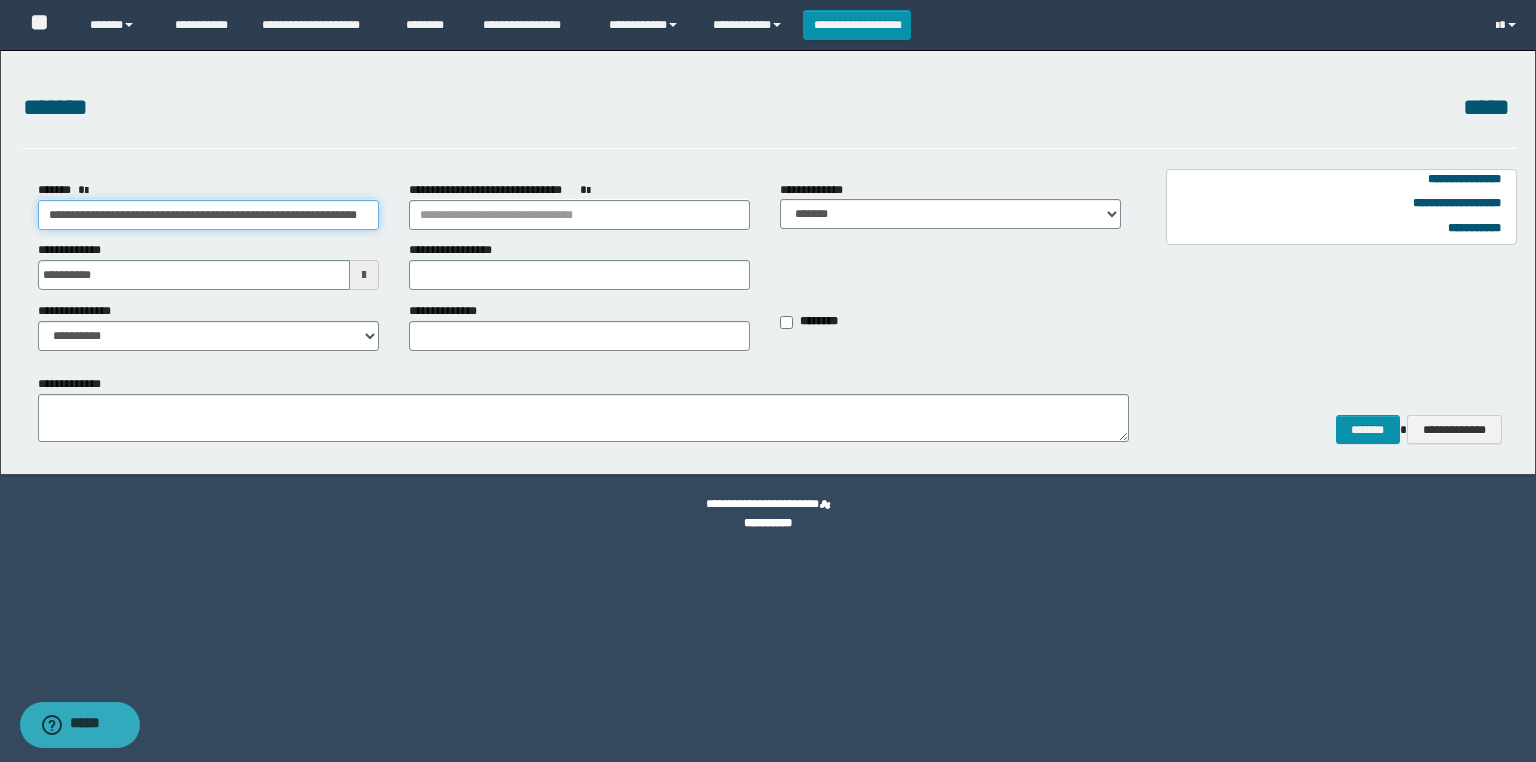 scroll, scrollTop: 0, scrollLeft: 82, axis: horizontal 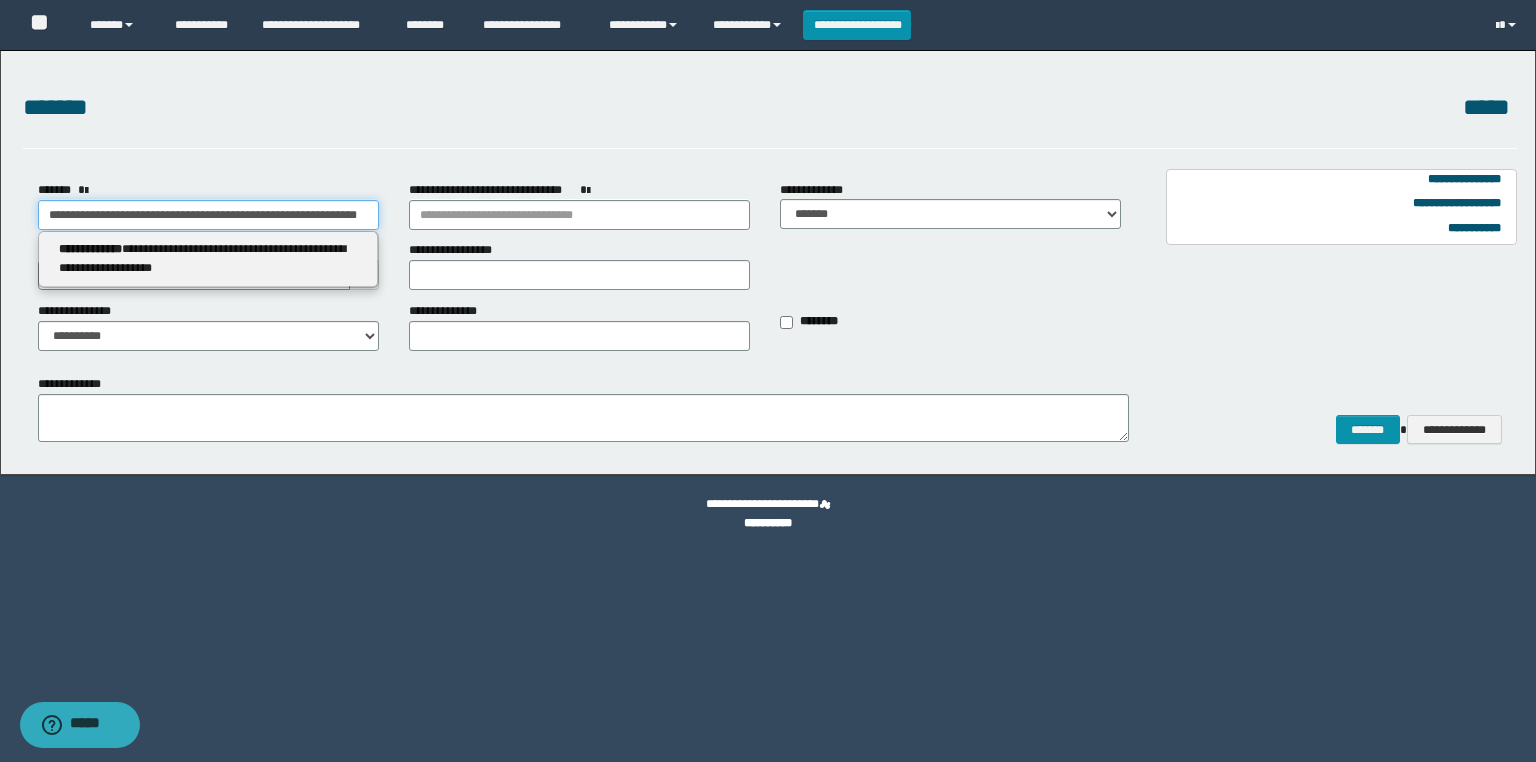 click on "**********" at bounding box center [208, 215] 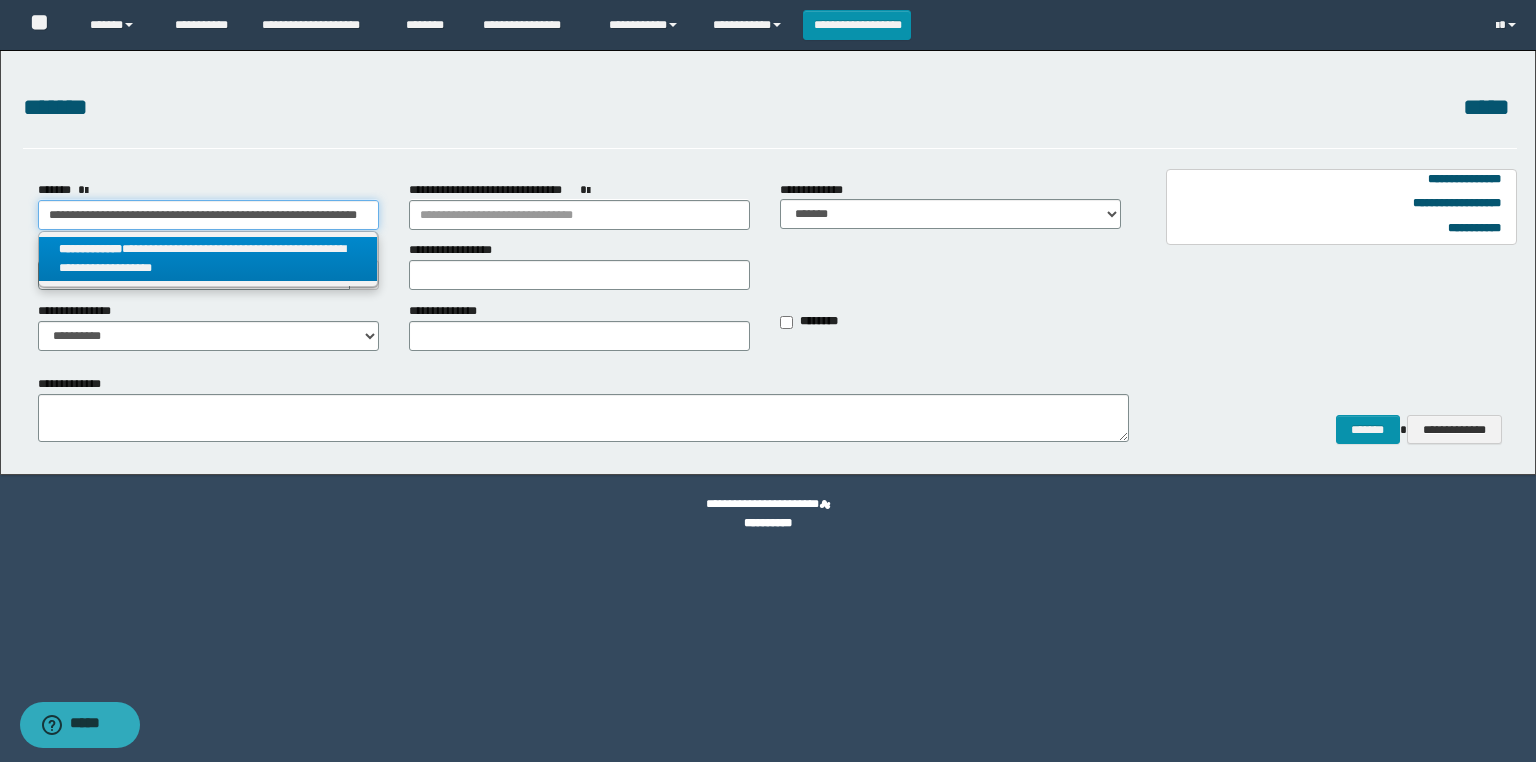 type on "**********" 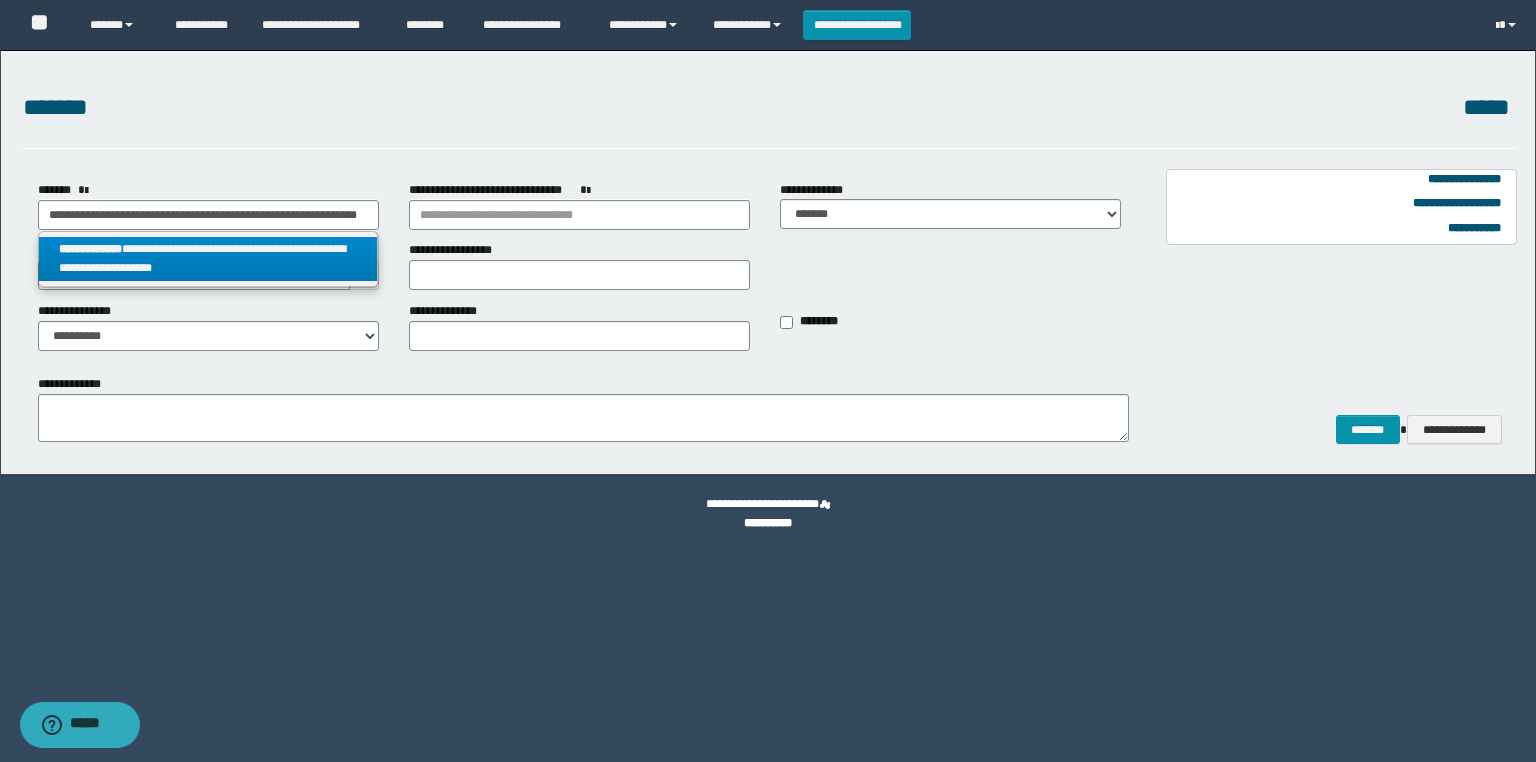 click on "**********" at bounding box center [208, 259] 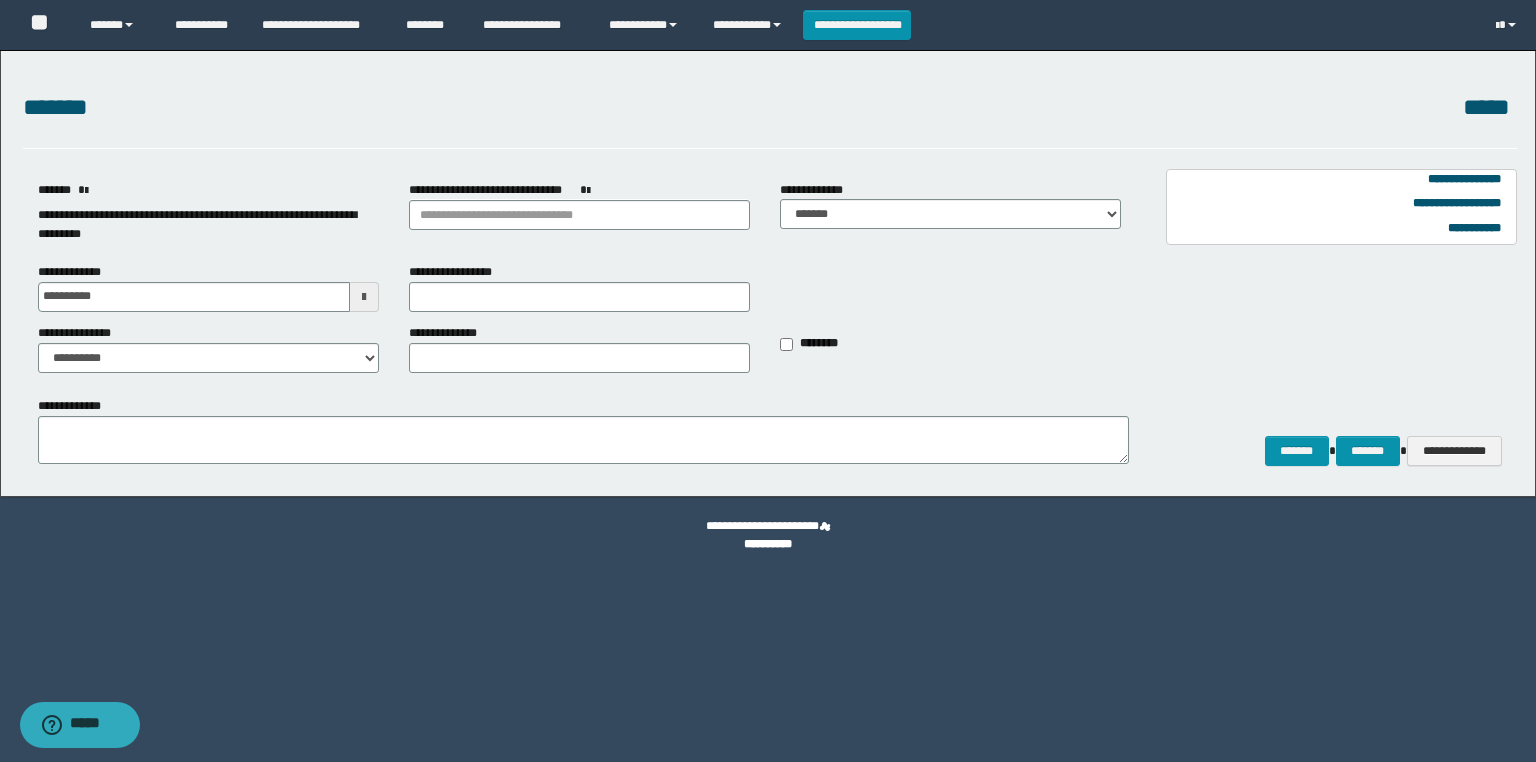 scroll, scrollTop: 0, scrollLeft: 0, axis: both 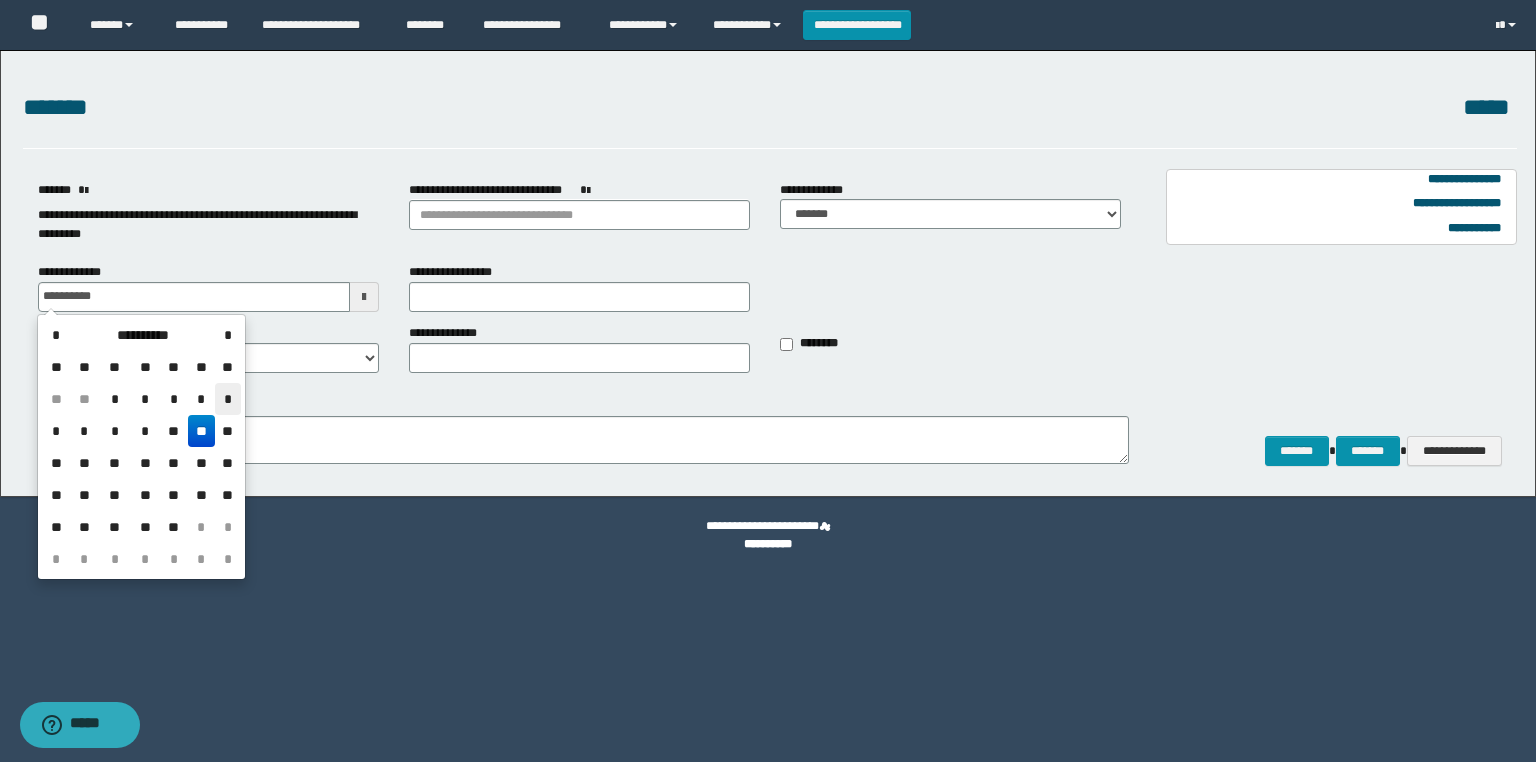 click on "*" at bounding box center (227, 399) 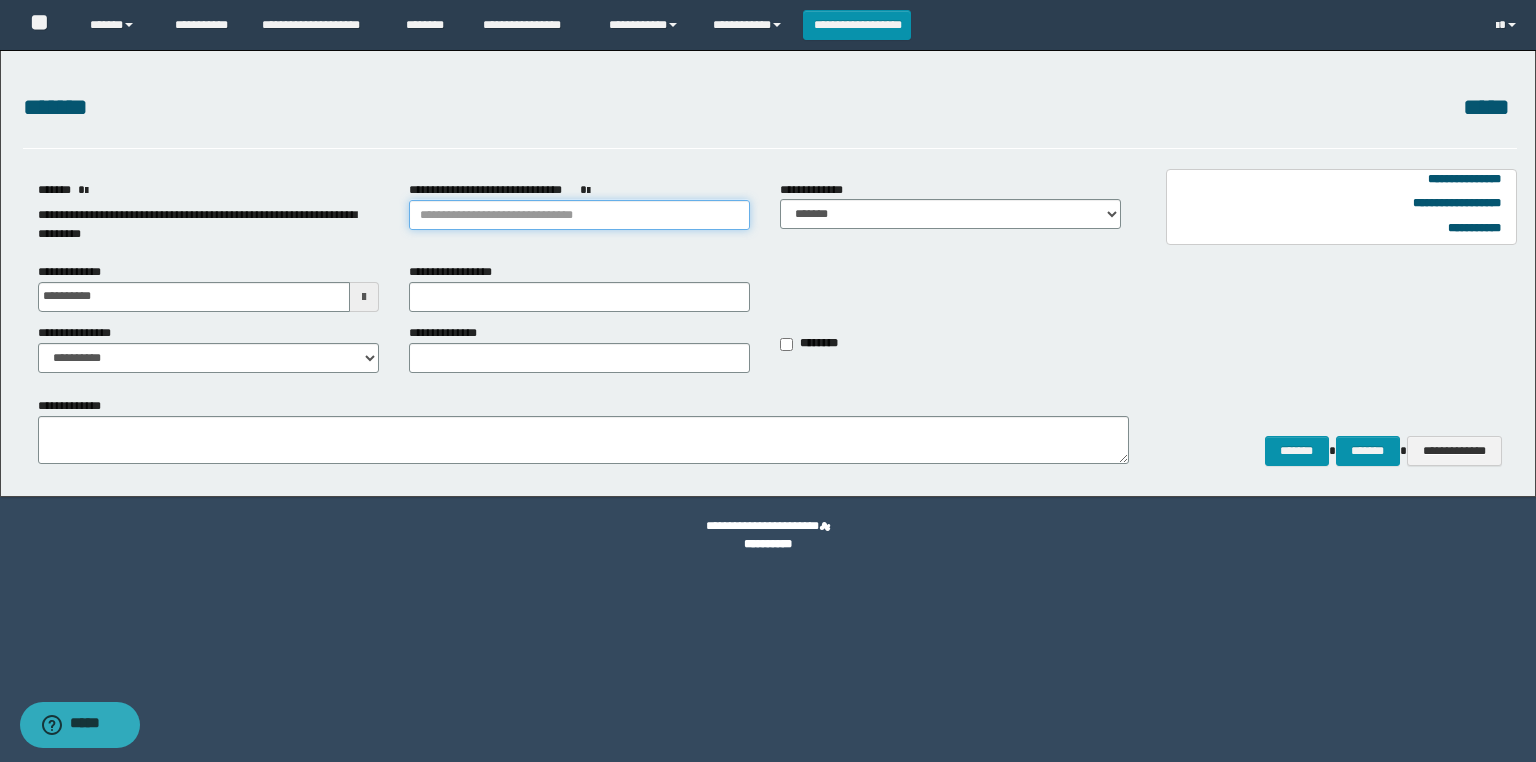 click on "**********" at bounding box center [579, 215] 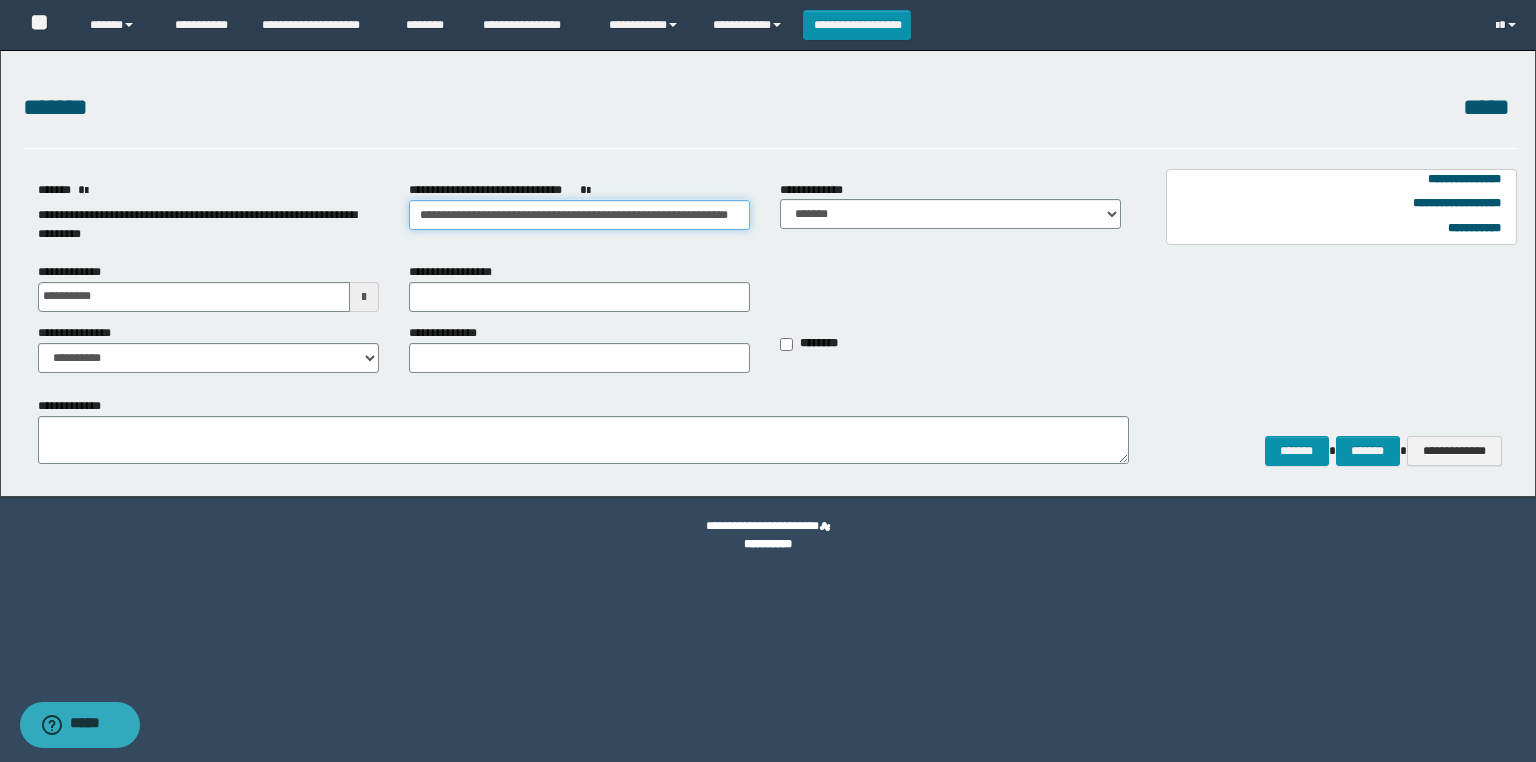 scroll, scrollTop: 0, scrollLeft: 82, axis: horizontal 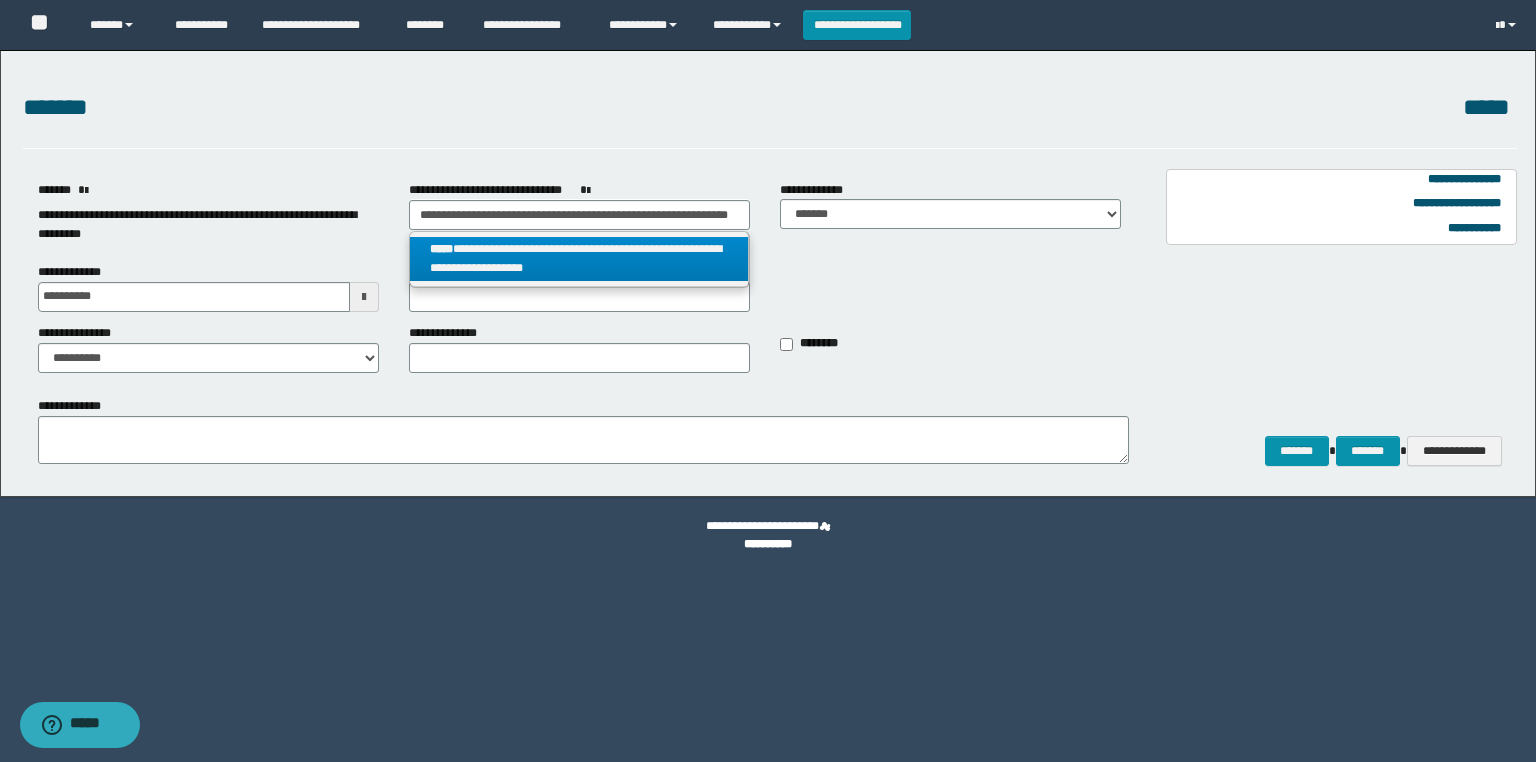 click on "**********" at bounding box center (579, 259) 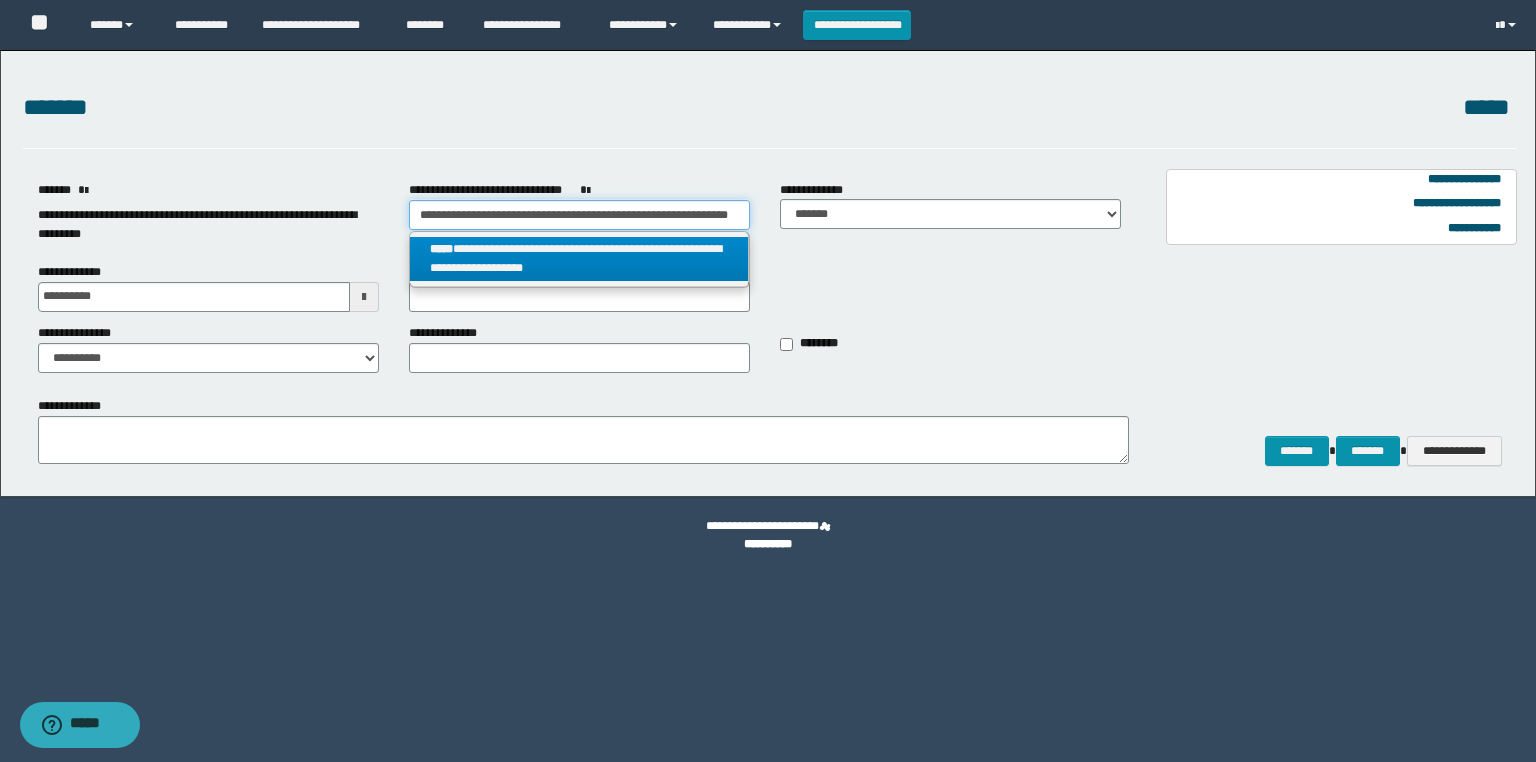 type on "**********" 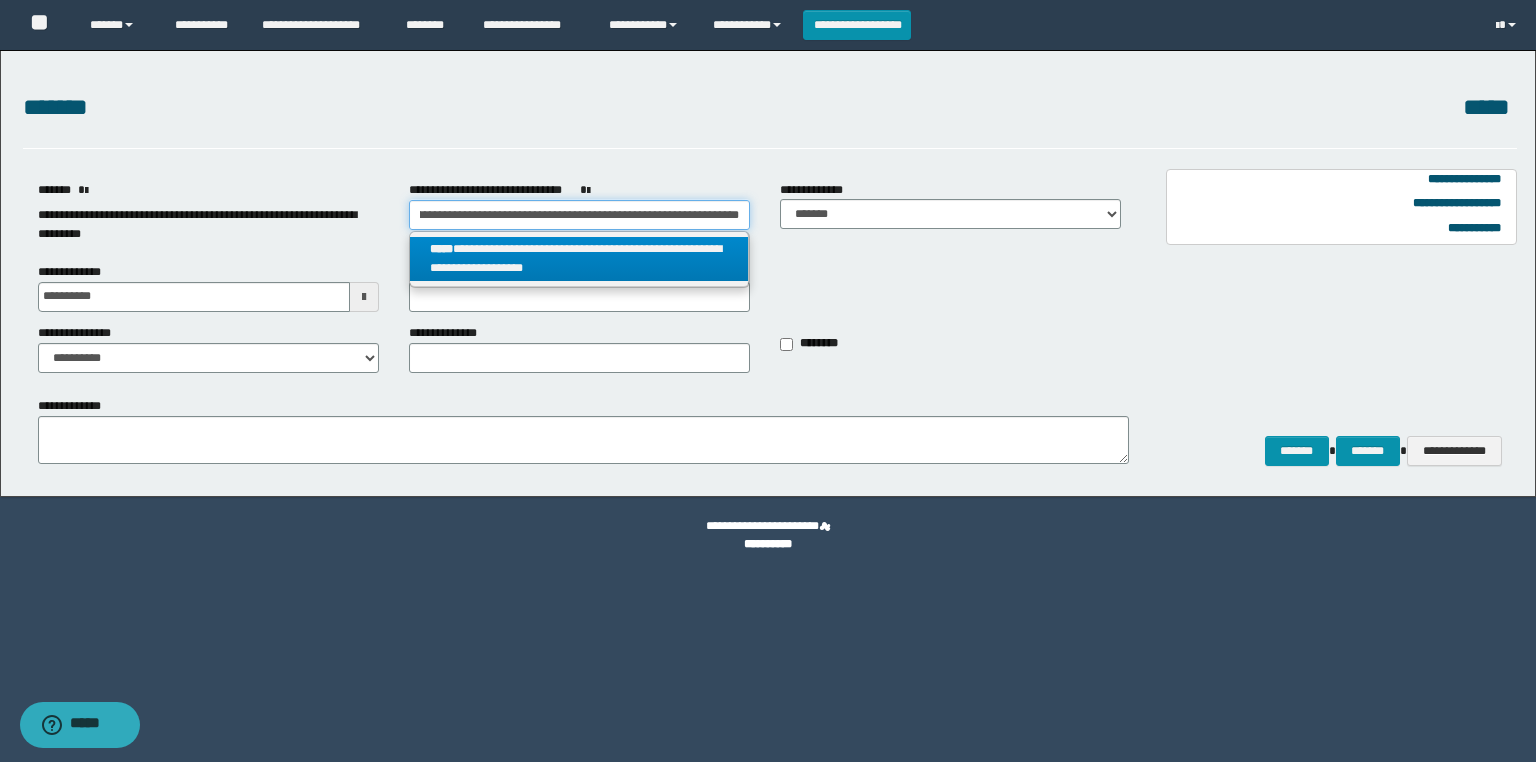 scroll, scrollTop: 0, scrollLeft: 82, axis: horizontal 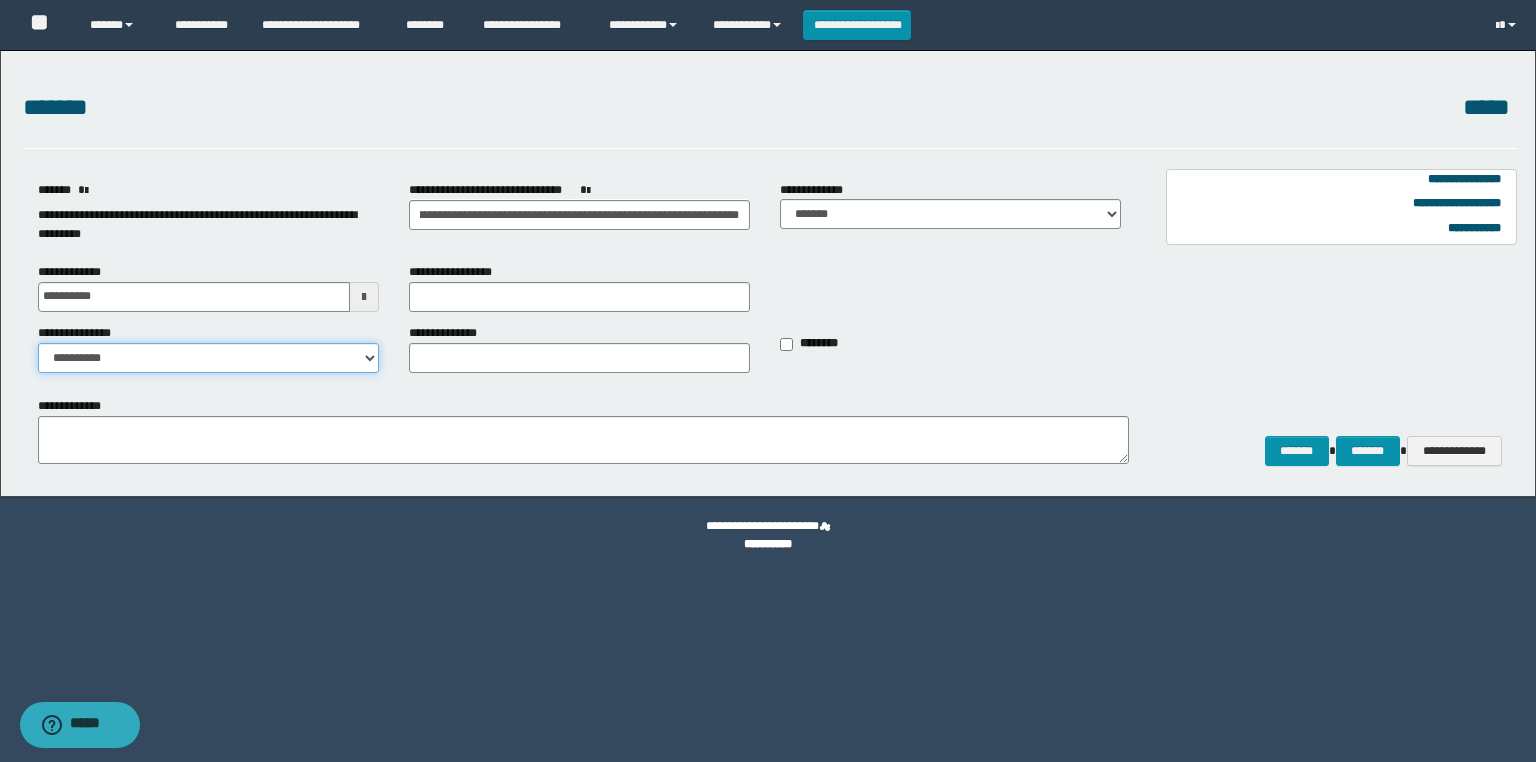 click on "**********" at bounding box center (208, 358) 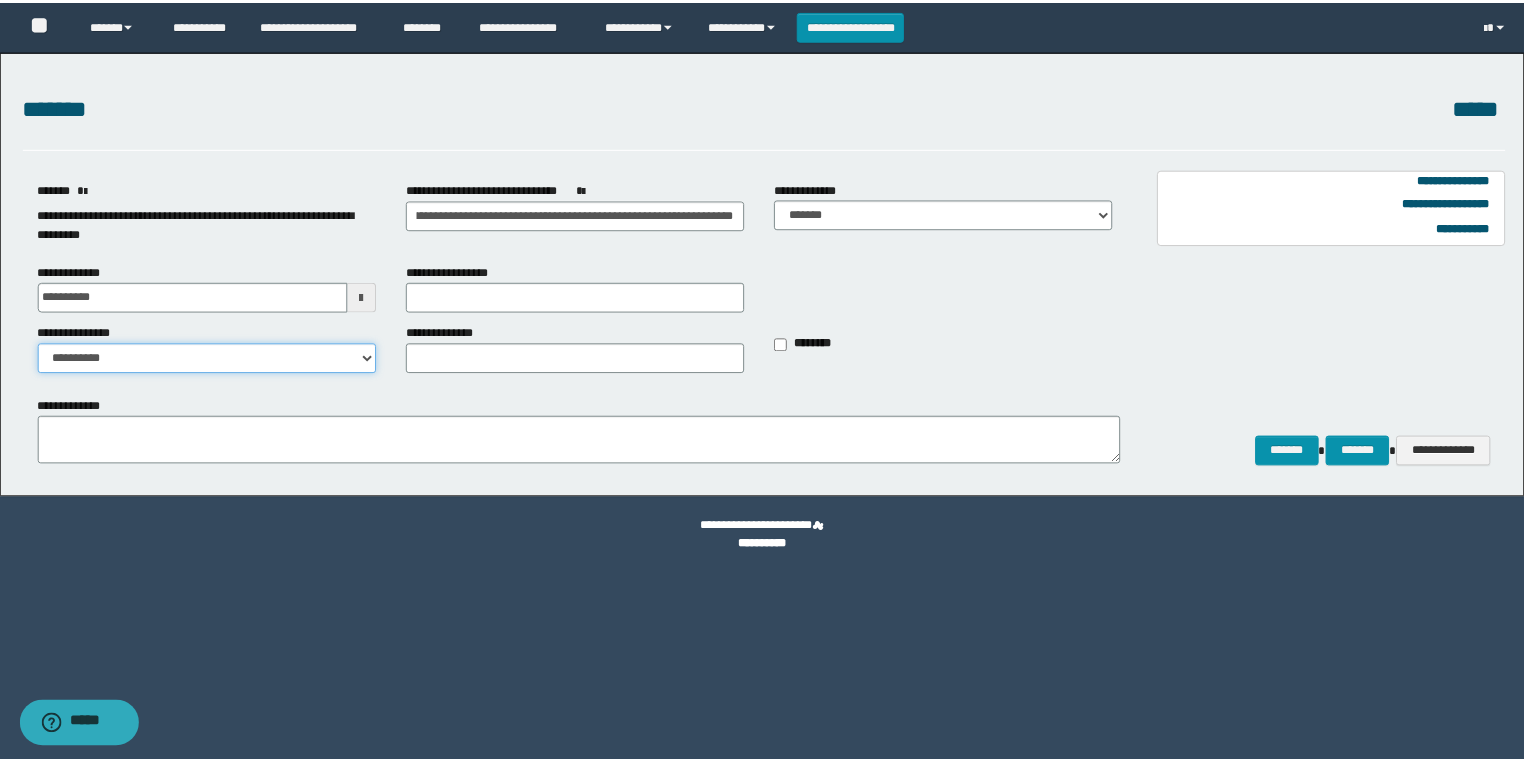 scroll, scrollTop: 0, scrollLeft: 0, axis: both 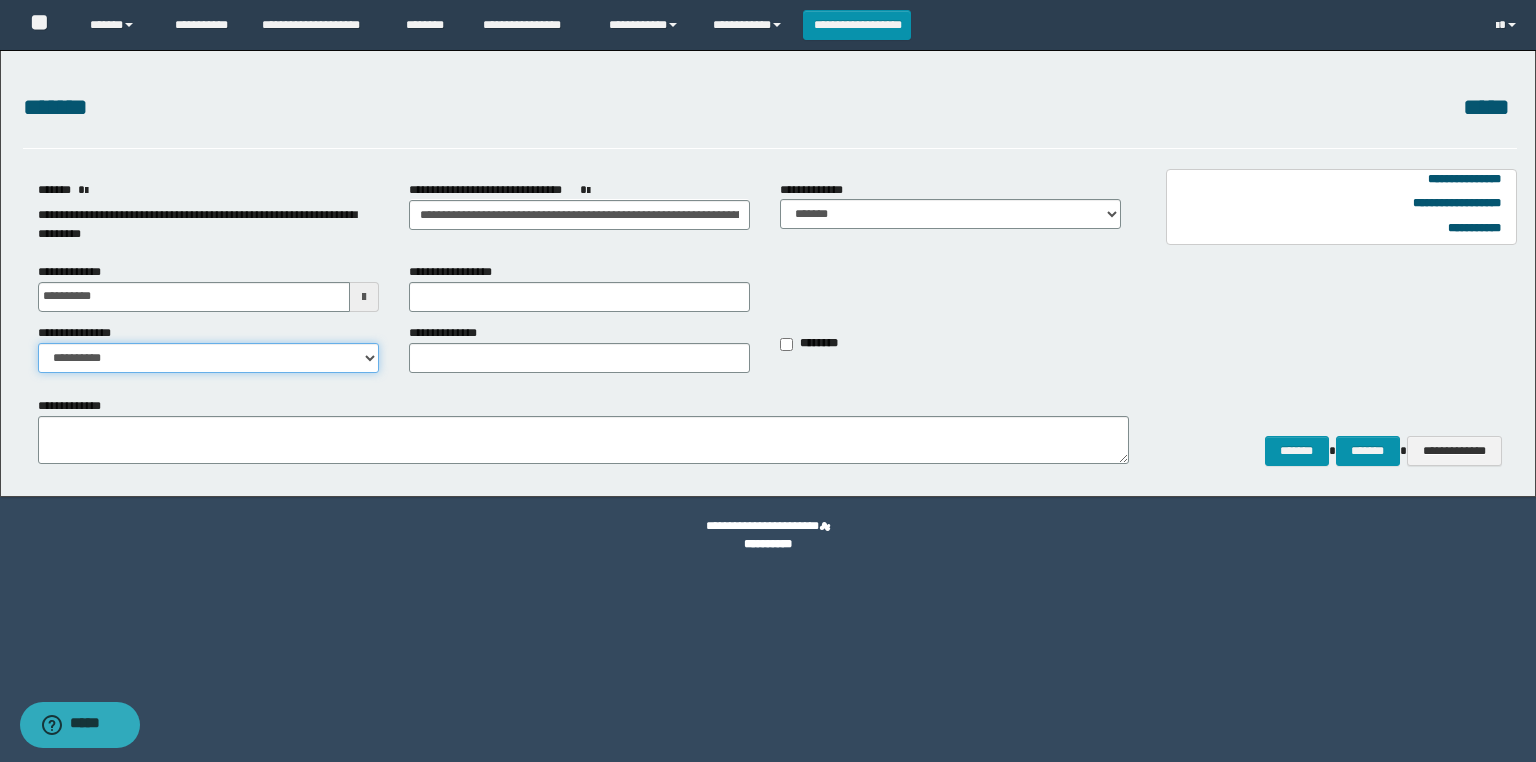 select on "*" 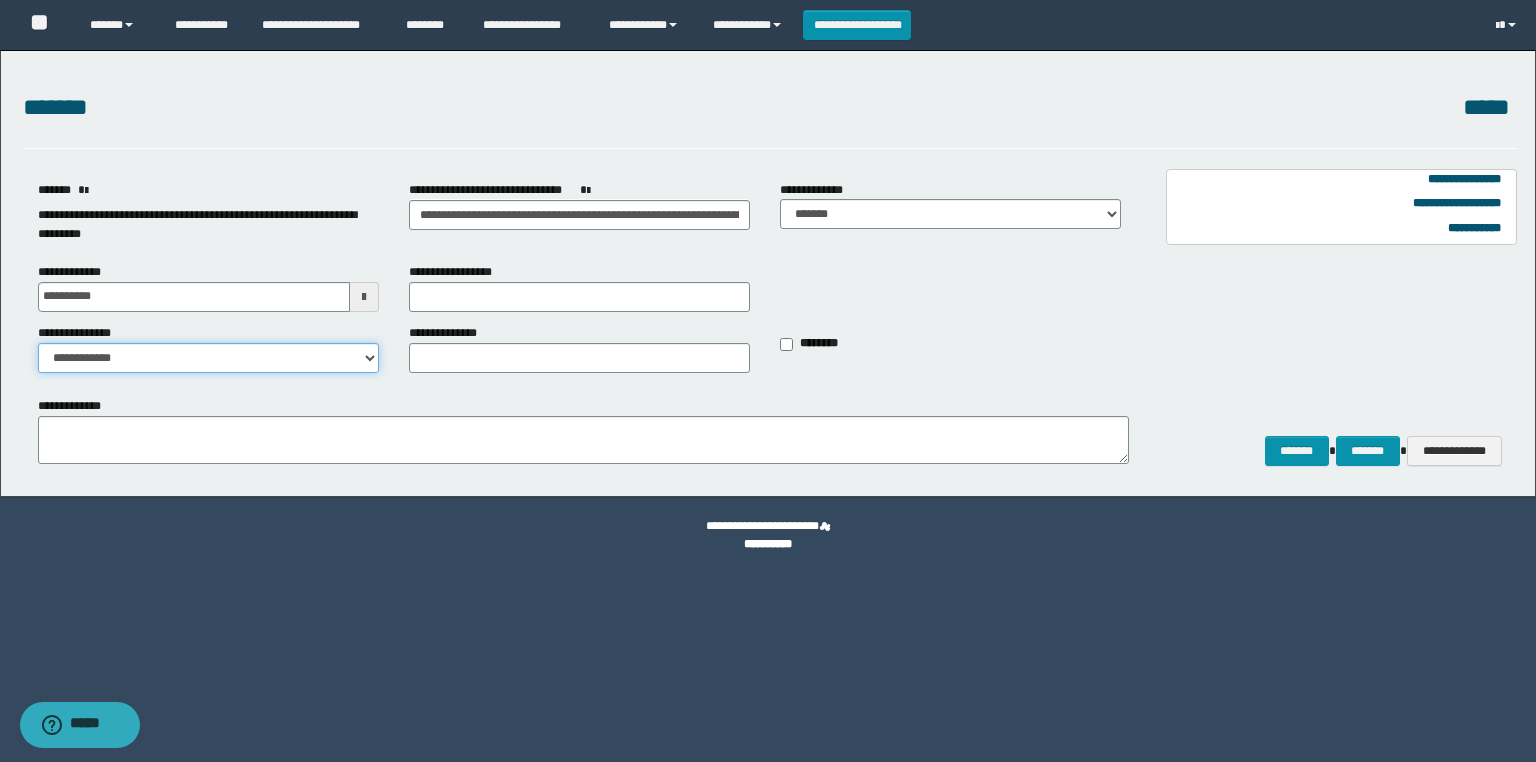 click on "**********" at bounding box center (208, 358) 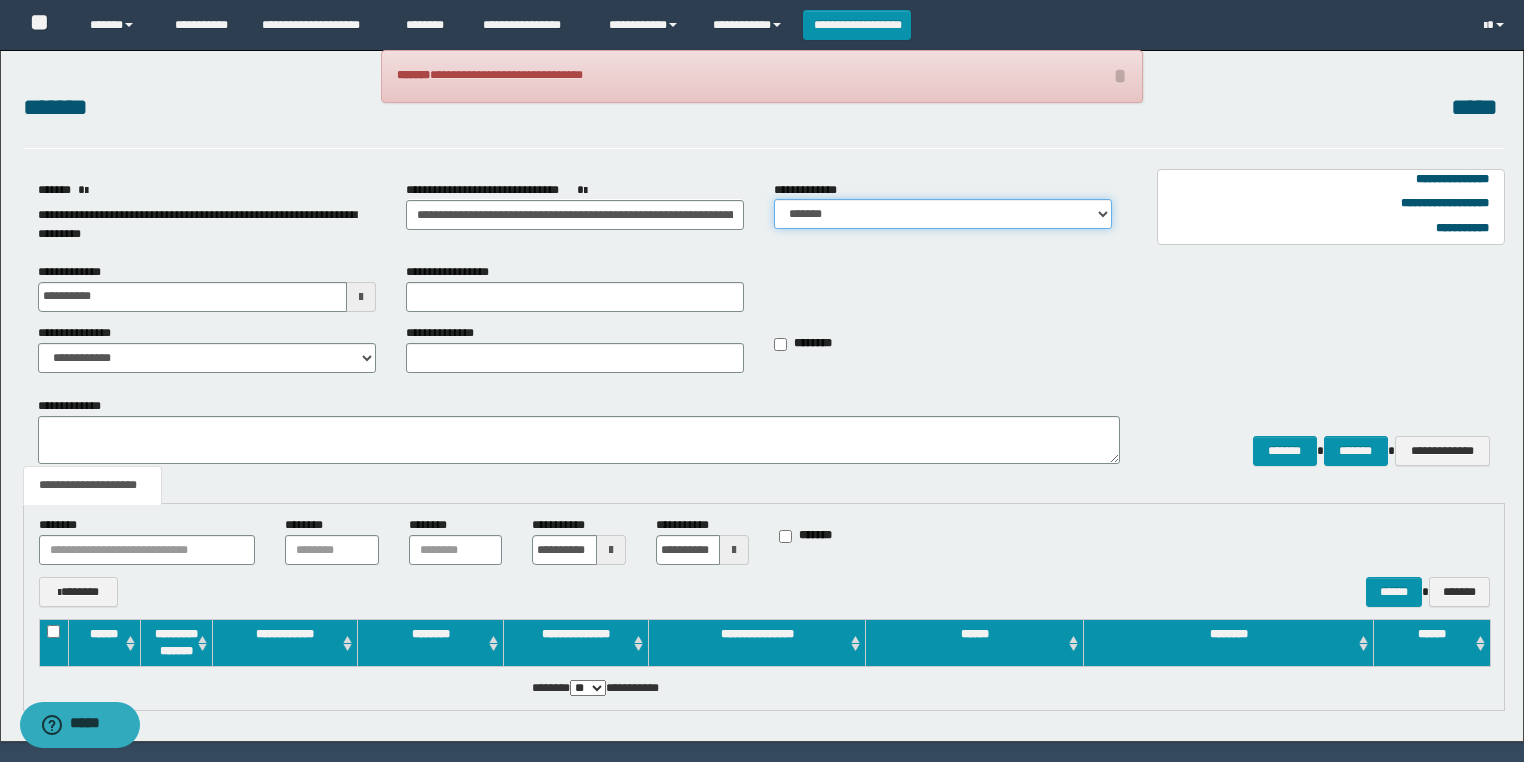 click on "**********" at bounding box center [943, 214] 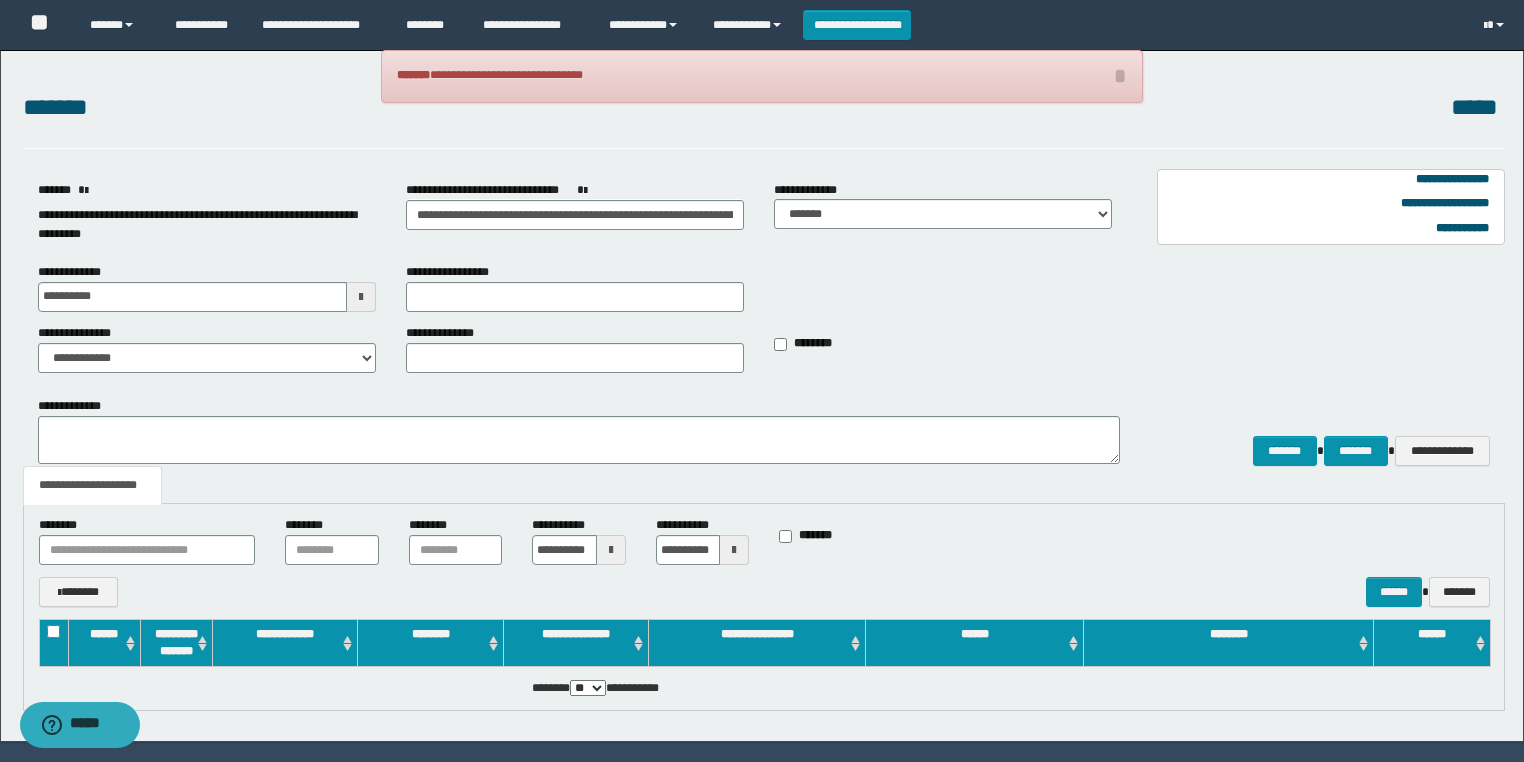 drag, startPoint x: 804, startPoint y: 161, endPoint x: 998, endPoint y: 218, distance: 202.2004 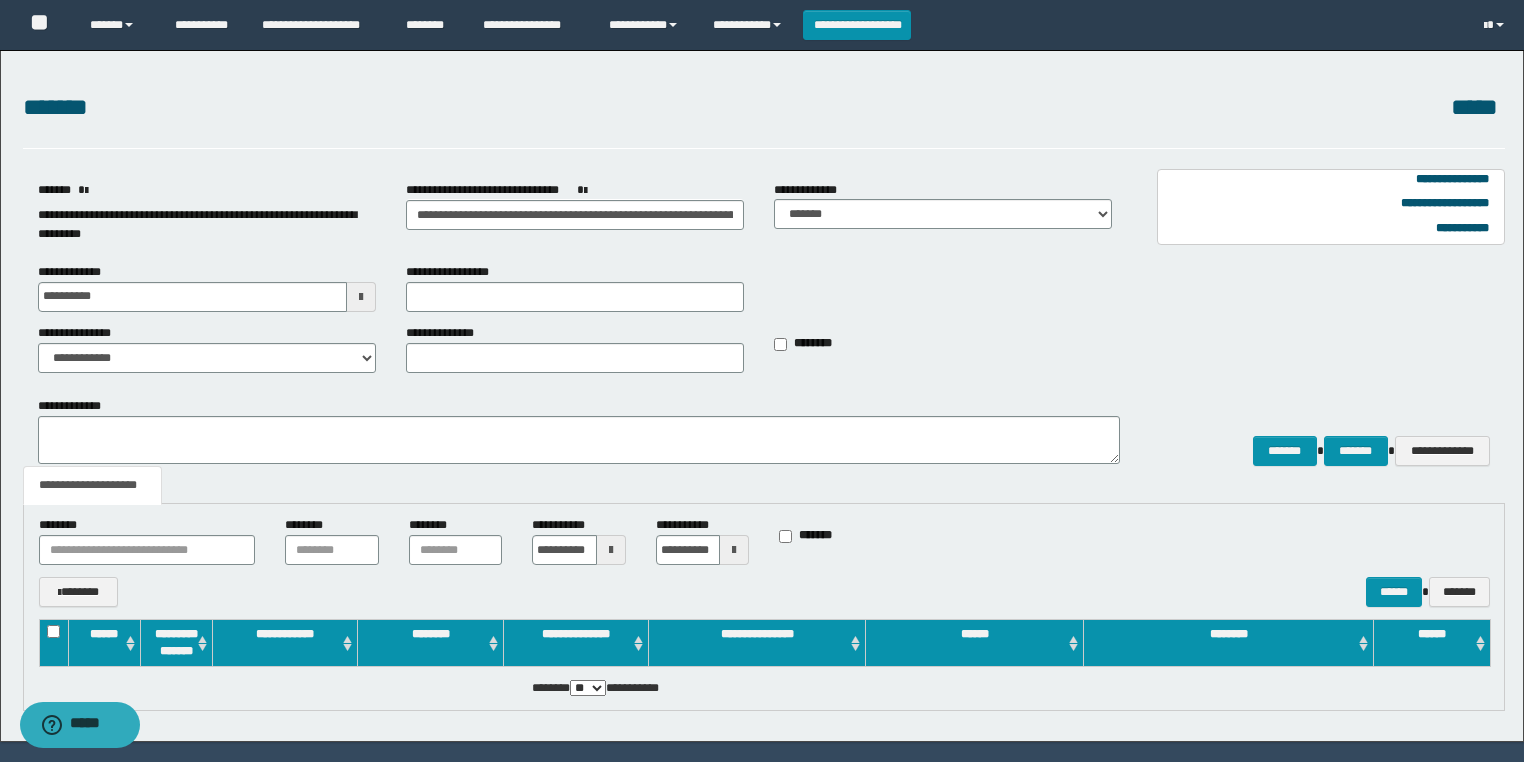 scroll, scrollTop: 56, scrollLeft: 0, axis: vertical 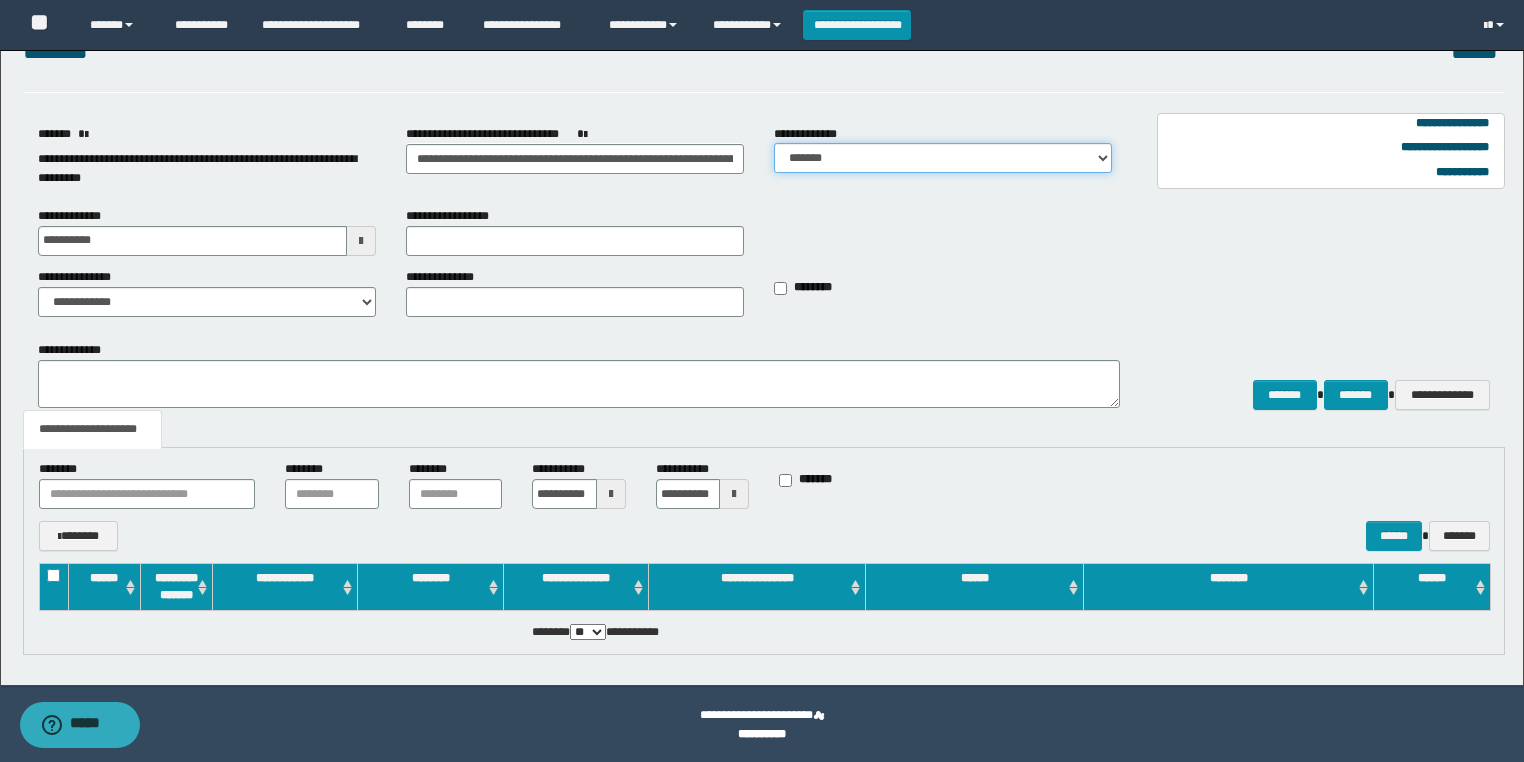 click on "**********" at bounding box center [943, 158] 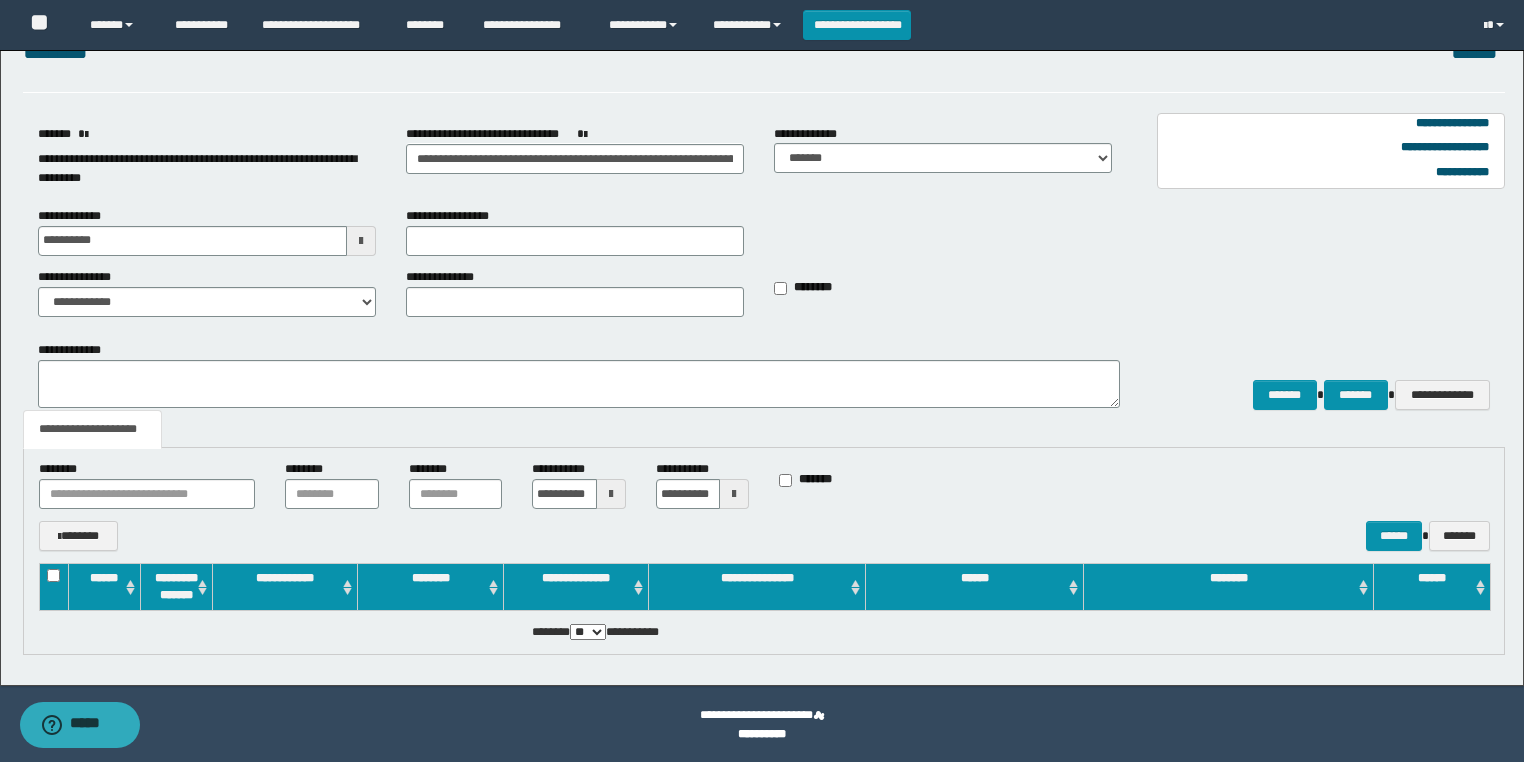 click on "[STREET]
[CITY]
[STATE]" at bounding box center [575, 231] 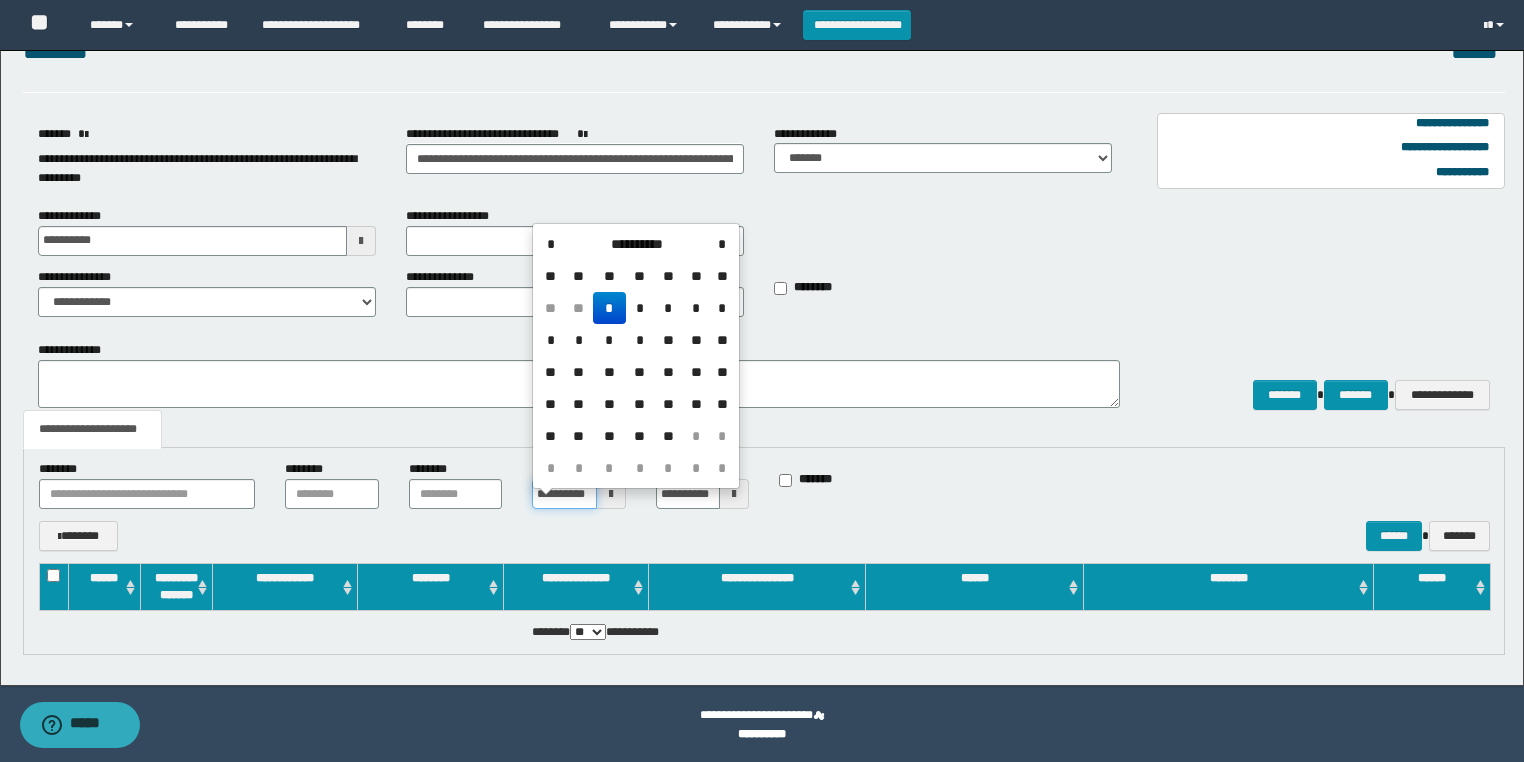 scroll, scrollTop: 0, scrollLeft: 16, axis: horizontal 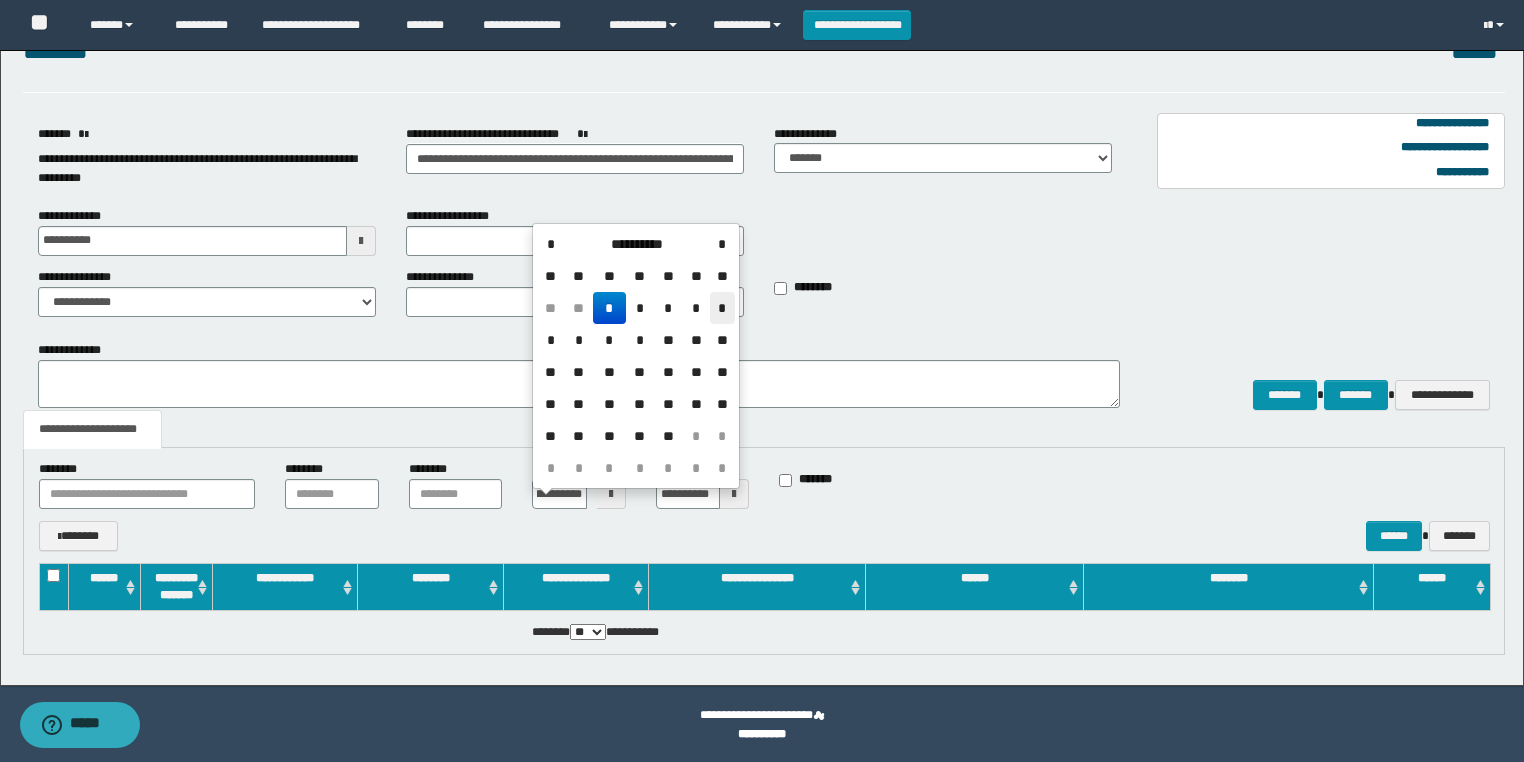 click on "*" at bounding box center [722, 308] 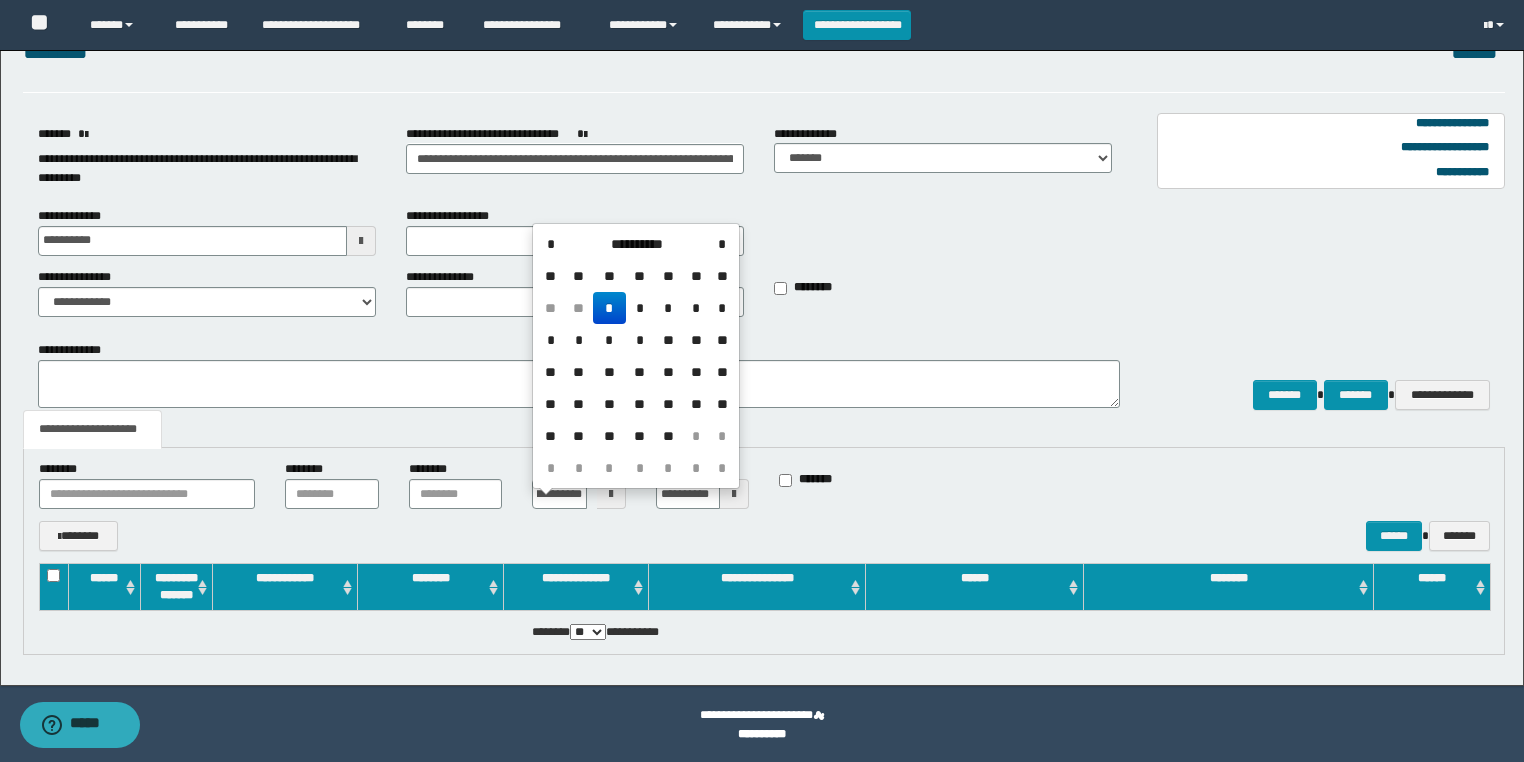 scroll, scrollTop: 0, scrollLeft: 0, axis: both 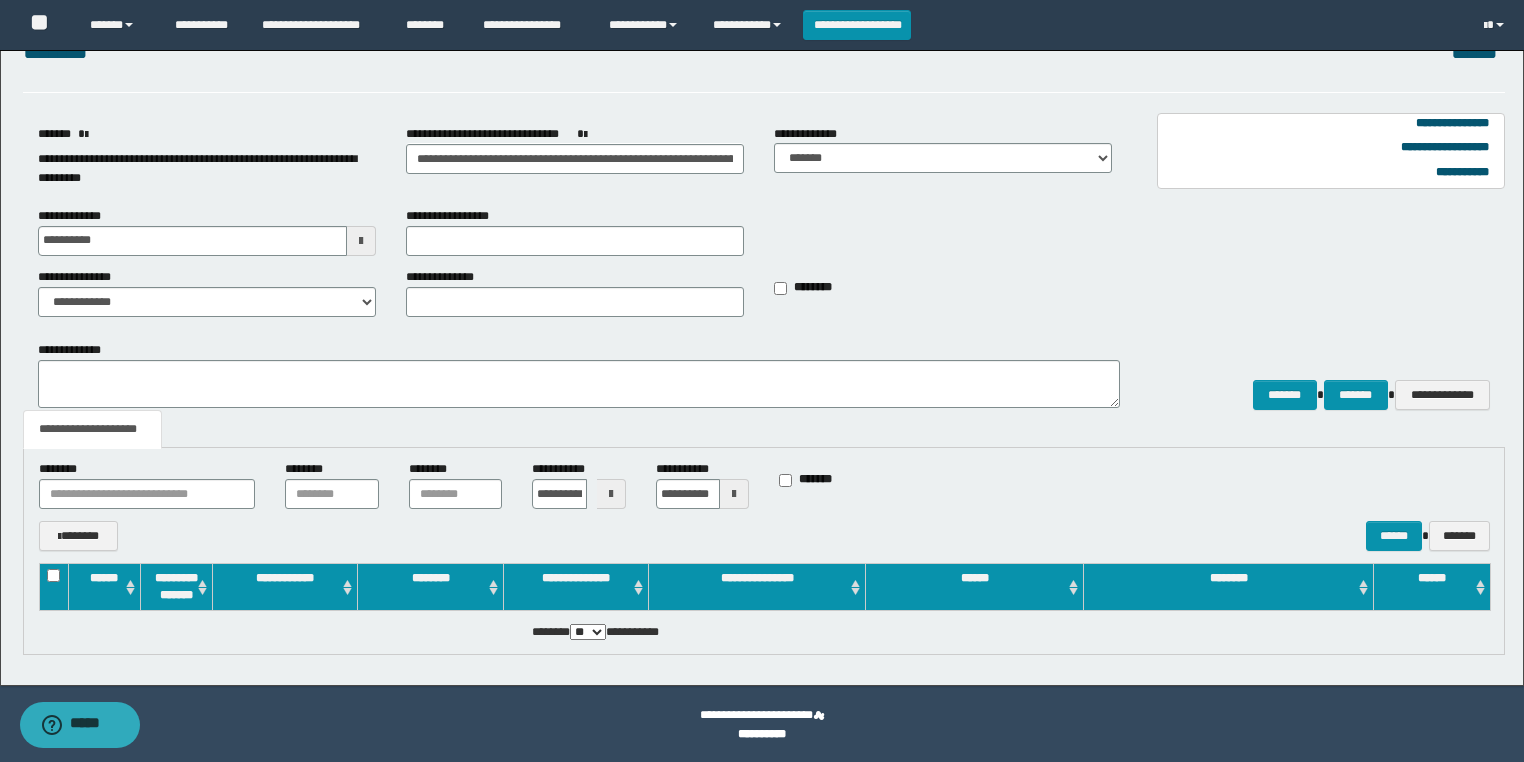 click at bounding box center (734, 494) 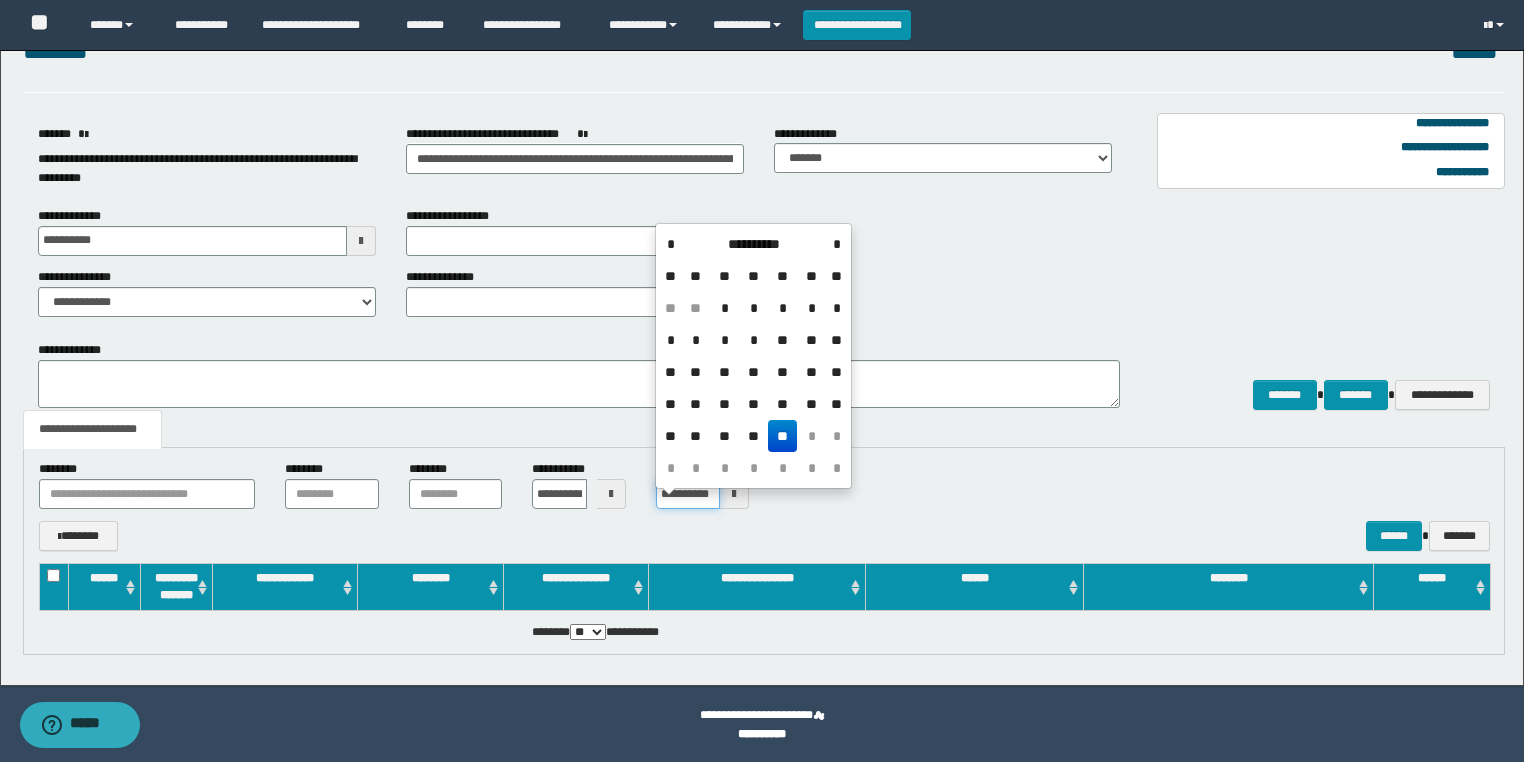 scroll, scrollTop: 0, scrollLeft: 16, axis: horizontal 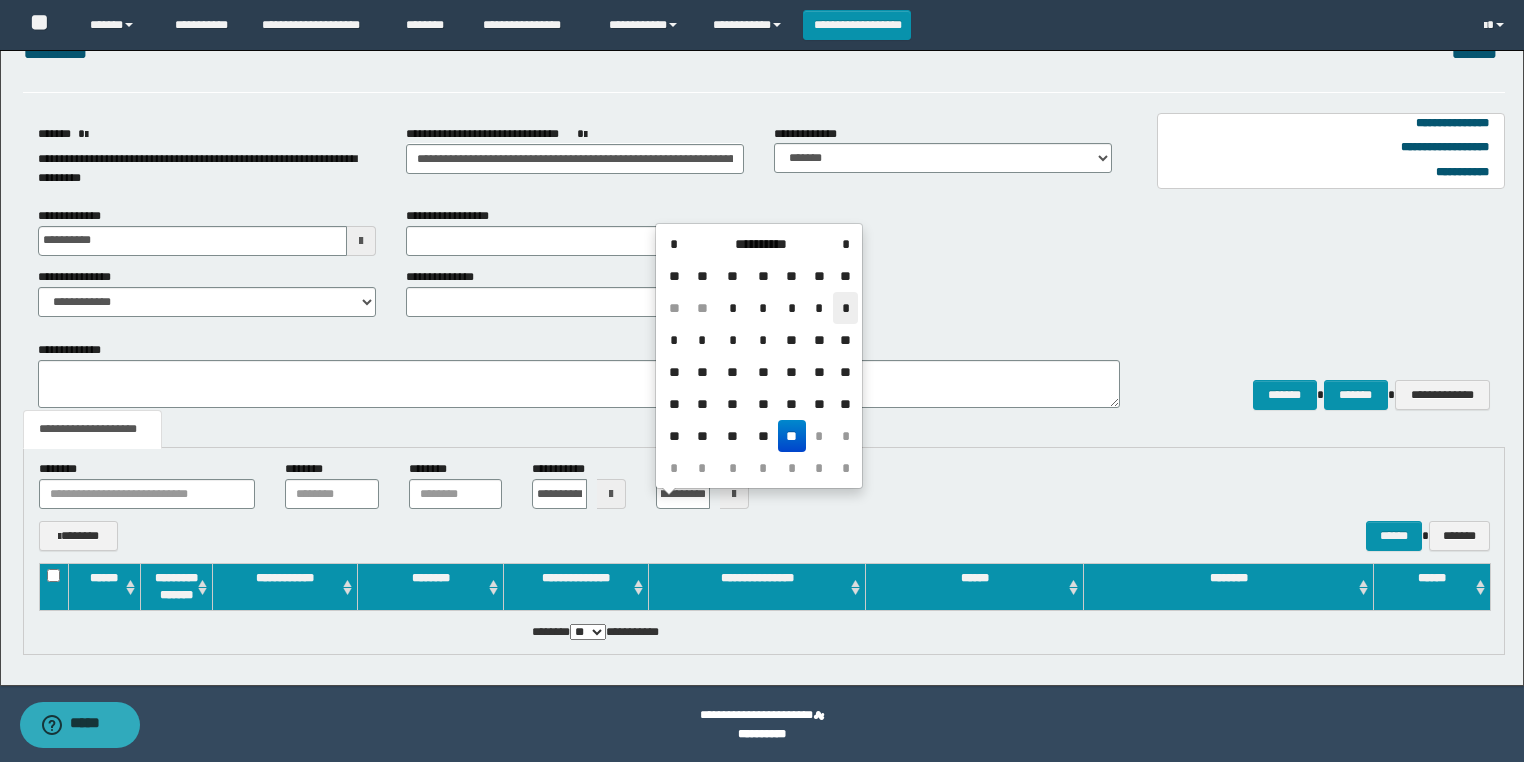 click on "*" at bounding box center [845, 308] 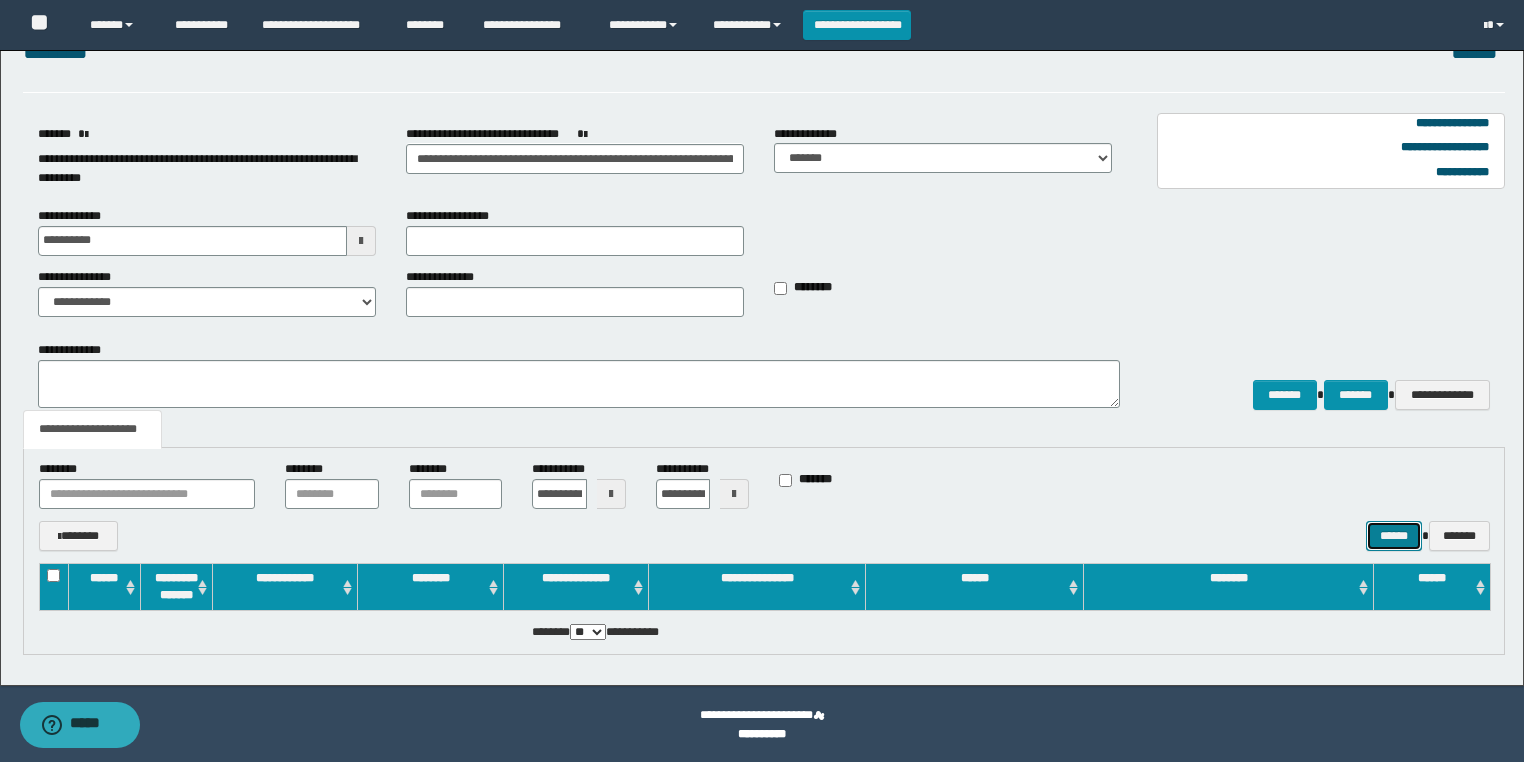 click on "******" at bounding box center [1394, 536] 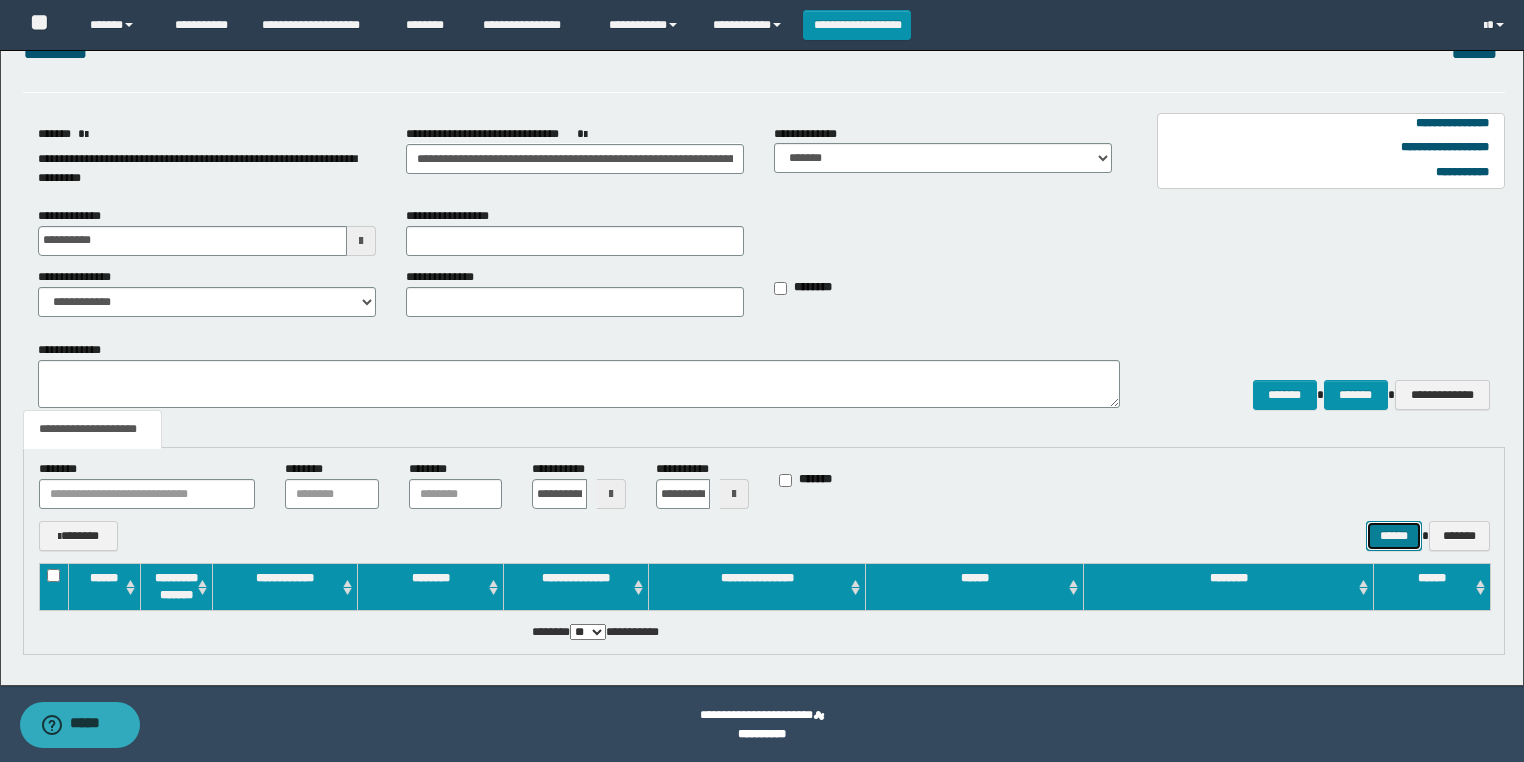 scroll, scrollTop: 0, scrollLeft: 0, axis: both 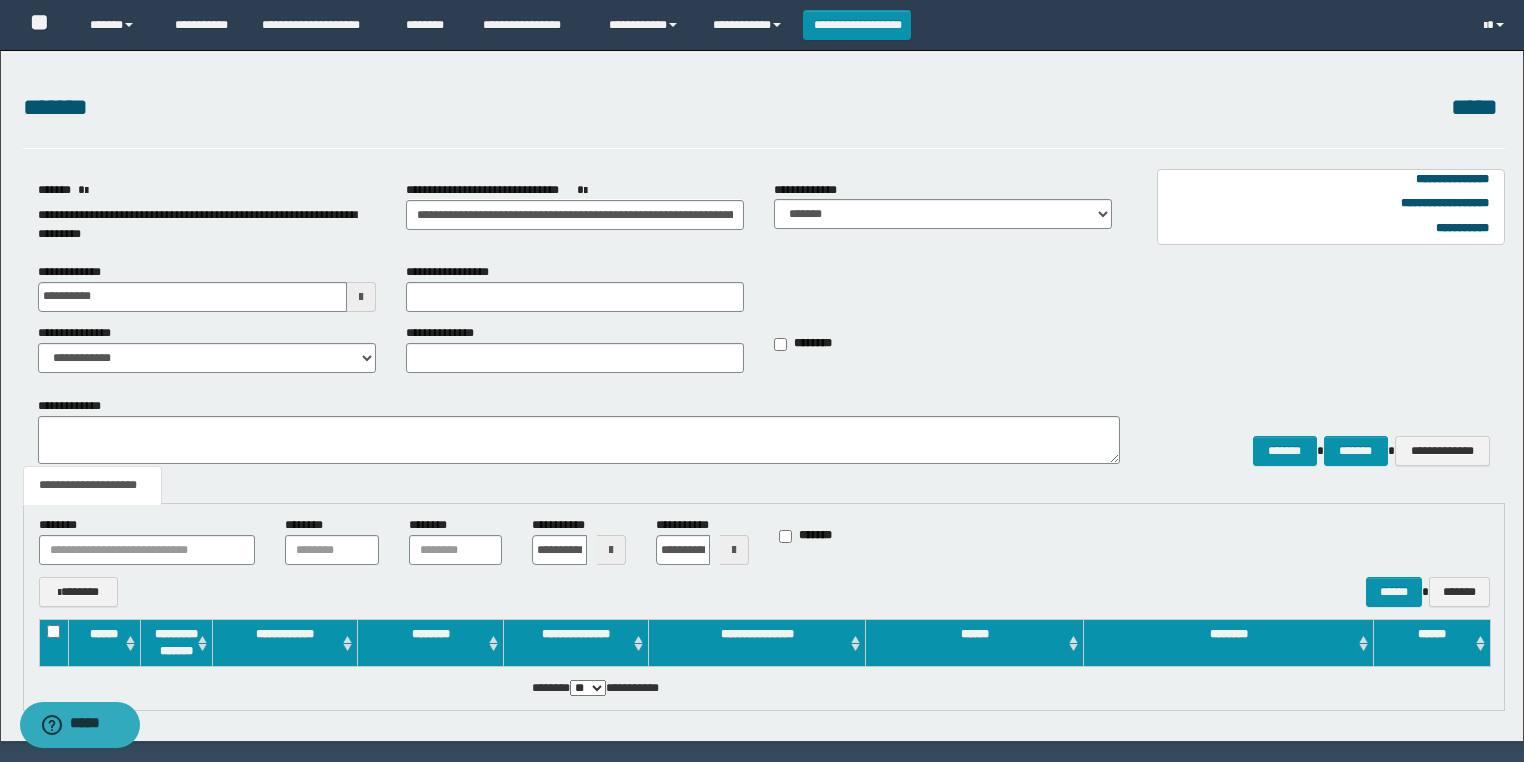 drag, startPoint x: 684, startPoint y: 168, endPoint x: 668, endPoint y: 106, distance: 64.03124 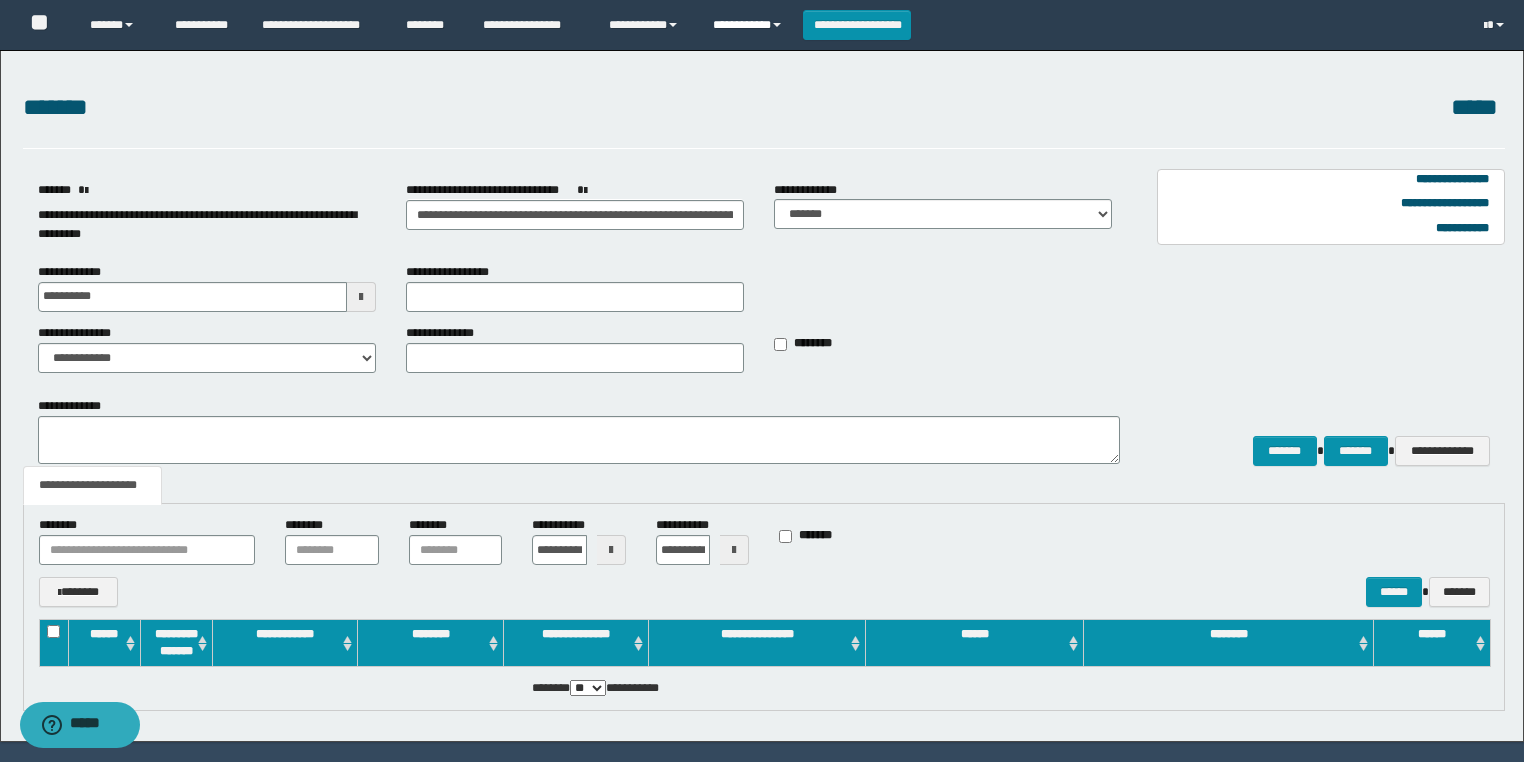 click on "**********" at bounding box center (750, 25) 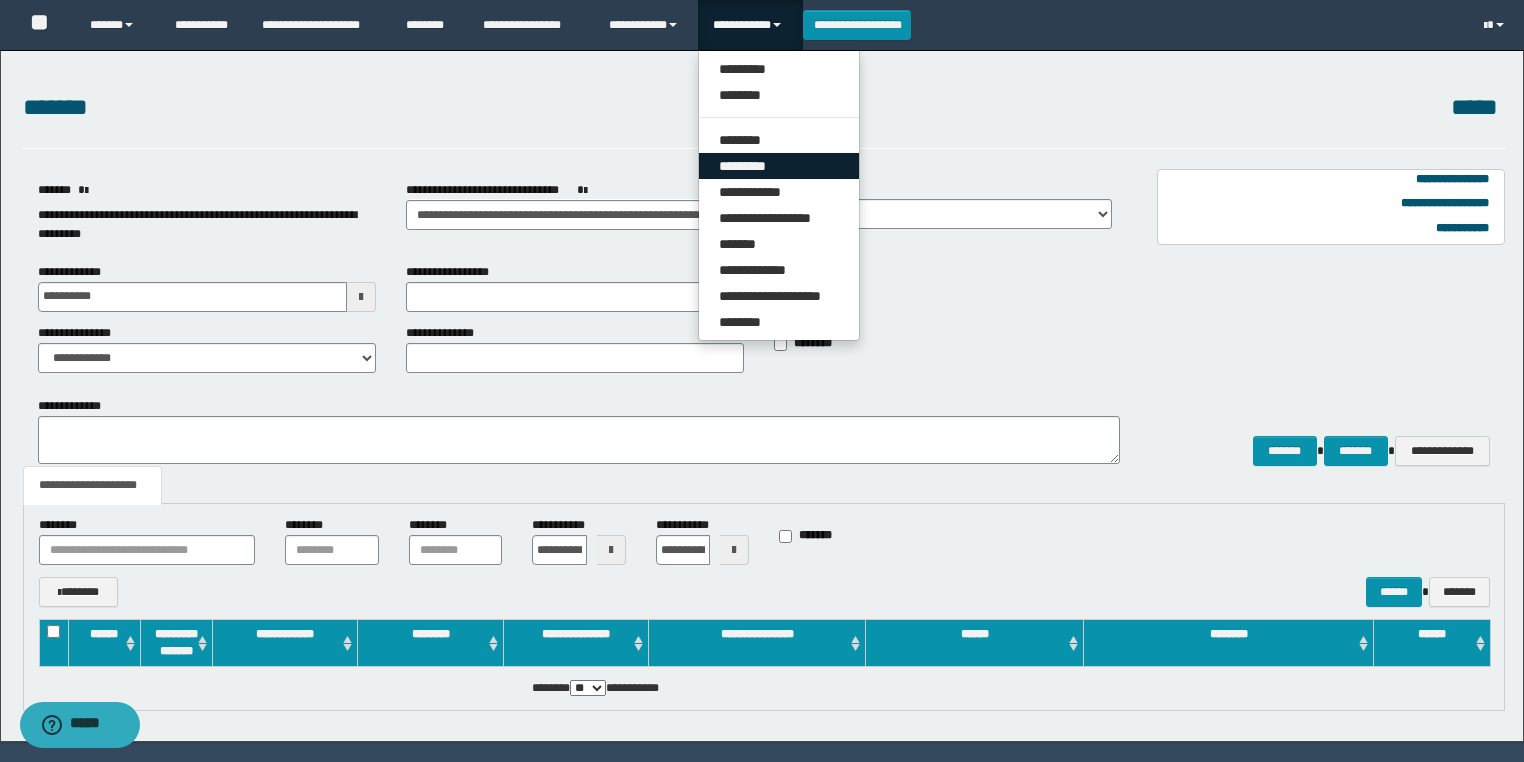click on "*********" at bounding box center [779, 166] 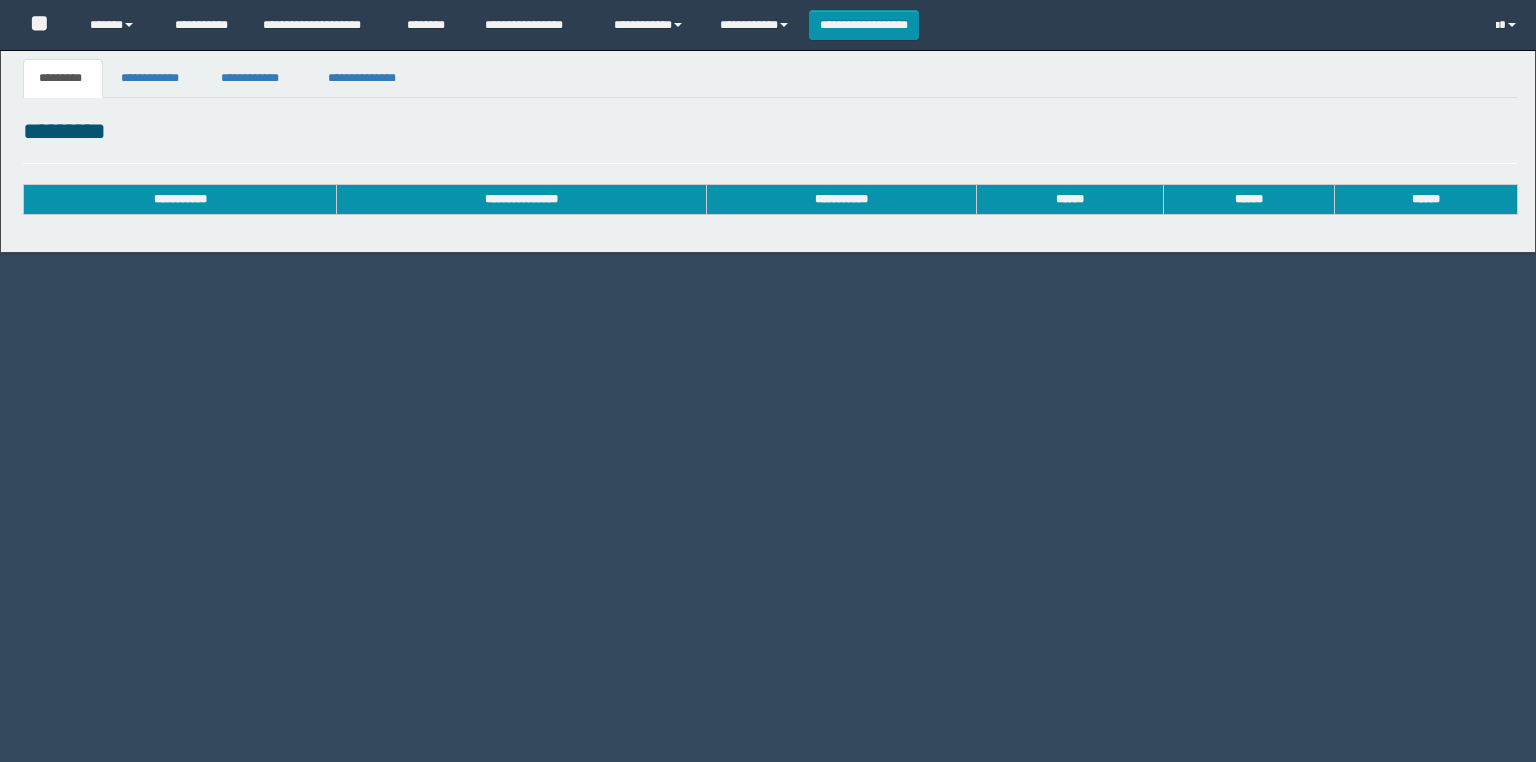 scroll, scrollTop: 0, scrollLeft: 0, axis: both 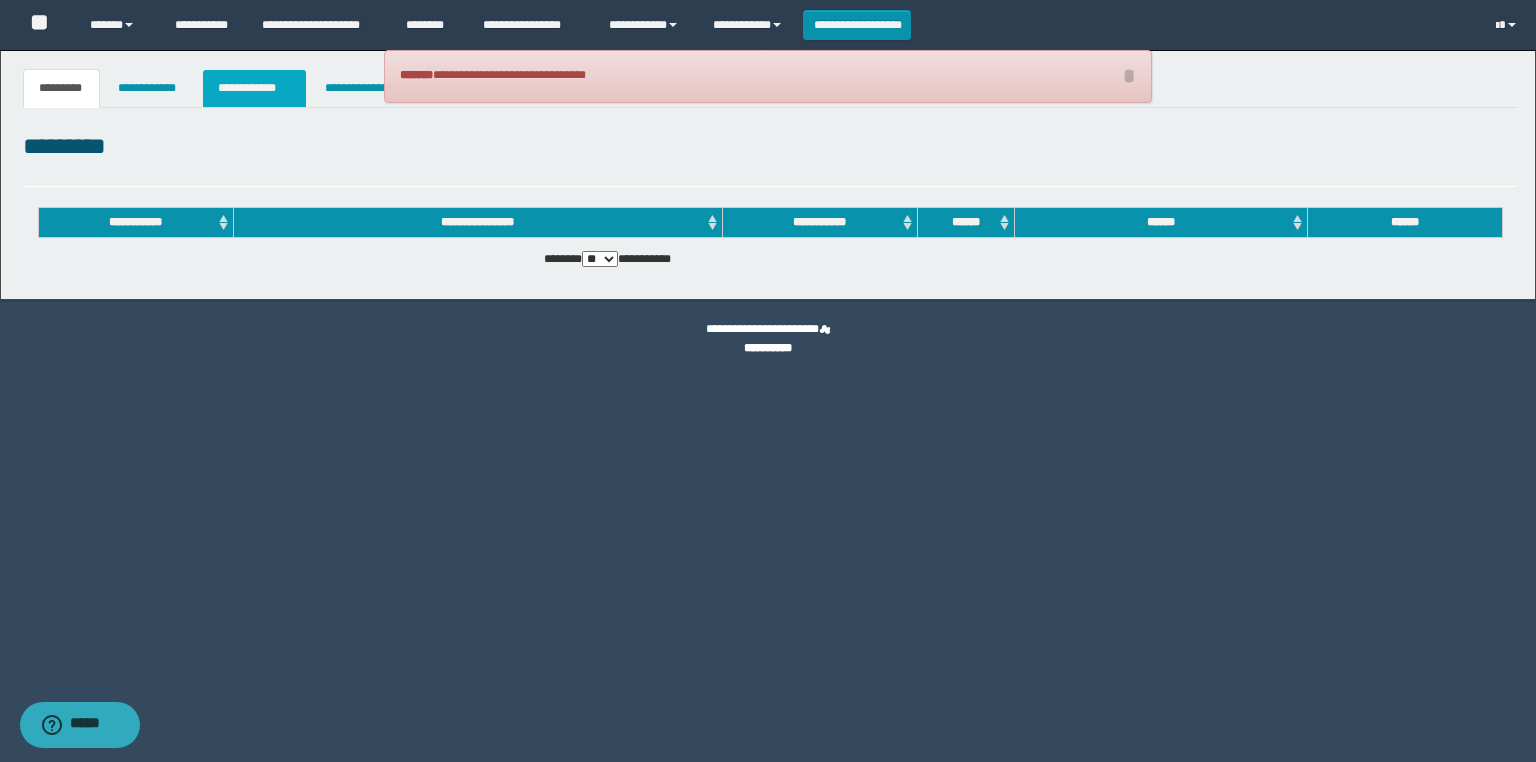 click on "**********" at bounding box center (254, 88) 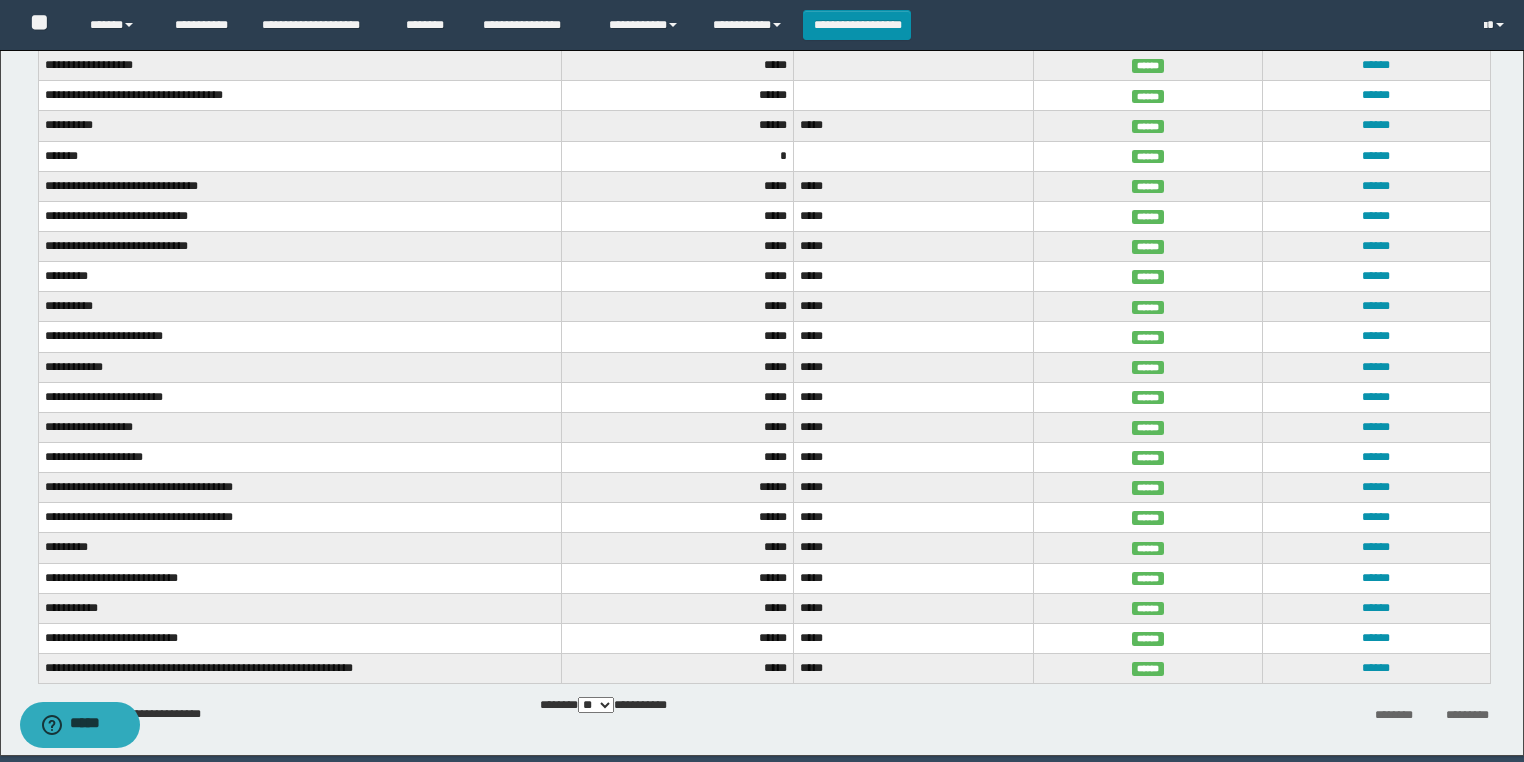 scroll, scrollTop: 631, scrollLeft: 0, axis: vertical 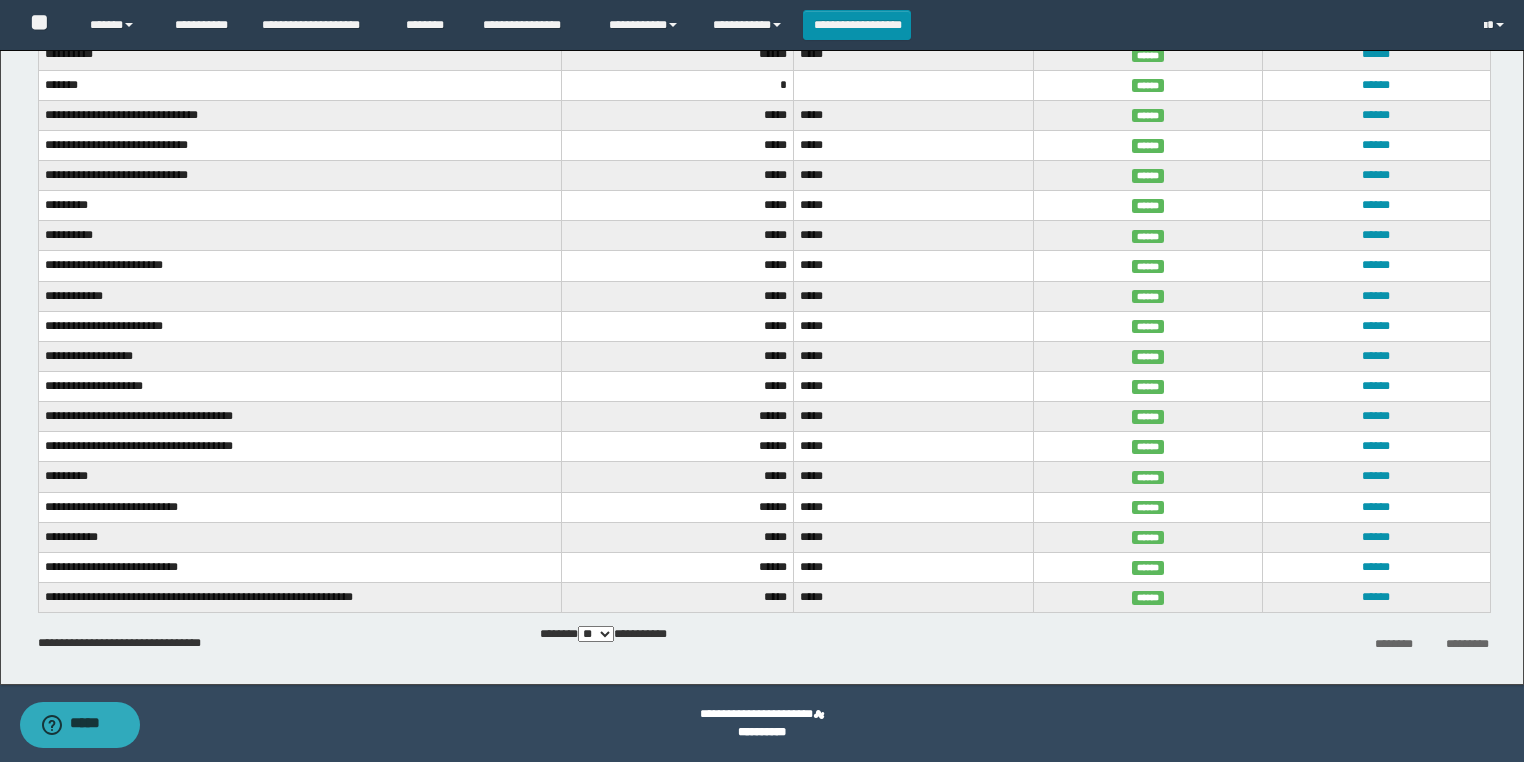 click on "*****" at bounding box center [677, 266] 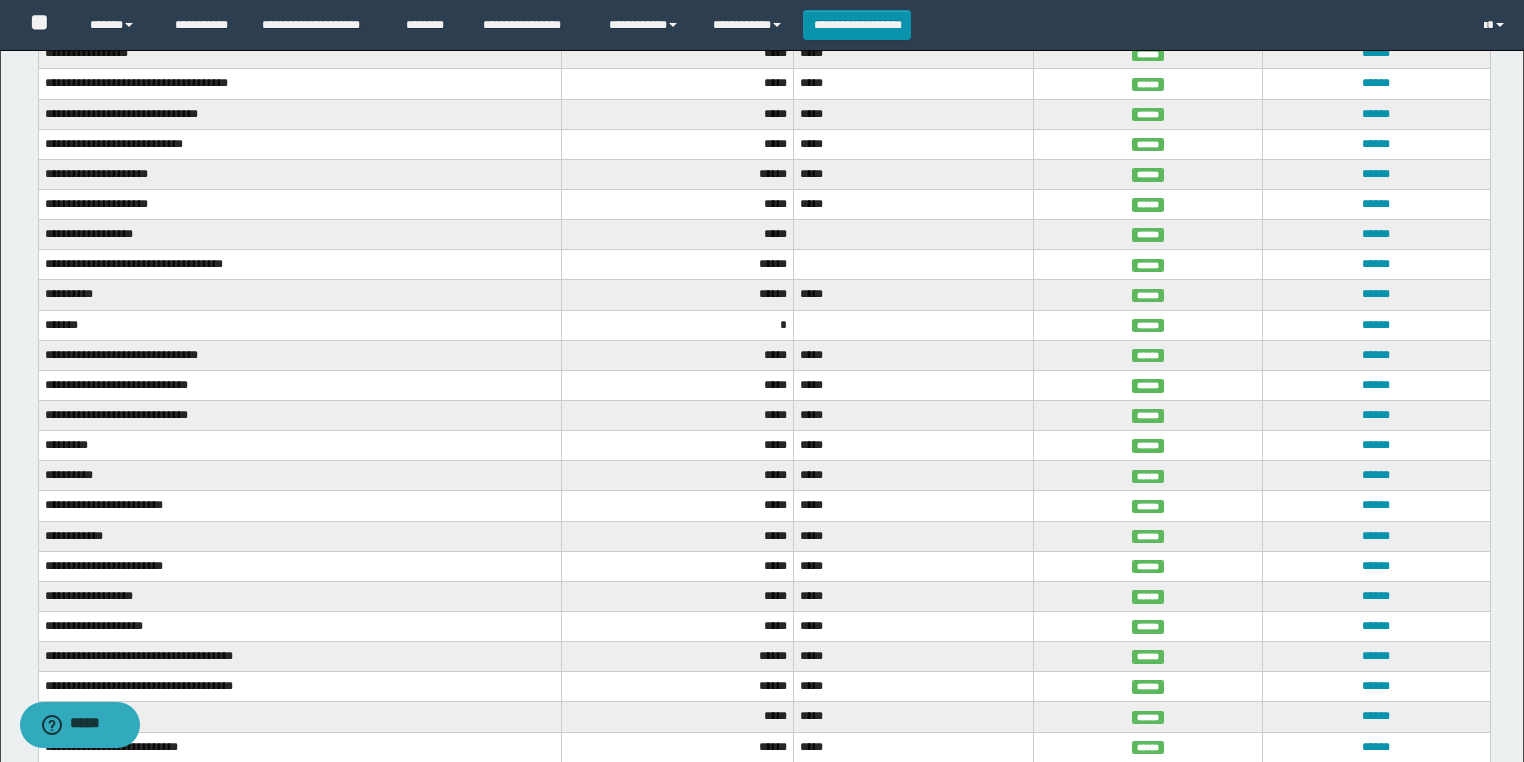 scroll, scrollTop: 631, scrollLeft: 0, axis: vertical 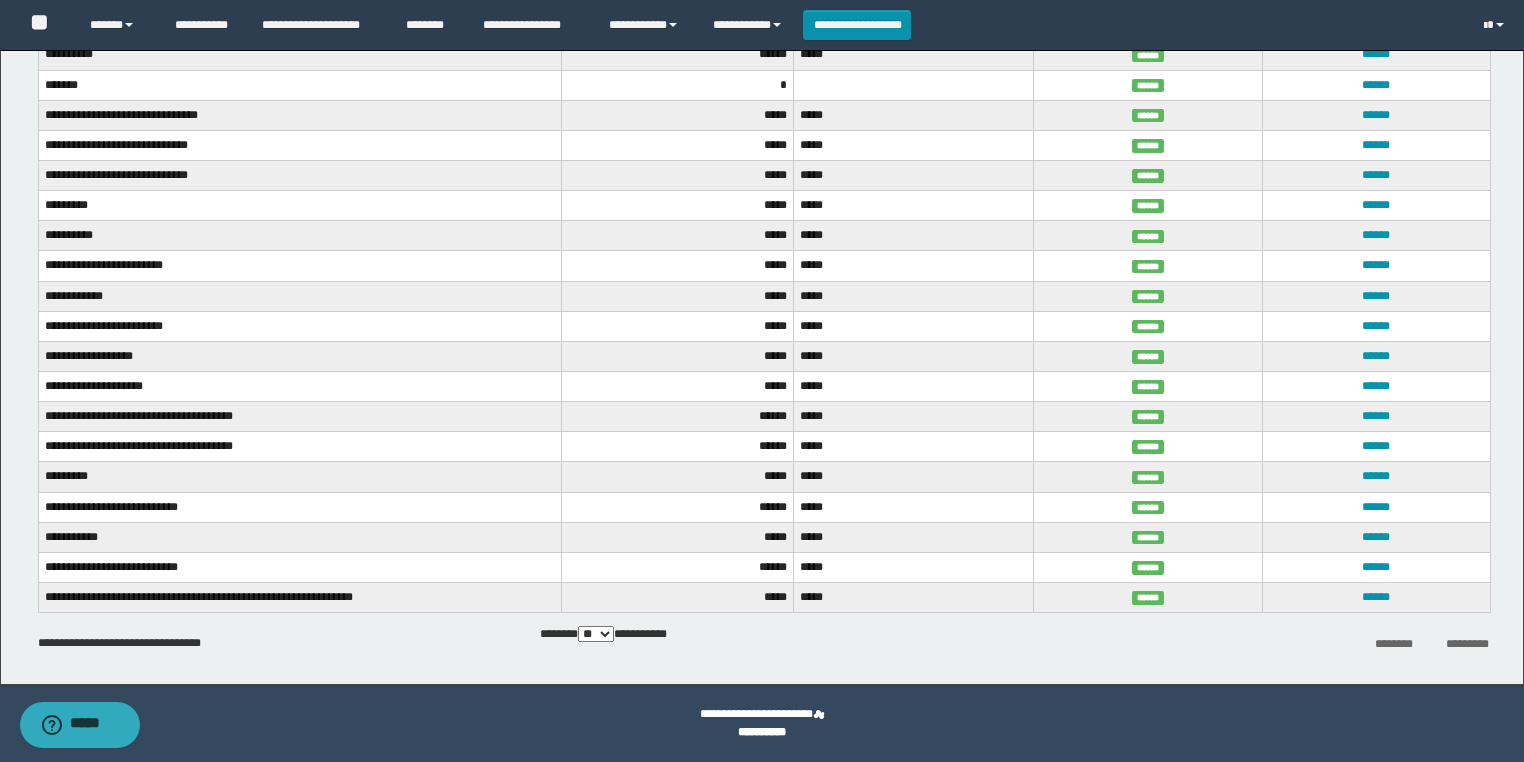 click on "*****" at bounding box center [914, 266] 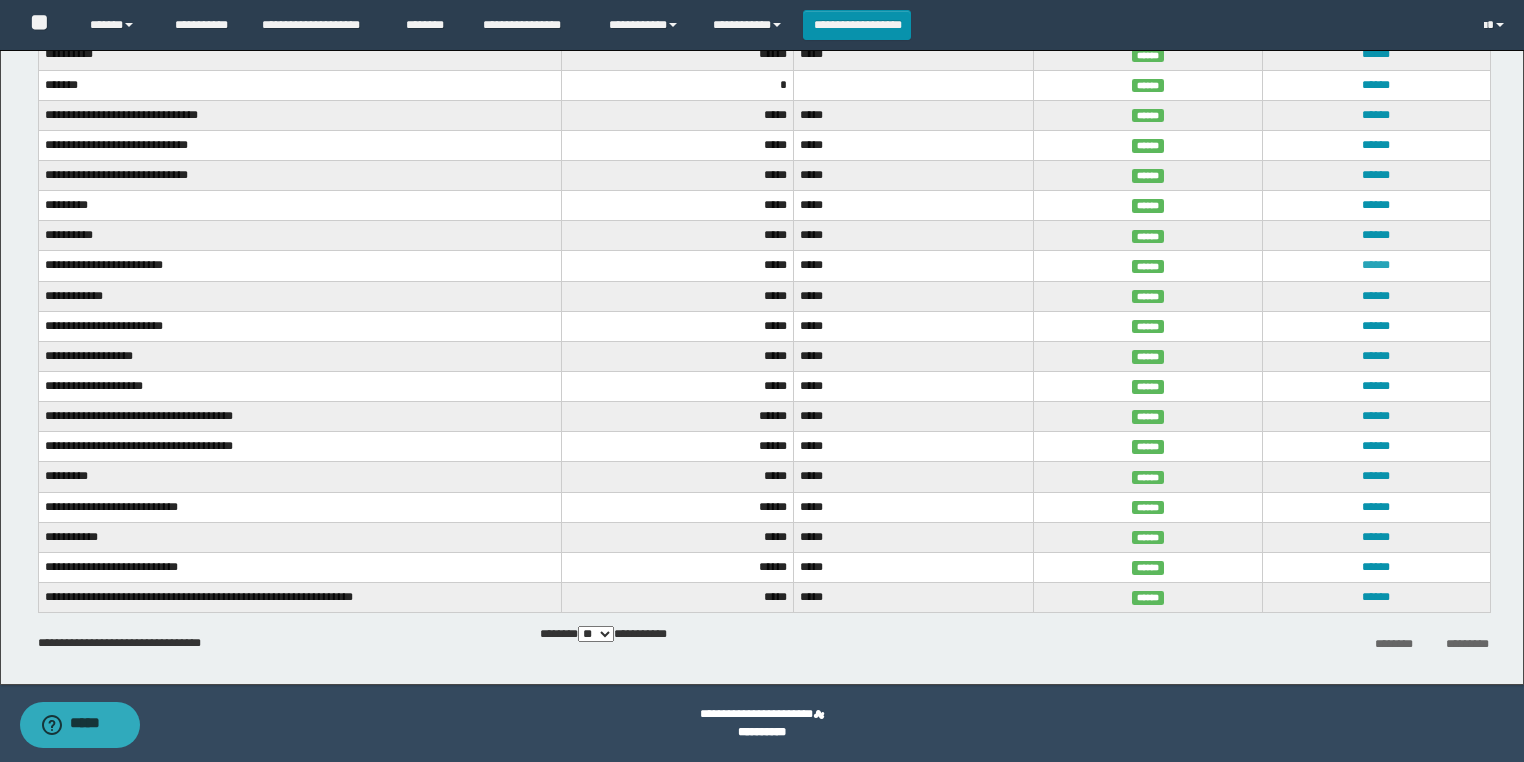 click on "******" at bounding box center (1376, 265) 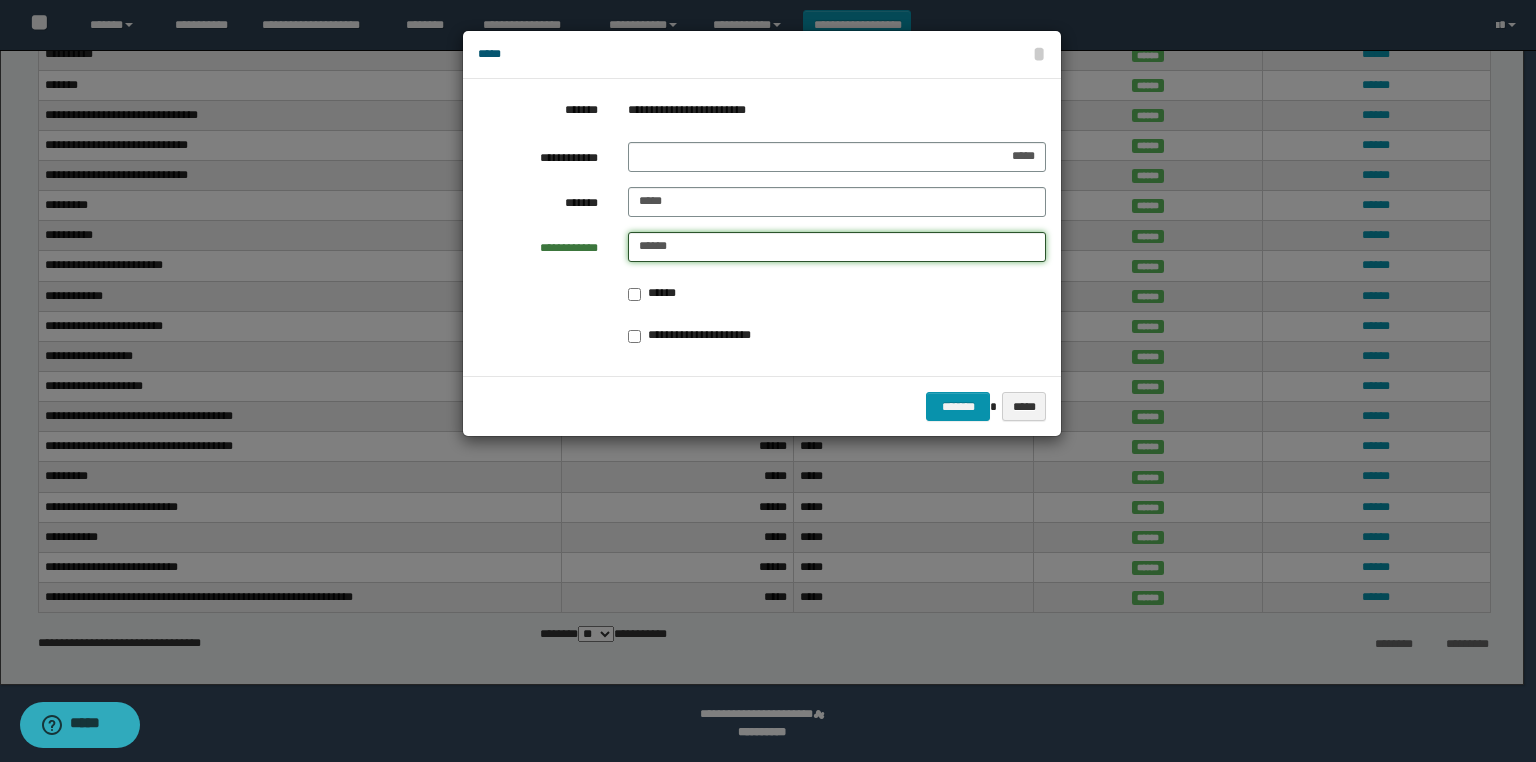 click on "******" at bounding box center (837, 247) 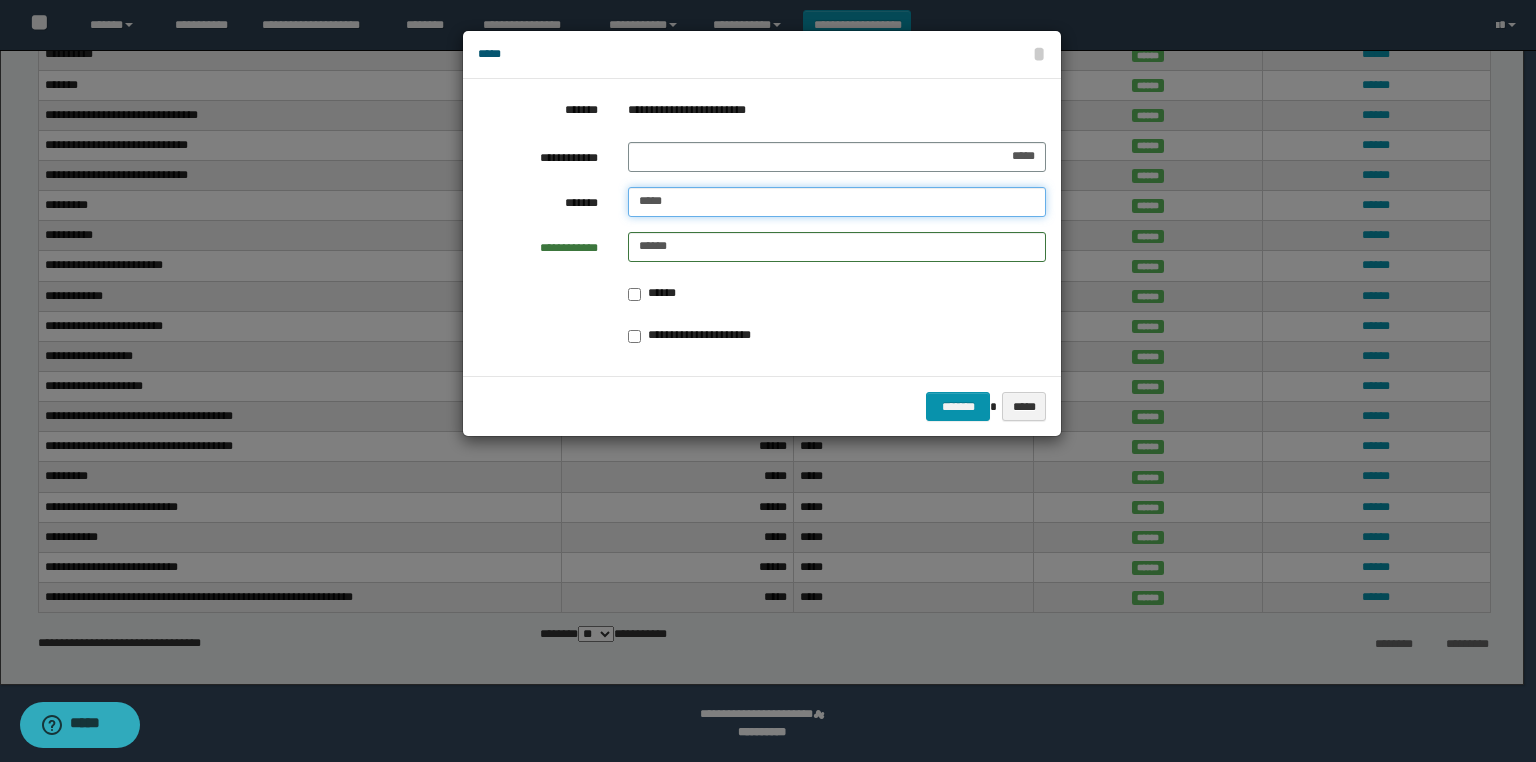 click on "*****" at bounding box center (837, 202) 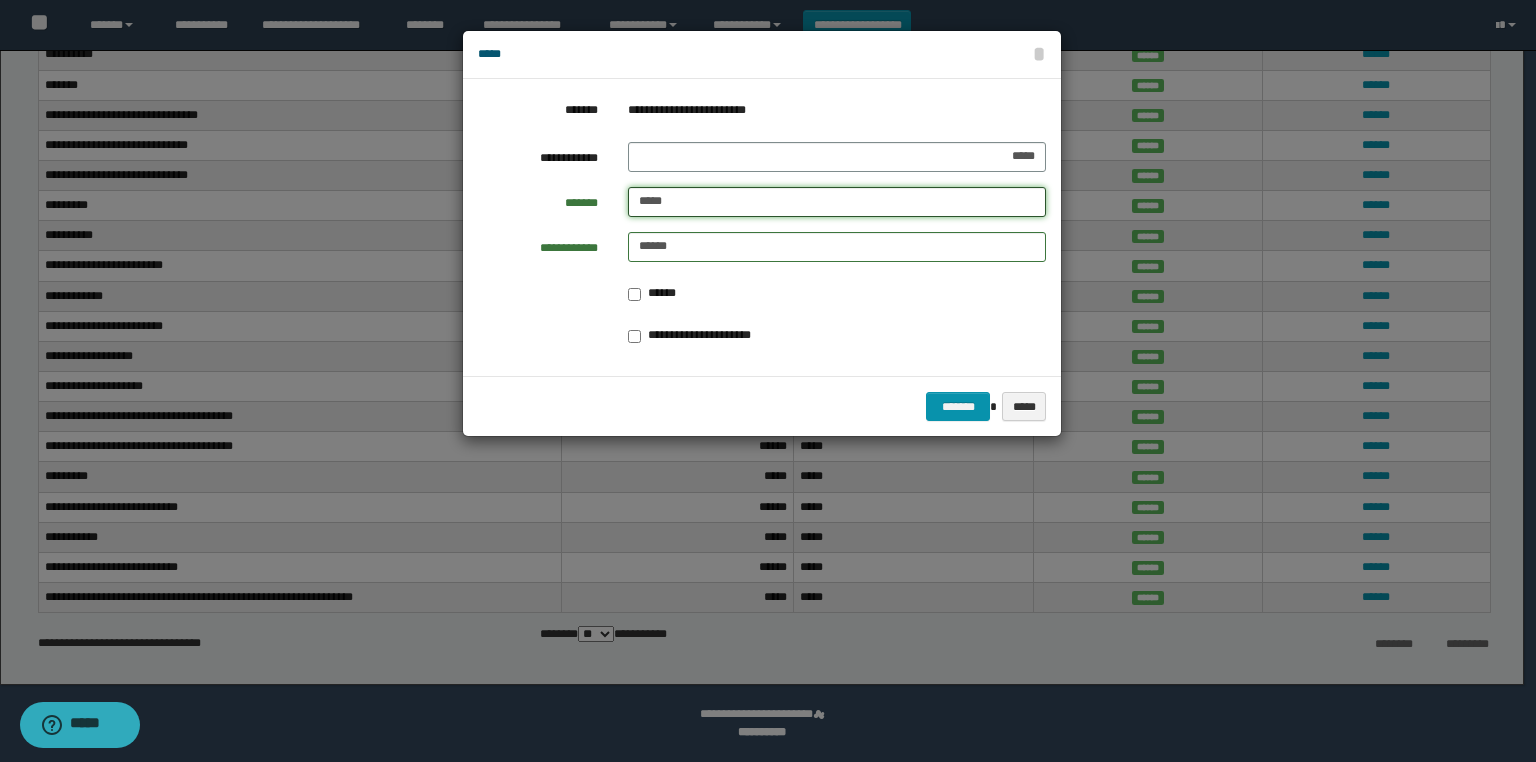 click on "*****" at bounding box center [837, 202] 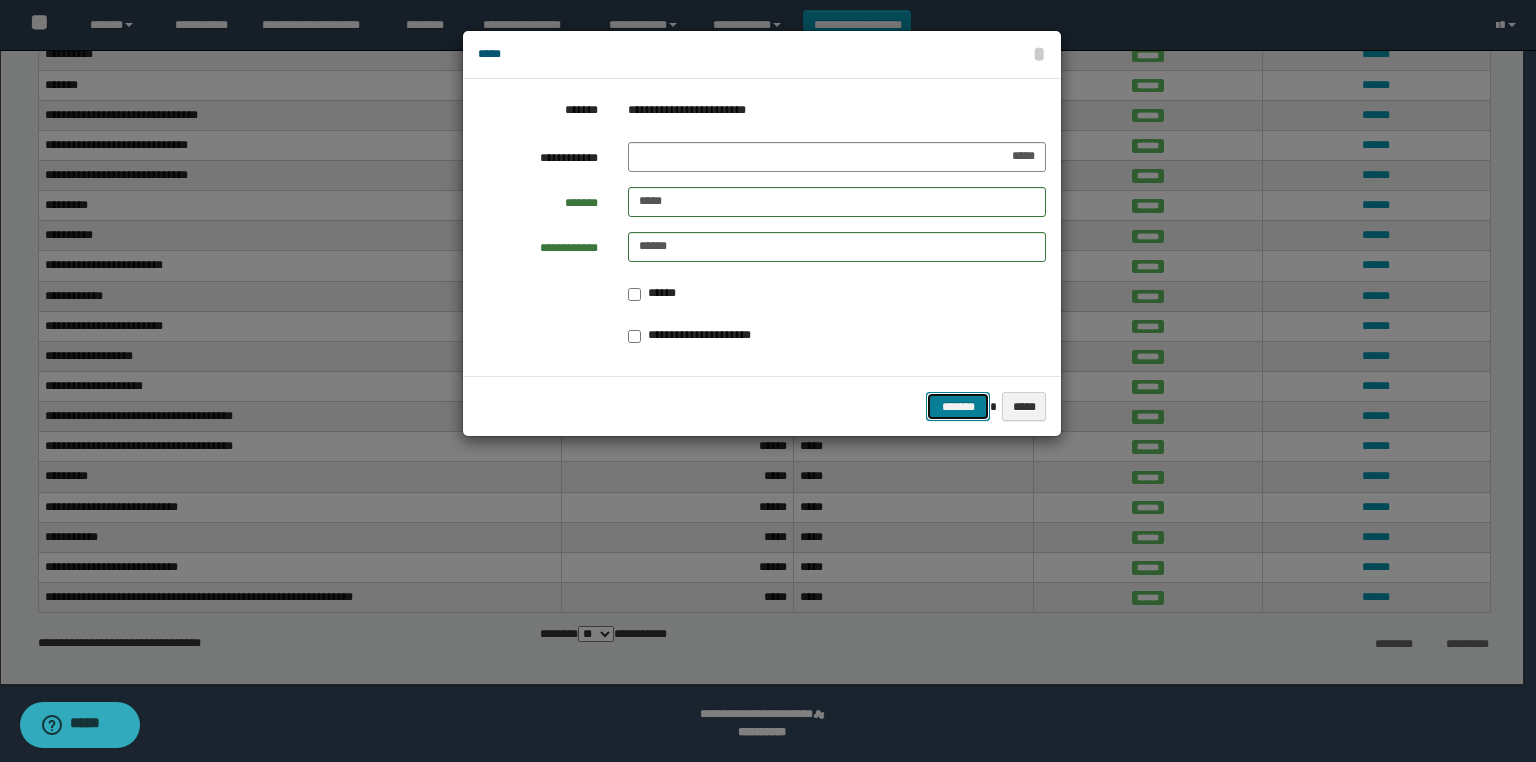 click on "*******" at bounding box center (958, 407) 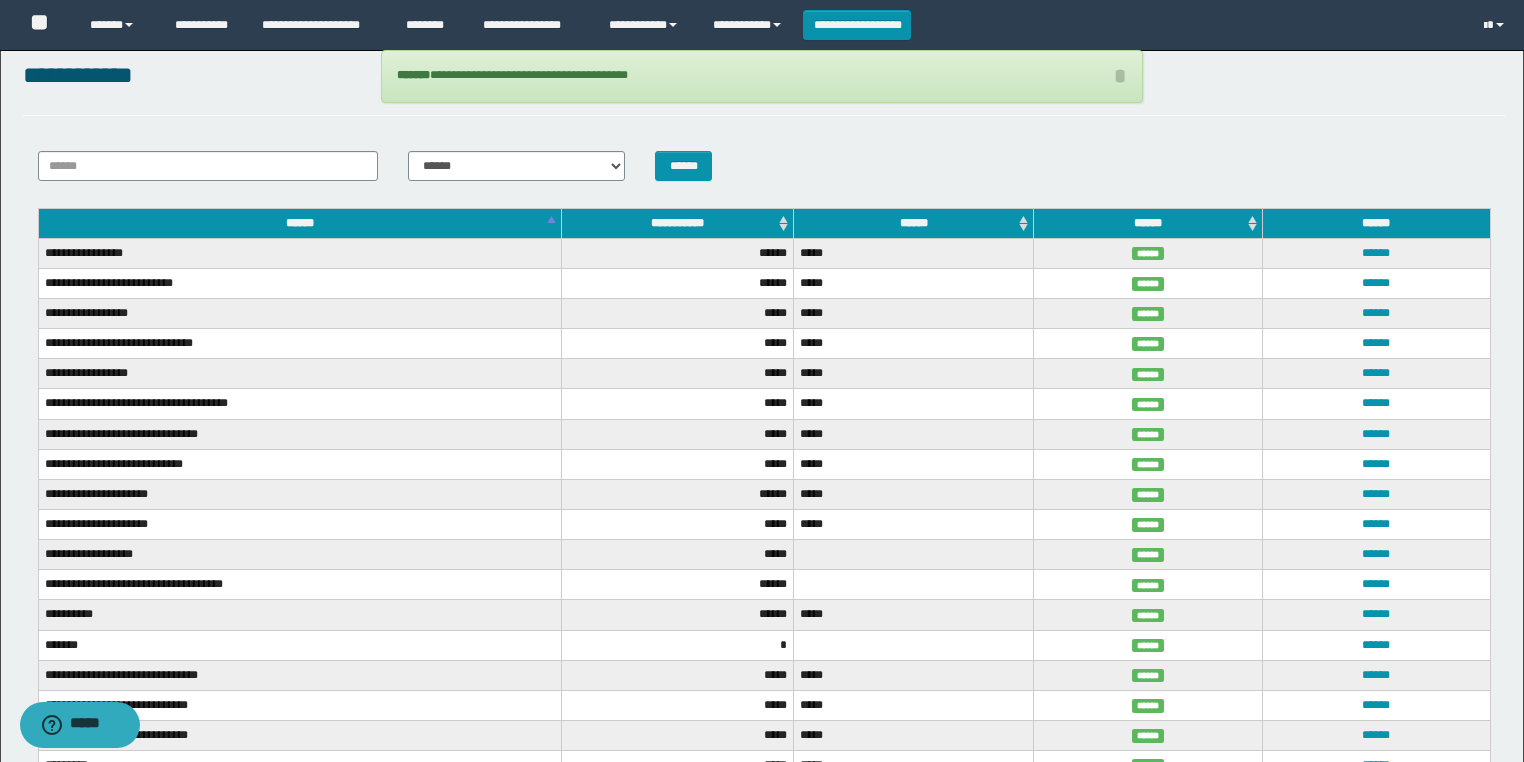 scroll, scrollTop: 0, scrollLeft: 0, axis: both 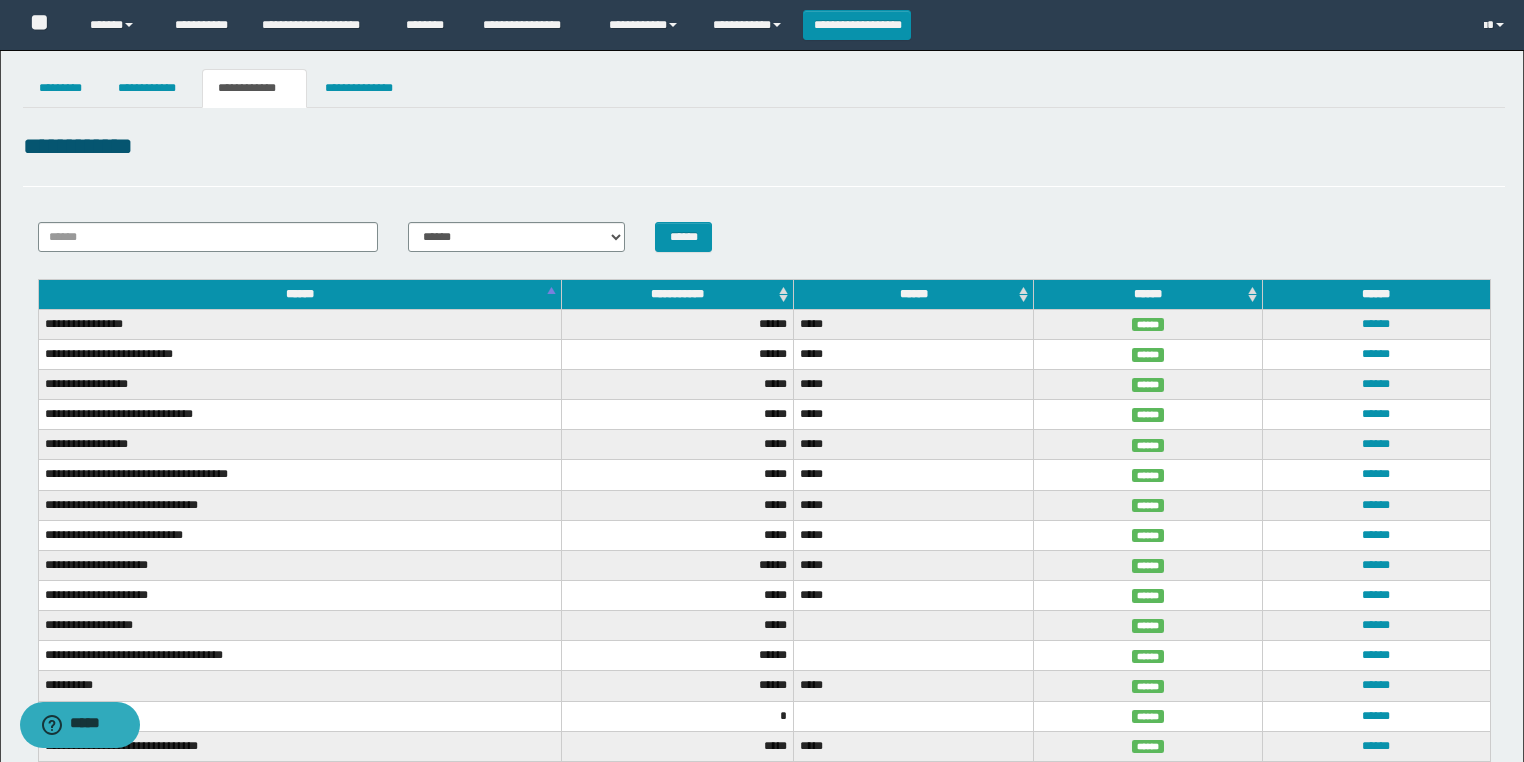 drag, startPoint x: 926, startPoint y: 176, endPoint x: 678, endPoint y: 120, distance: 254.24397 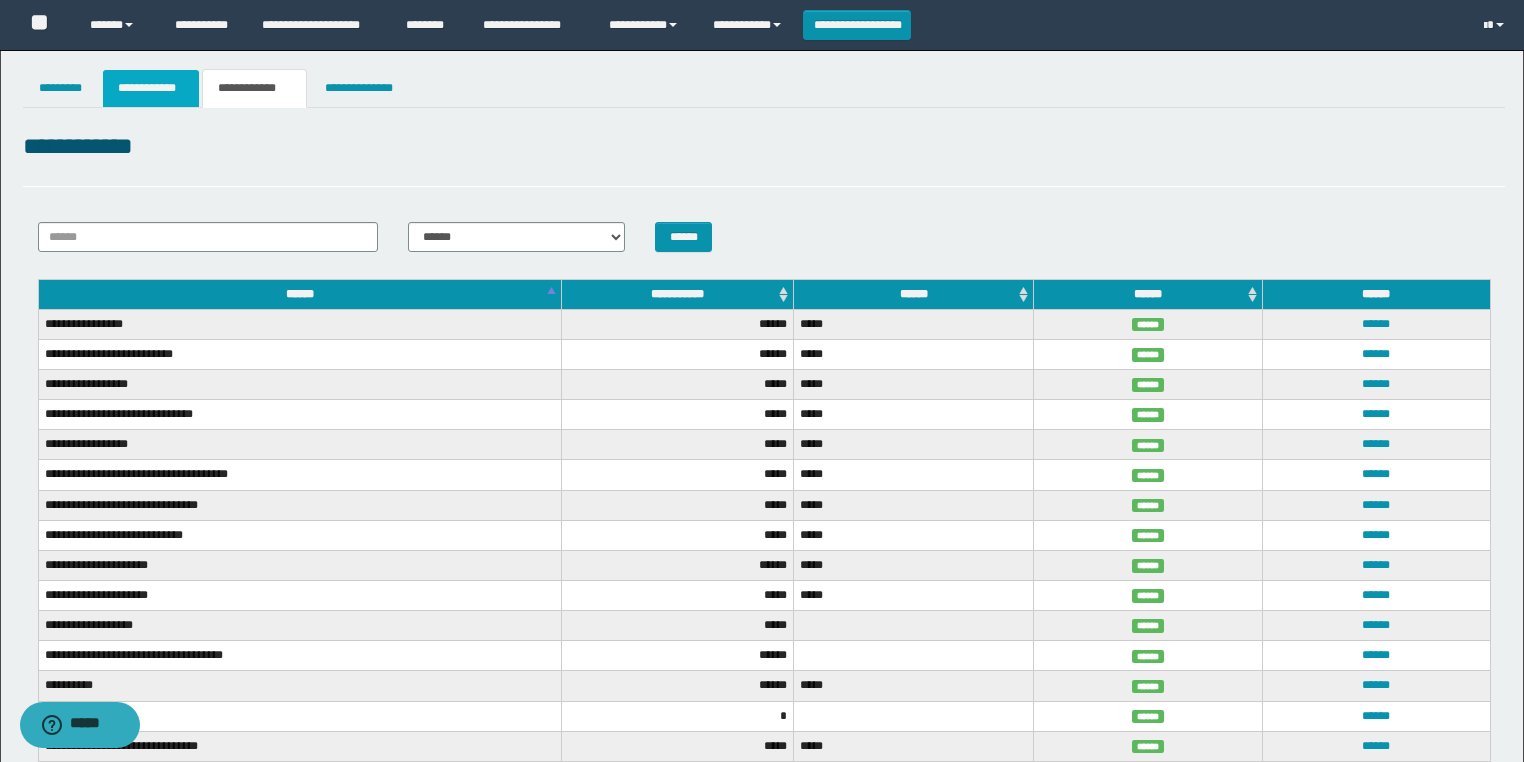 click on "**********" at bounding box center [151, 88] 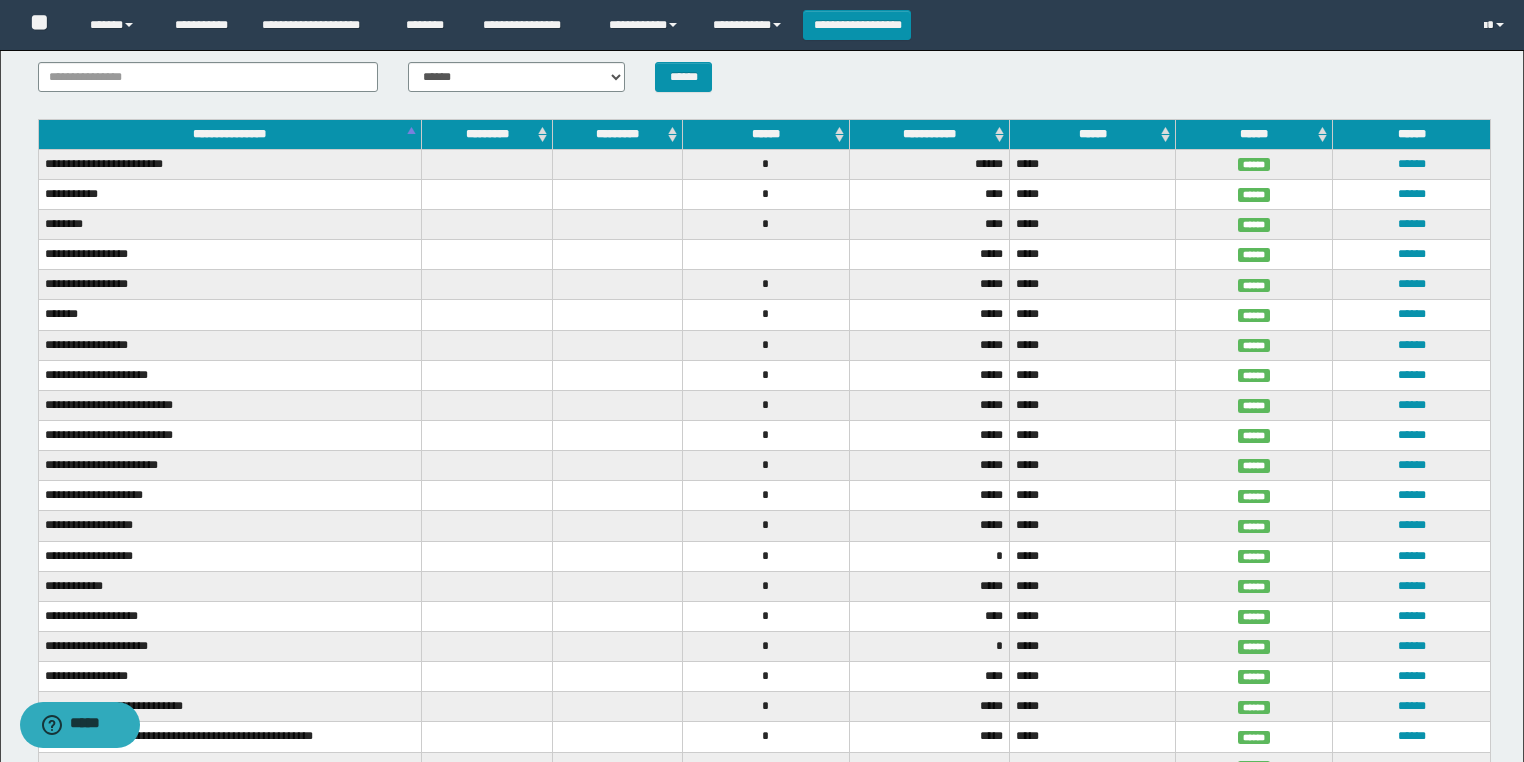 scroll, scrollTop: 0, scrollLeft: 0, axis: both 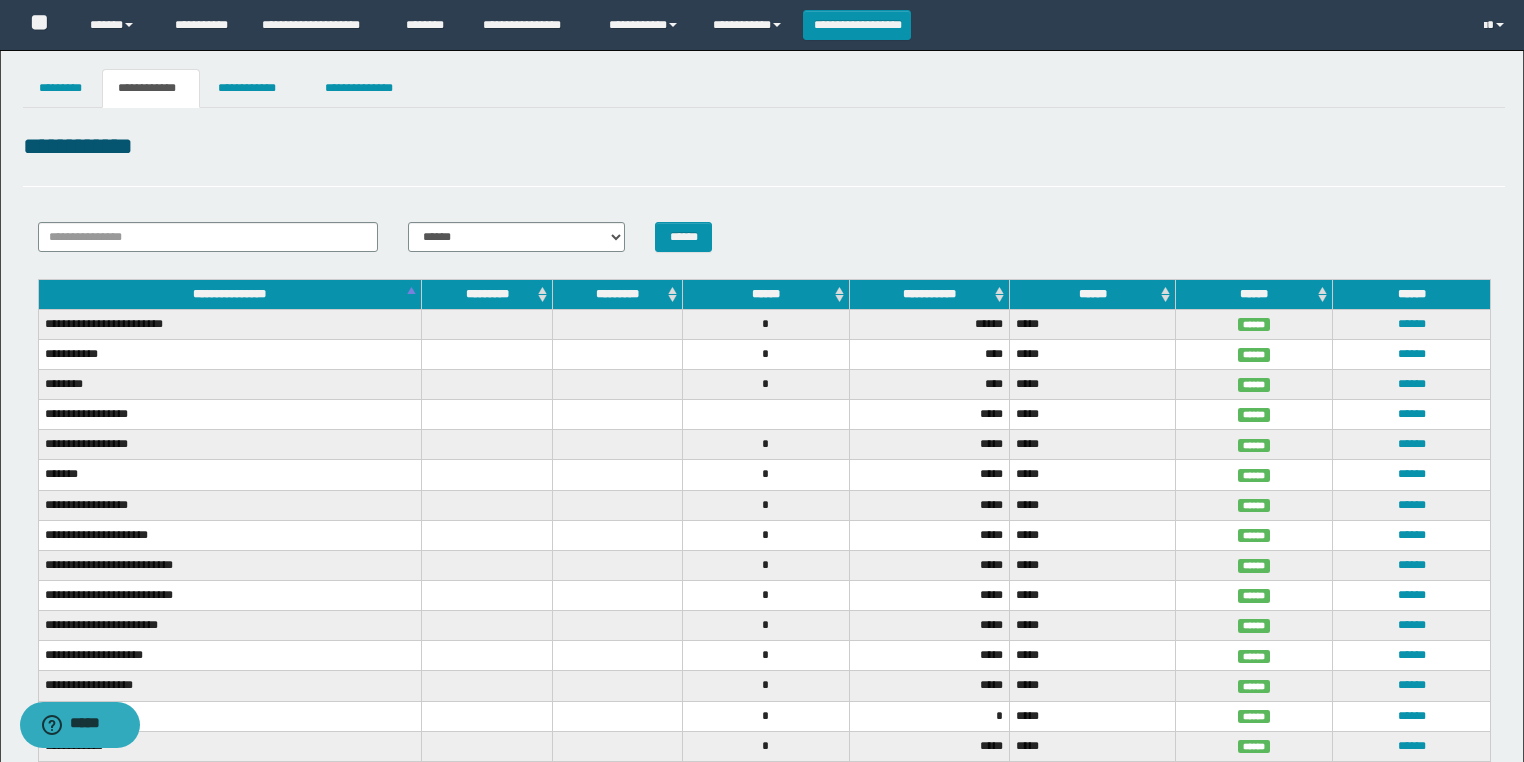click on "**********" at bounding box center (762, 967) 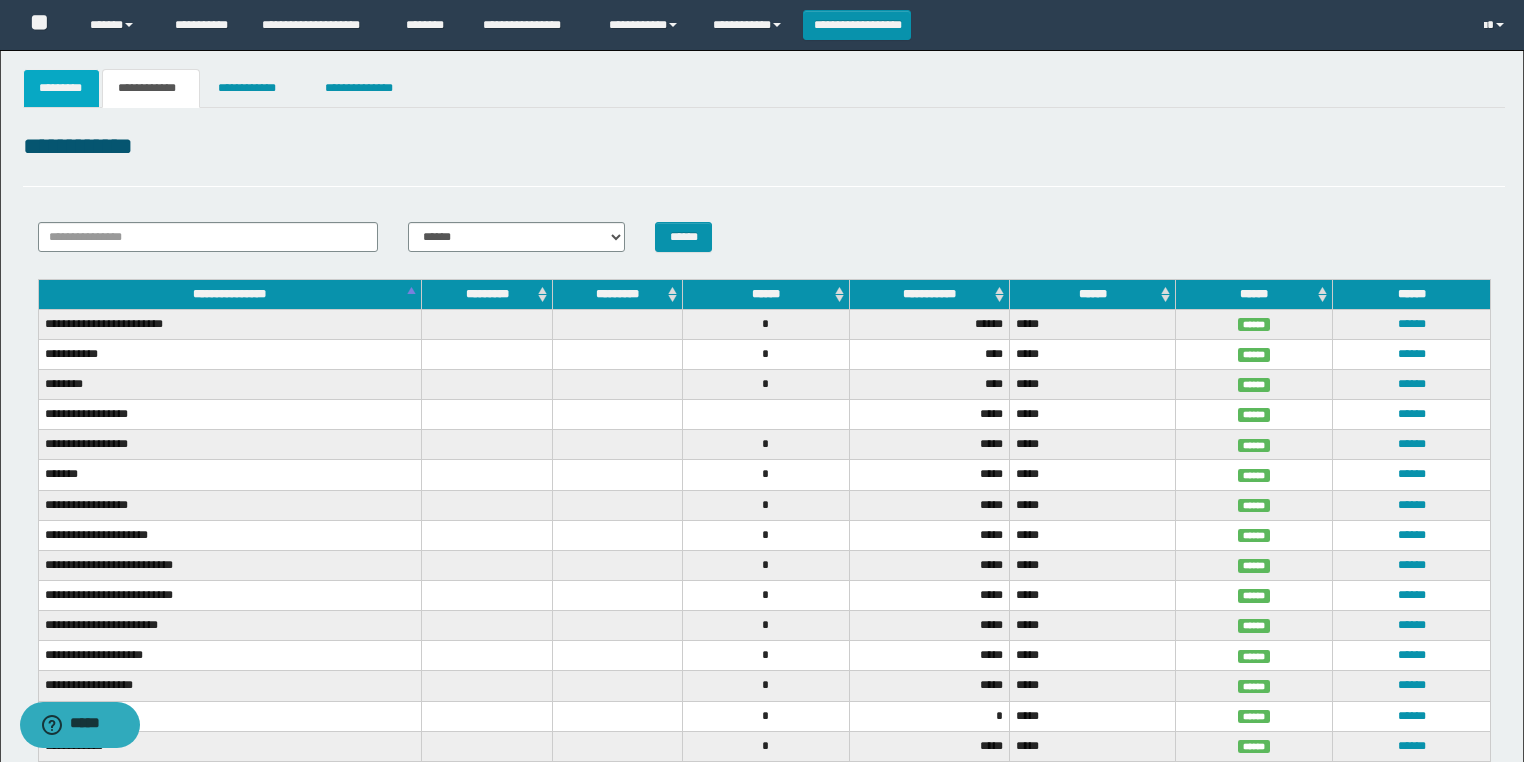 click on "*********" at bounding box center (62, 88) 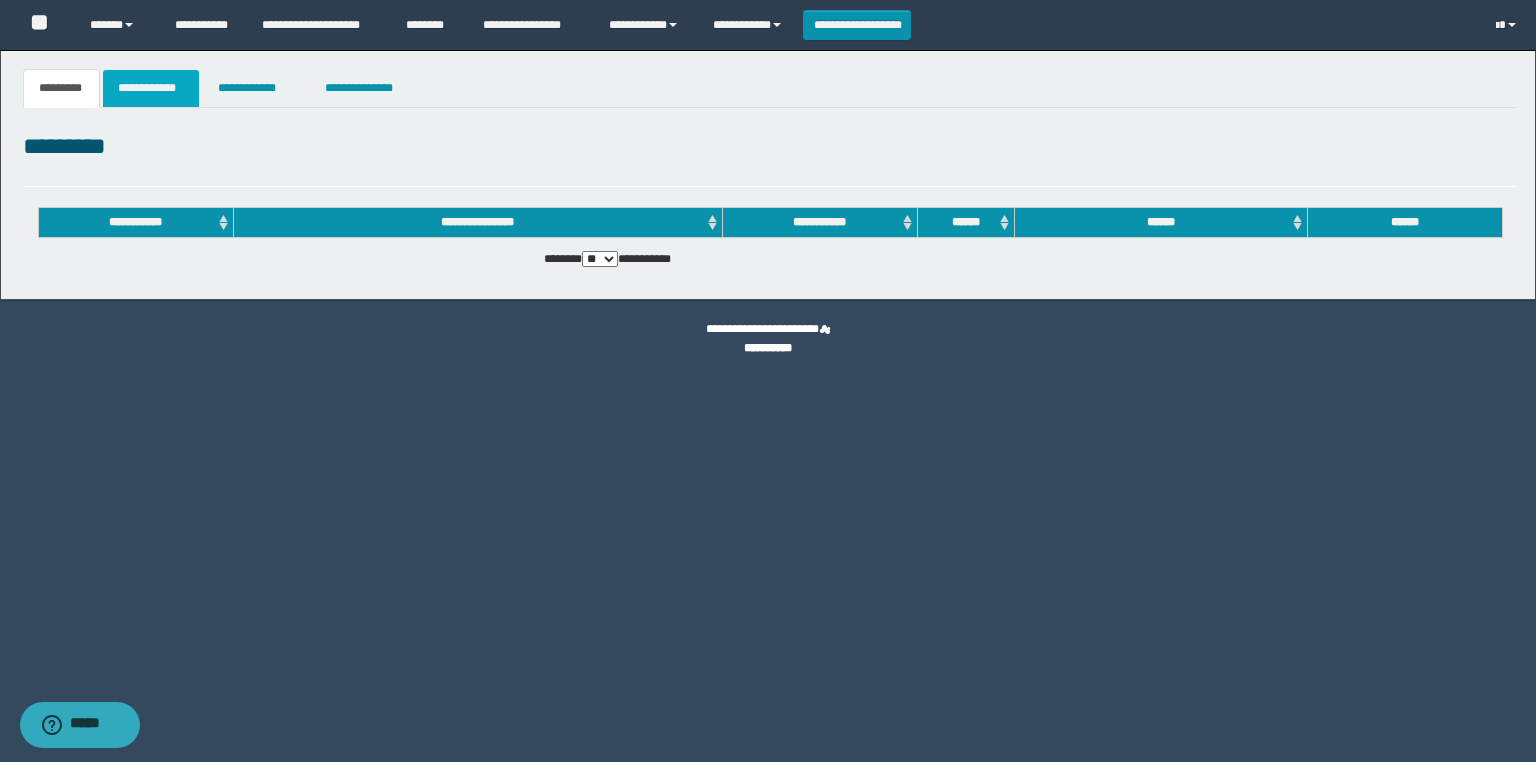 click on "**********" at bounding box center (151, 88) 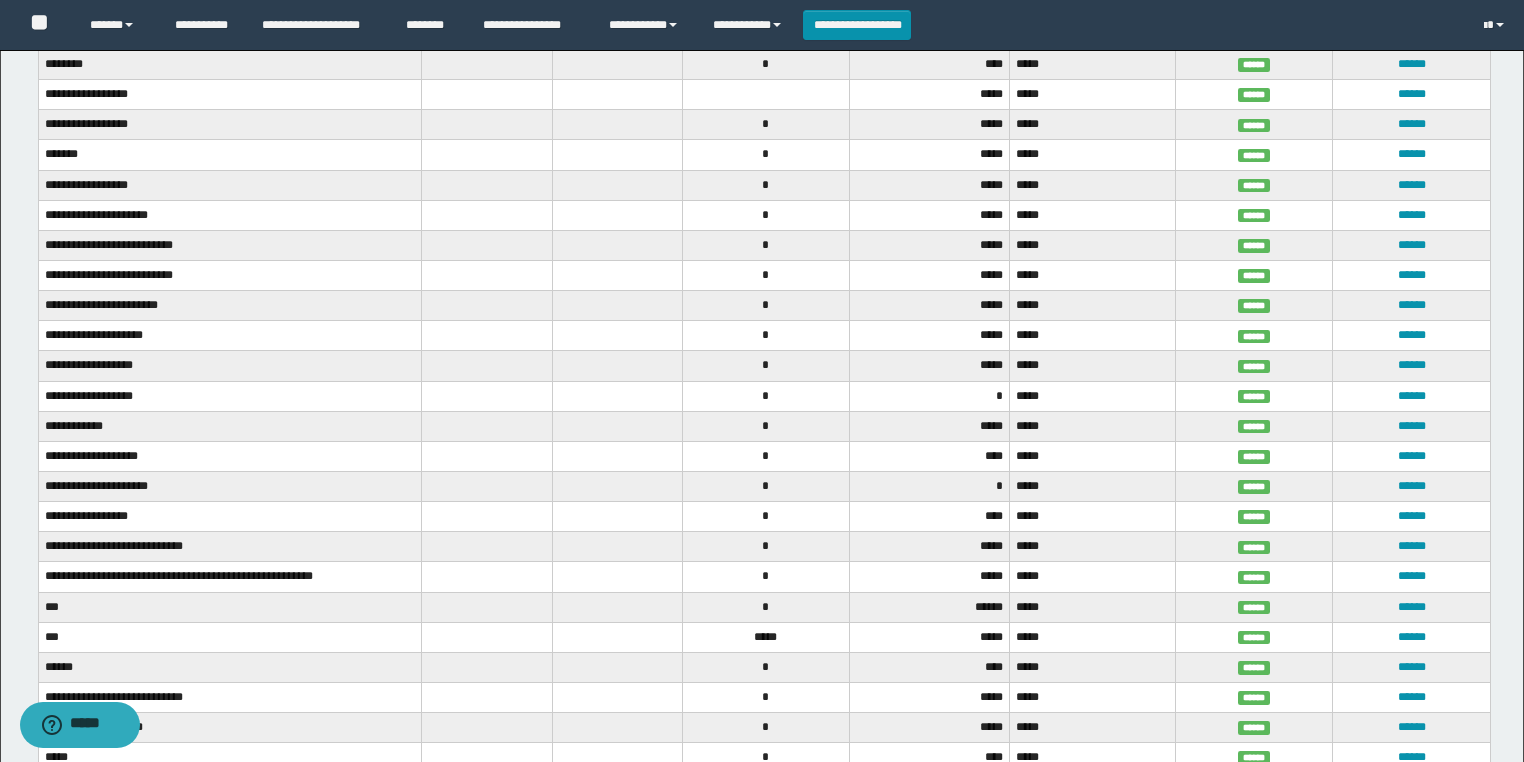 scroll, scrollTop: 0, scrollLeft: 0, axis: both 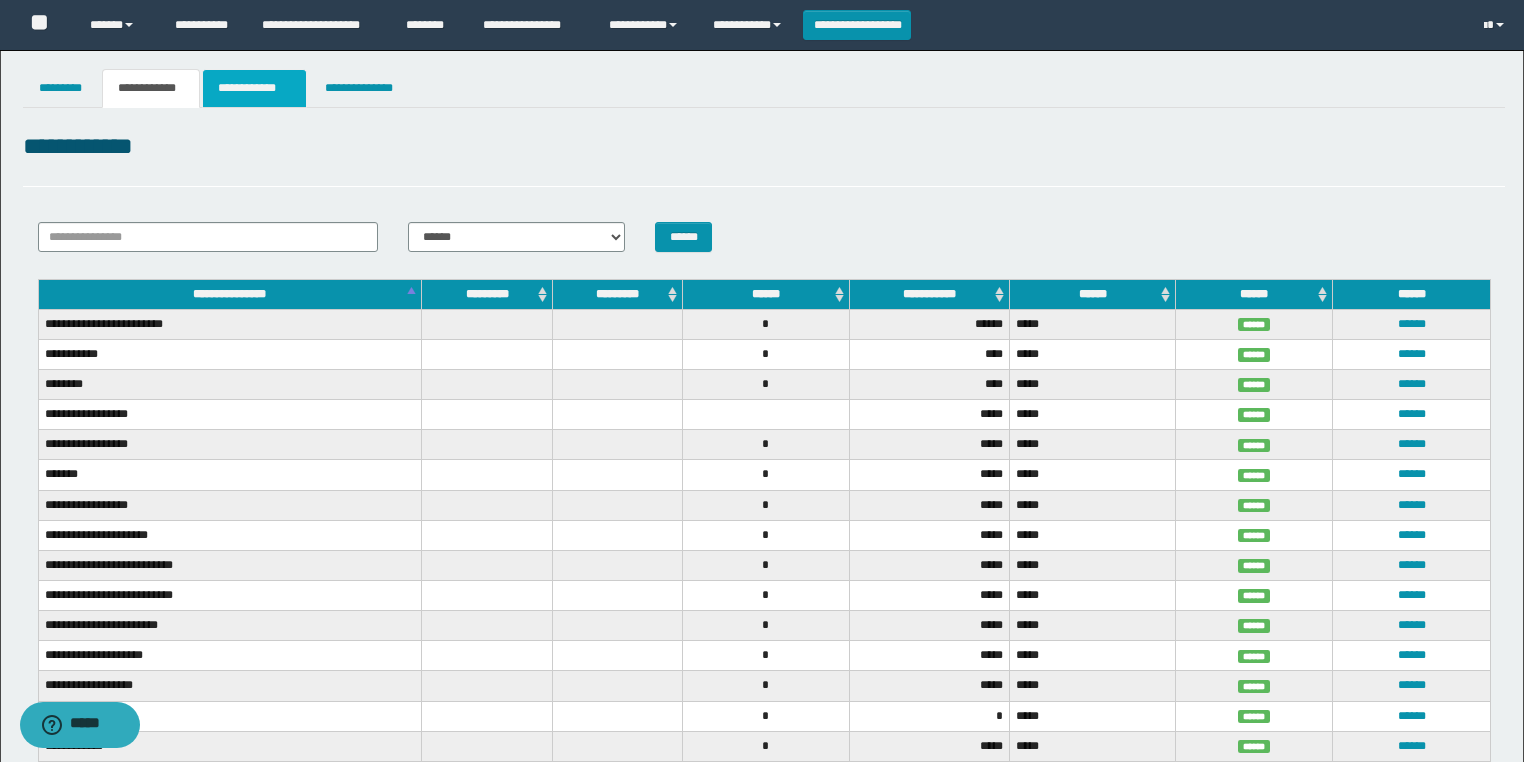 click on "**********" at bounding box center [254, 88] 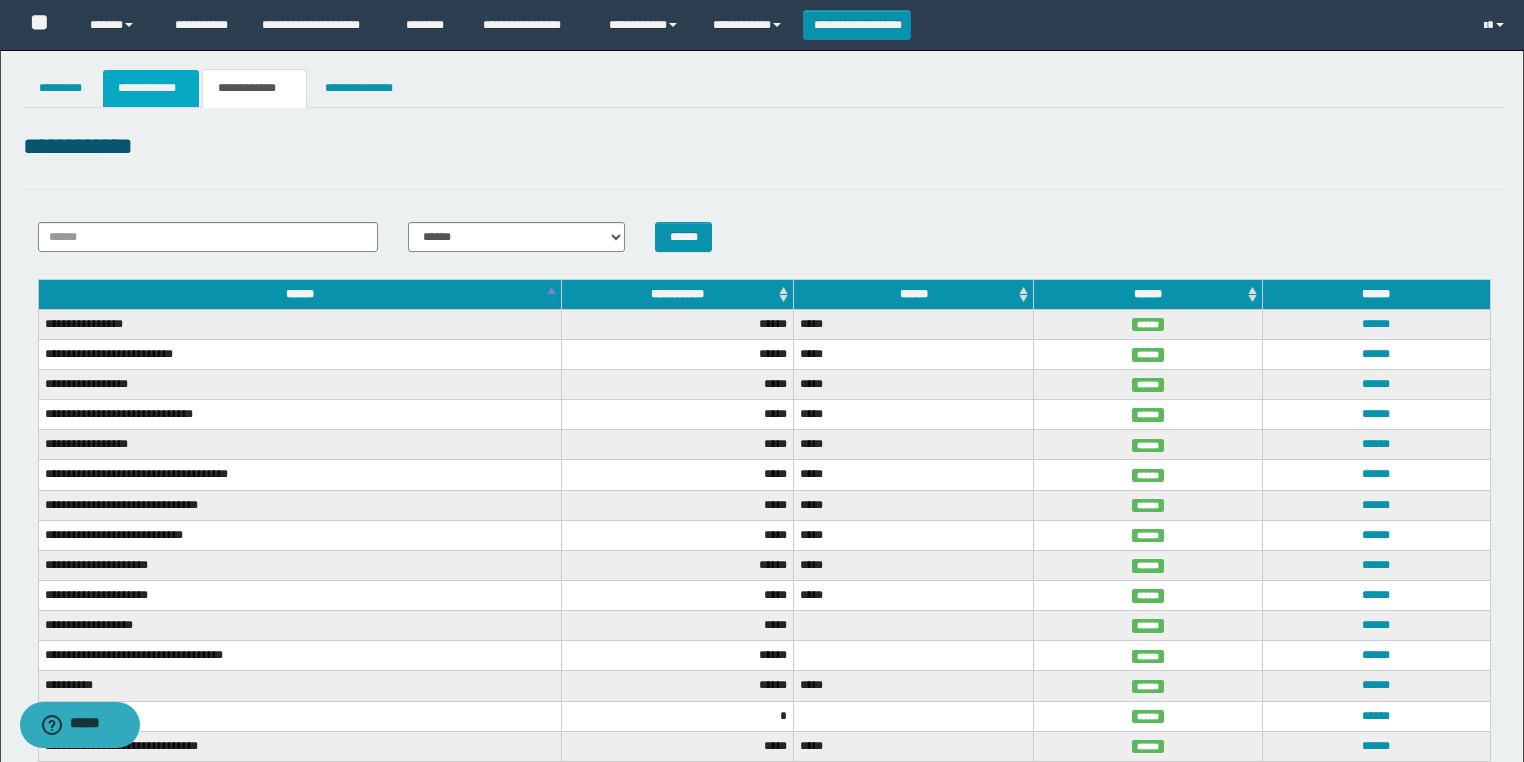 click on "**********" at bounding box center [151, 88] 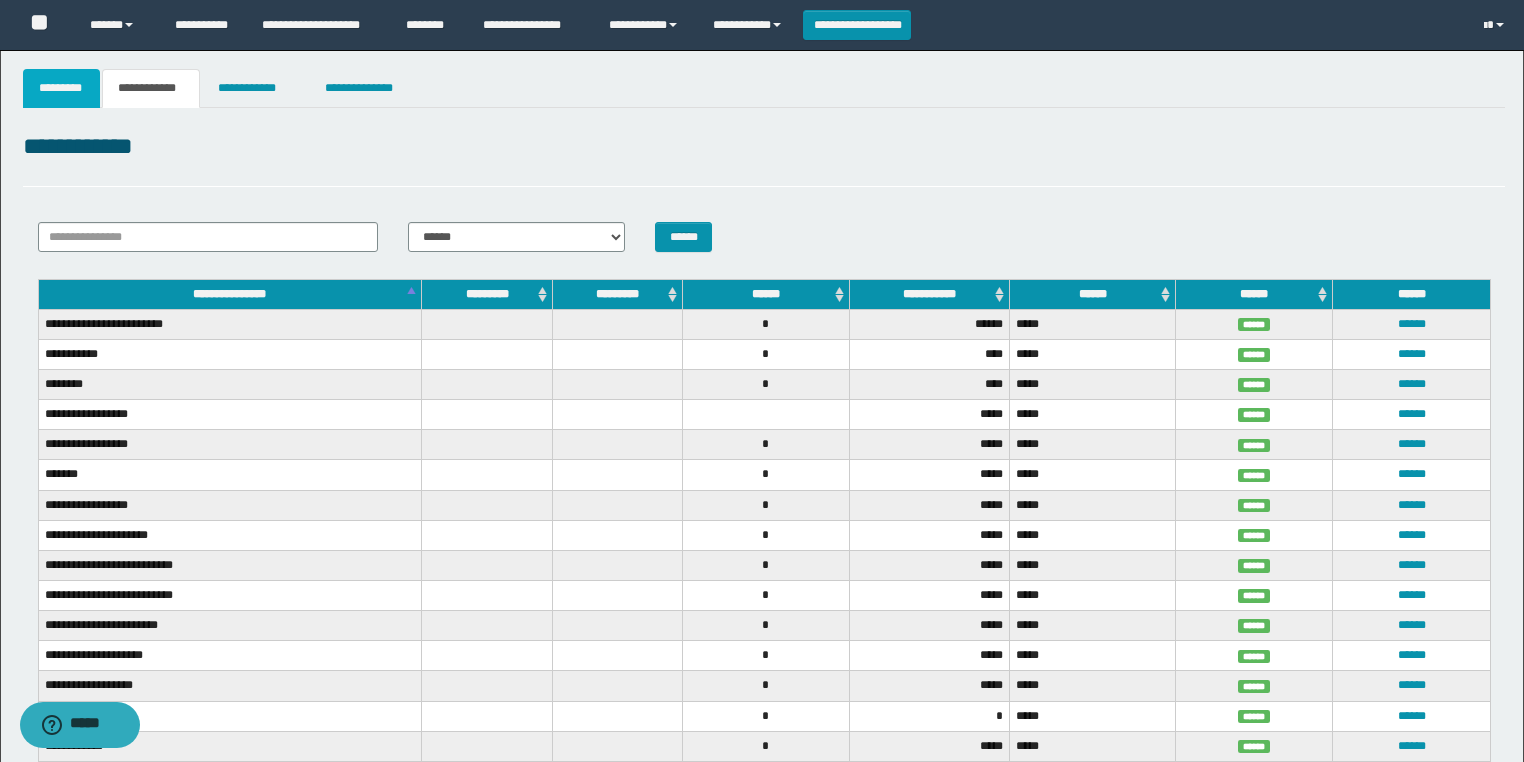 drag, startPoint x: 45, startPoint y: 90, endPoint x: 152, endPoint y: 90, distance: 107 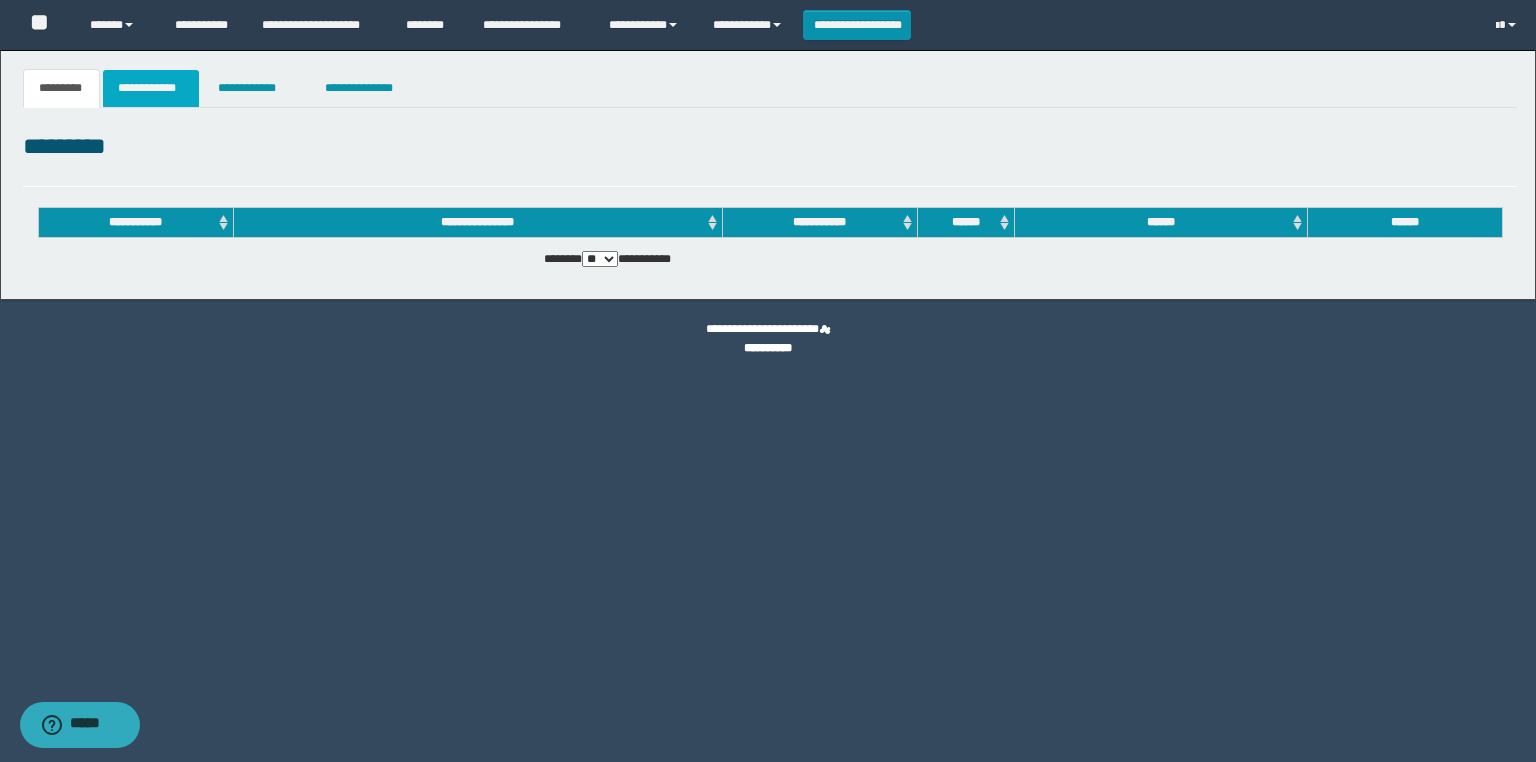 click on "**********" at bounding box center [151, 88] 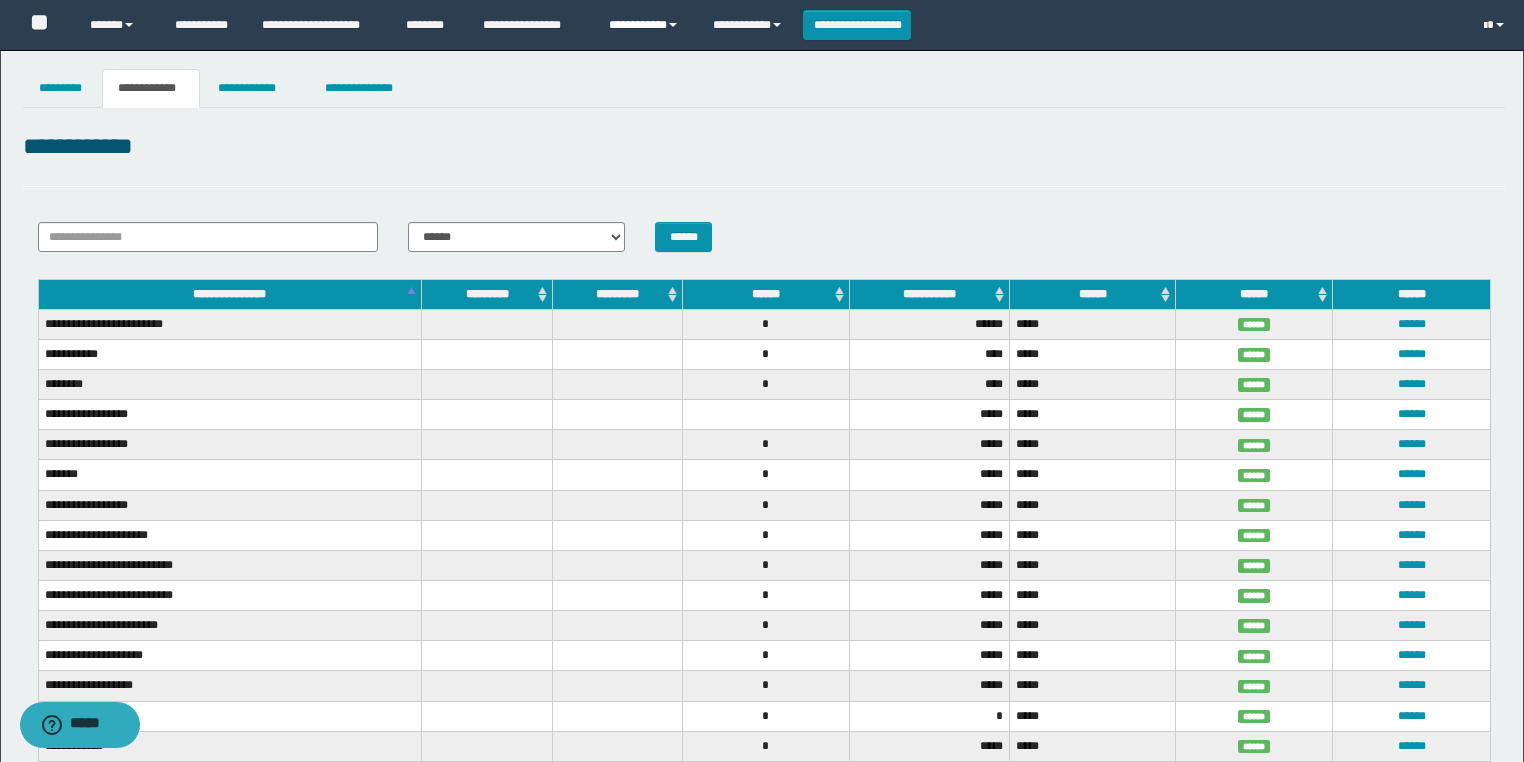 click on "**********" at bounding box center [646, 25] 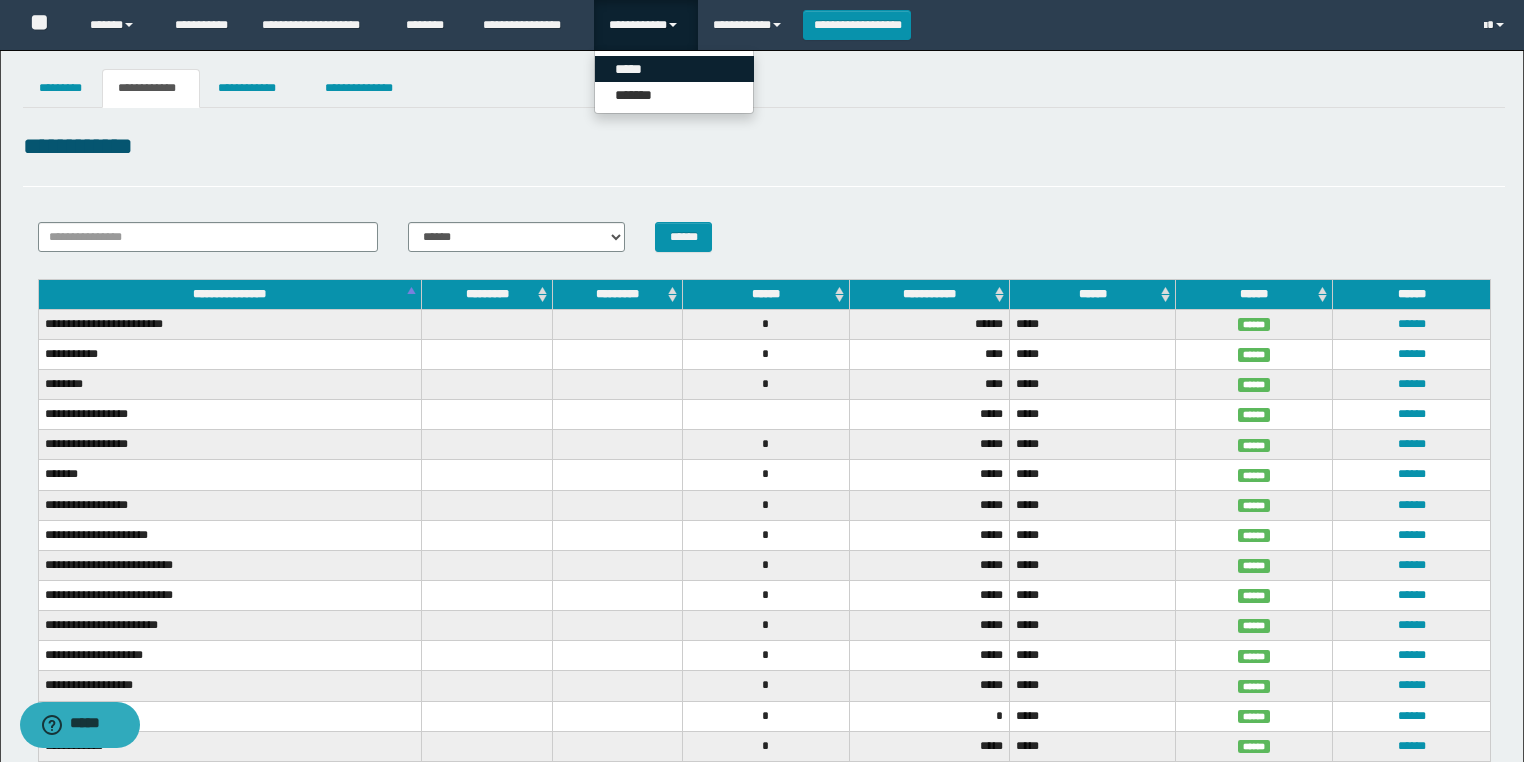 click on "*****" at bounding box center [674, 69] 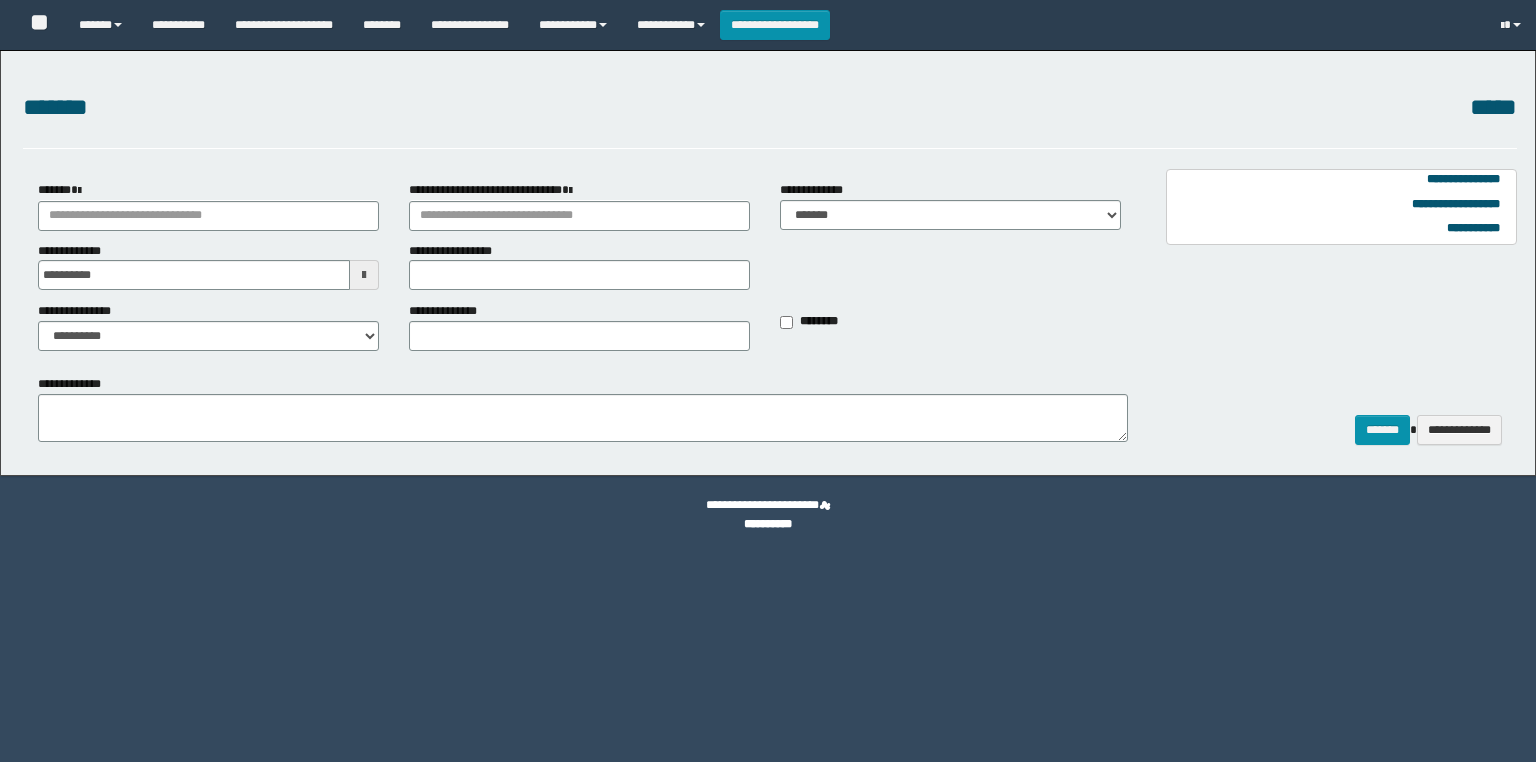 scroll, scrollTop: 0, scrollLeft: 0, axis: both 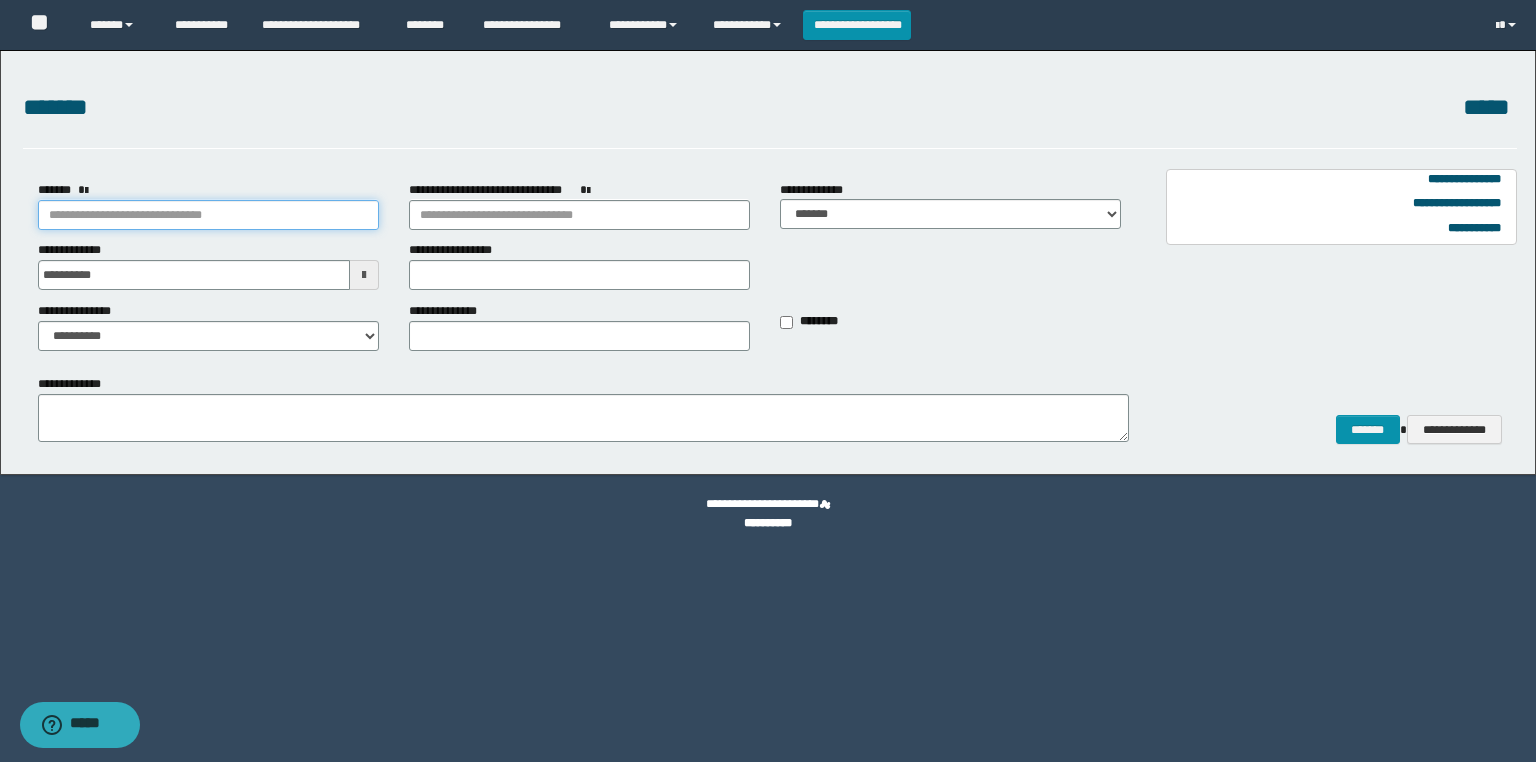 click on "*******" at bounding box center [208, 215] 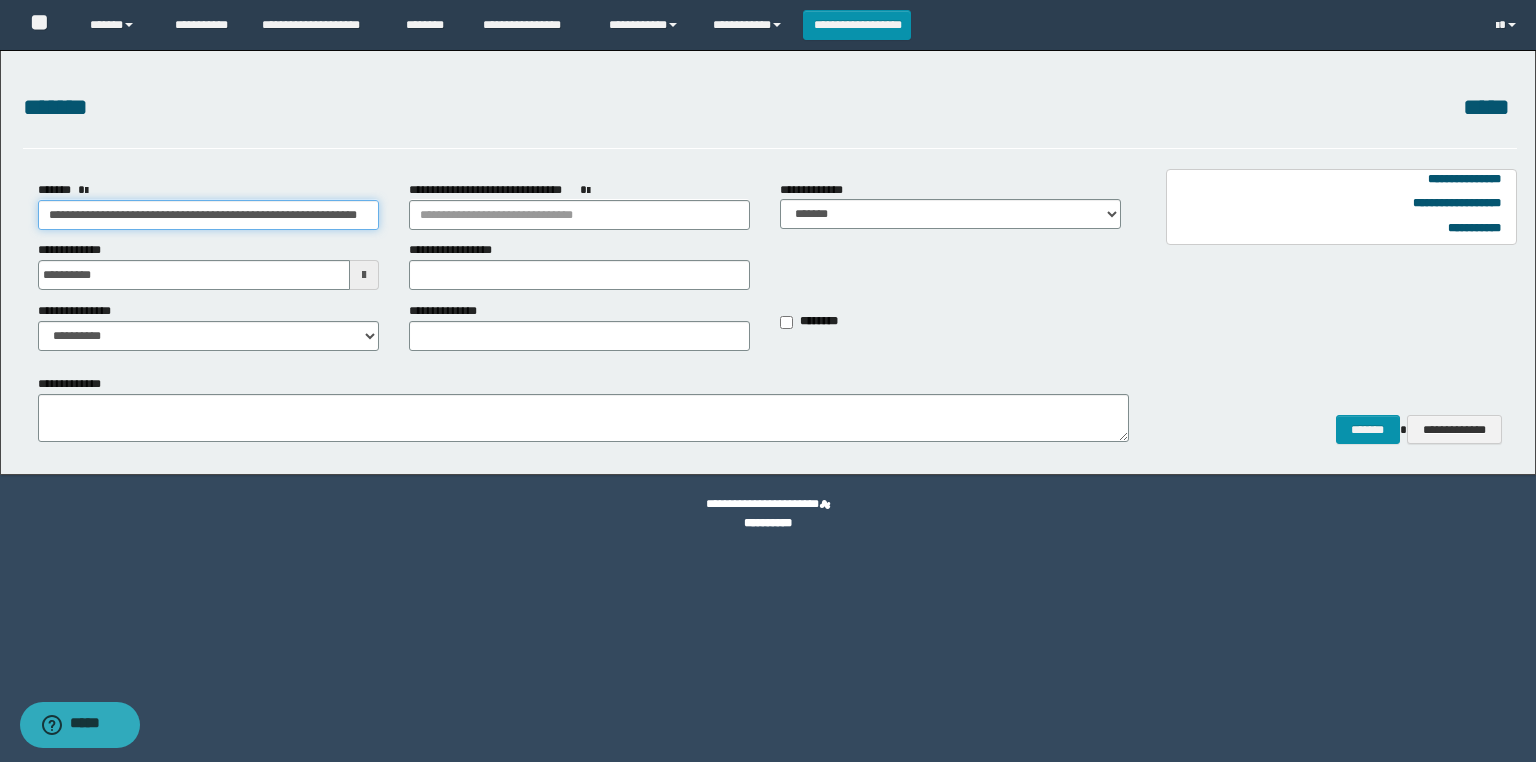 scroll, scrollTop: 0, scrollLeft: 82, axis: horizontal 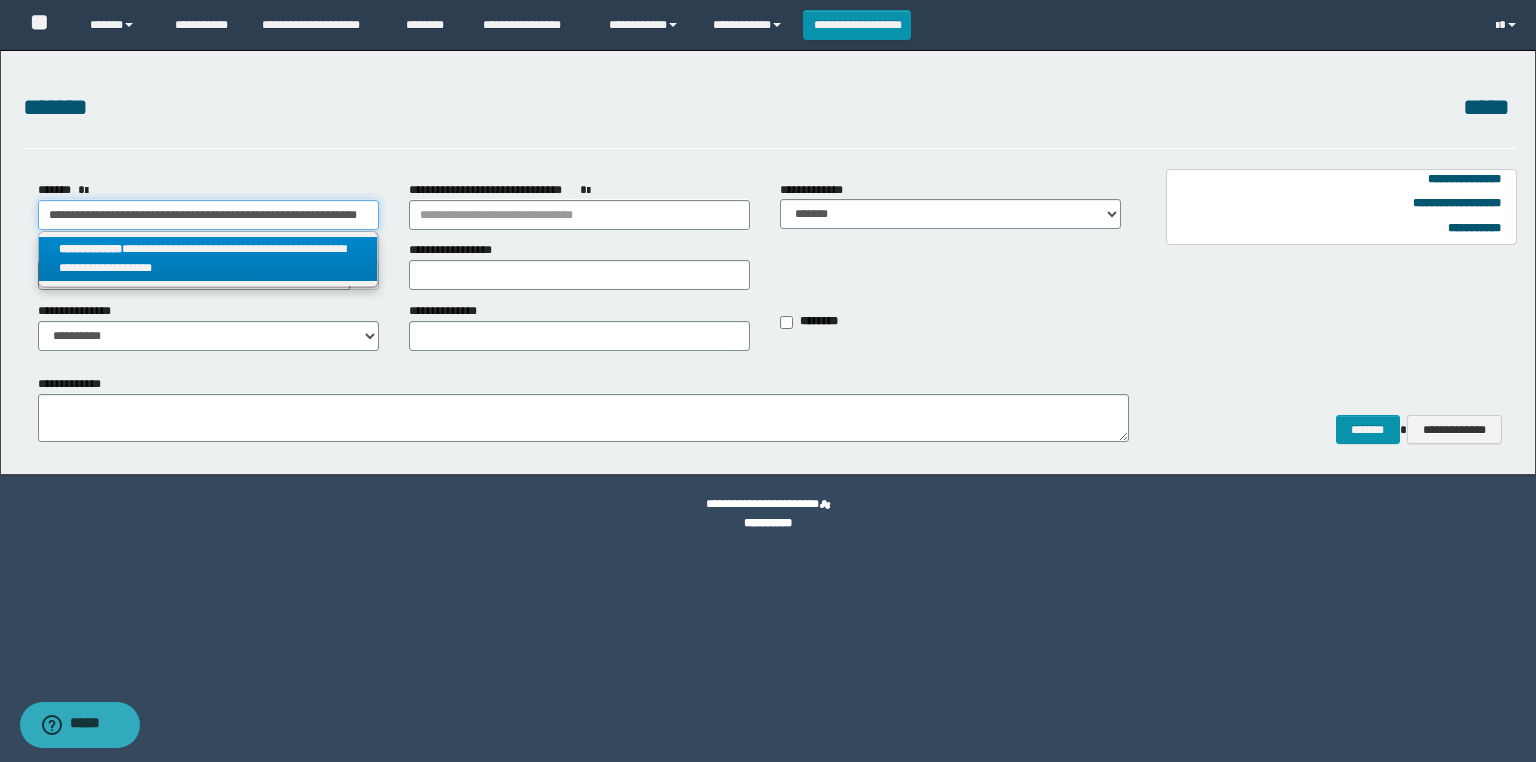 type on "**********" 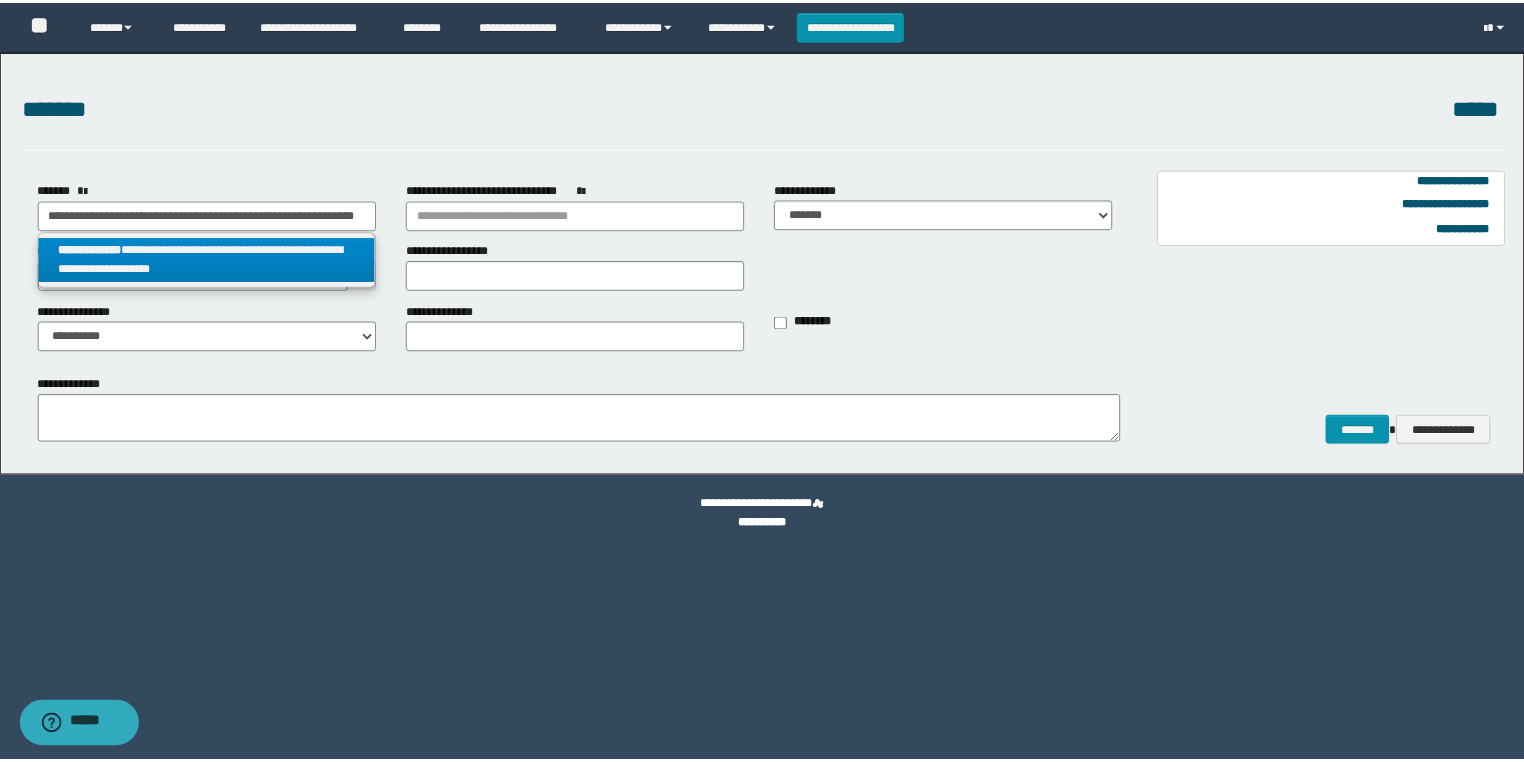 scroll, scrollTop: 0, scrollLeft: 0, axis: both 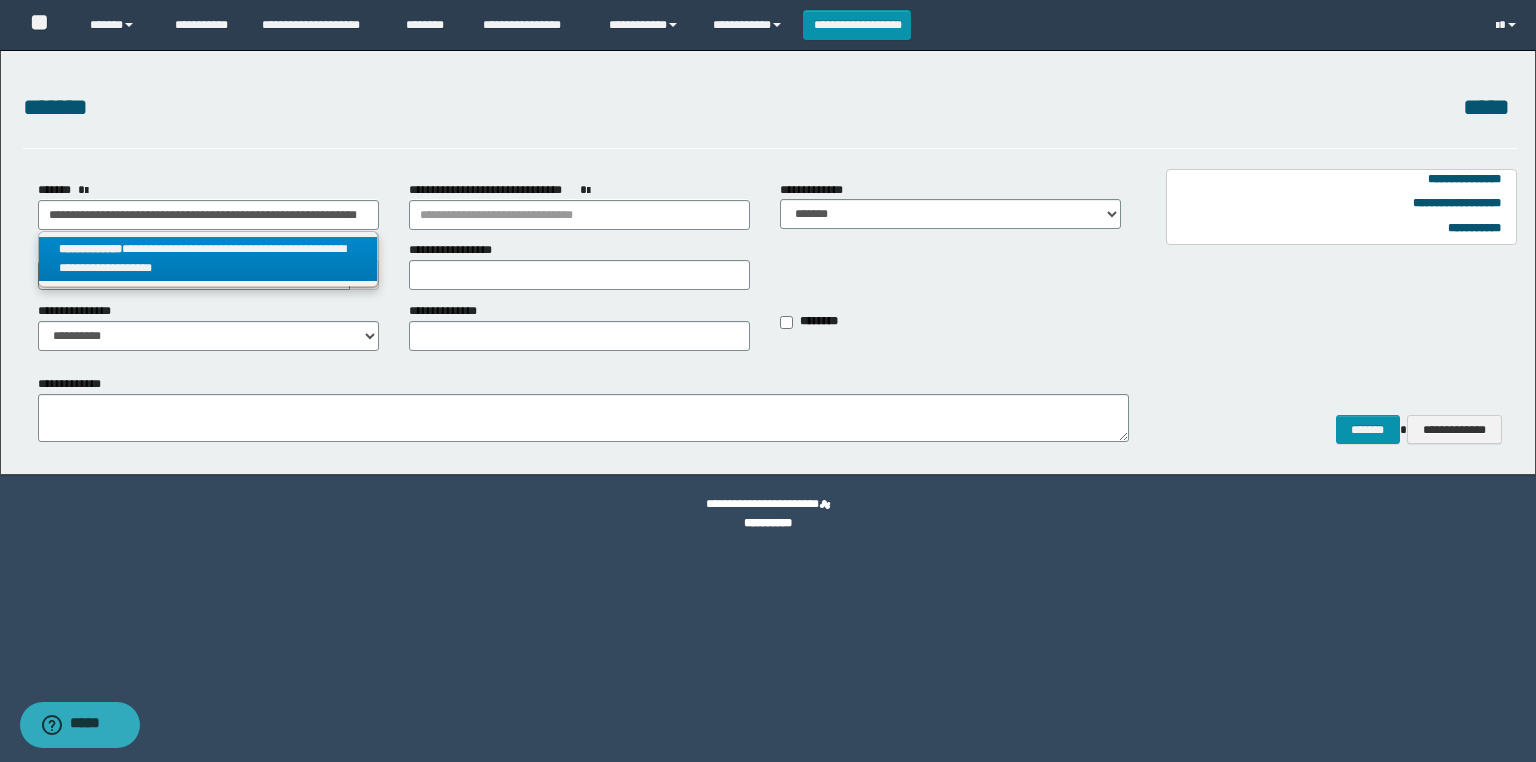 click on "**********" at bounding box center [208, 259] 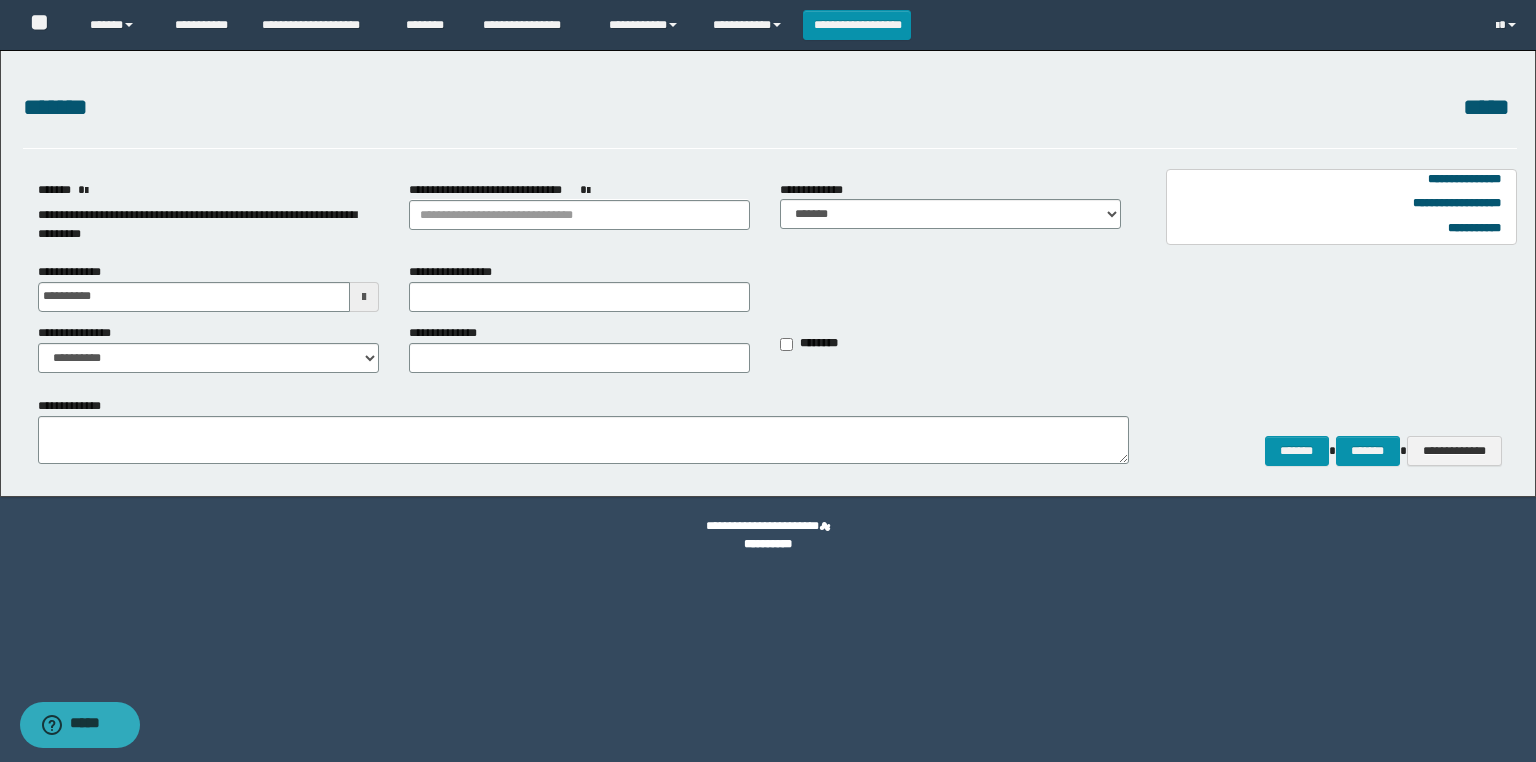 click at bounding box center (364, 297) 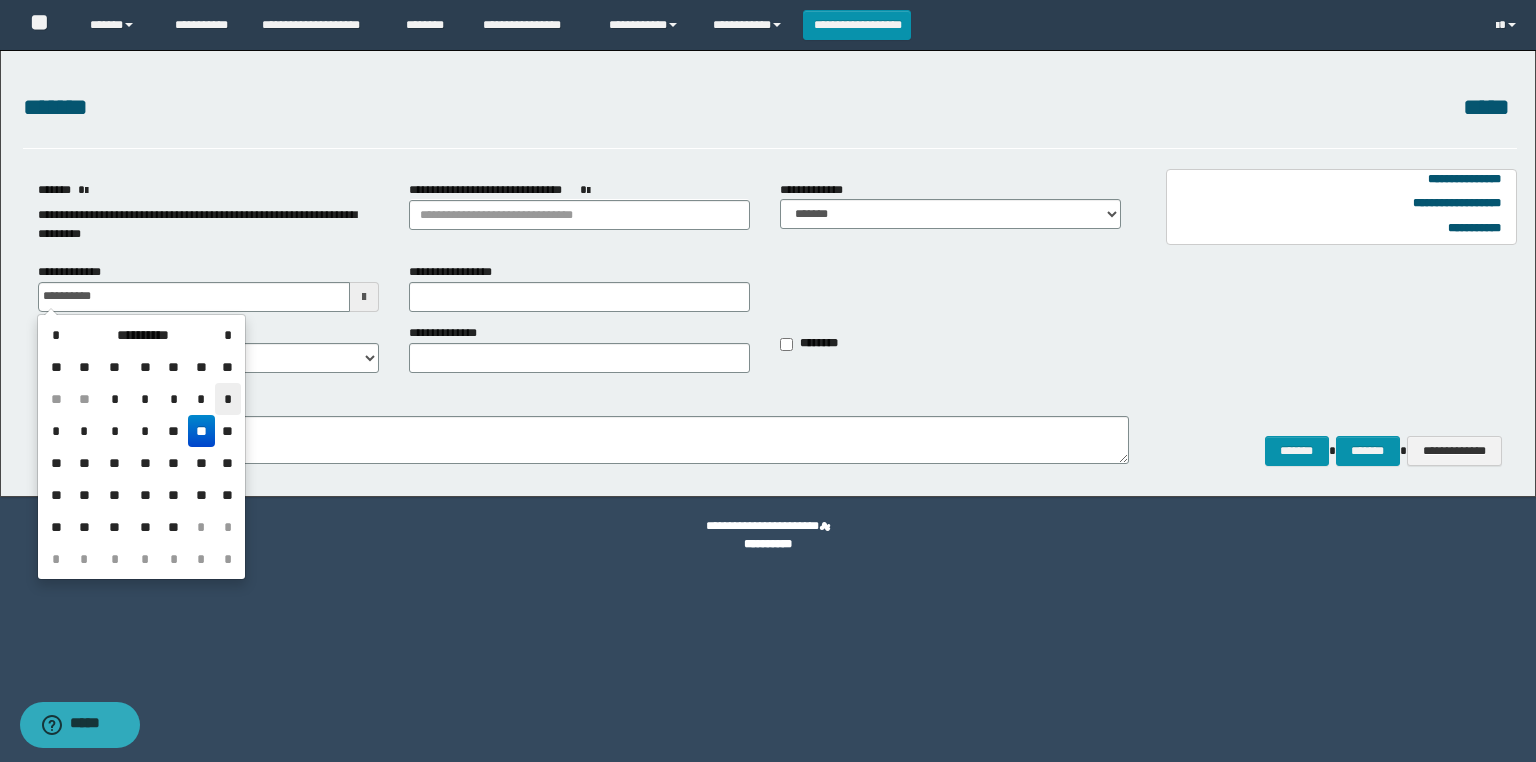 click on "*" at bounding box center [227, 399] 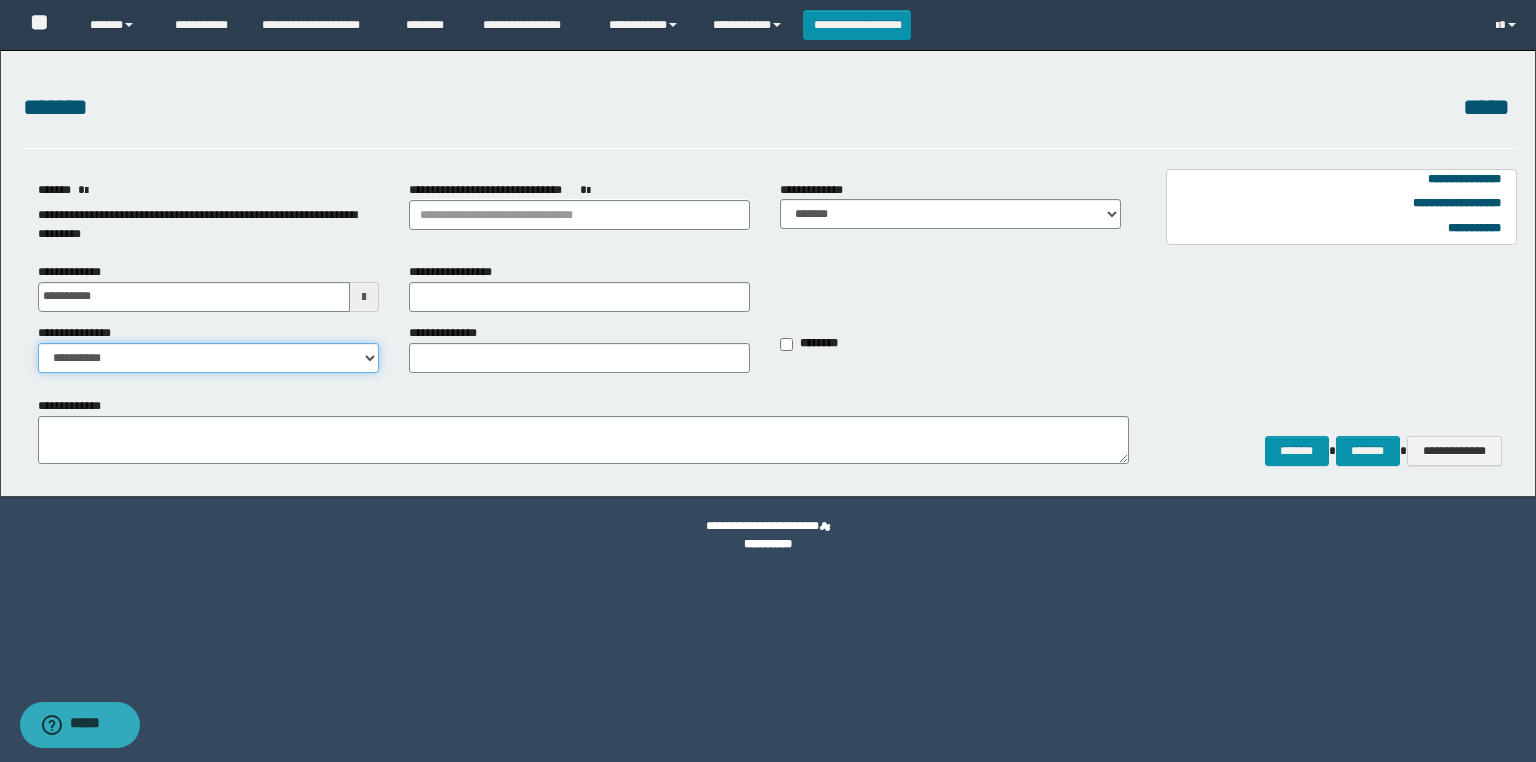 click on "**********" at bounding box center (208, 358) 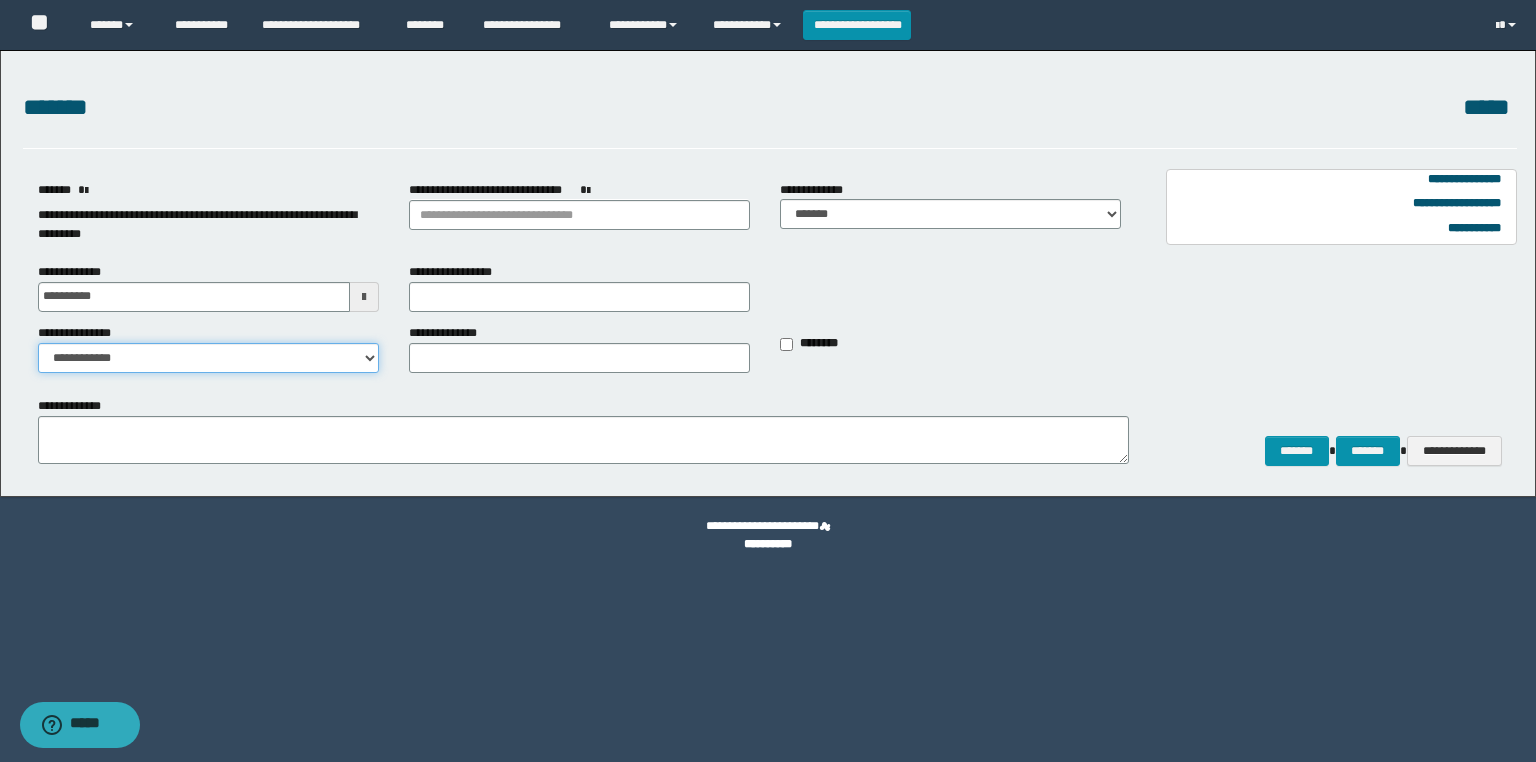 click on "**********" at bounding box center (208, 358) 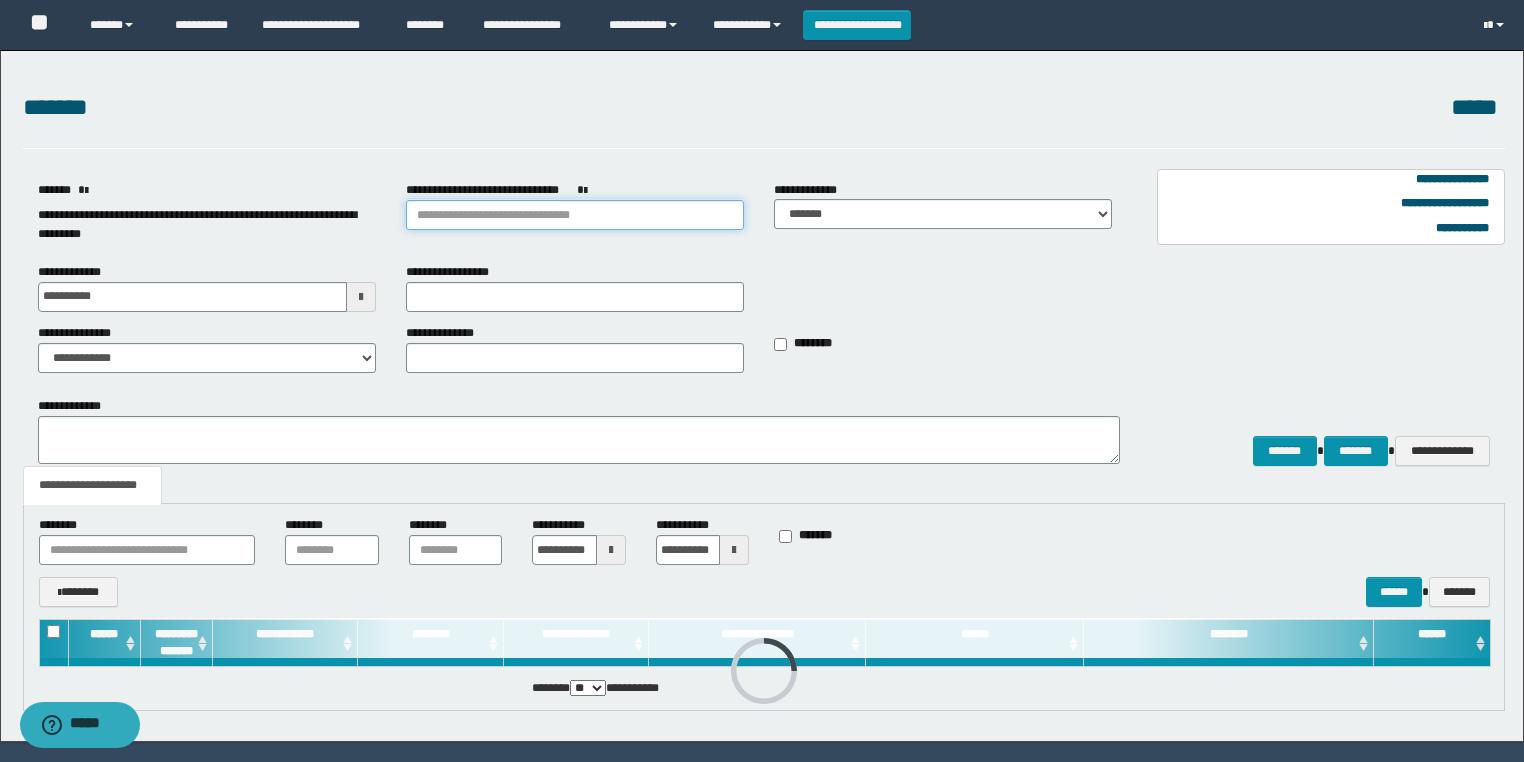 click on "**********" at bounding box center [575, 215] 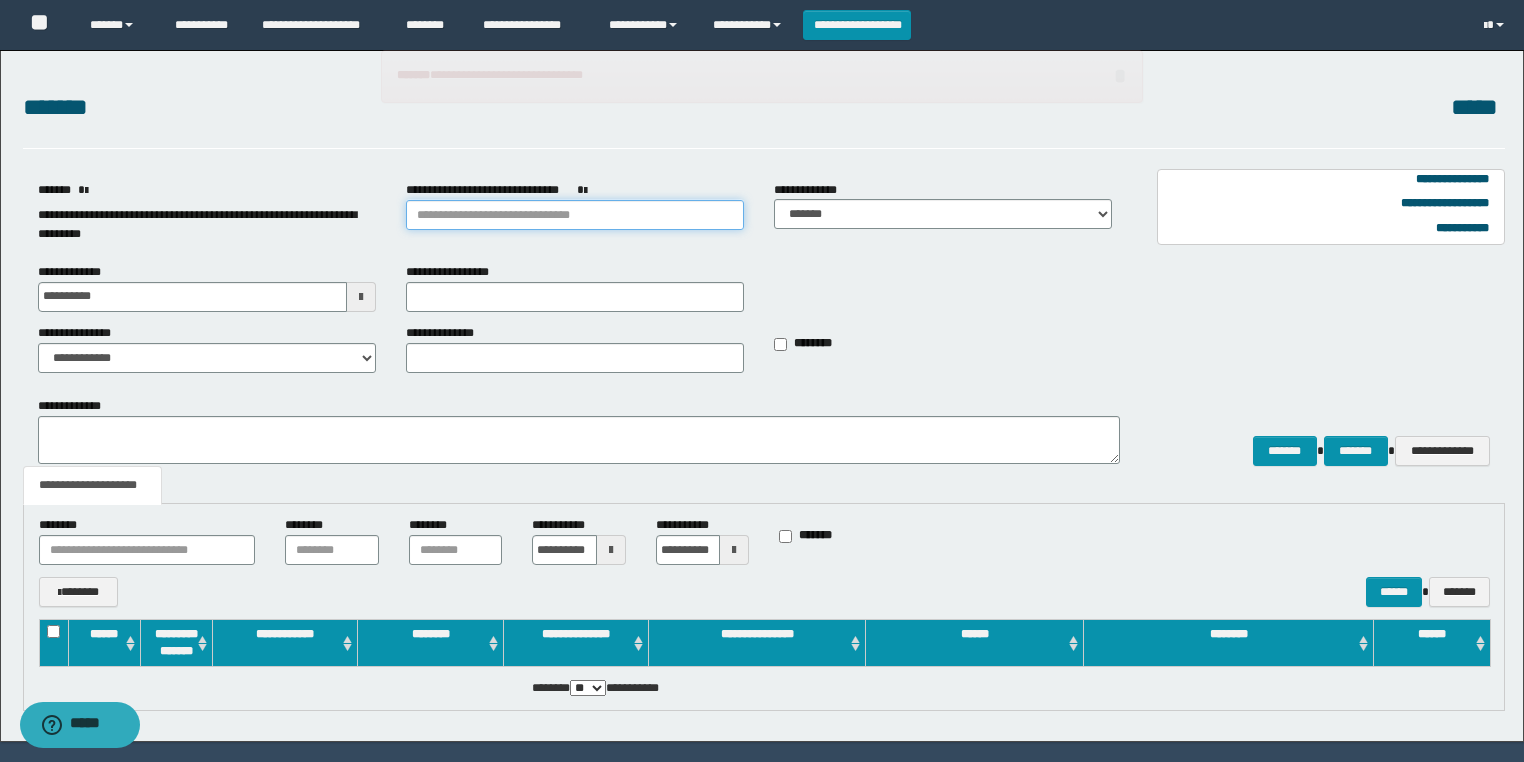 scroll, scrollTop: 56, scrollLeft: 0, axis: vertical 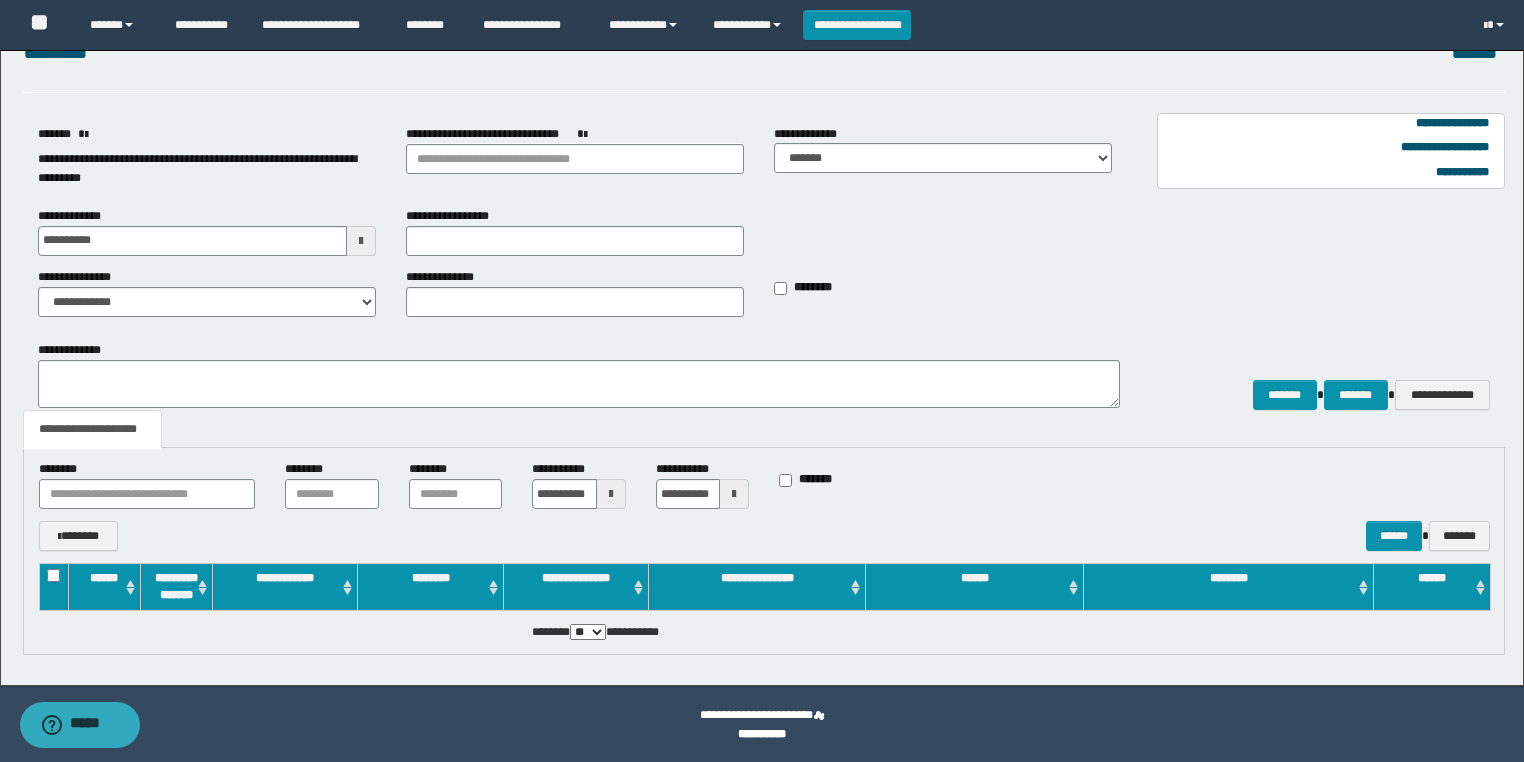 click at bounding box center (611, 494) 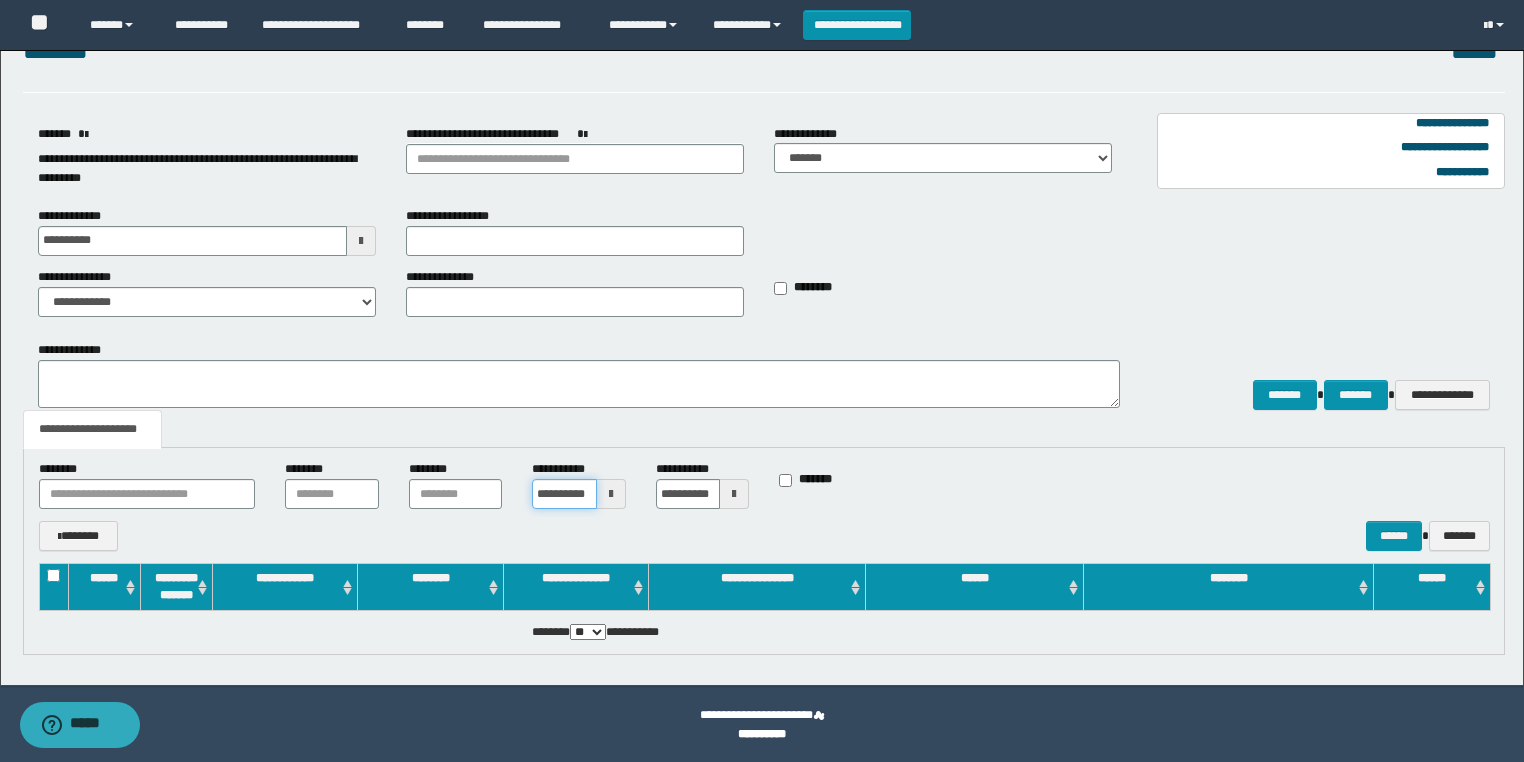 scroll, scrollTop: 0, scrollLeft: 16, axis: horizontal 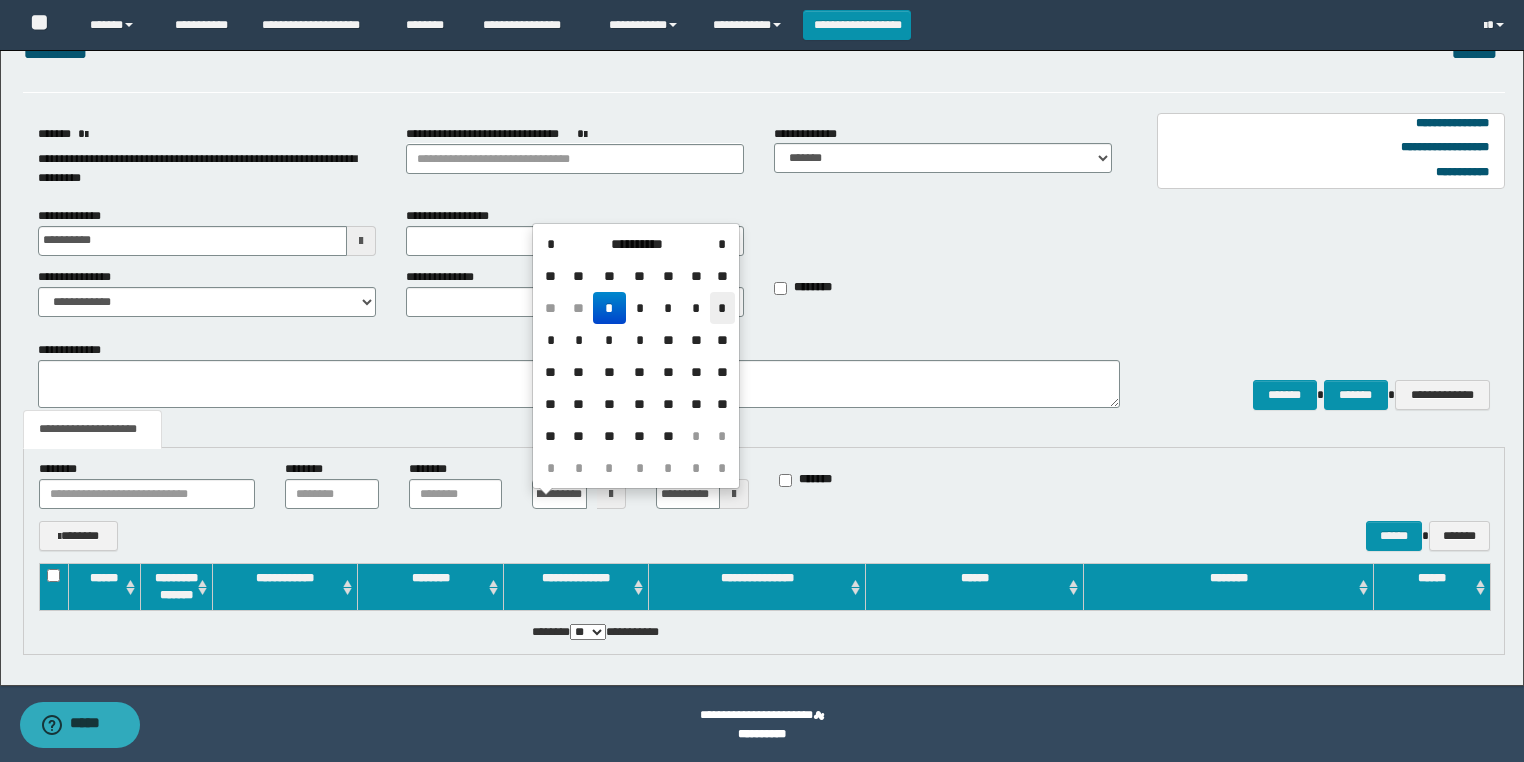 drag, startPoint x: 718, startPoint y: 310, endPoint x: 671, endPoint y: 464, distance: 161.01242 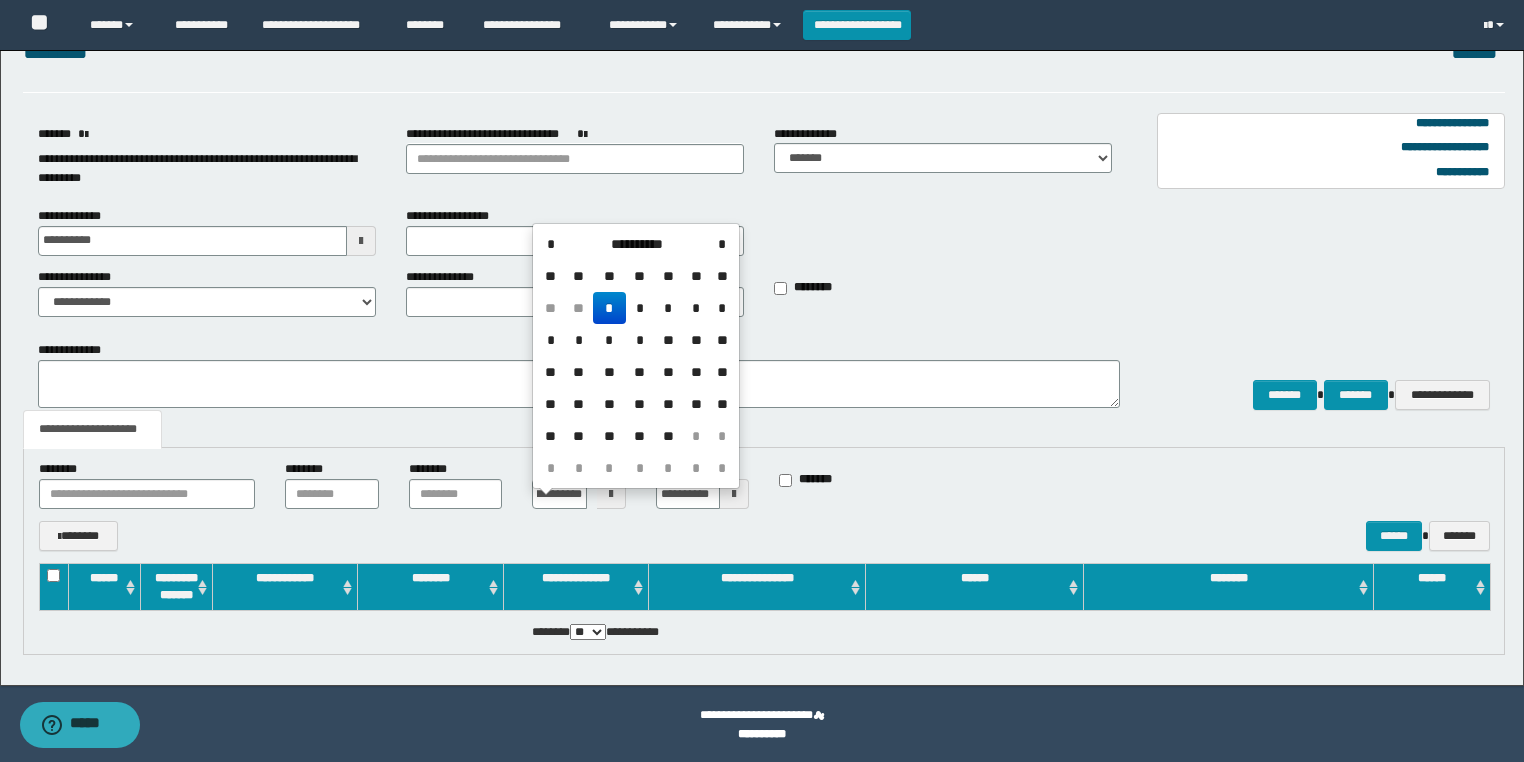 scroll, scrollTop: 0, scrollLeft: 0, axis: both 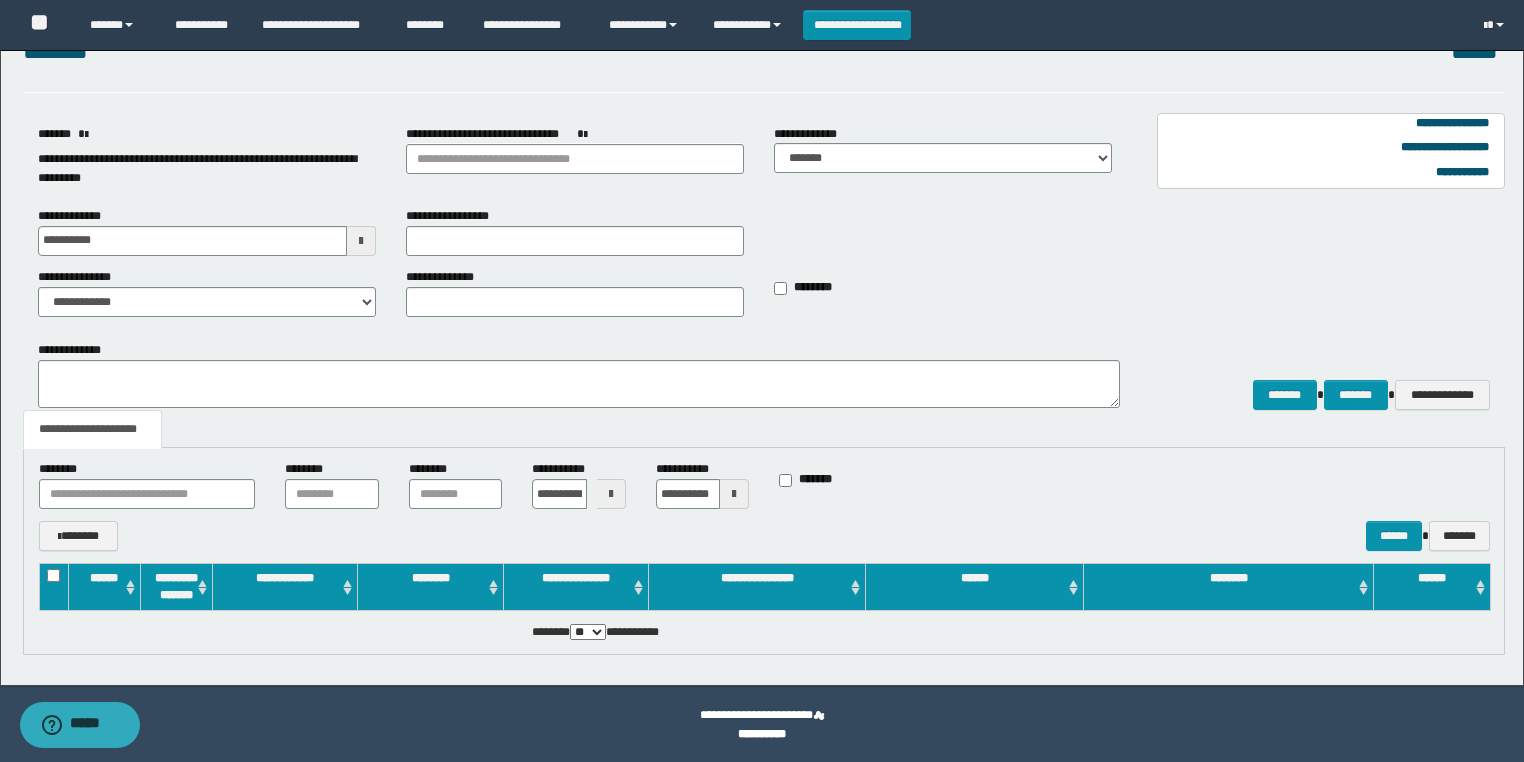 click at bounding box center [734, 494] 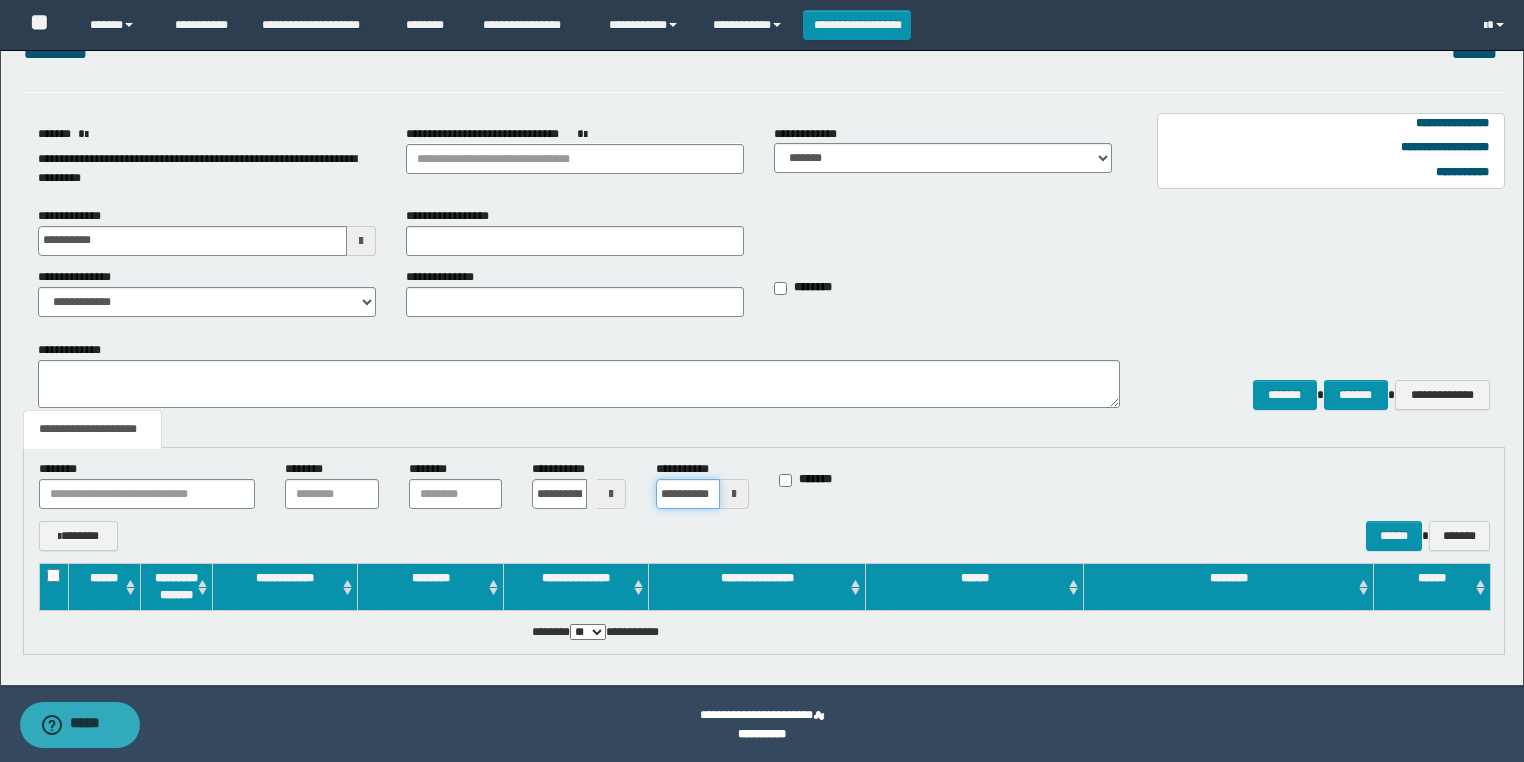 scroll, scrollTop: 0, scrollLeft: 16, axis: horizontal 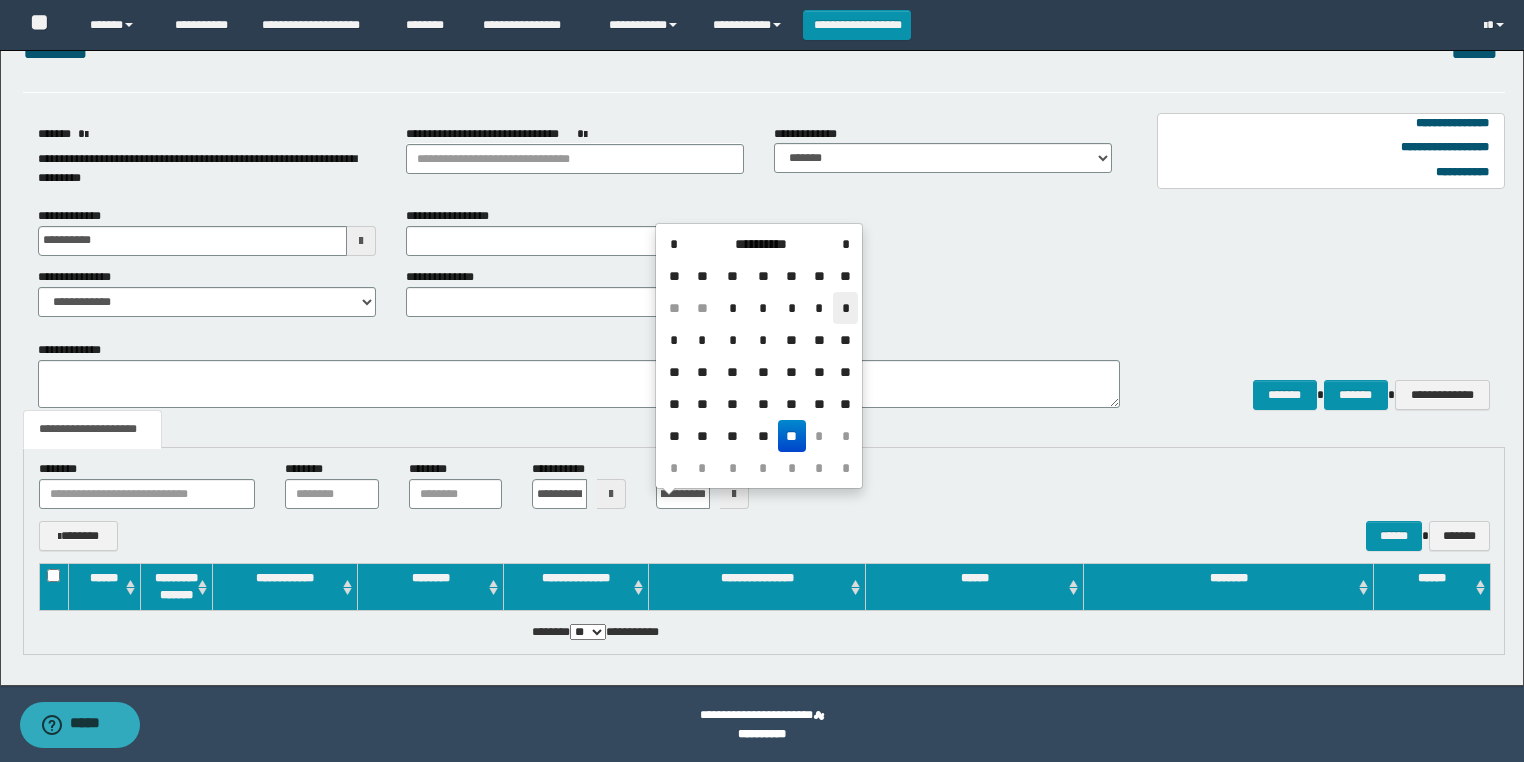 click on "*" at bounding box center (845, 308) 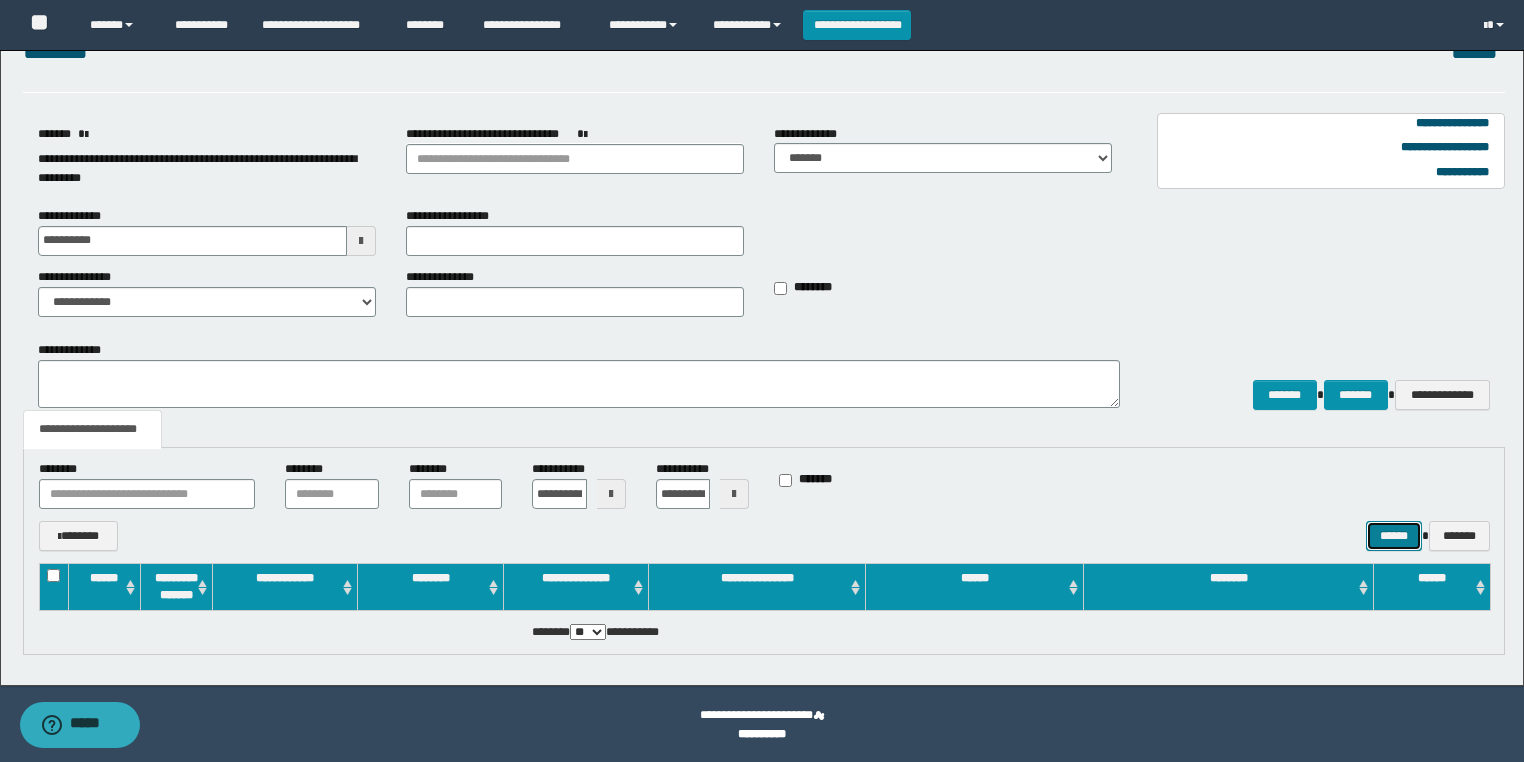 click on "******" at bounding box center (1394, 536) 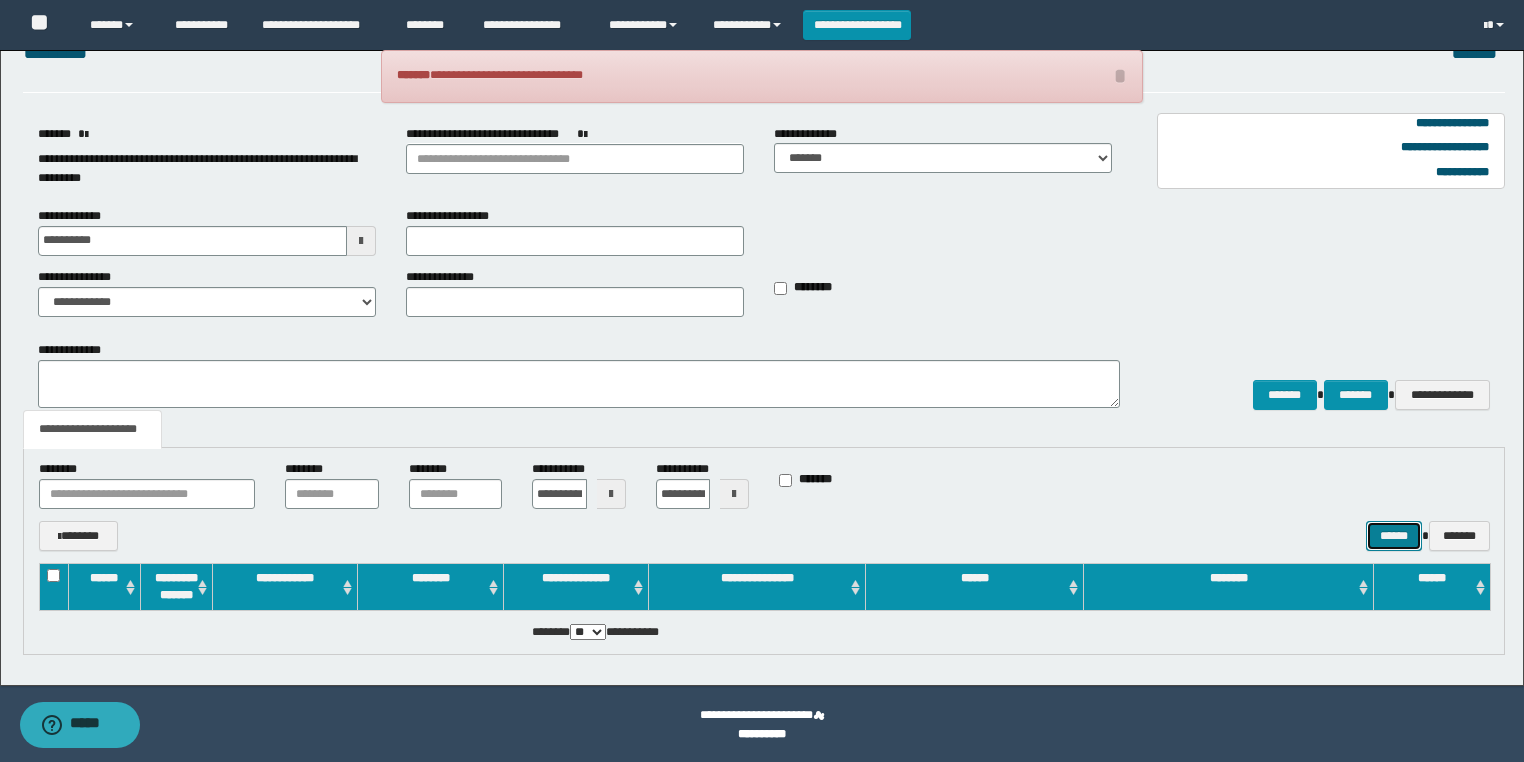 scroll, scrollTop: 0, scrollLeft: 0, axis: both 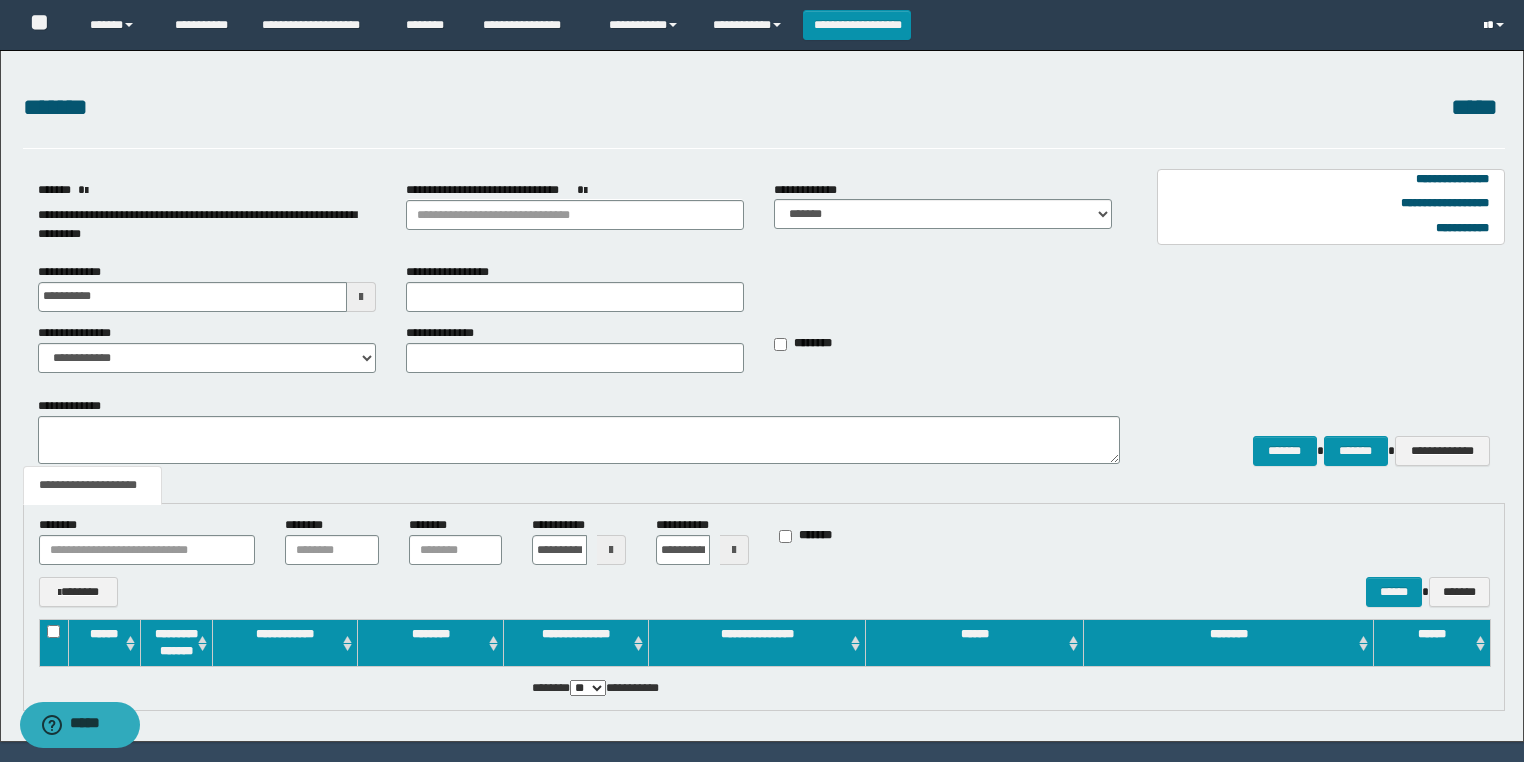 click at bounding box center (1496, 25) 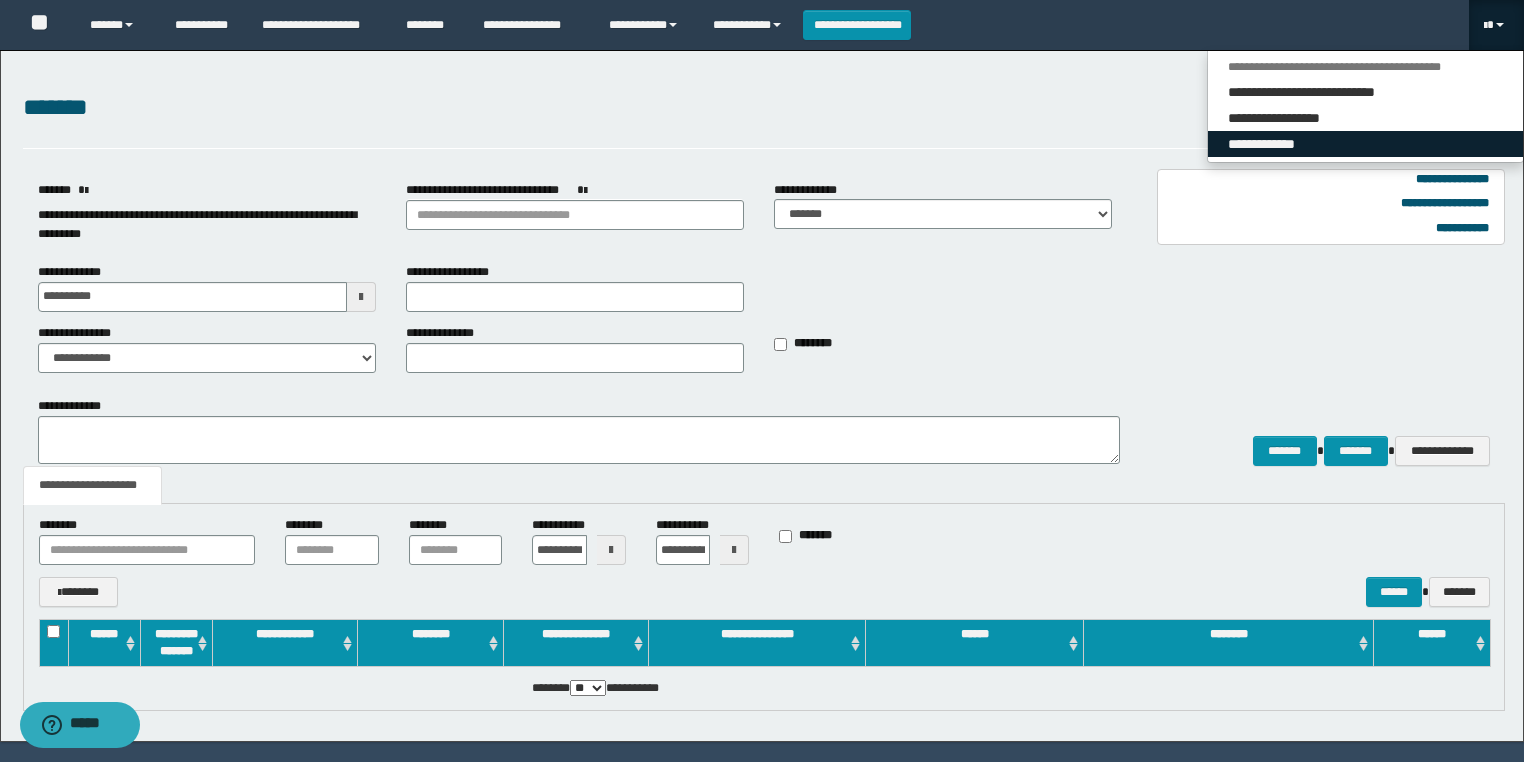 click on "**********" at bounding box center (1365, 144) 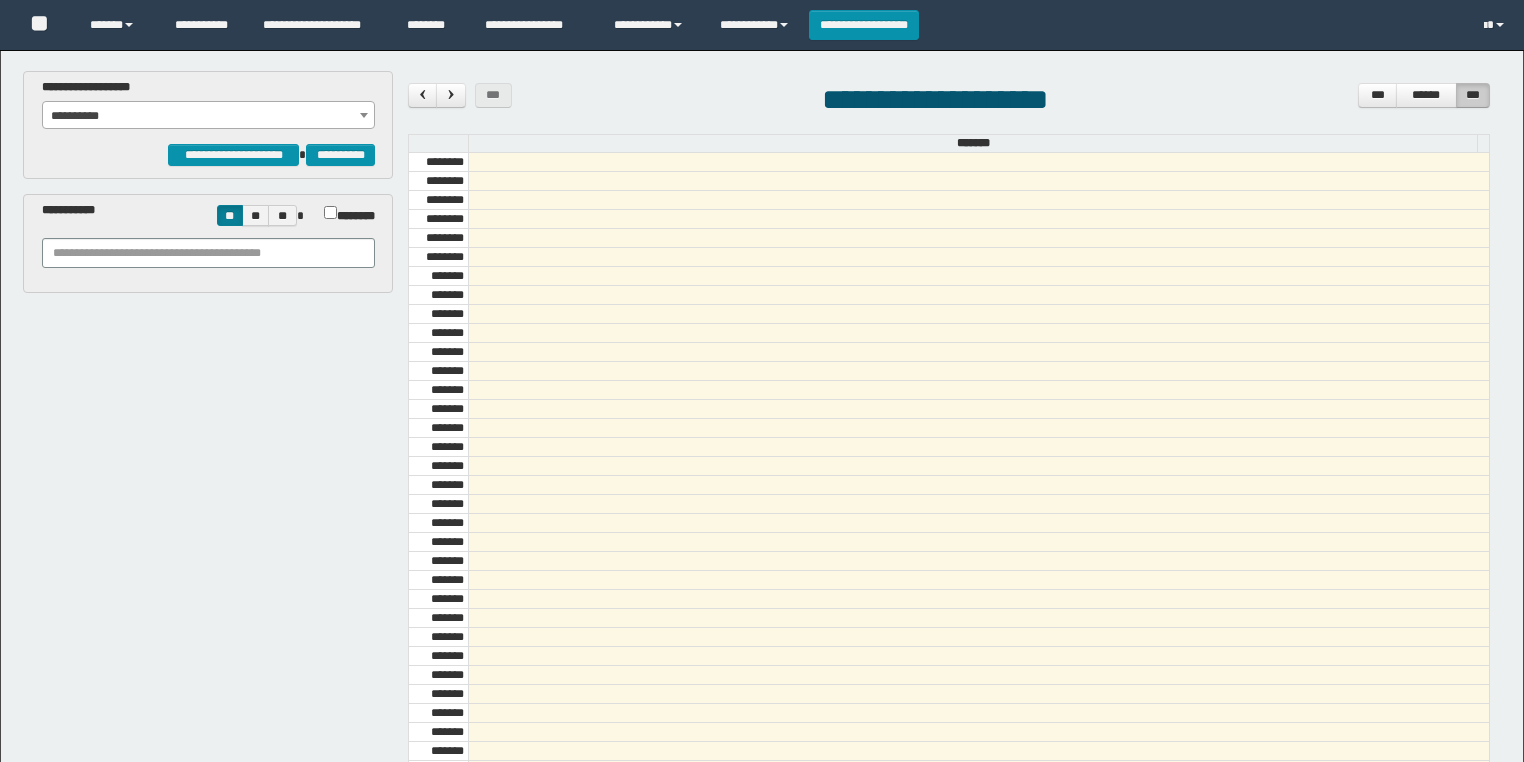 scroll, scrollTop: 0, scrollLeft: 0, axis: both 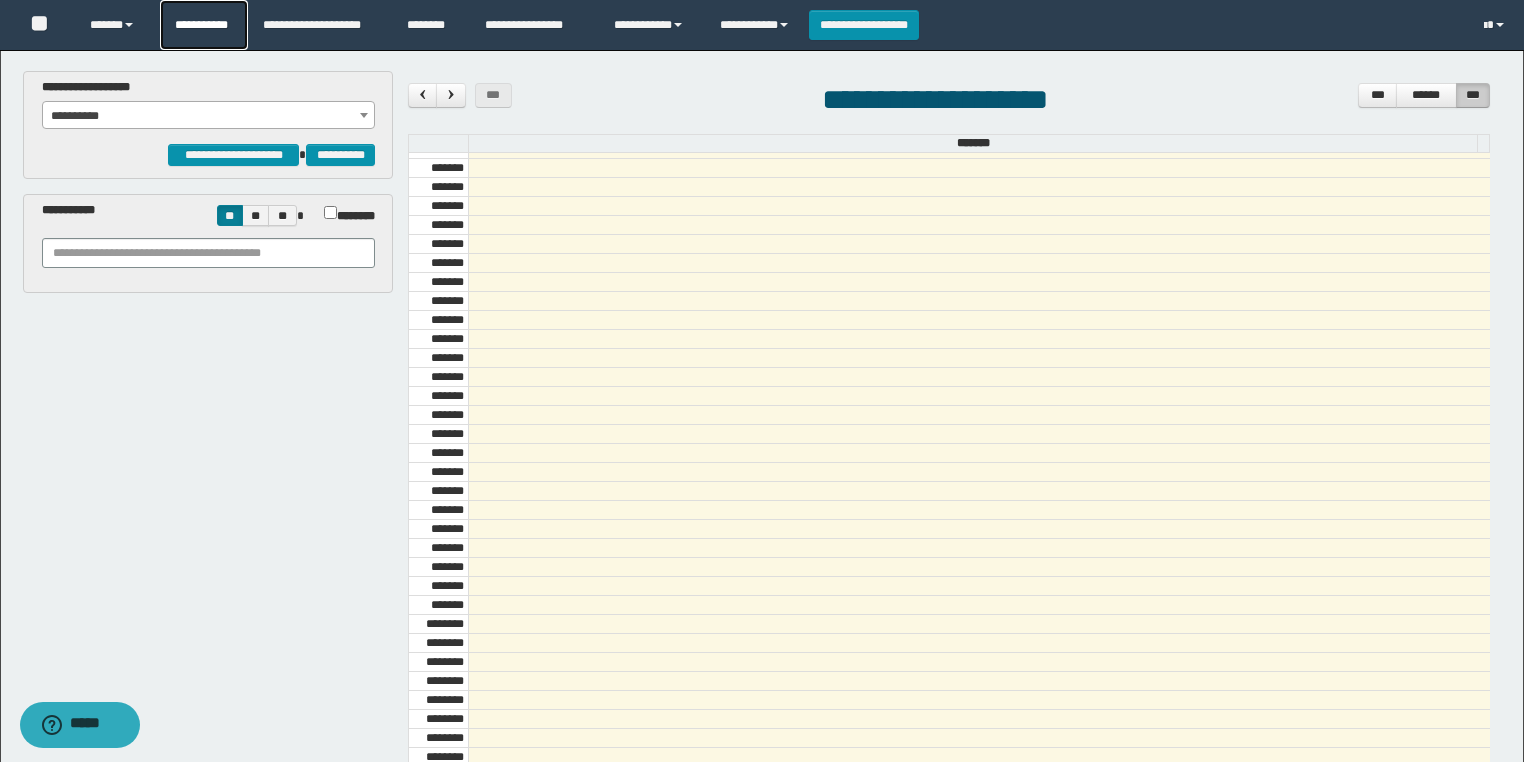 click on "**********" at bounding box center [204, 25] 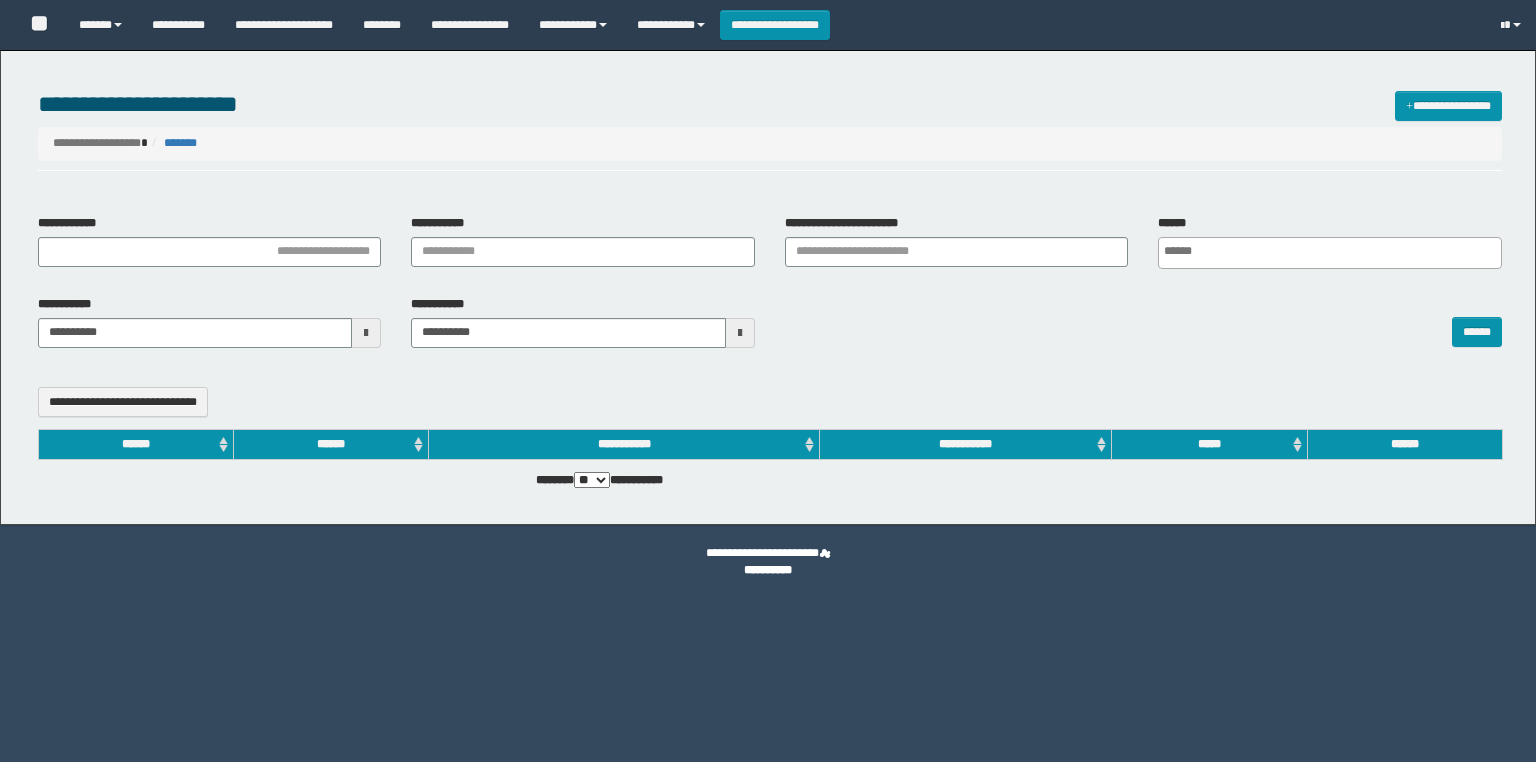 select 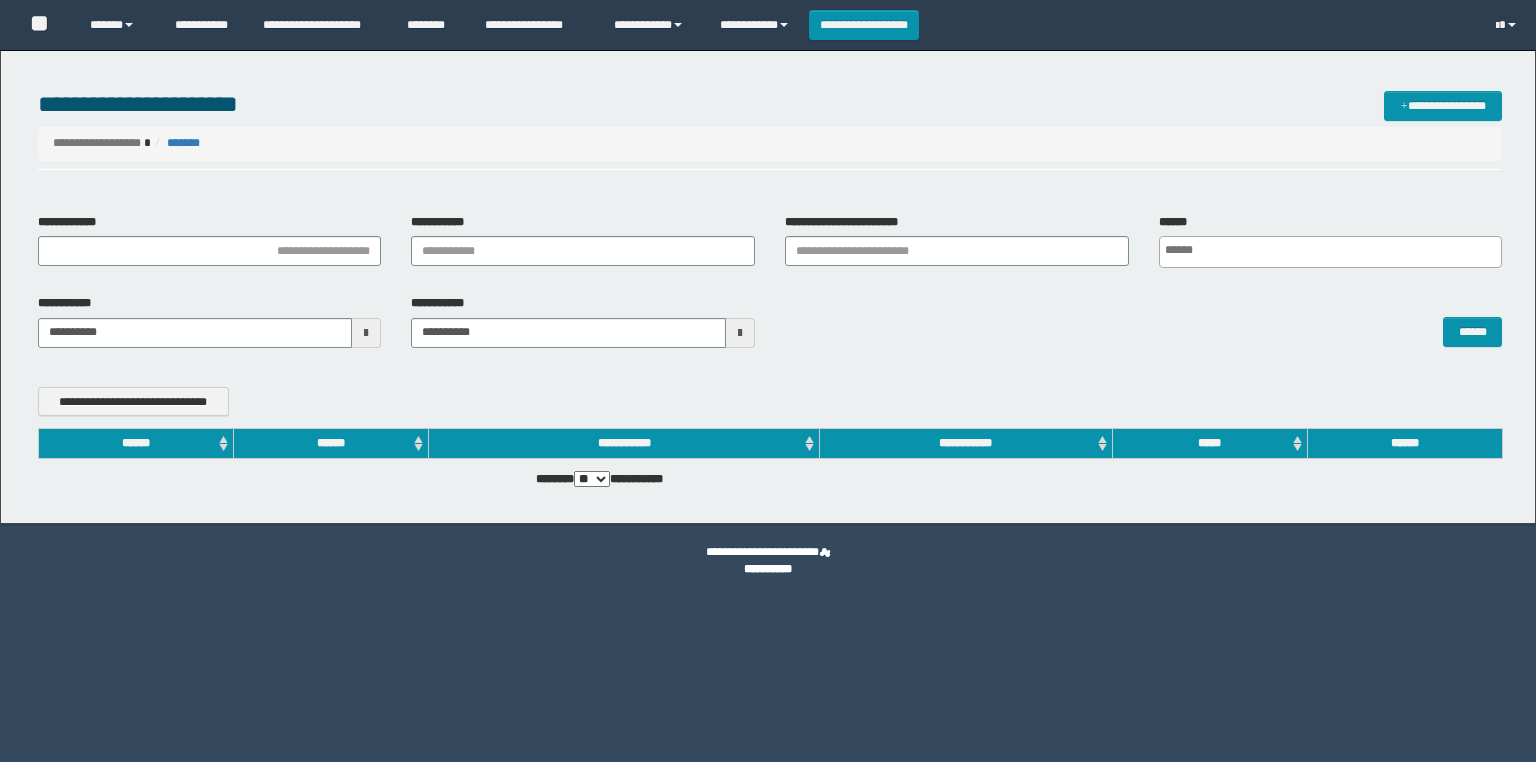 scroll, scrollTop: 0, scrollLeft: 0, axis: both 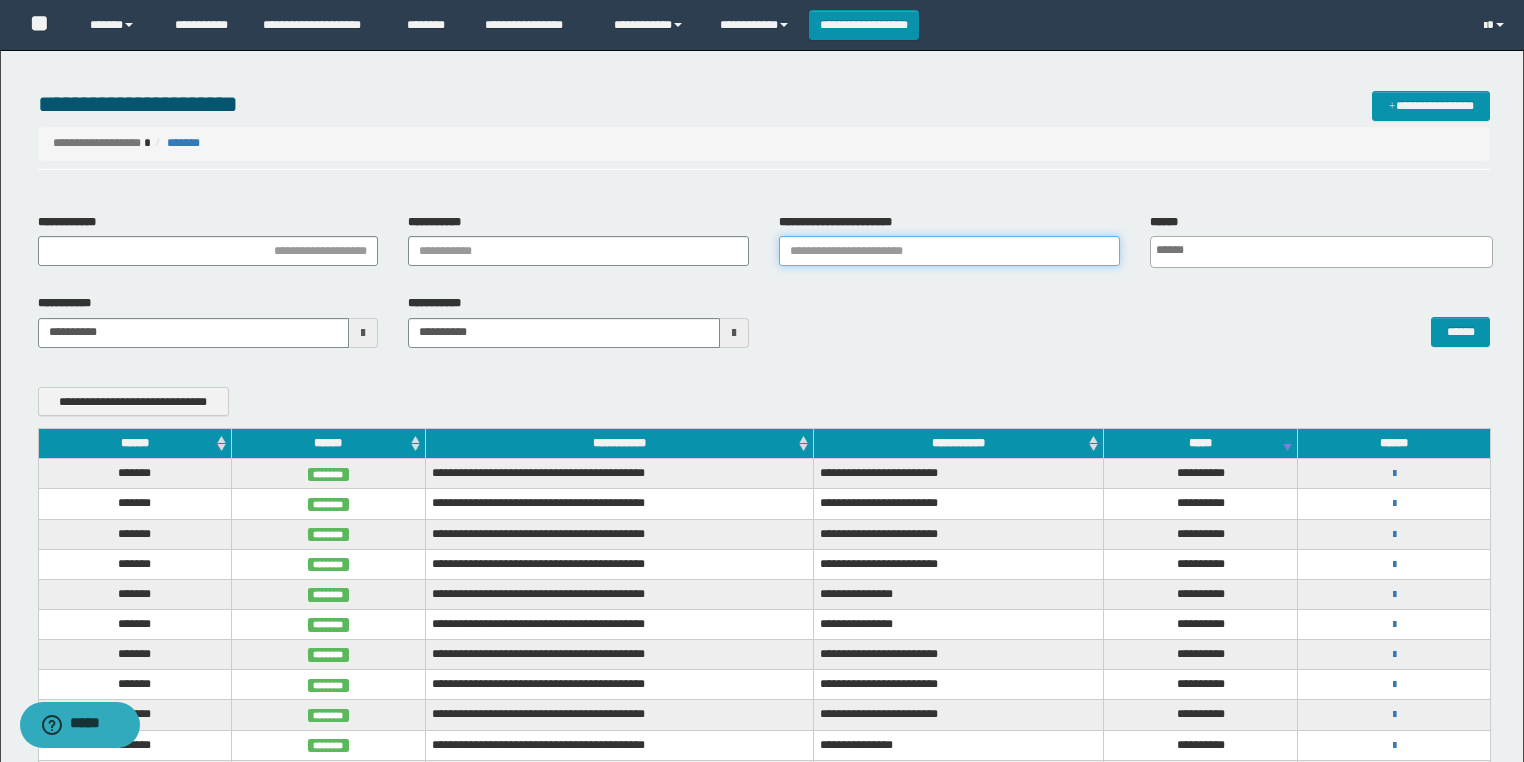 click on "**********" at bounding box center [949, 251] 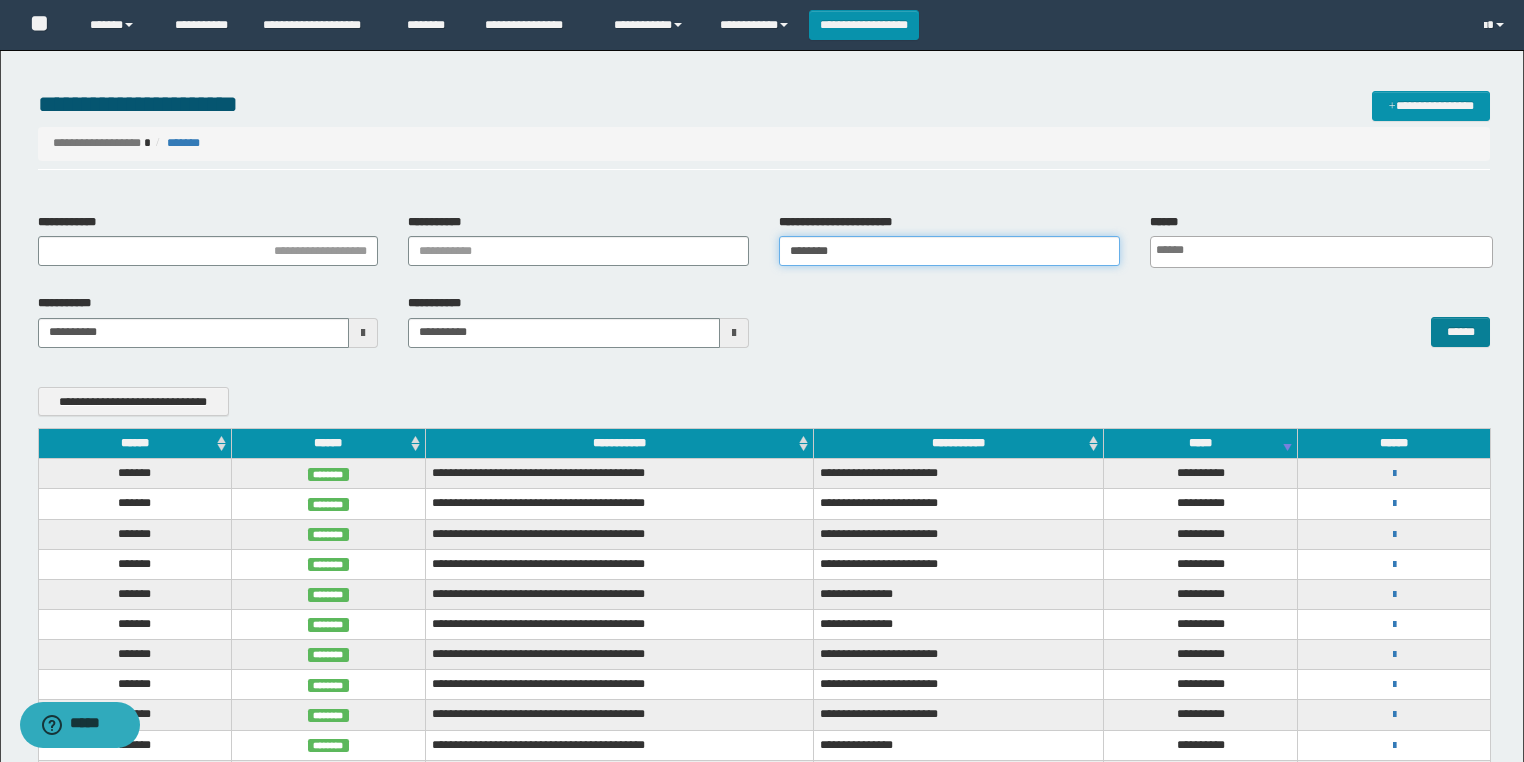 type on "********" 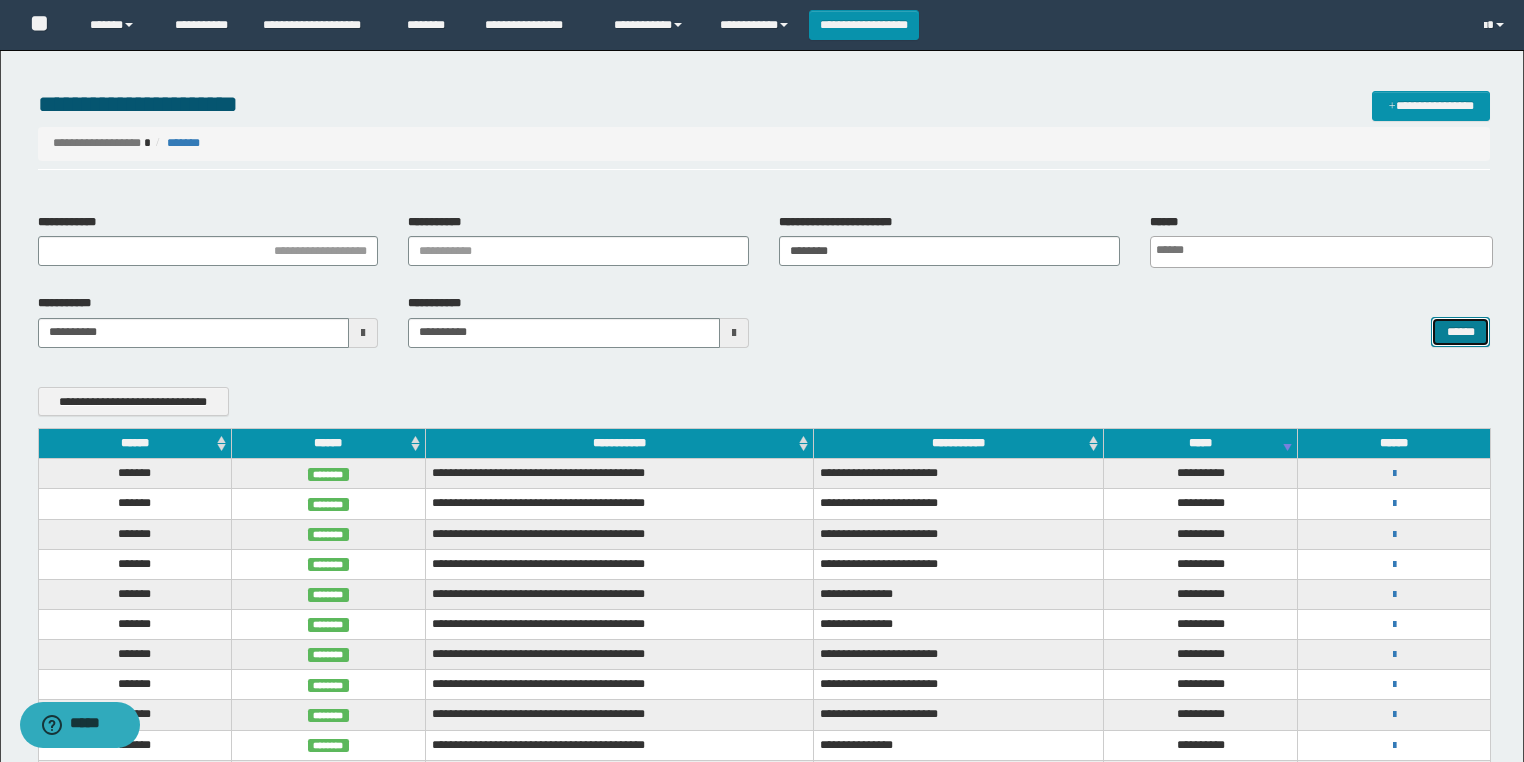 click on "******" at bounding box center [1460, 332] 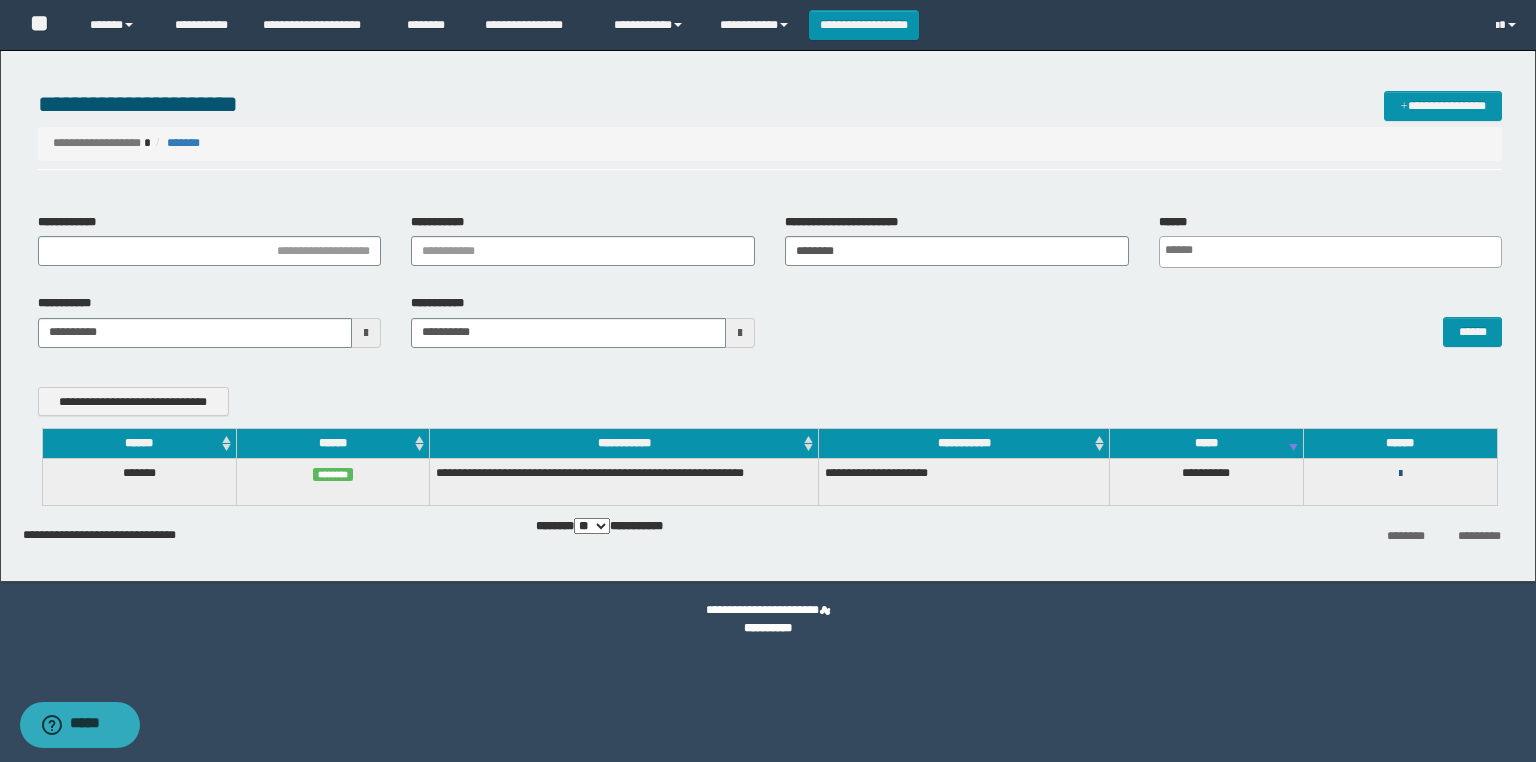 click at bounding box center [1400, 474] 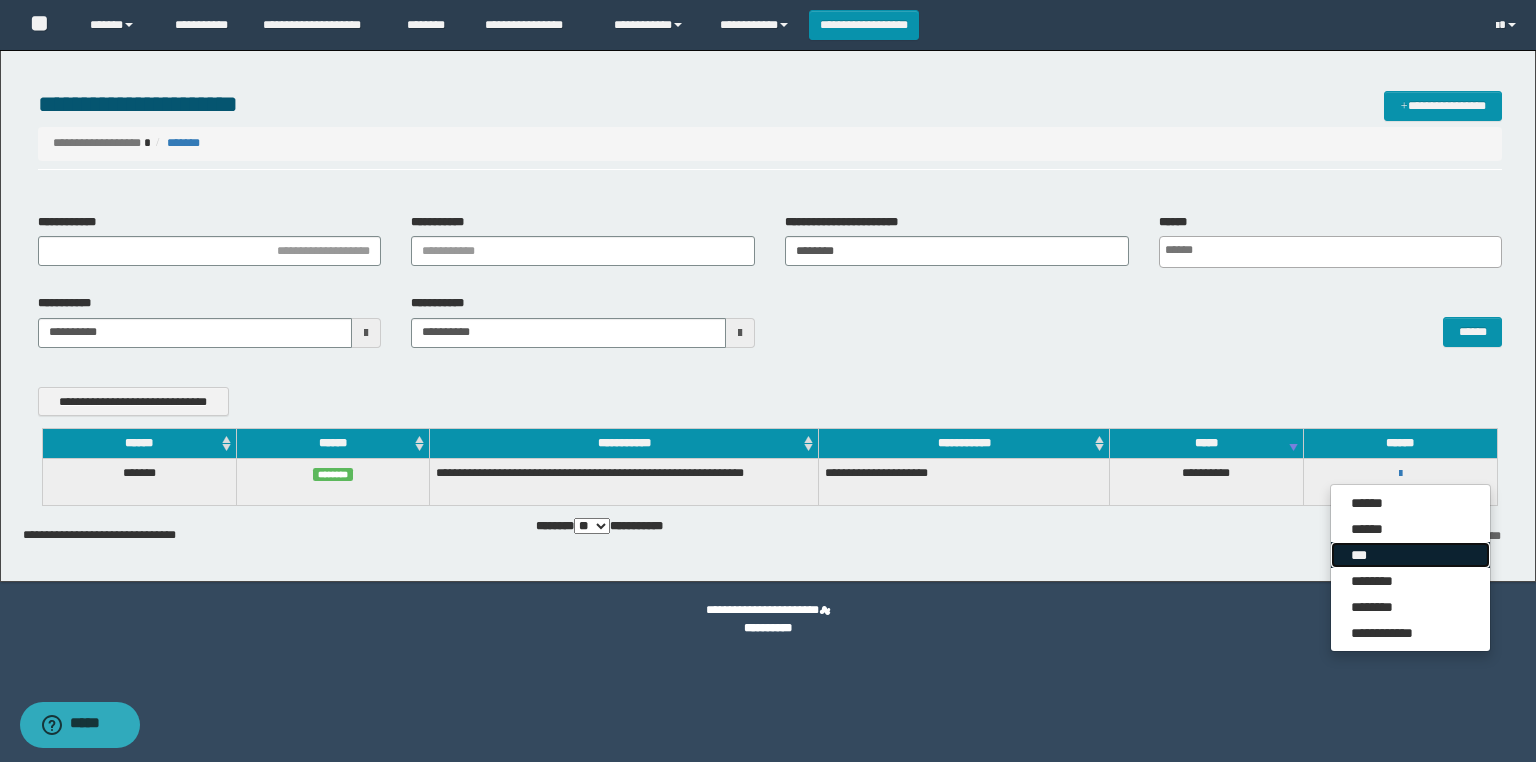 click on "***" at bounding box center (1410, 555) 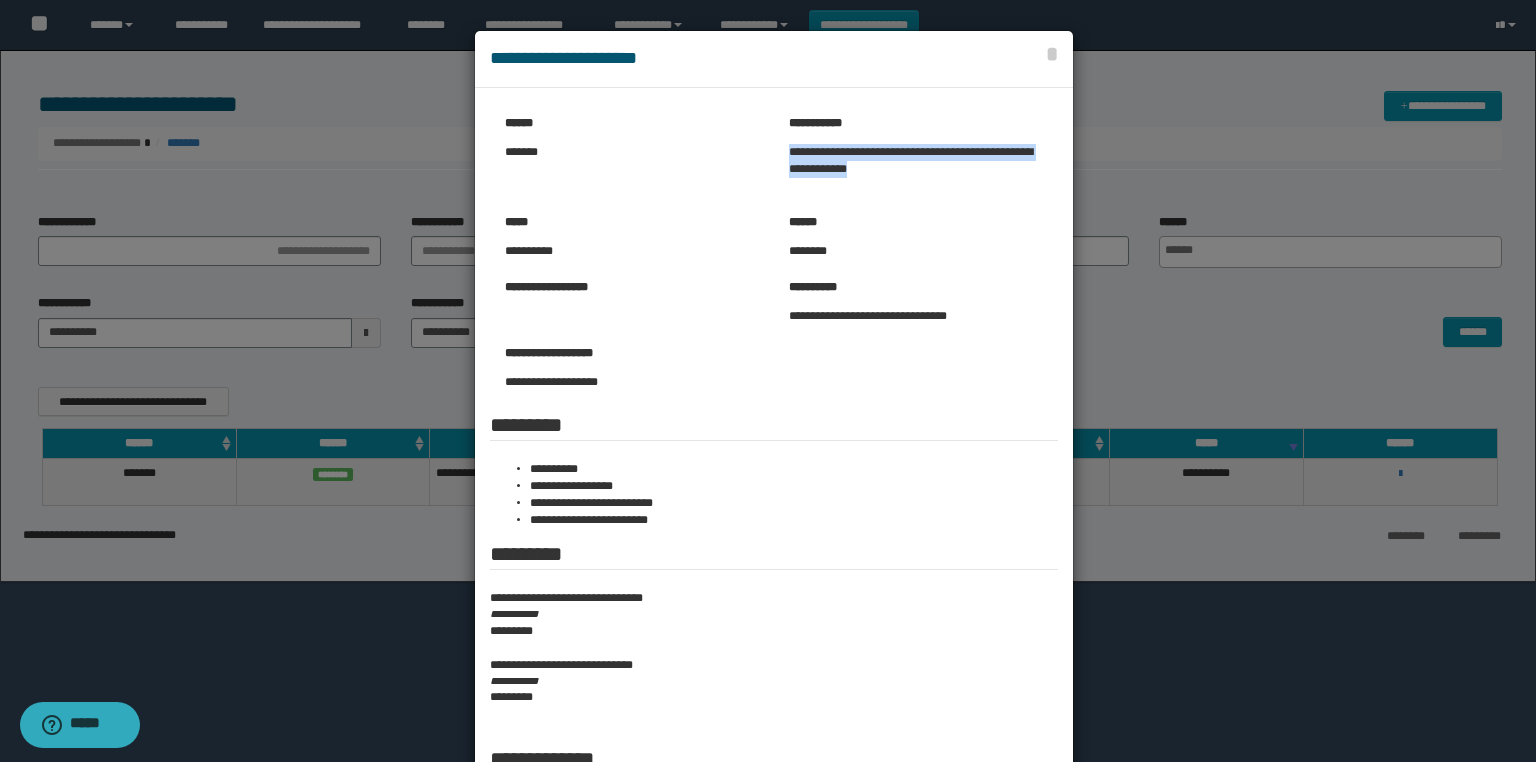 drag, startPoint x: 816, startPoint y: 184, endPoint x: 779, endPoint y: 156, distance: 46.400433 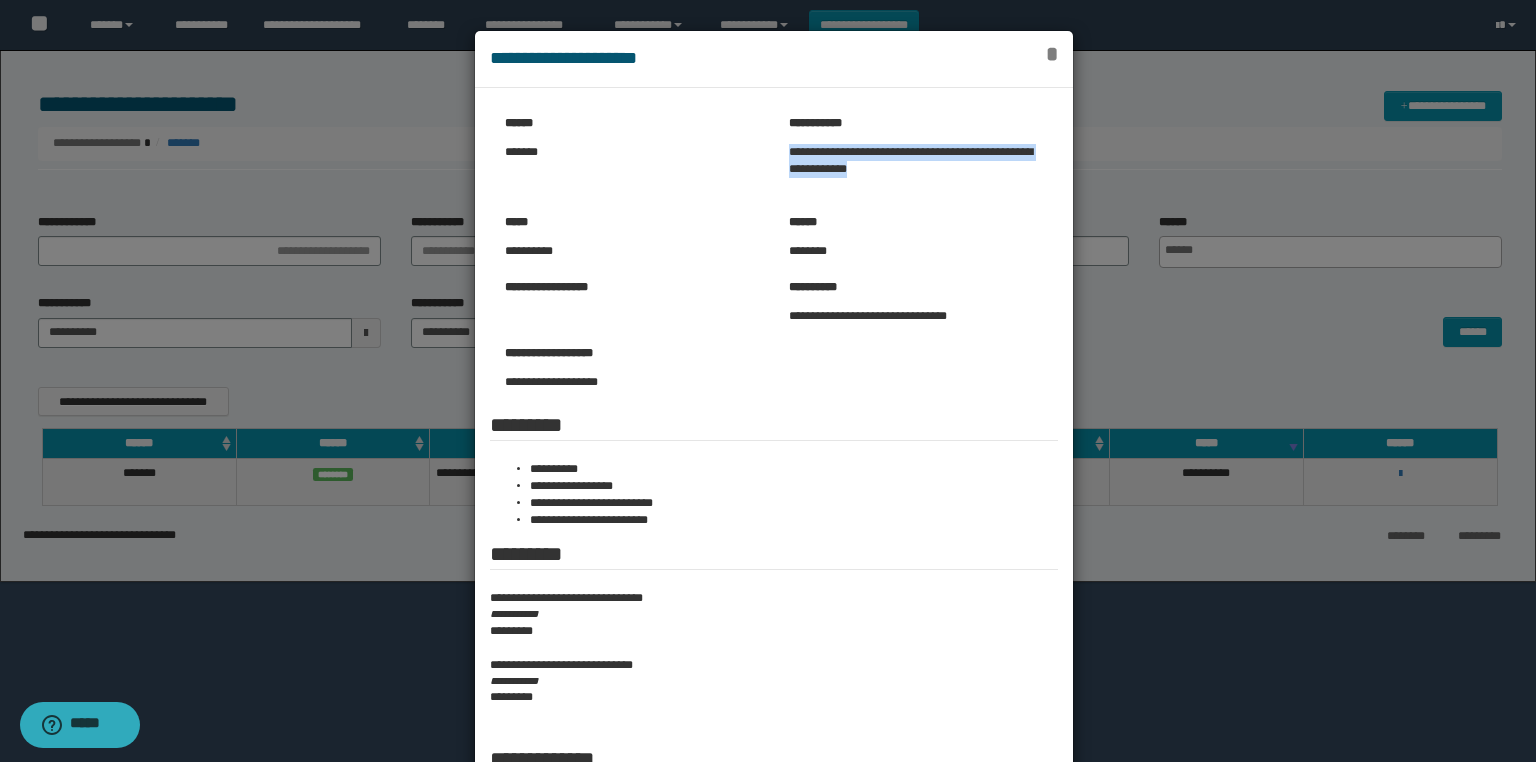 drag, startPoint x: 1048, startPoint y: 57, endPoint x: 979, endPoint y: 40, distance: 71.063354 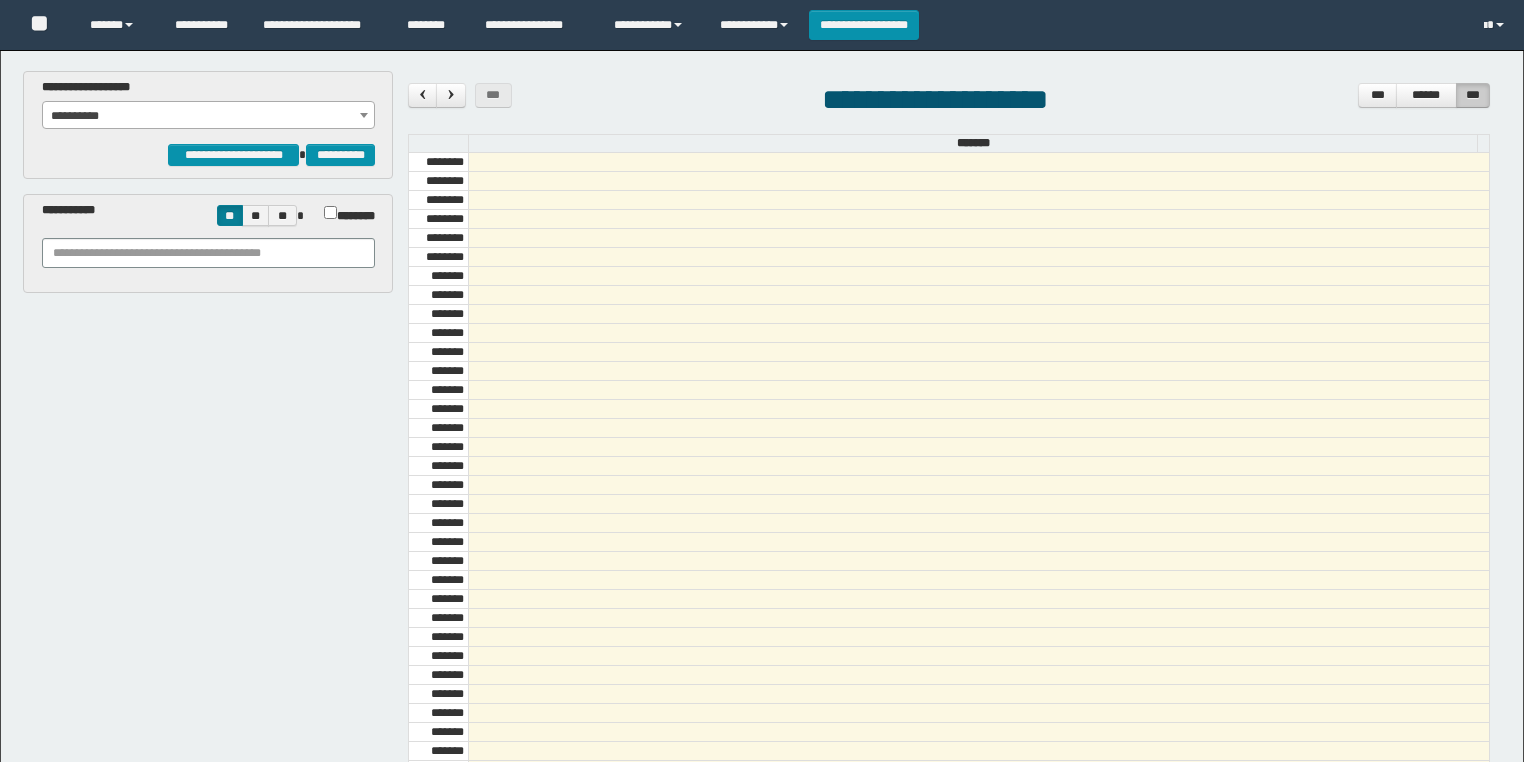 scroll, scrollTop: 0, scrollLeft: 0, axis: both 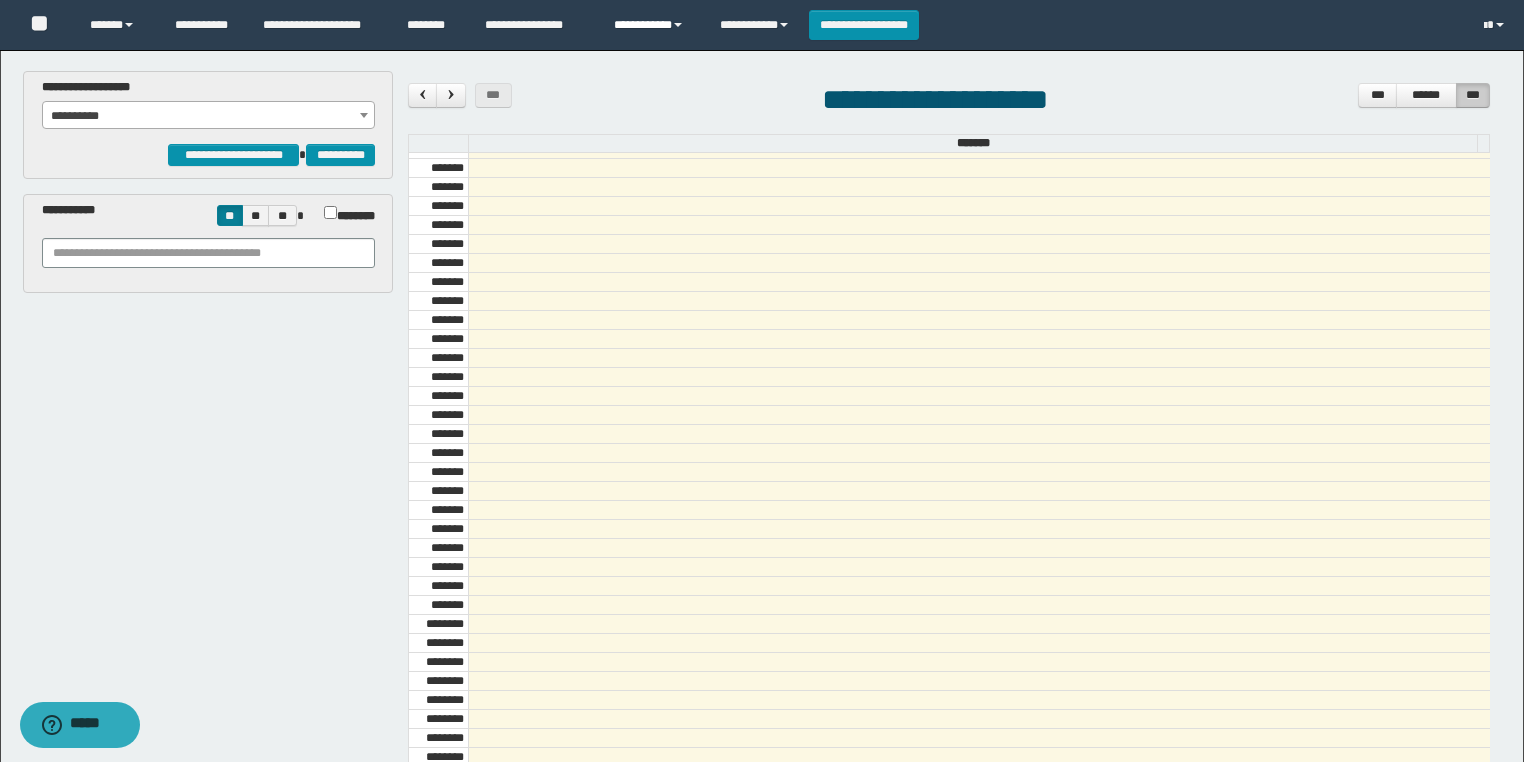 click on "**********" at bounding box center [652, 25] 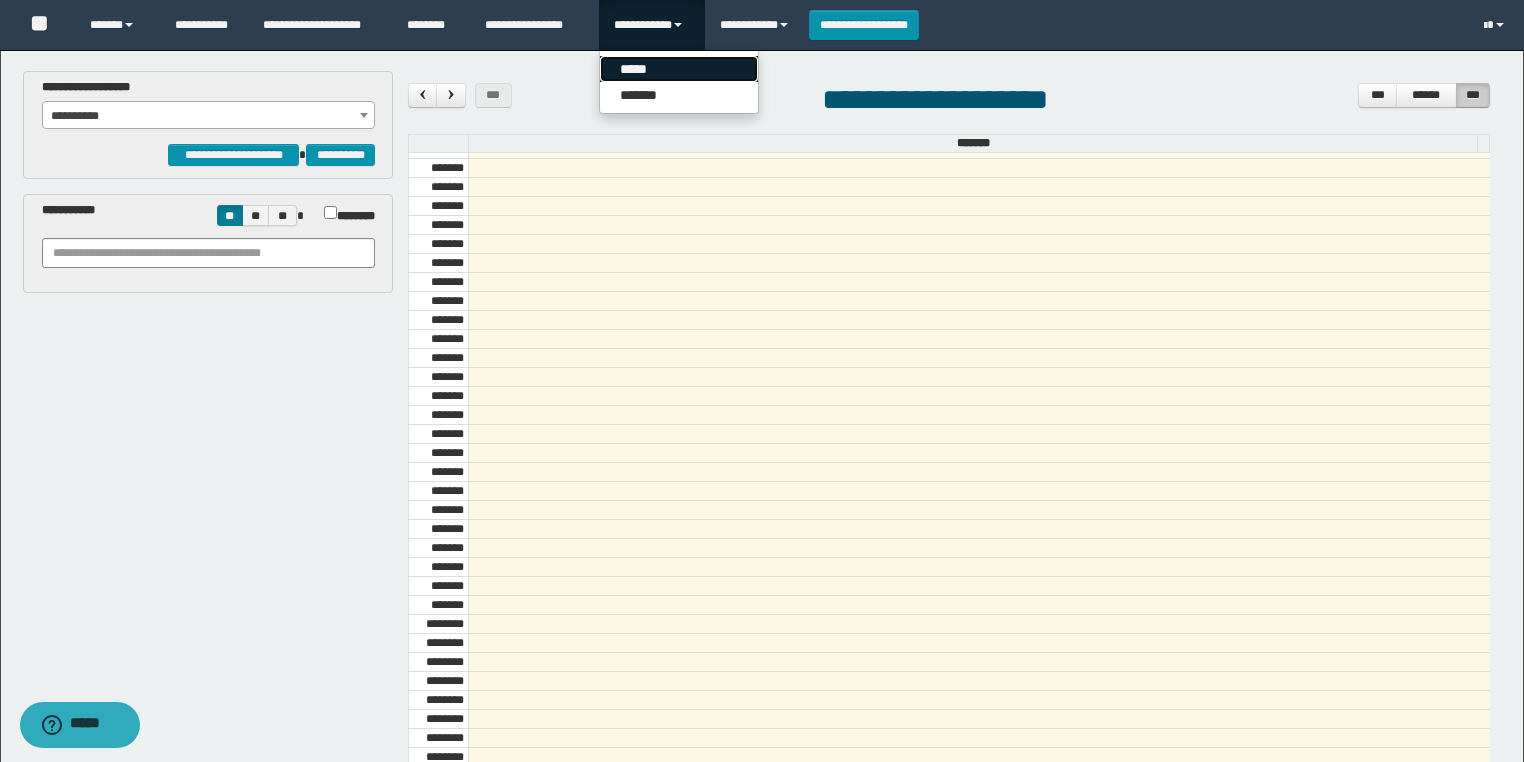 click on "*****" at bounding box center [679, 69] 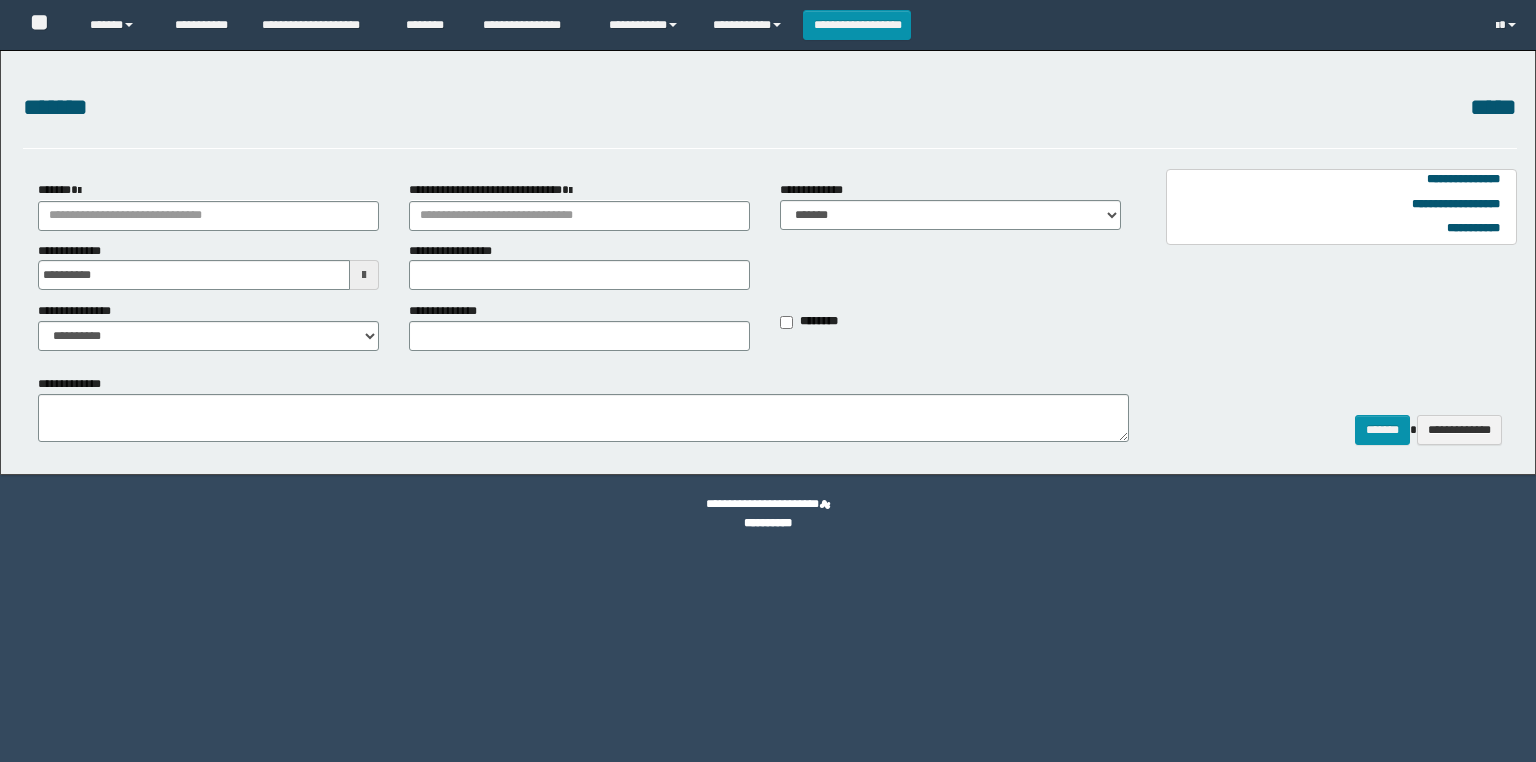 scroll, scrollTop: 0, scrollLeft: 0, axis: both 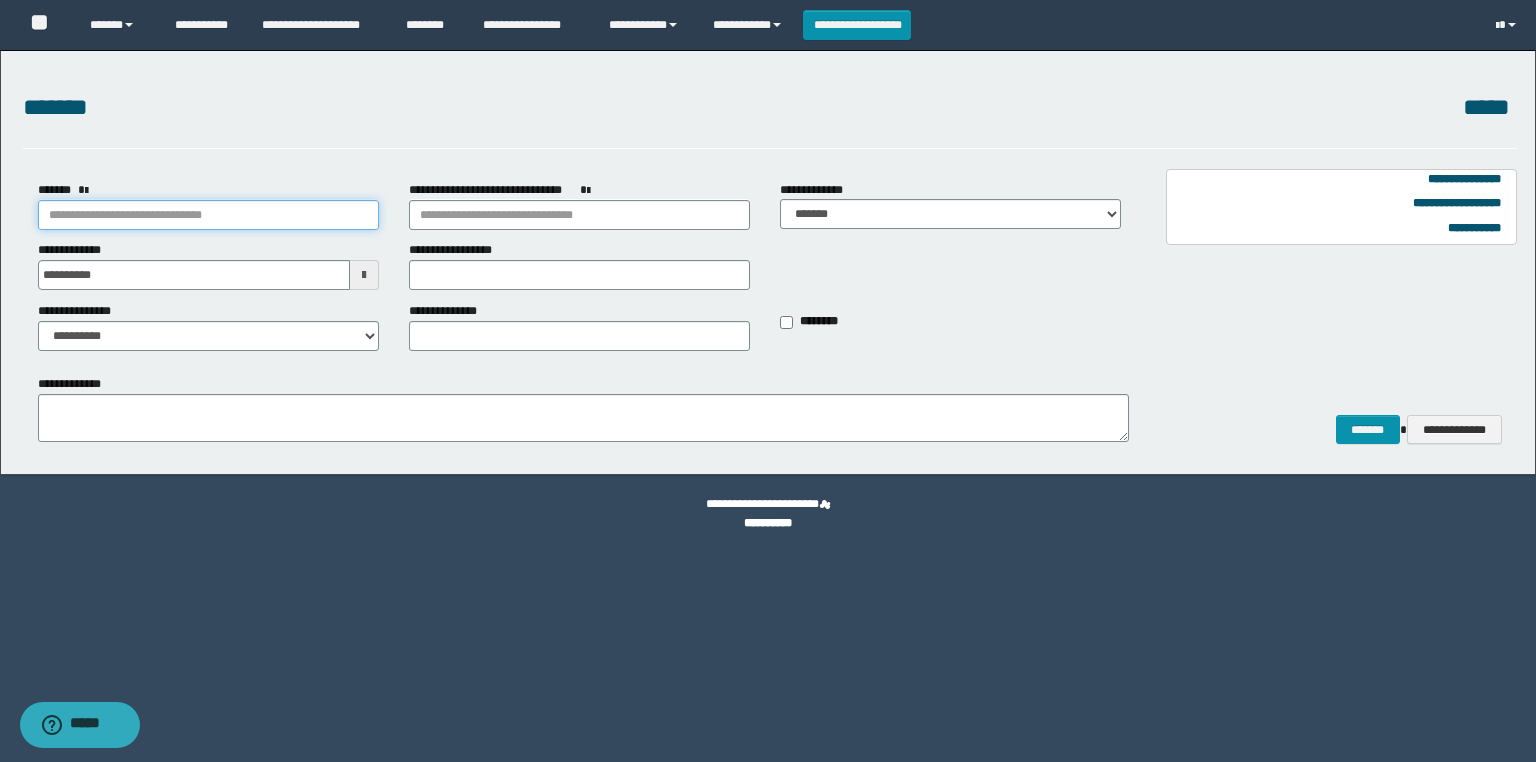 click on "*******" at bounding box center [208, 215] 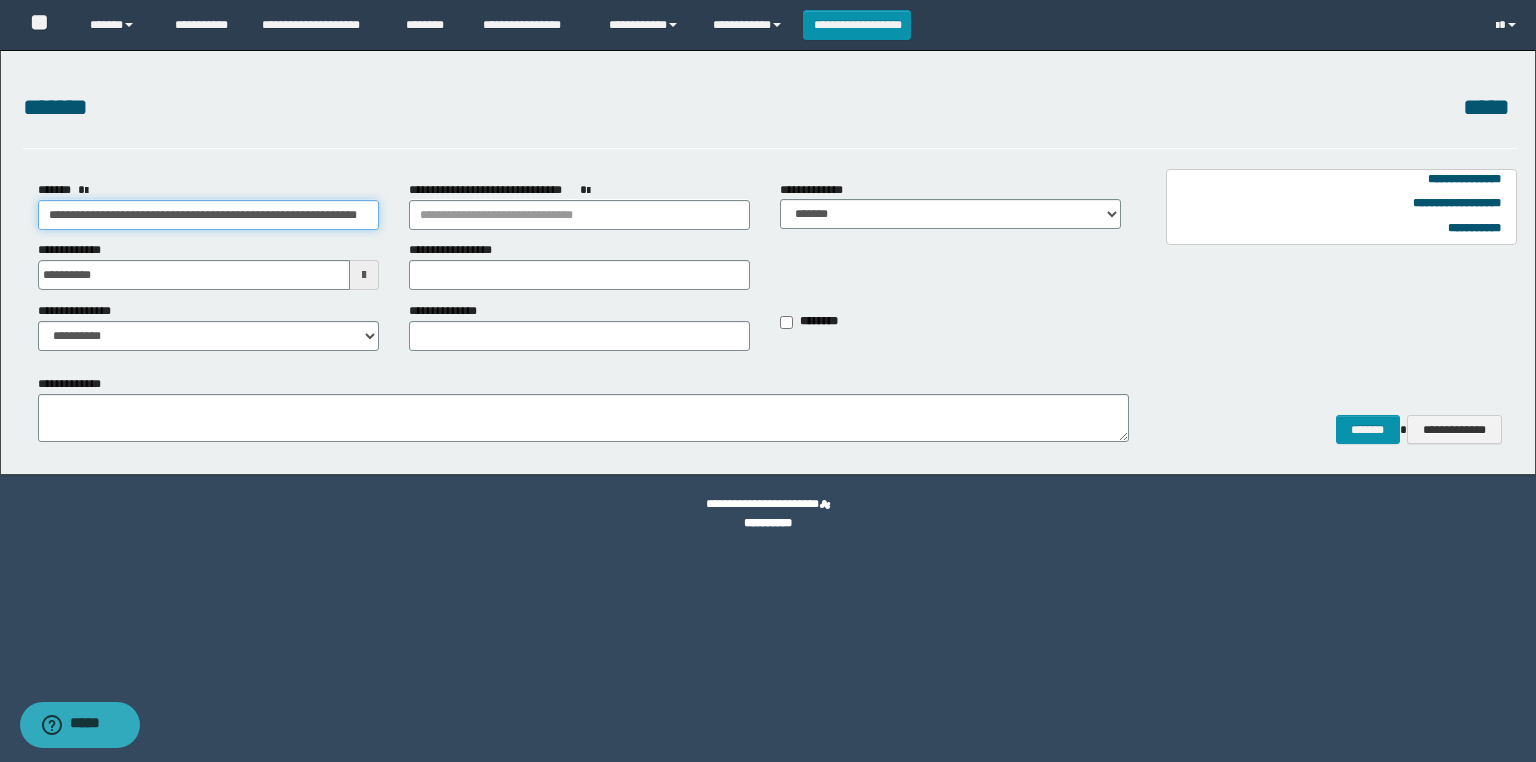 scroll, scrollTop: 0, scrollLeft: 82, axis: horizontal 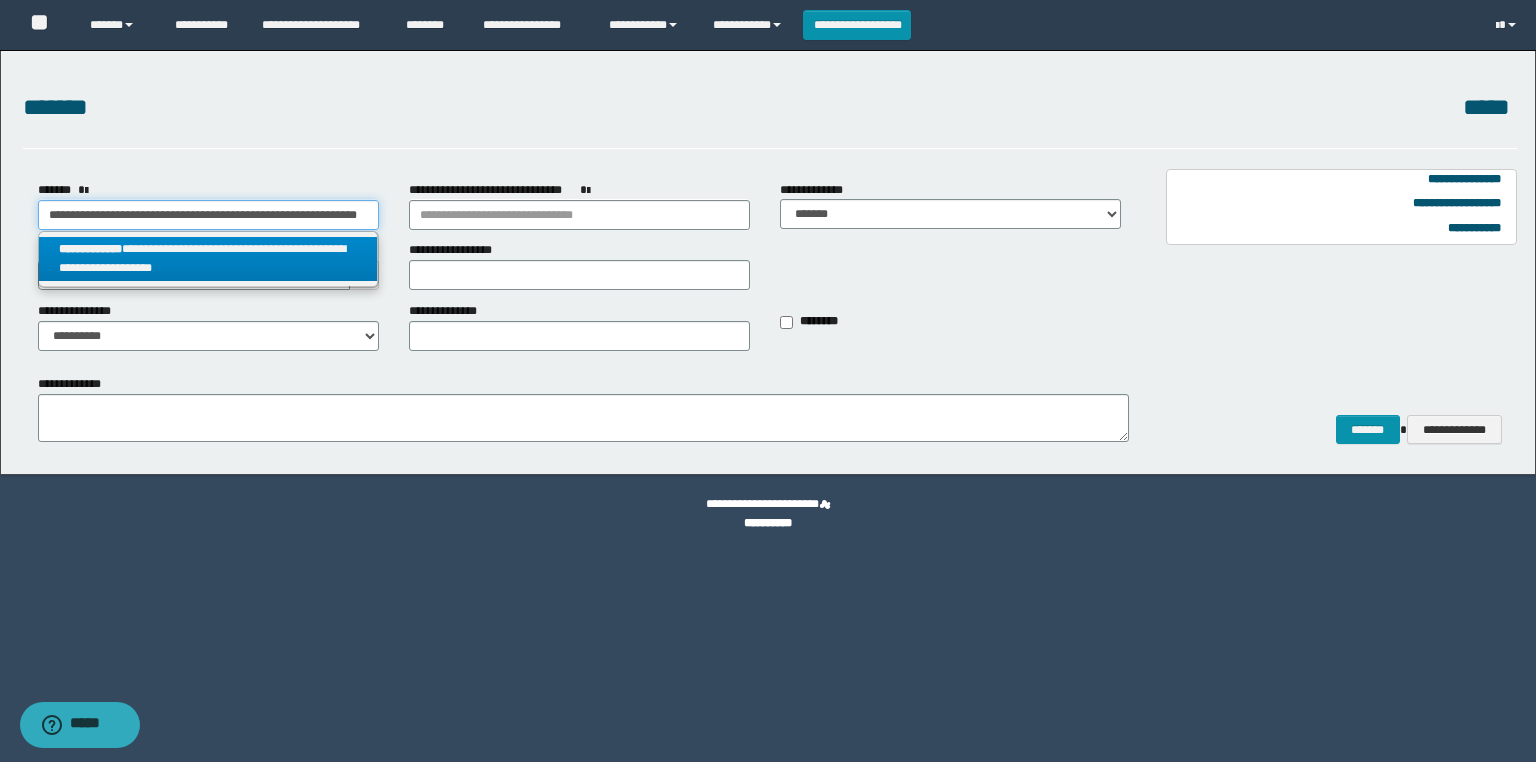 type on "**********" 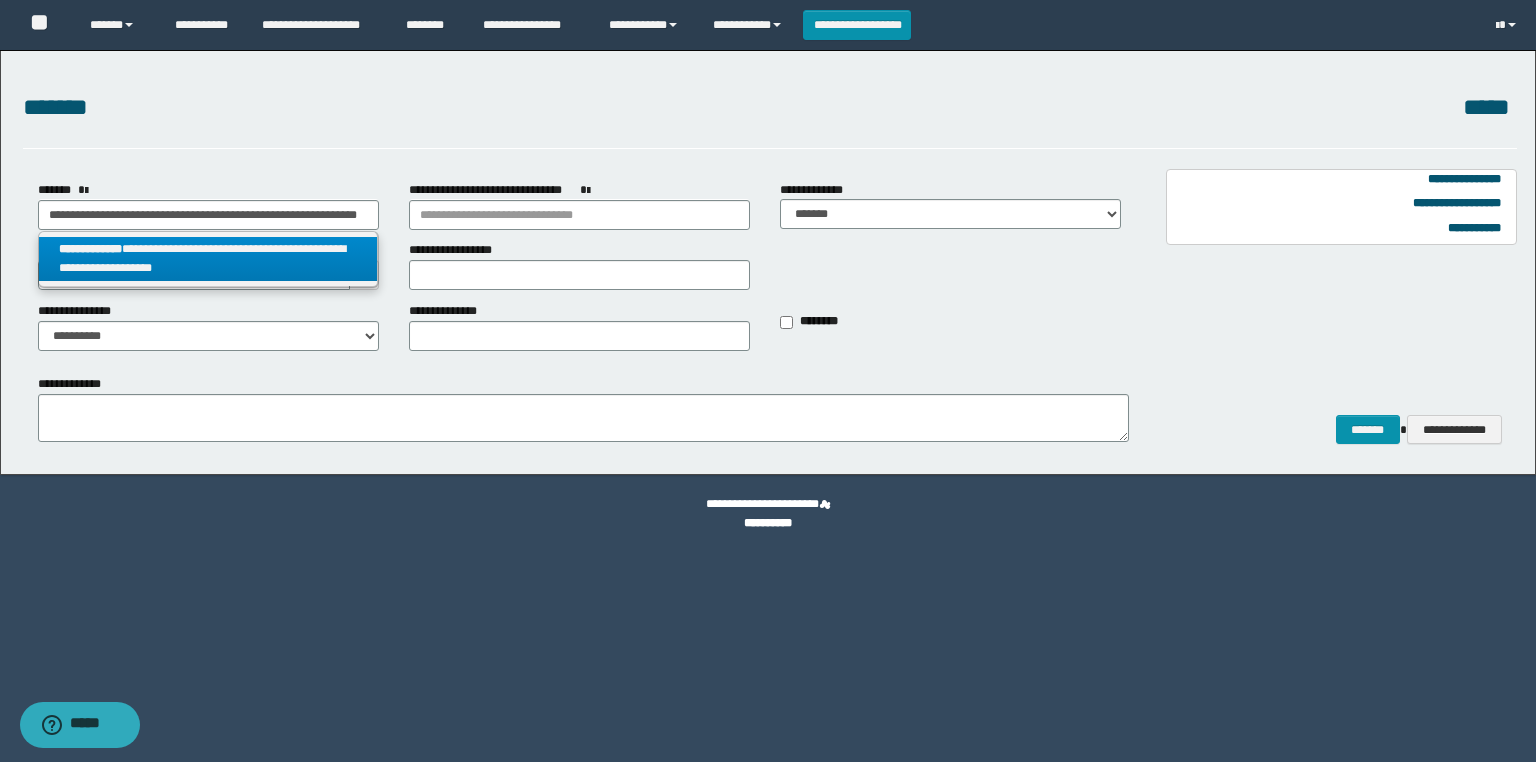 click on "**********" at bounding box center [208, 259] 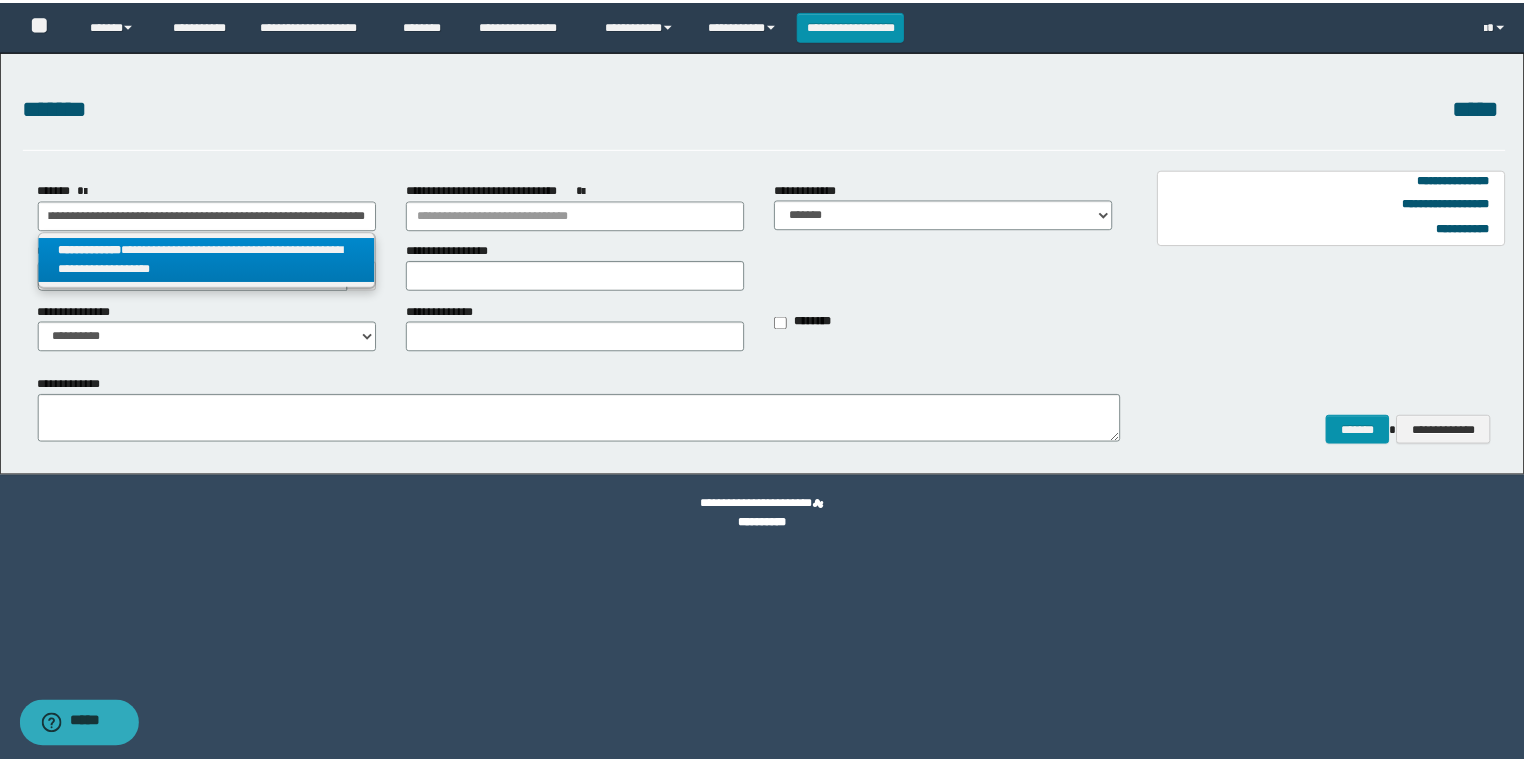 scroll, scrollTop: 0, scrollLeft: 0, axis: both 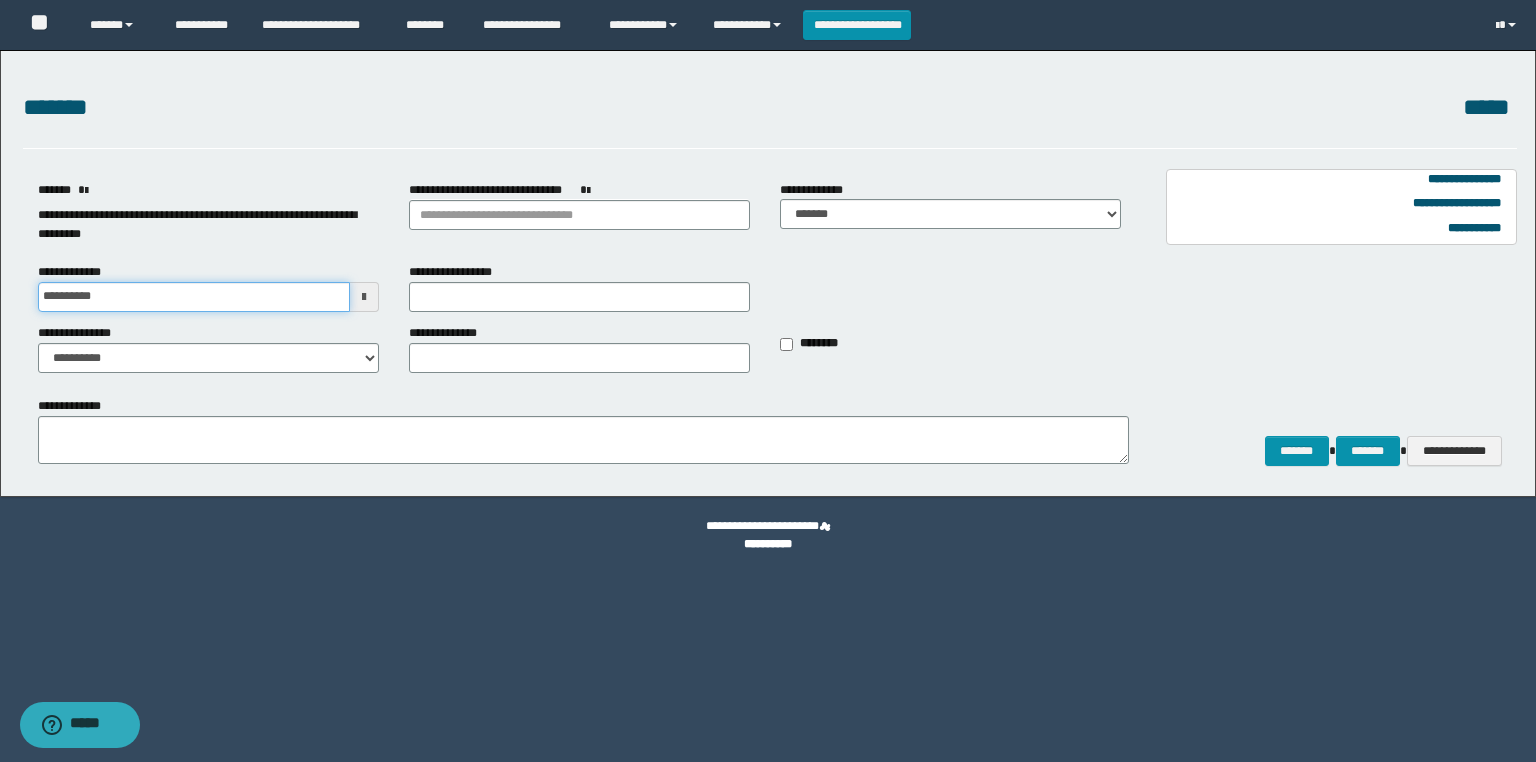 click on "**********" at bounding box center (194, 297) 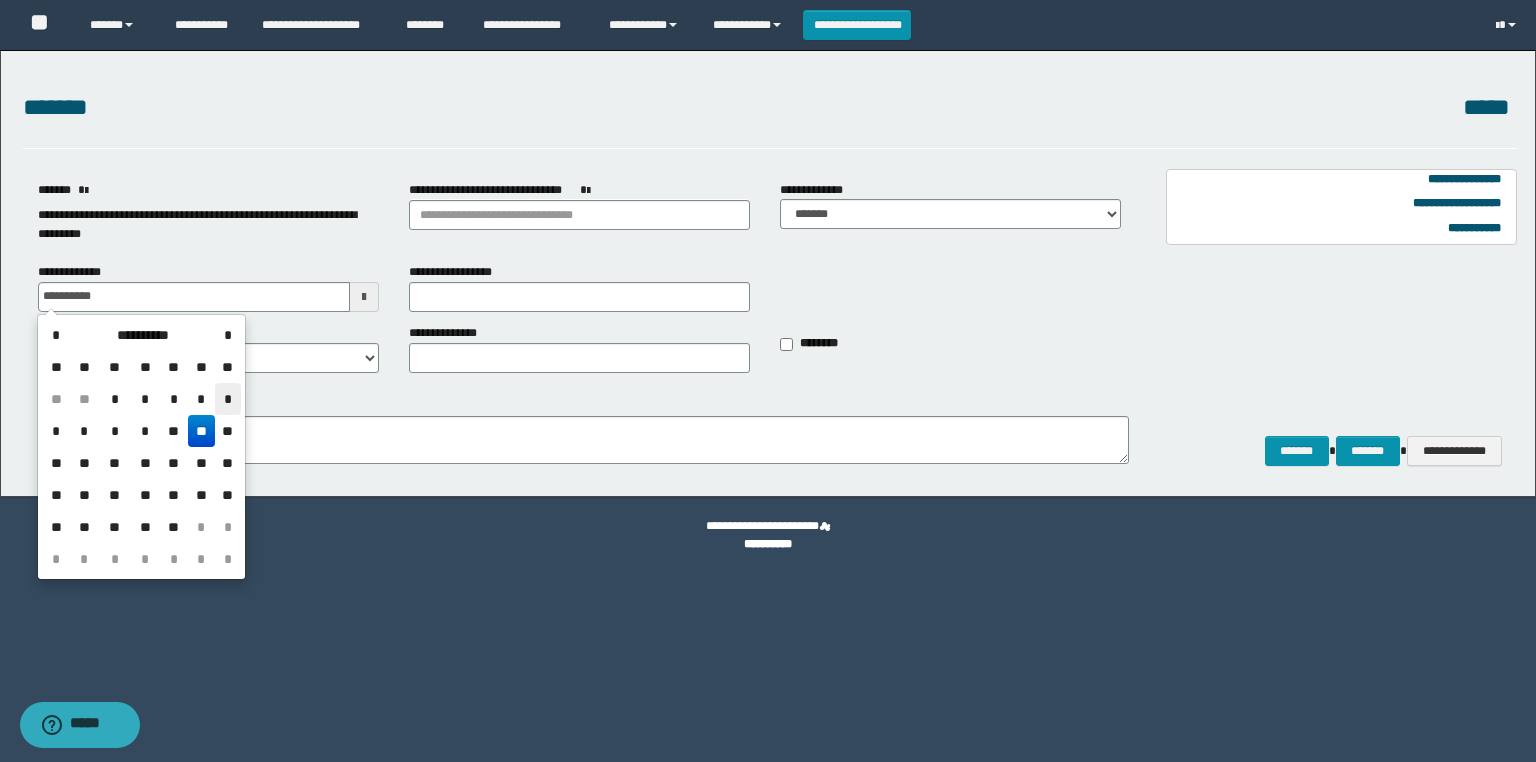 click on "*" at bounding box center (227, 399) 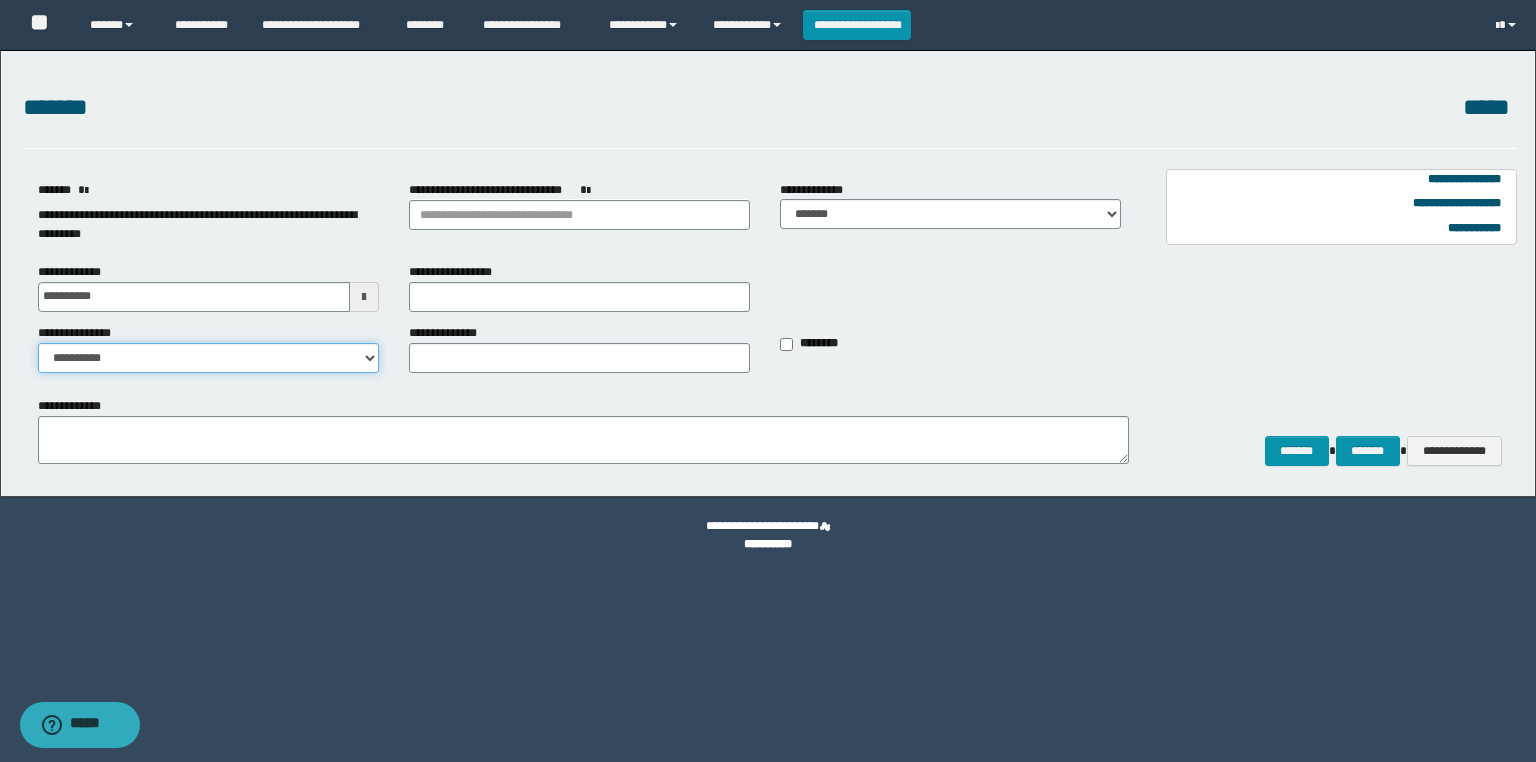 click on "**********" at bounding box center (208, 358) 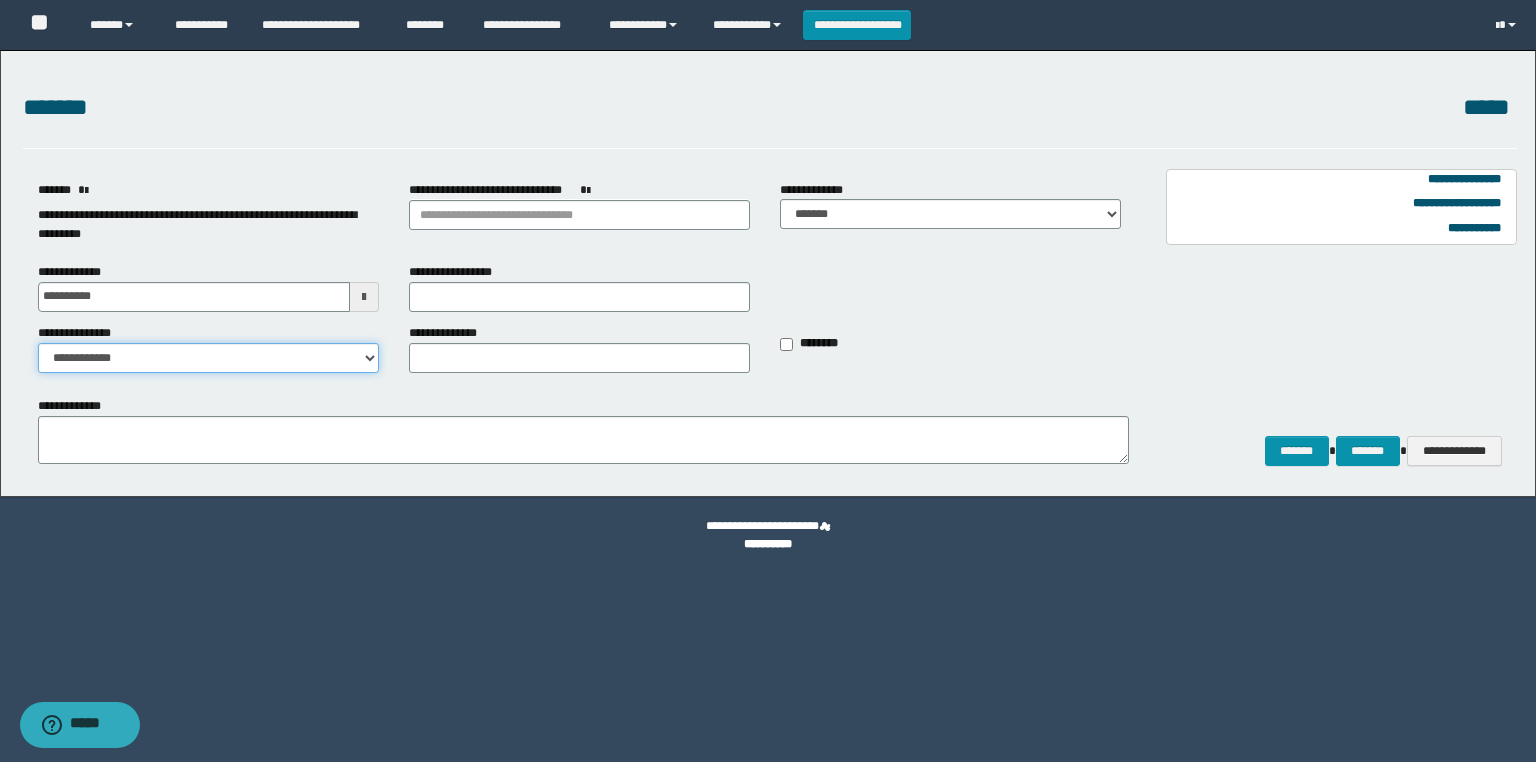 click on "**********" at bounding box center [208, 358] 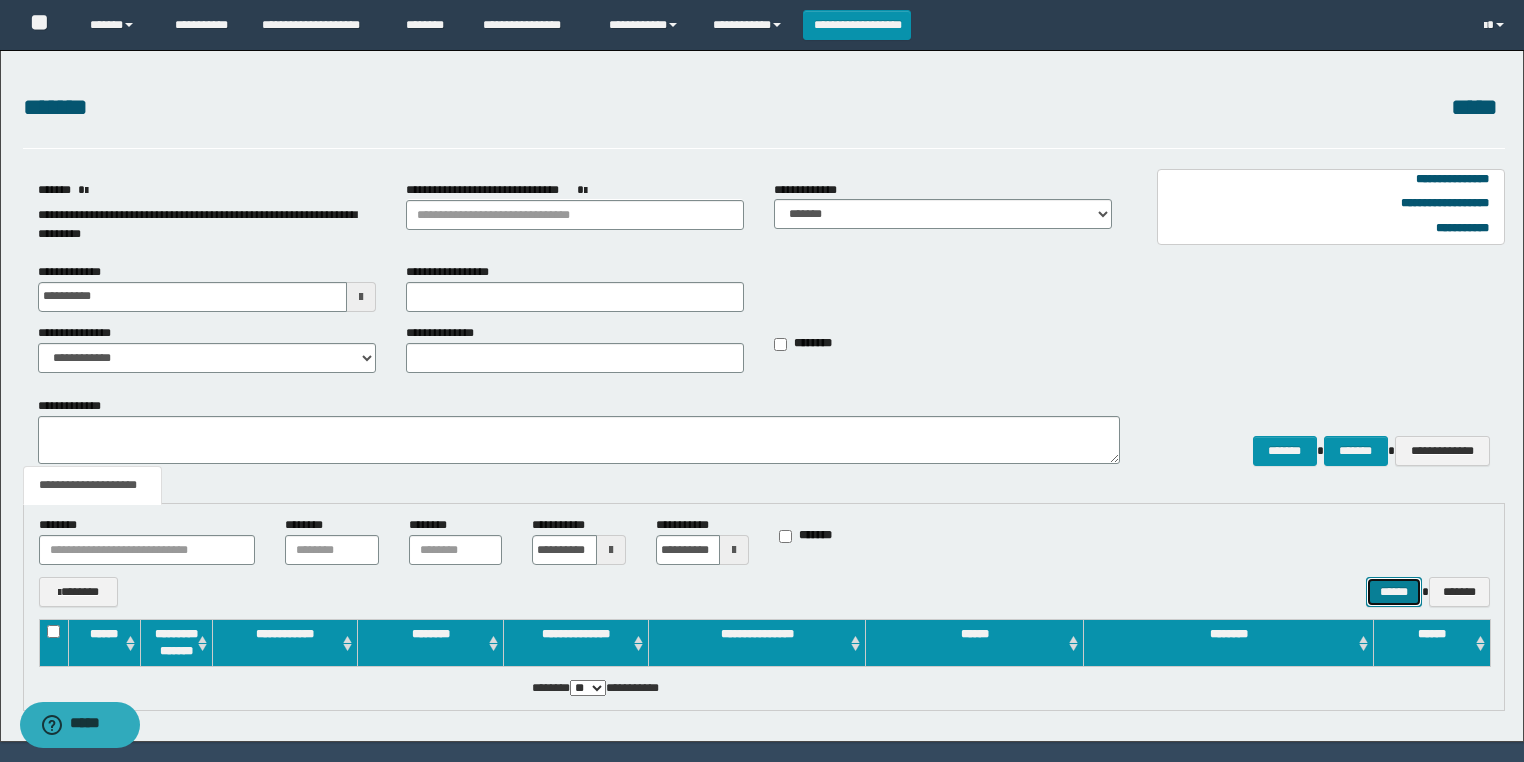 click on "******" at bounding box center (1394, 592) 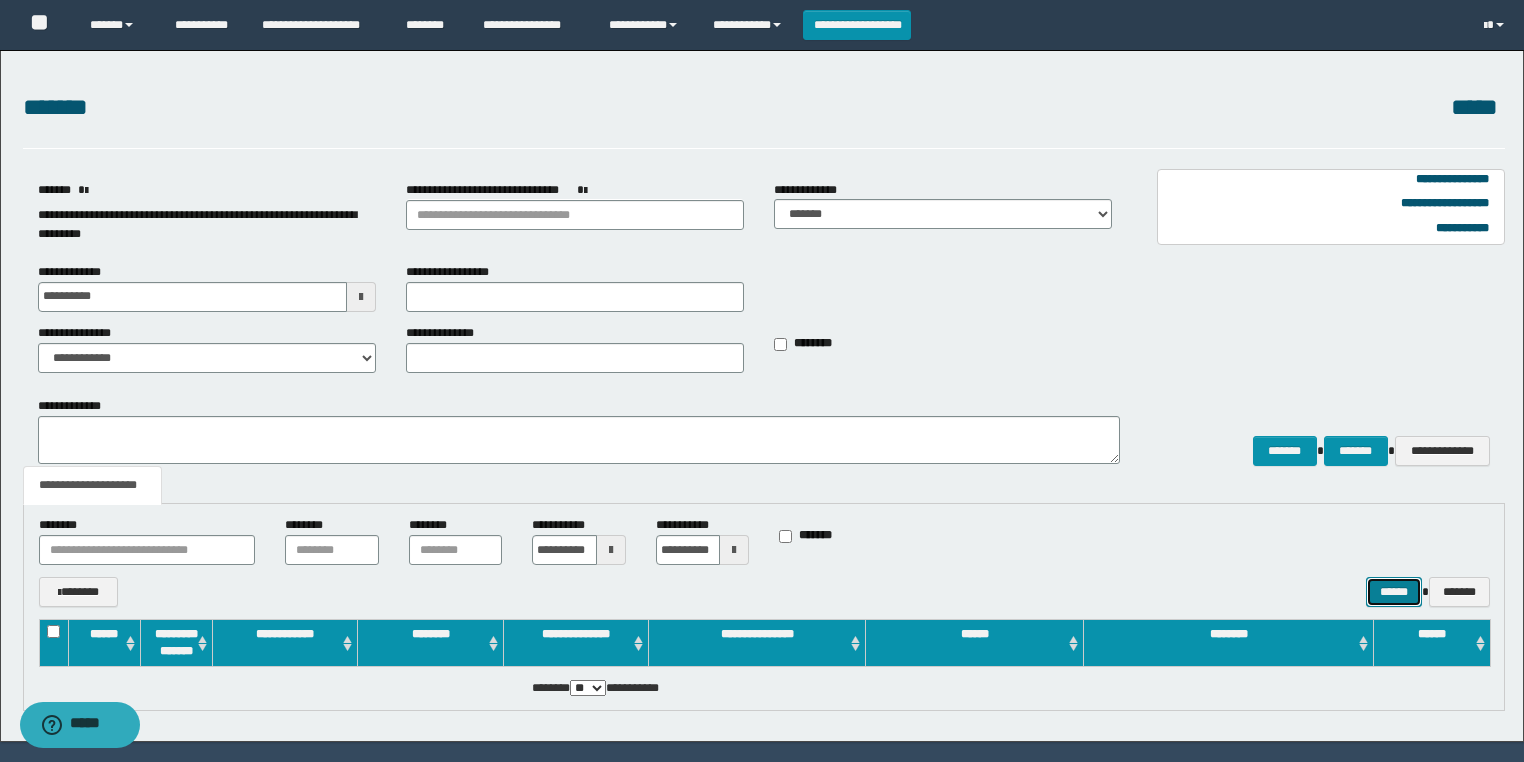 click on "******" at bounding box center [1394, 592] 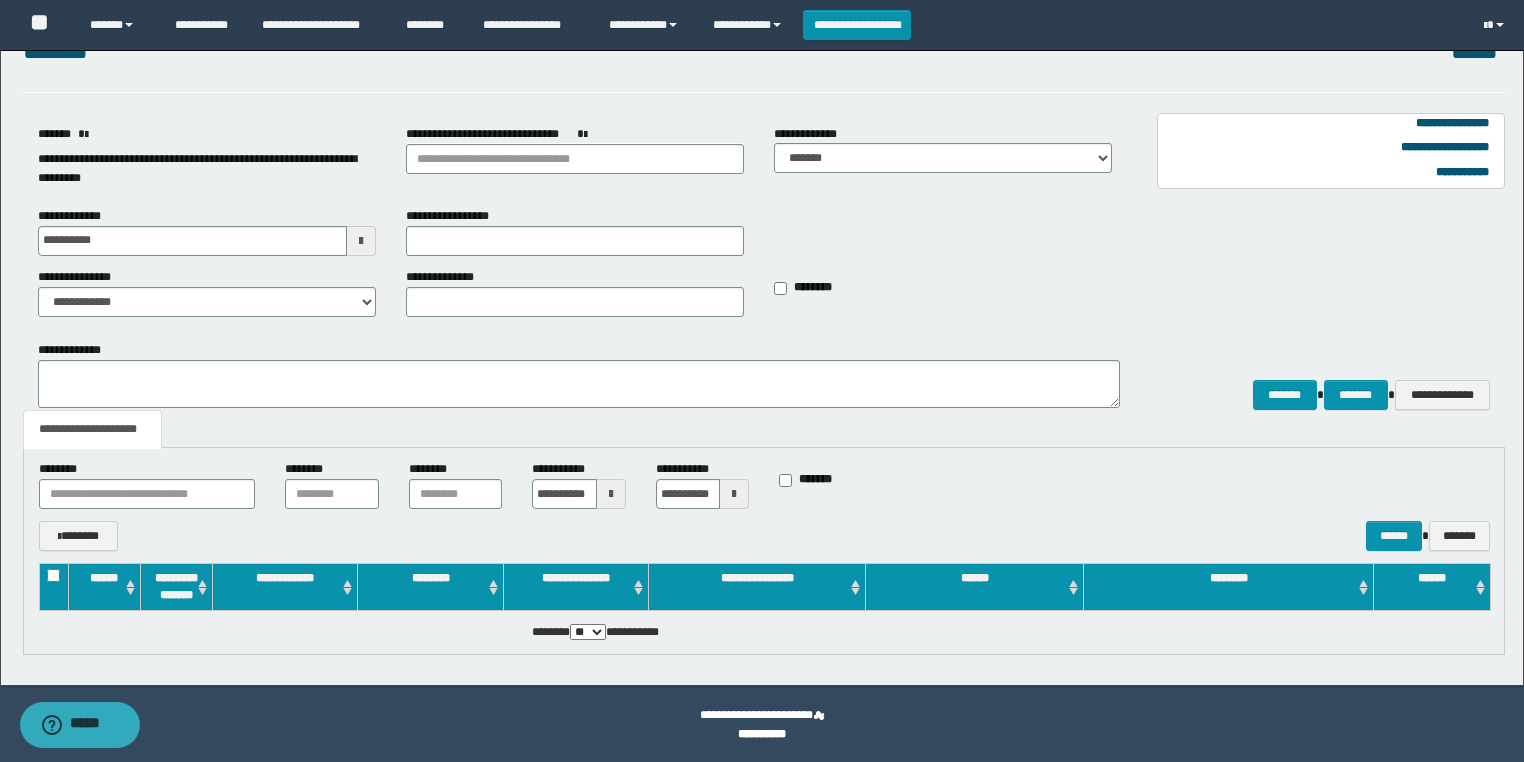 click at bounding box center [611, 494] 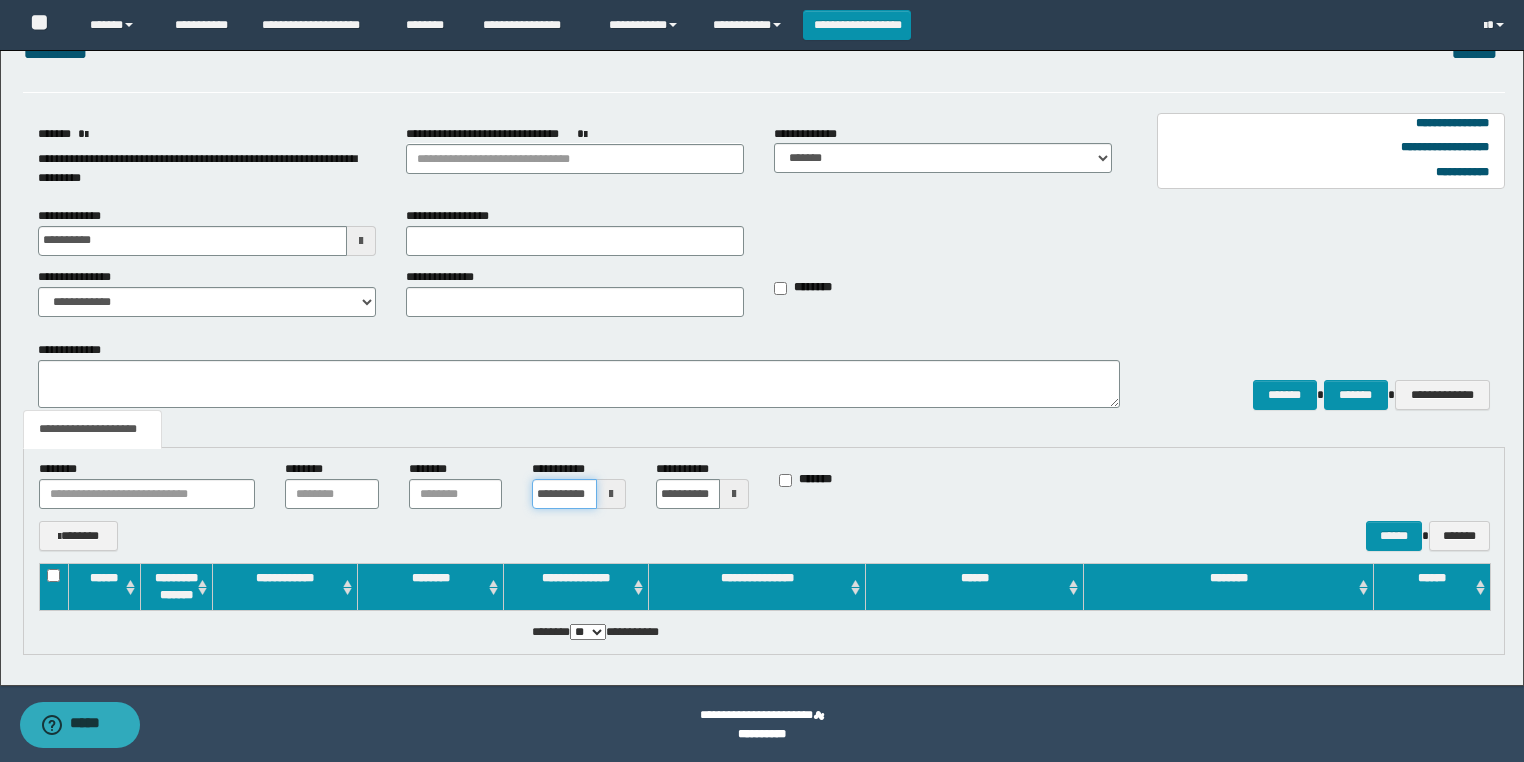 scroll, scrollTop: 0, scrollLeft: 16, axis: horizontal 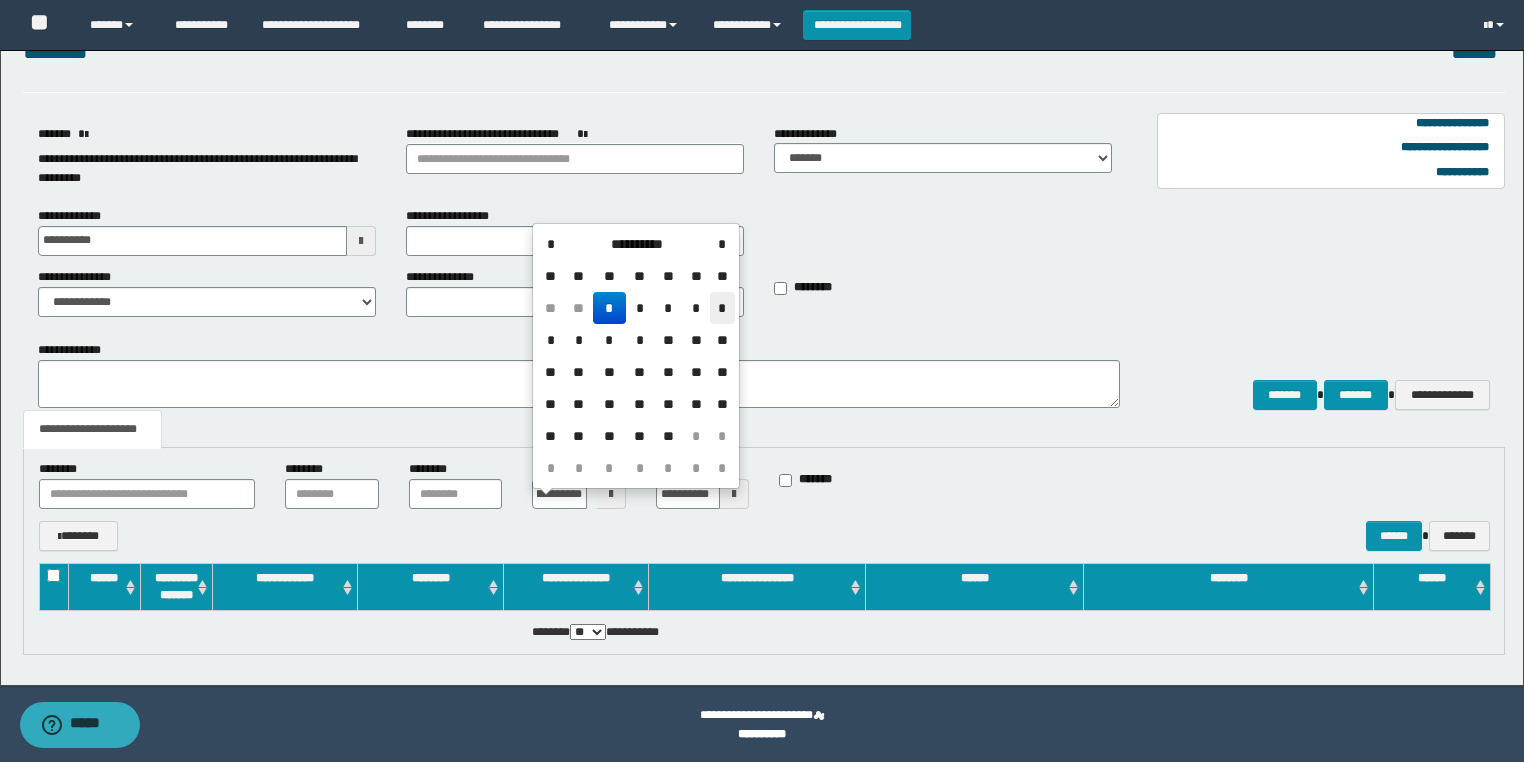 click on "*" at bounding box center [722, 308] 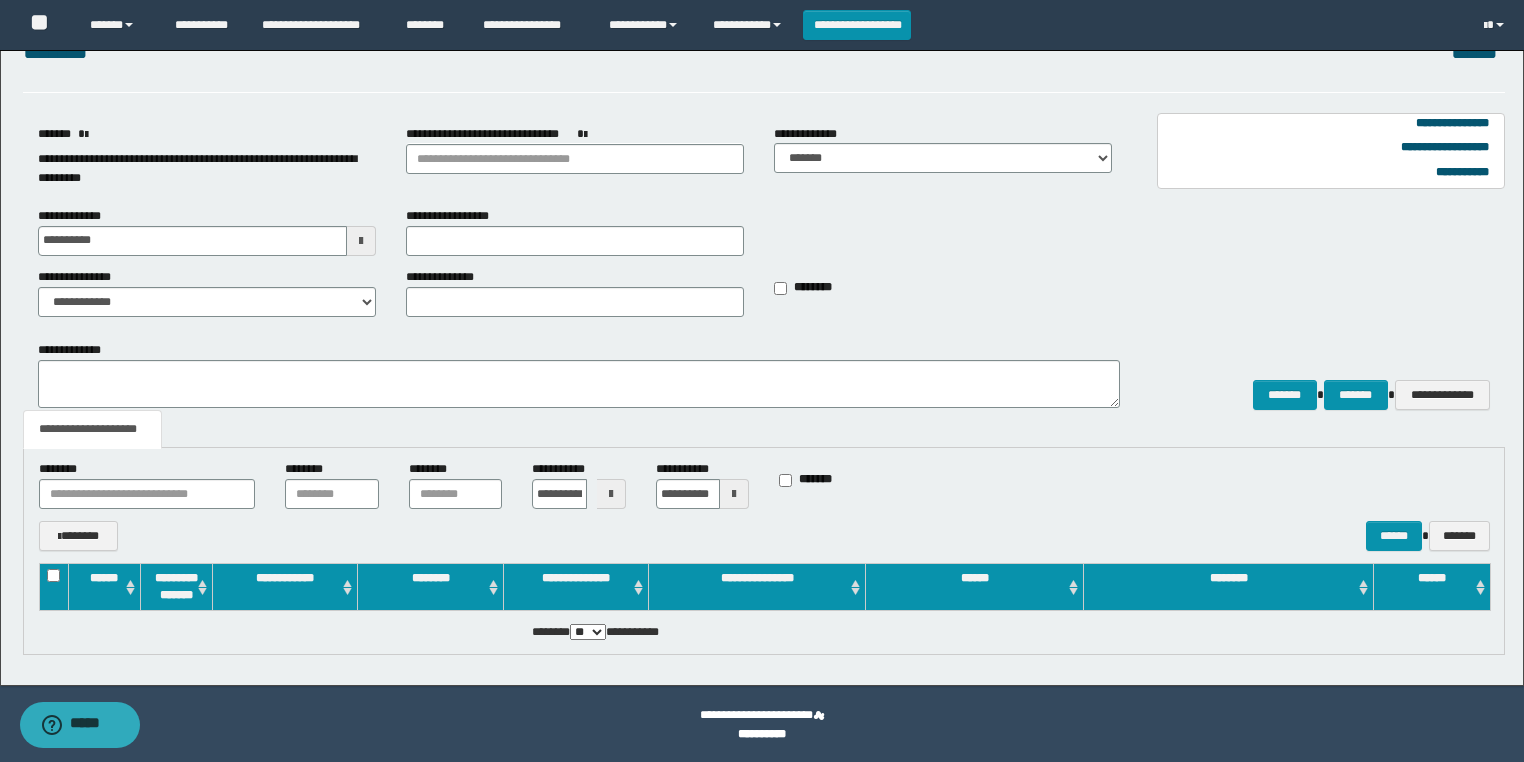 click at bounding box center (734, 494) 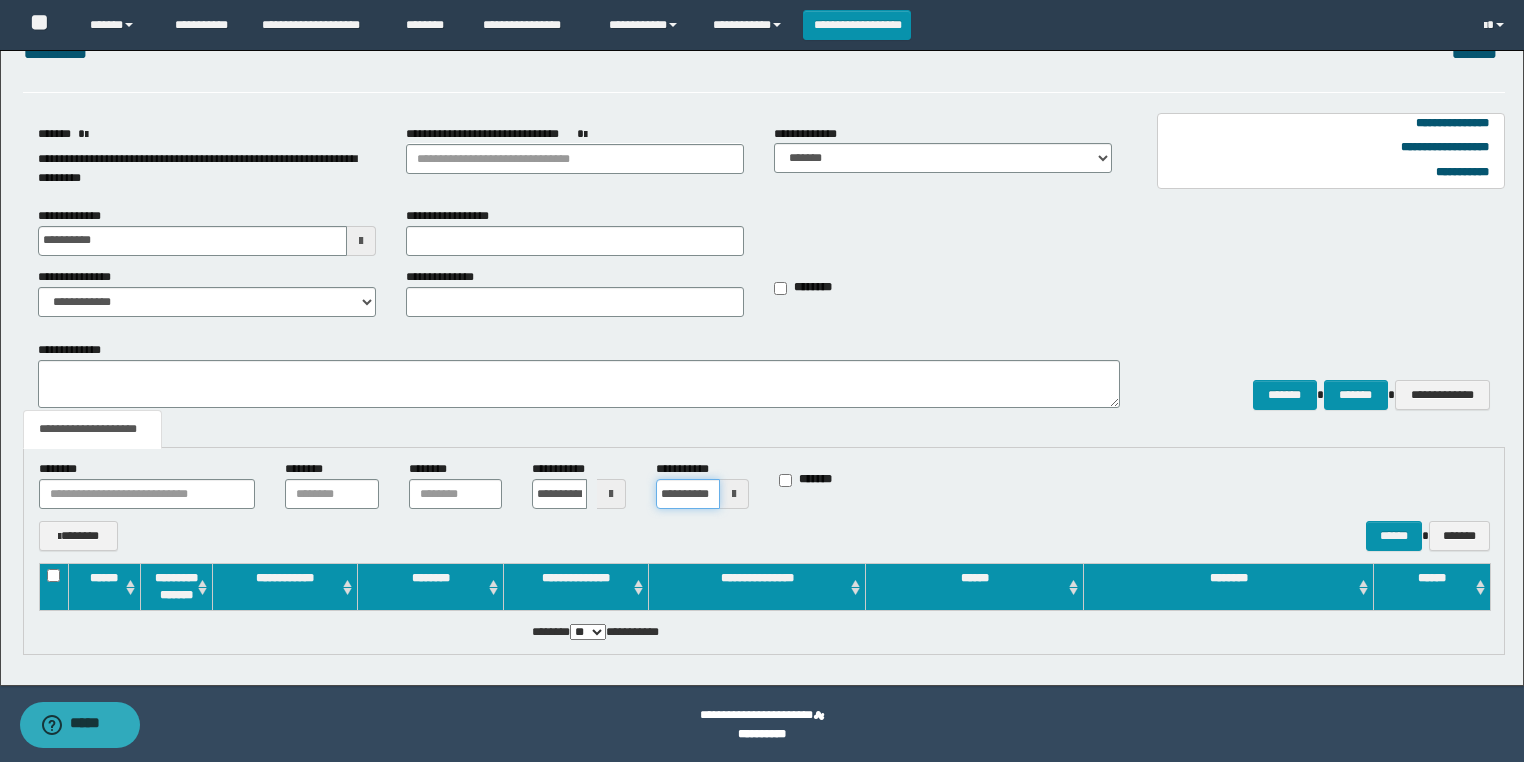 scroll, scrollTop: 0, scrollLeft: 16, axis: horizontal 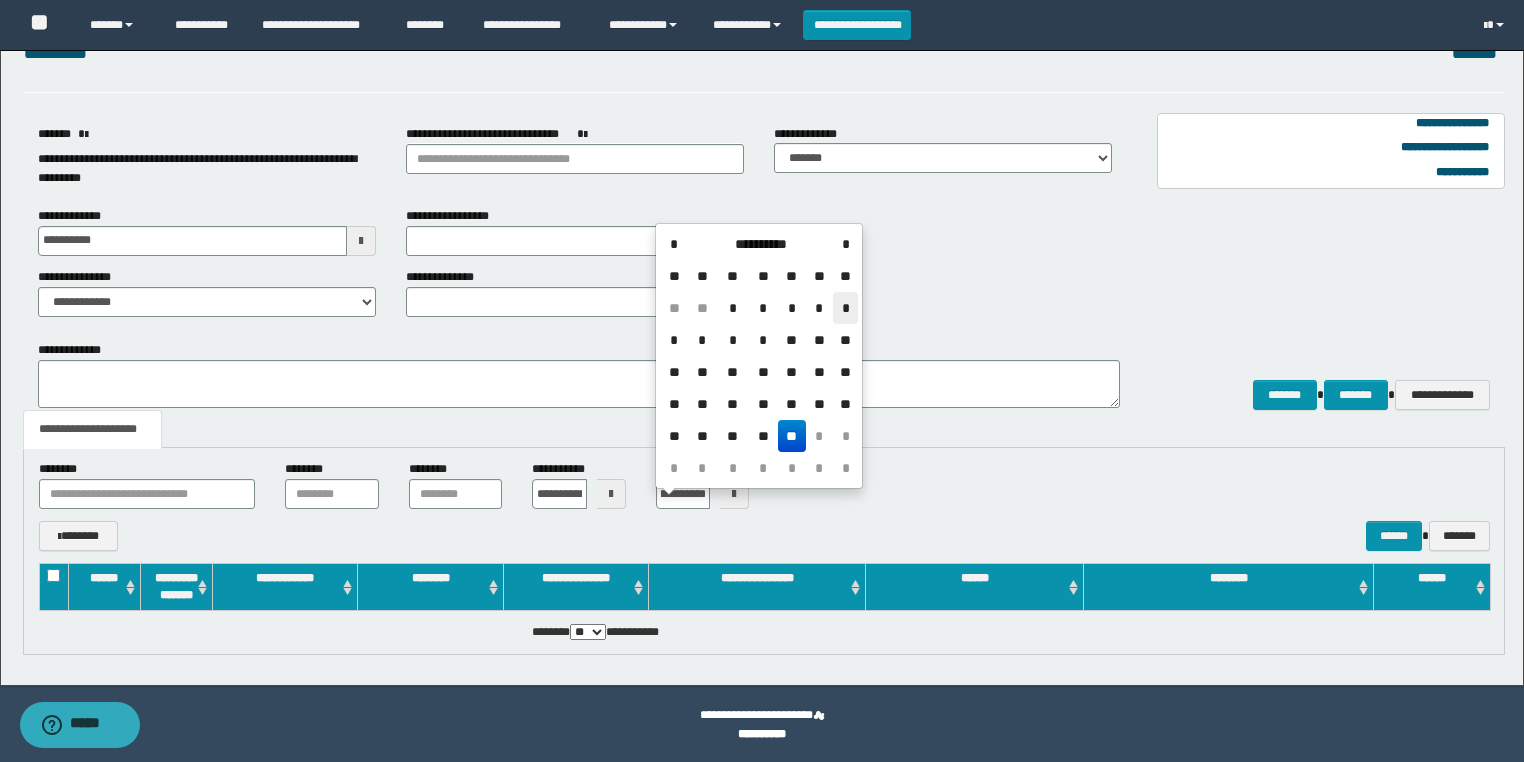 click on "*" at bounding box center [845, 308] 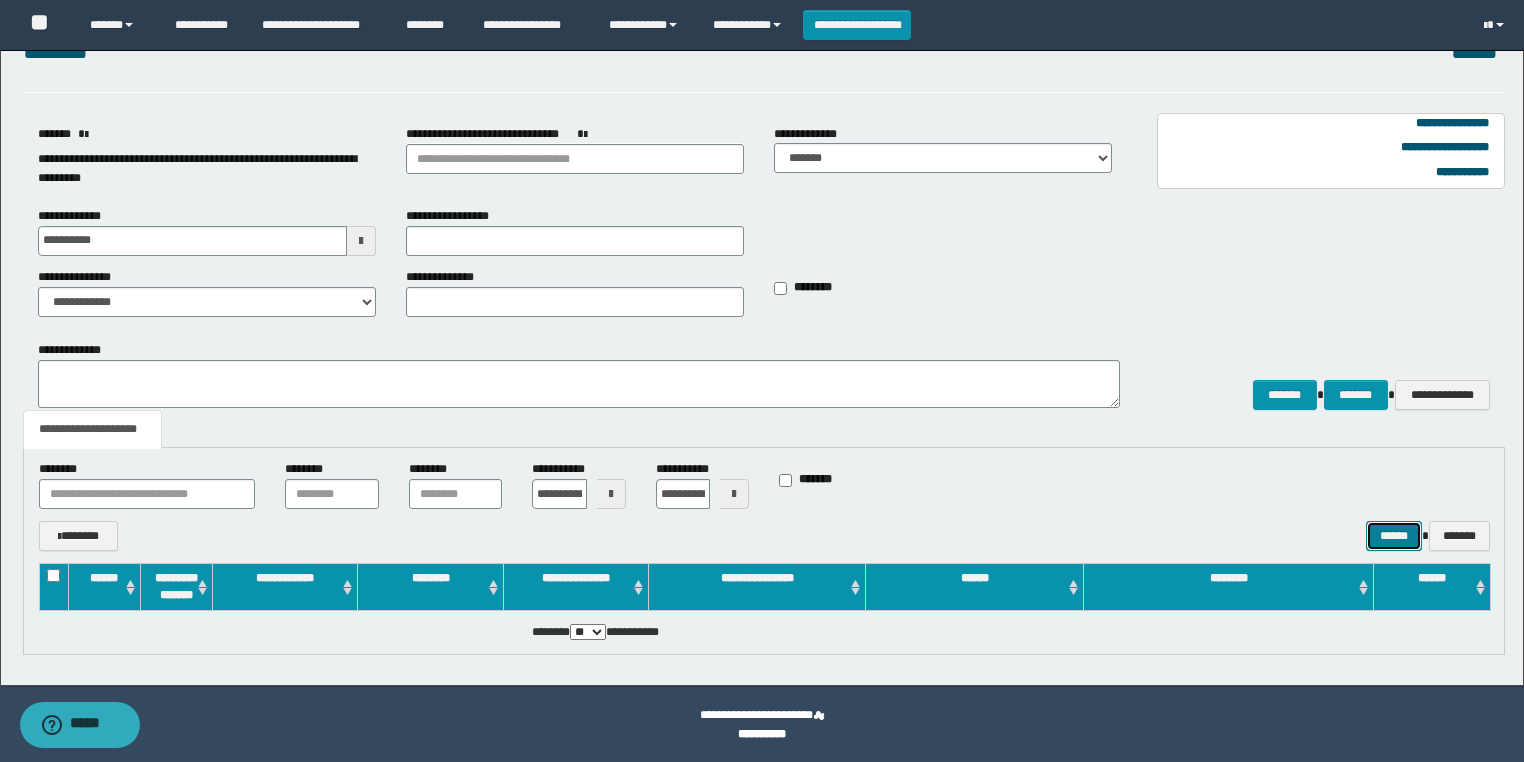 click on "******" at bounding box center [1394, 536] 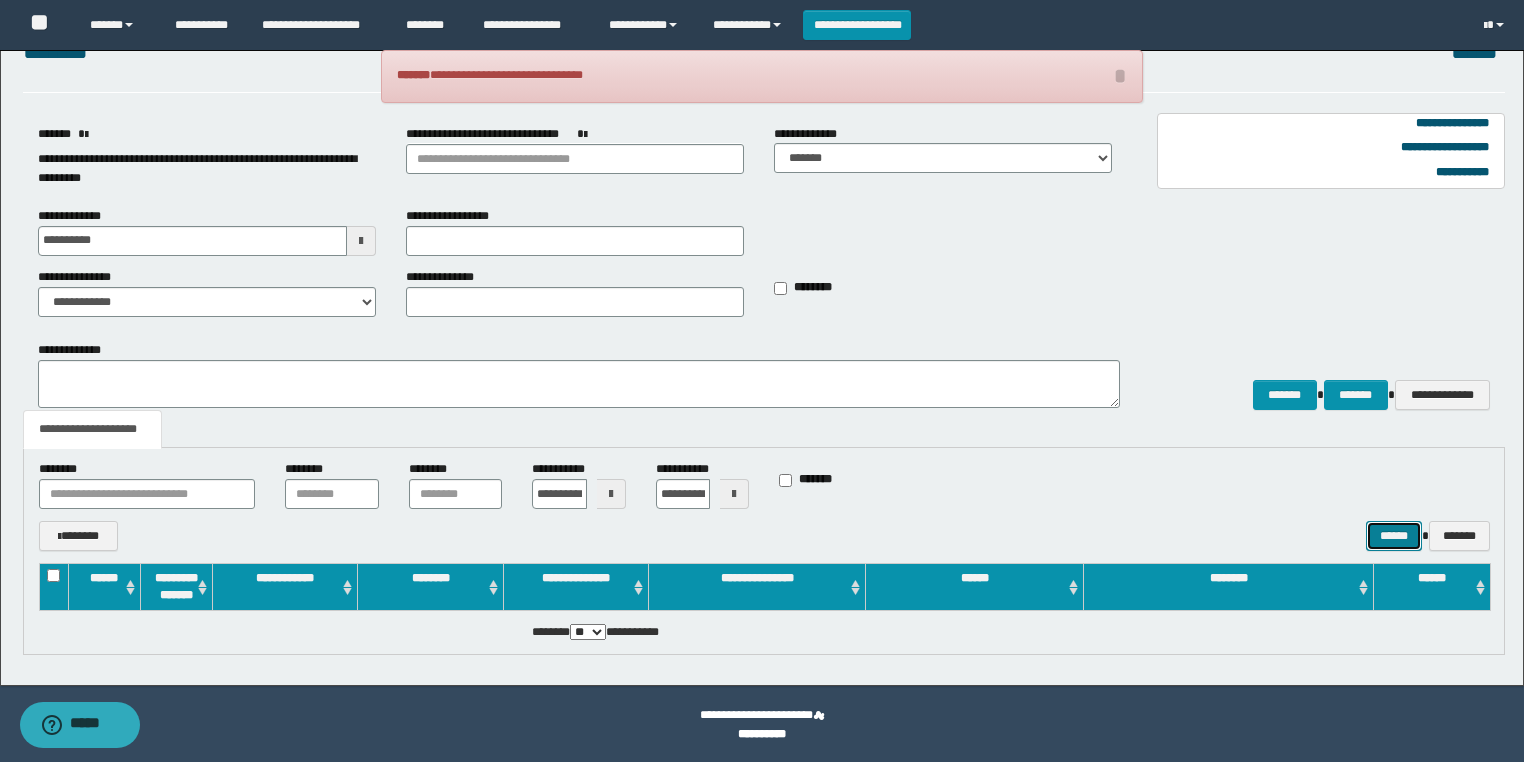 type 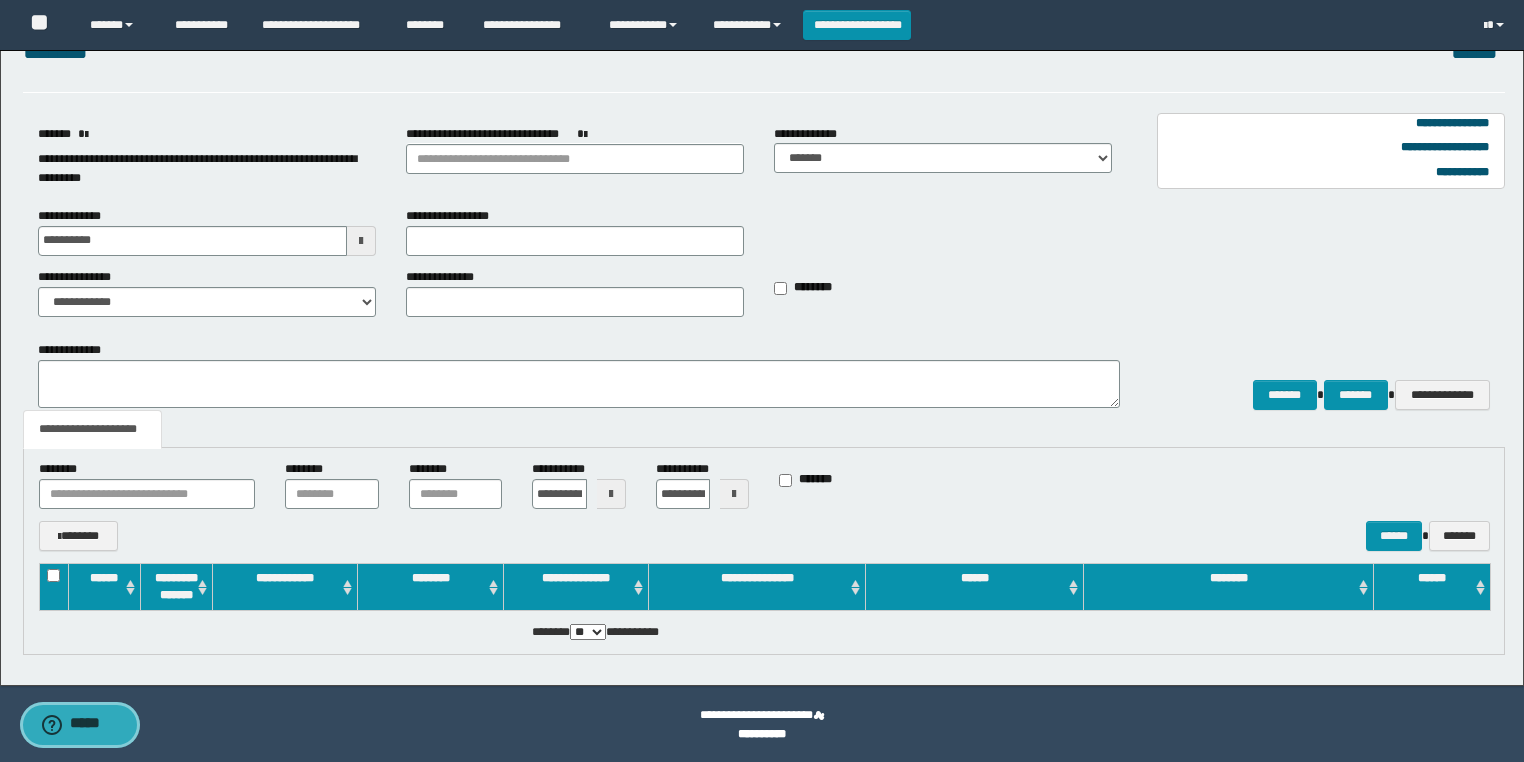 click on "*****" at bounding box center (94, 725) 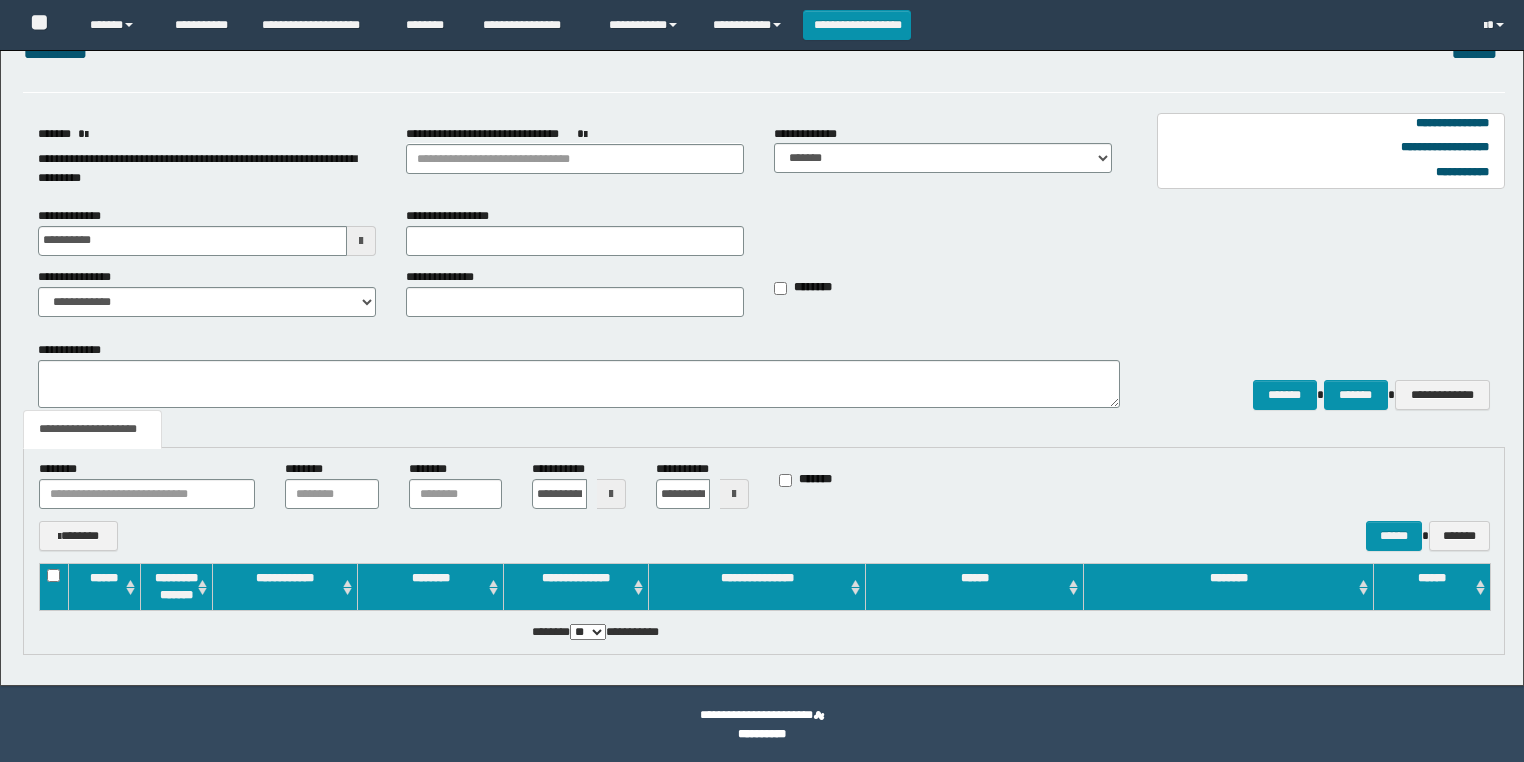 scroll, scrollTop: 0, scrollLeft: 0, axis: both 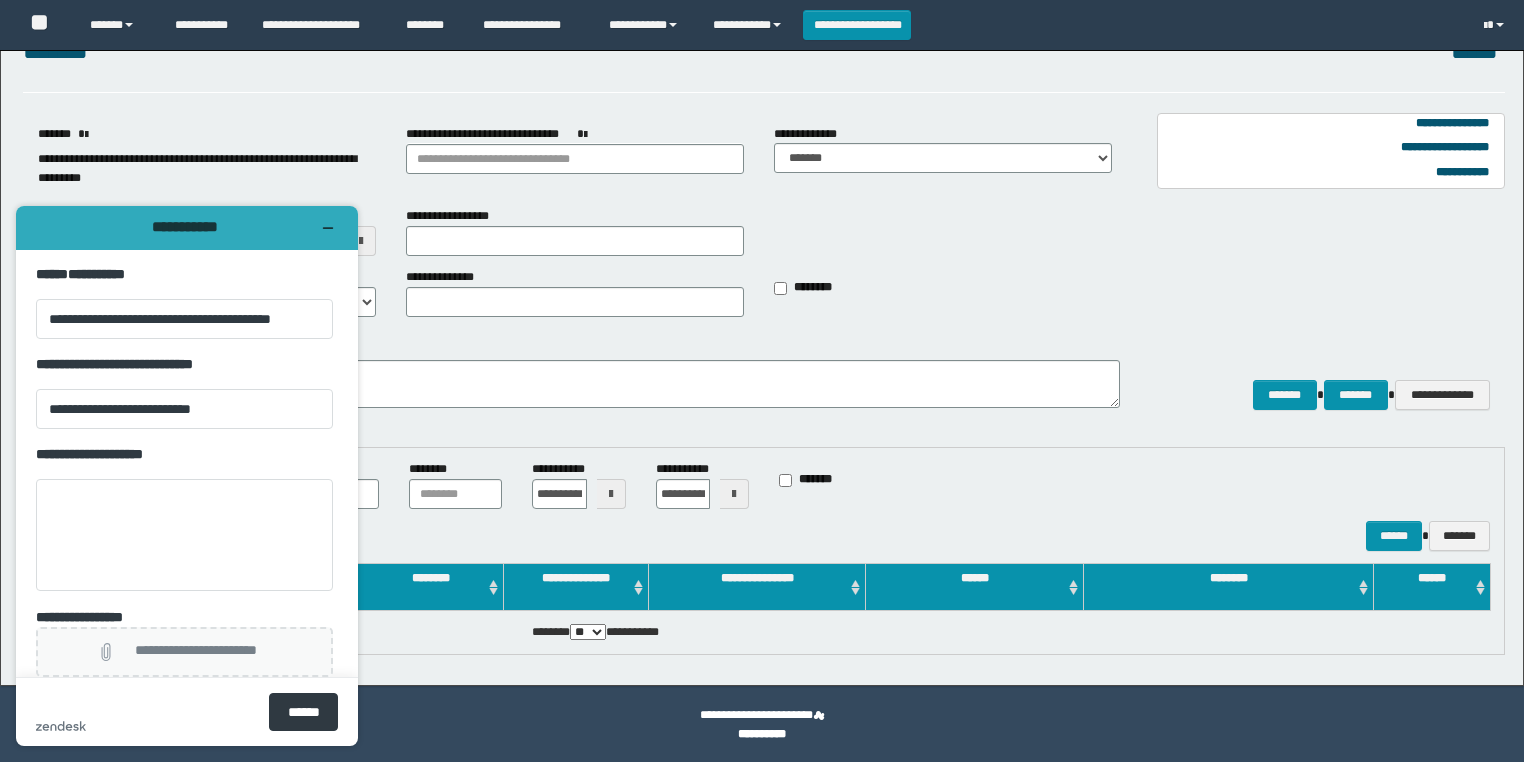click on "**********" at bounding box center (196, 652) 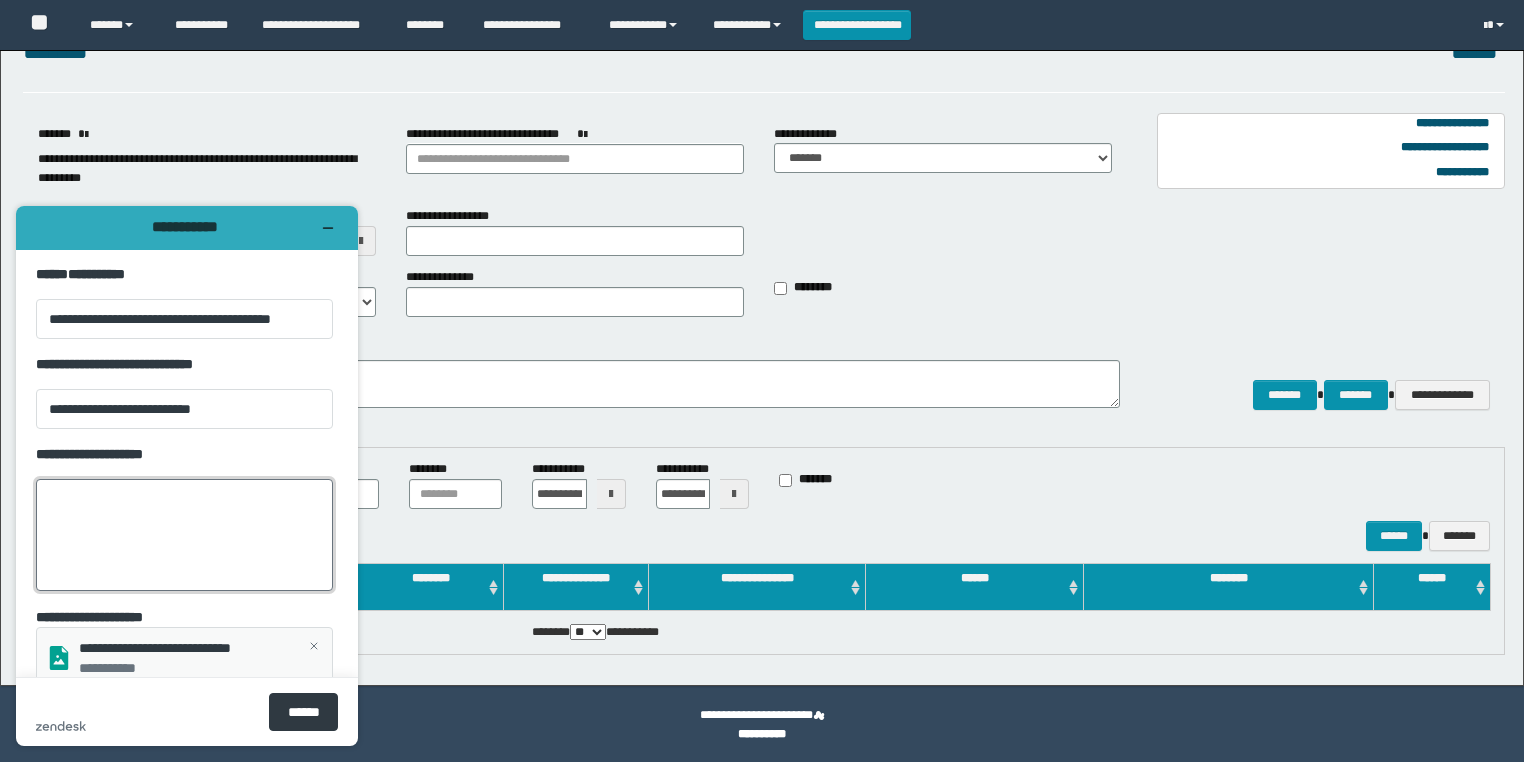 click on "**********" at bounding box center (184, 535) 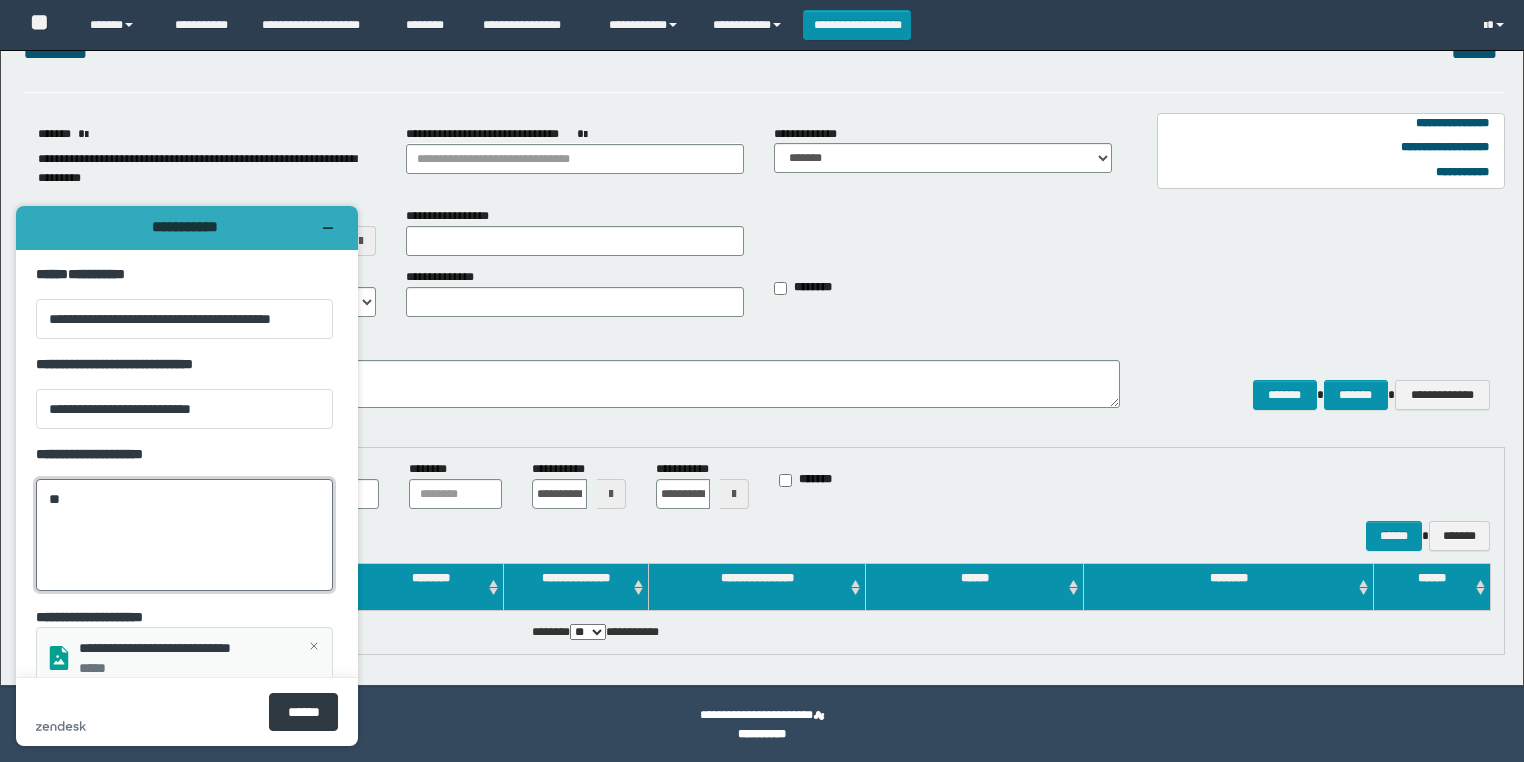 type on "*" 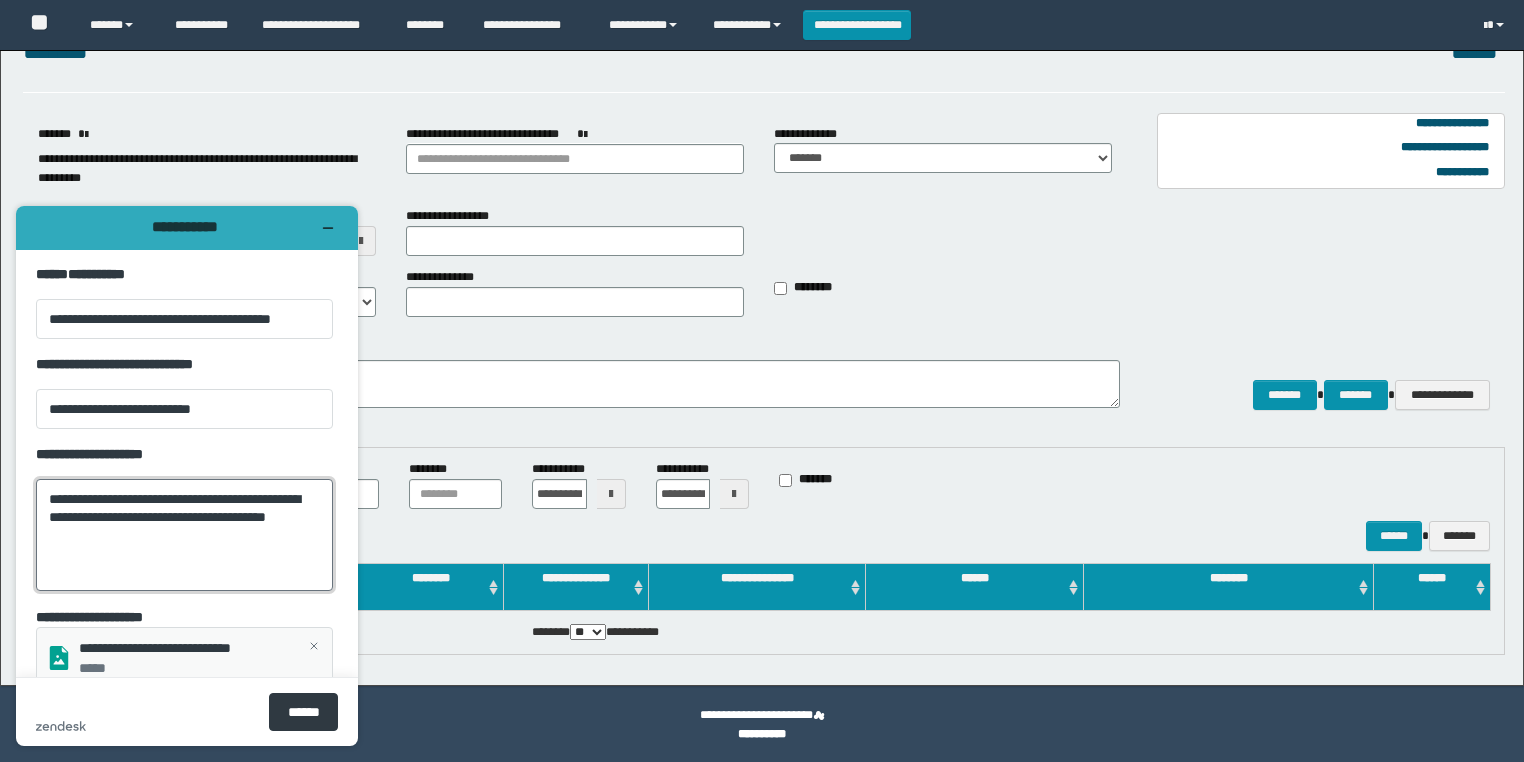 click on "**********" at bounding box center (184, 535) 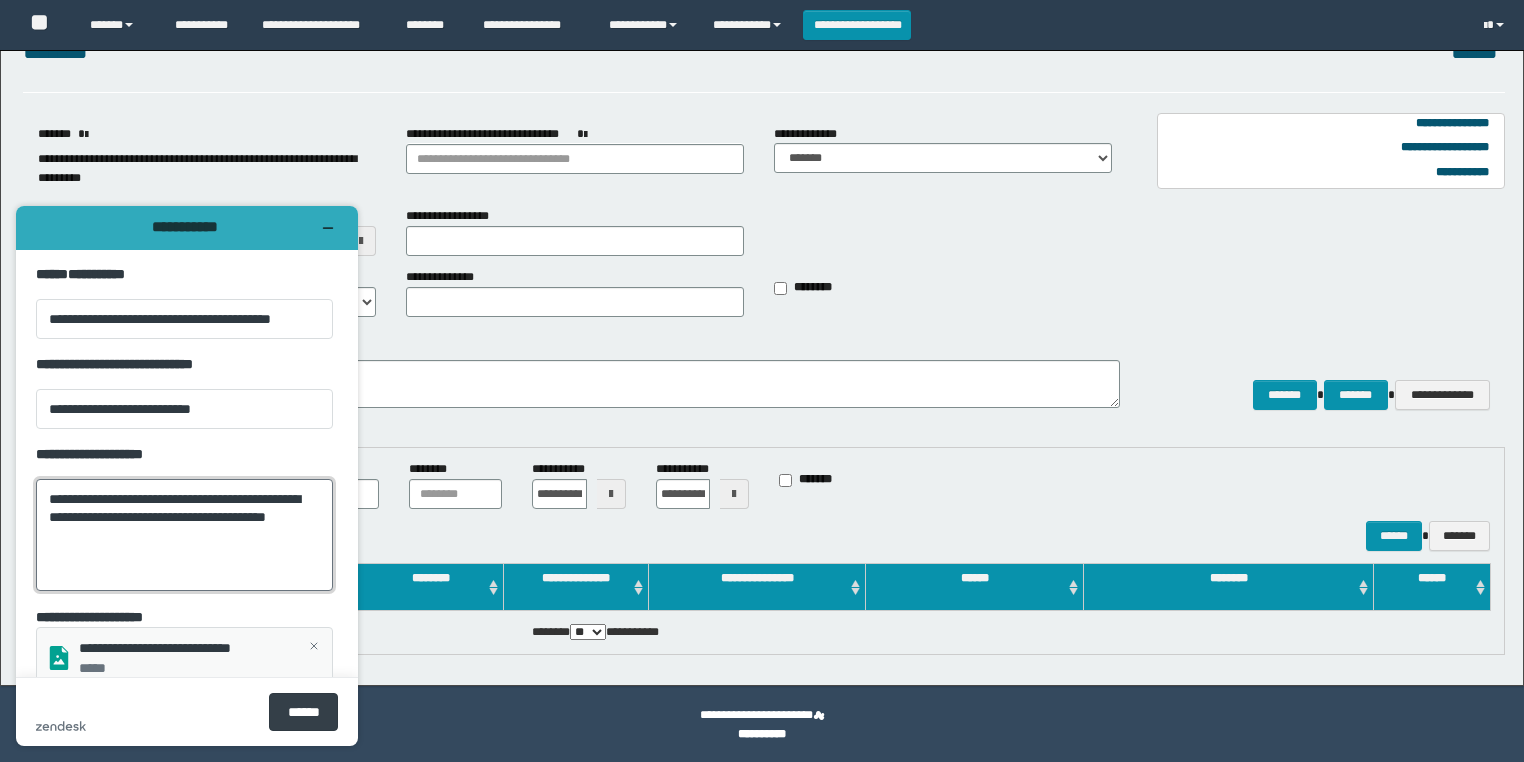 type on "**********" 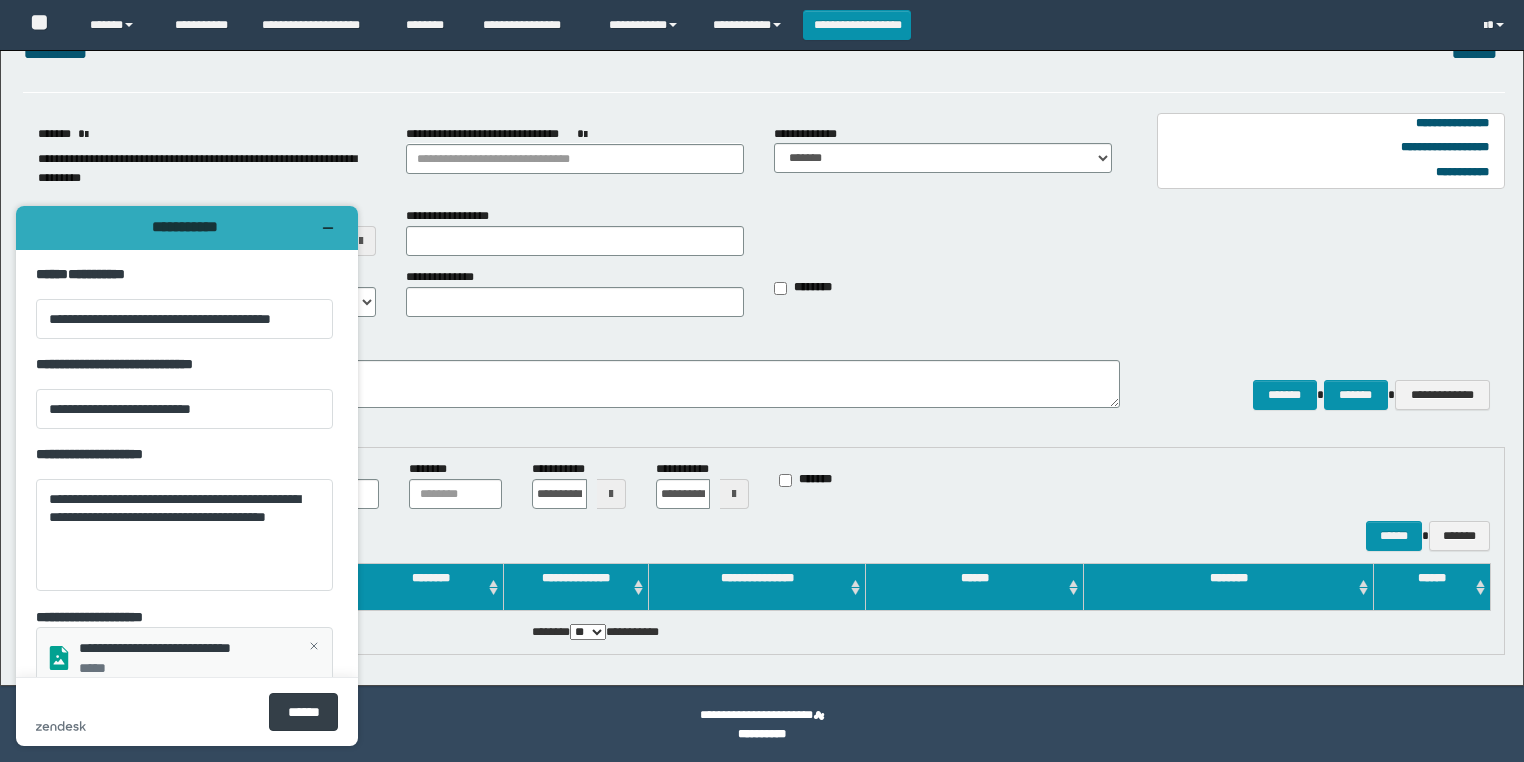 click on "******" at bounding box center (303, 712) 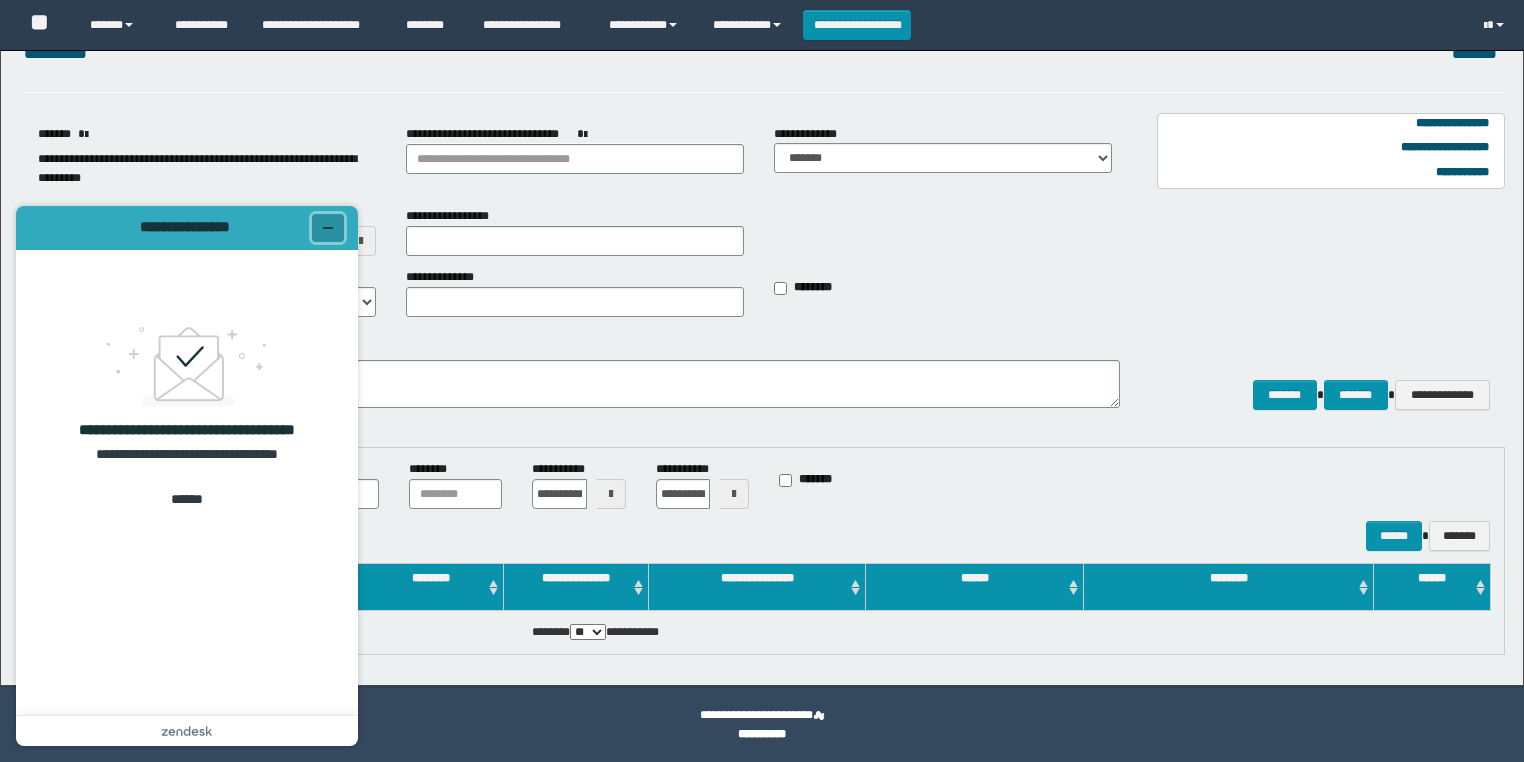 click 